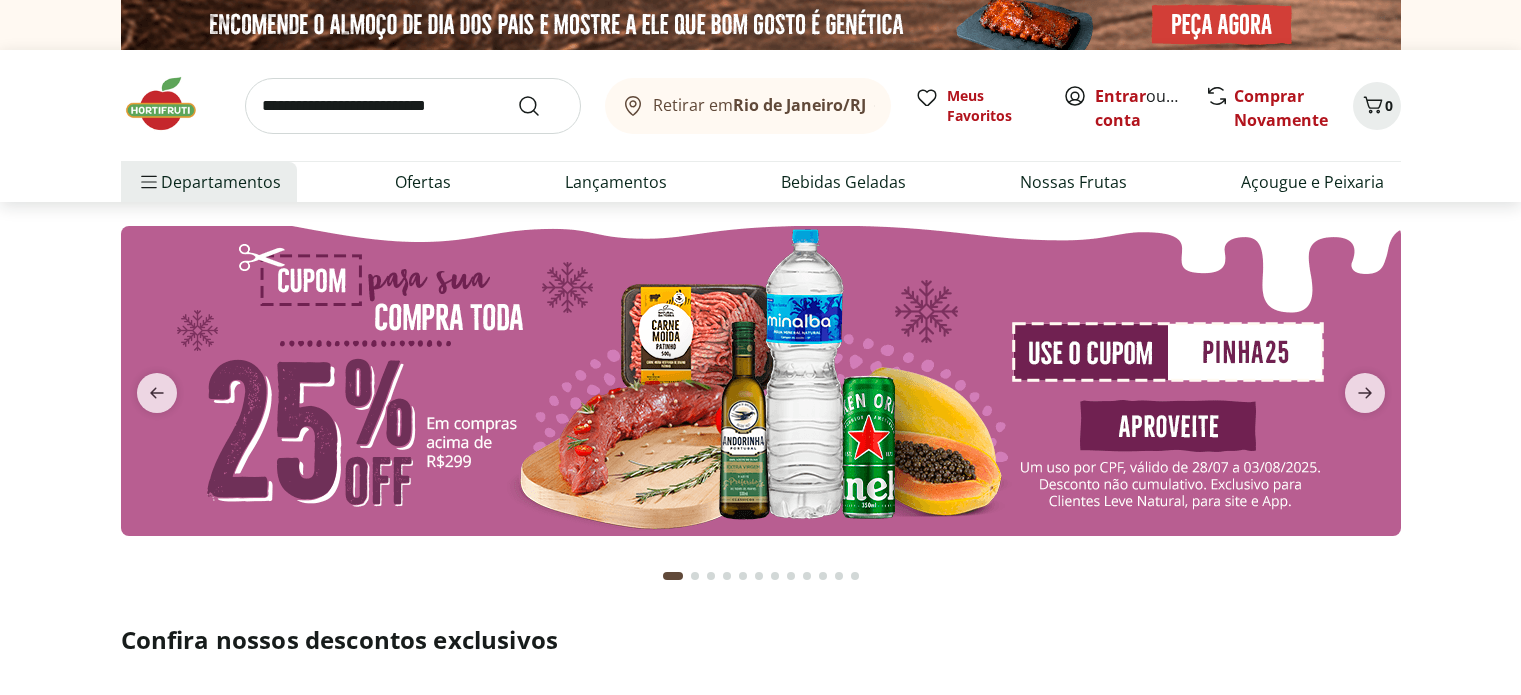 scroll, scrollTop: 0, scrollLeft: 0, axis: both 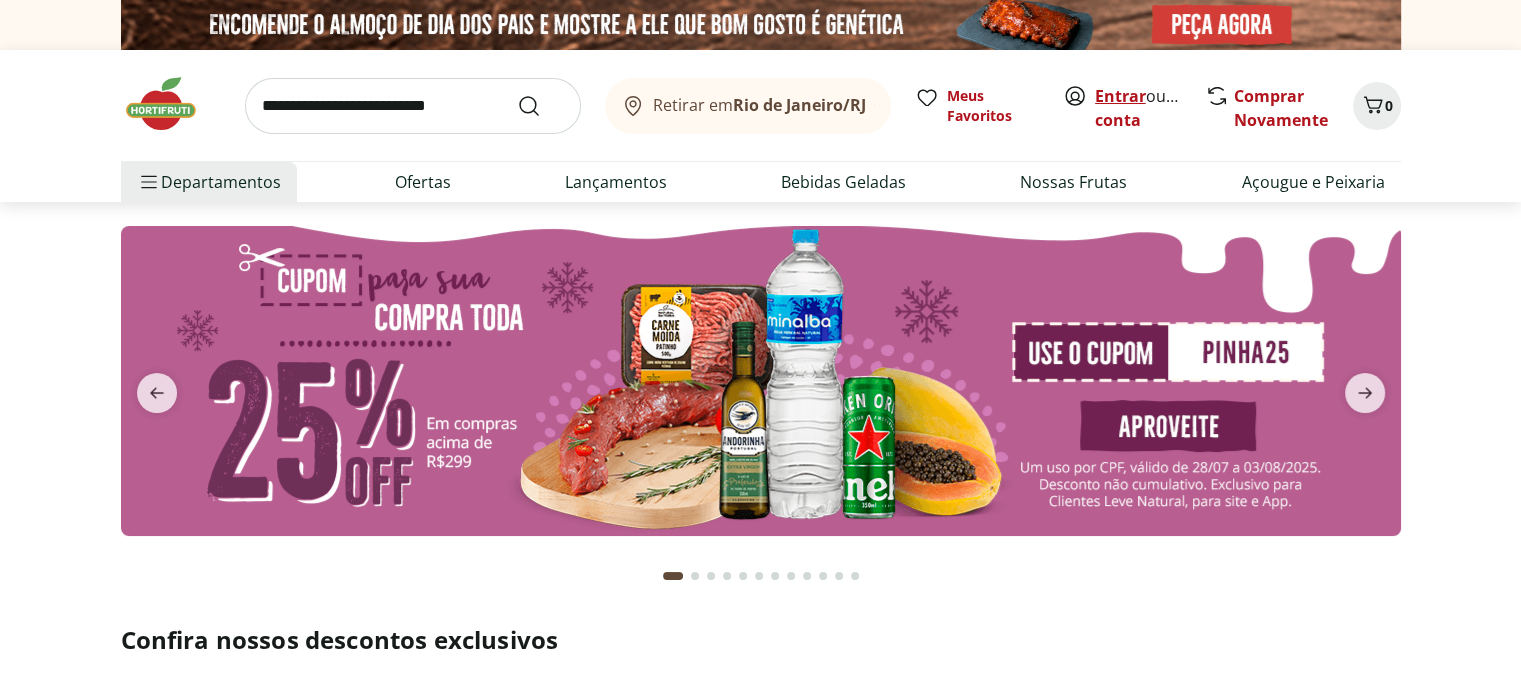 click on "Entrar" at bounding box center [1120, 96] 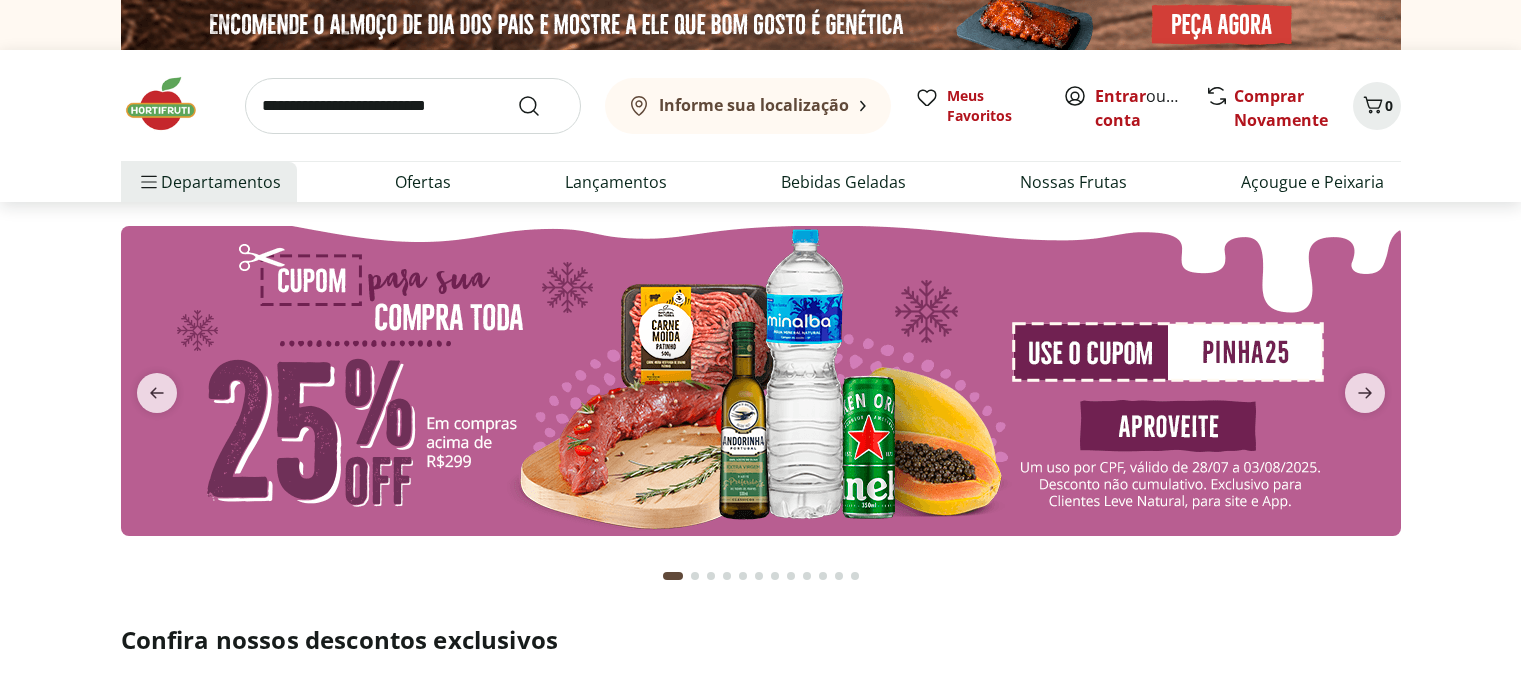 scroll, scrollTop: 0, scrollLeft: 0, axis: both 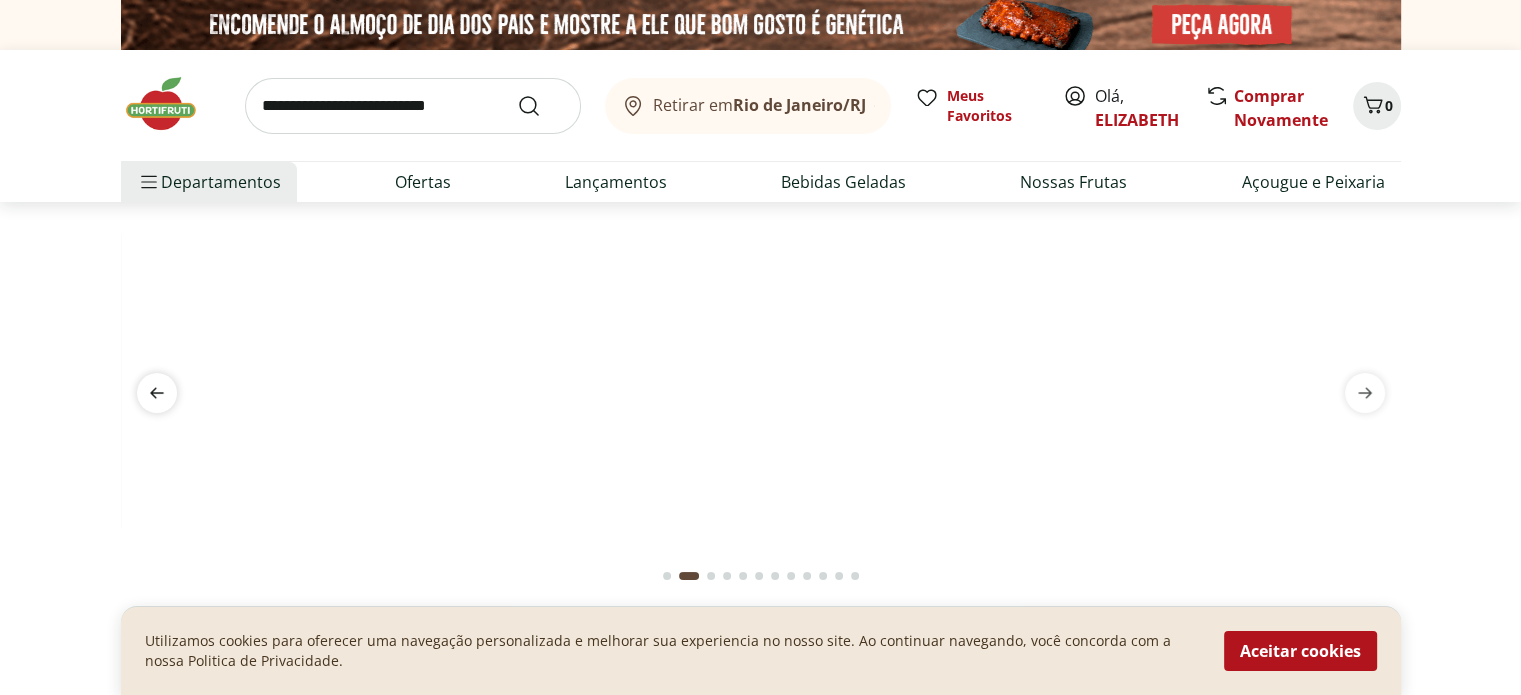 click 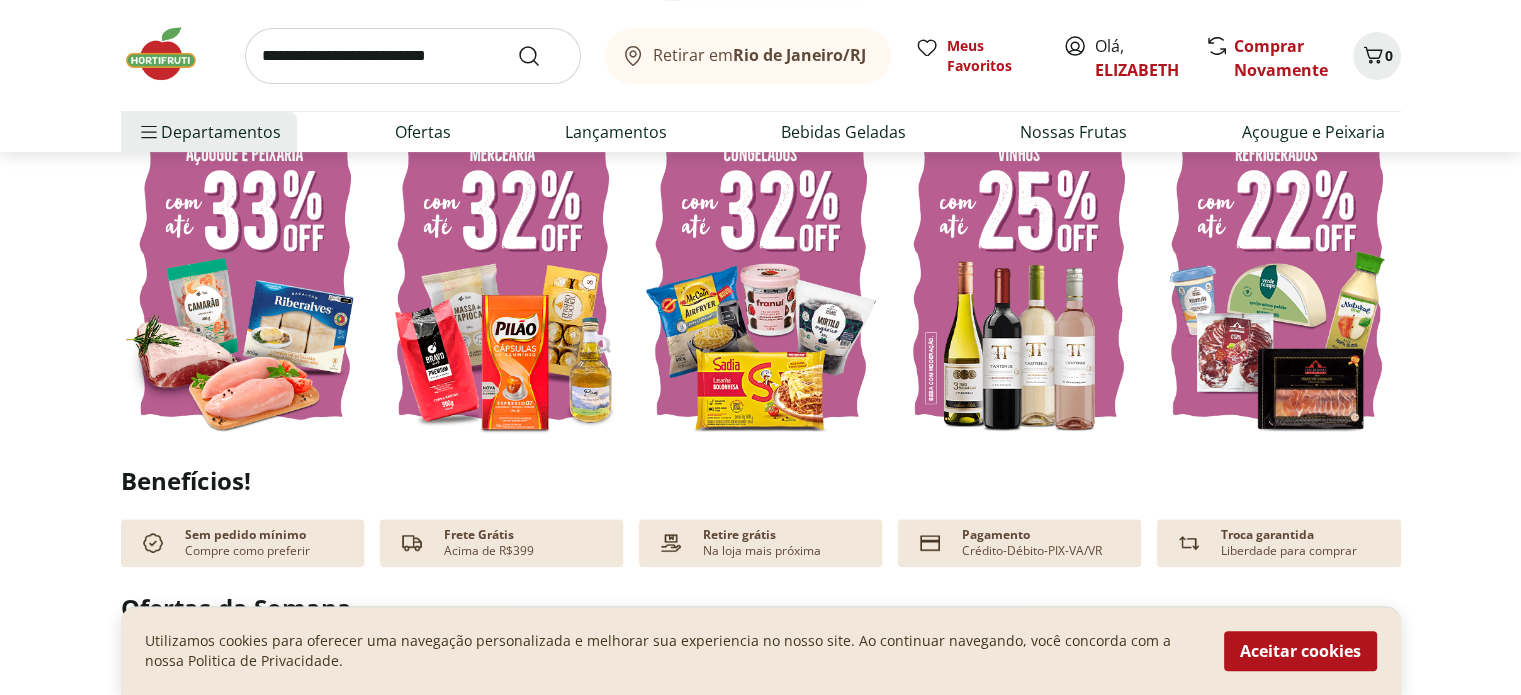 scroll, scrollTop: 612, scrollLeft: 0, axis: vertical 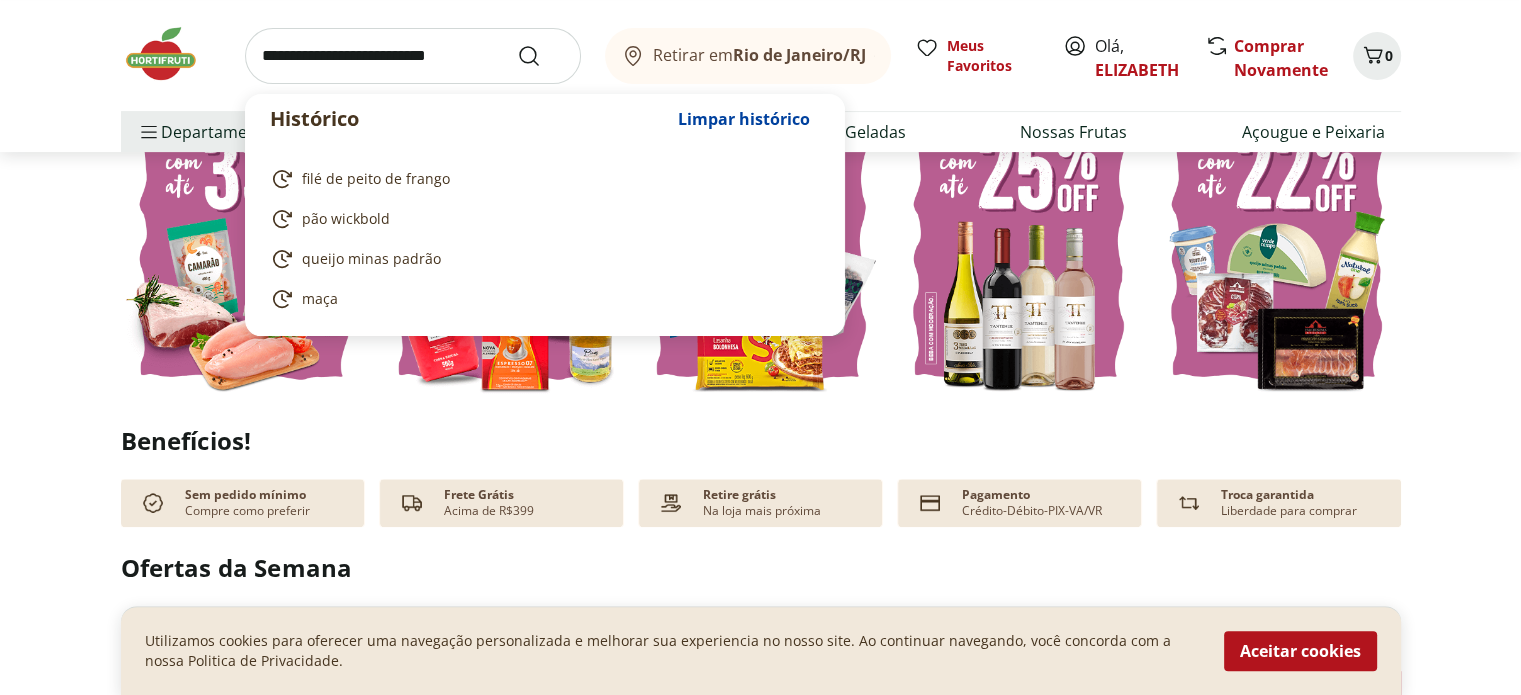 click at bounding box center (413, 56) 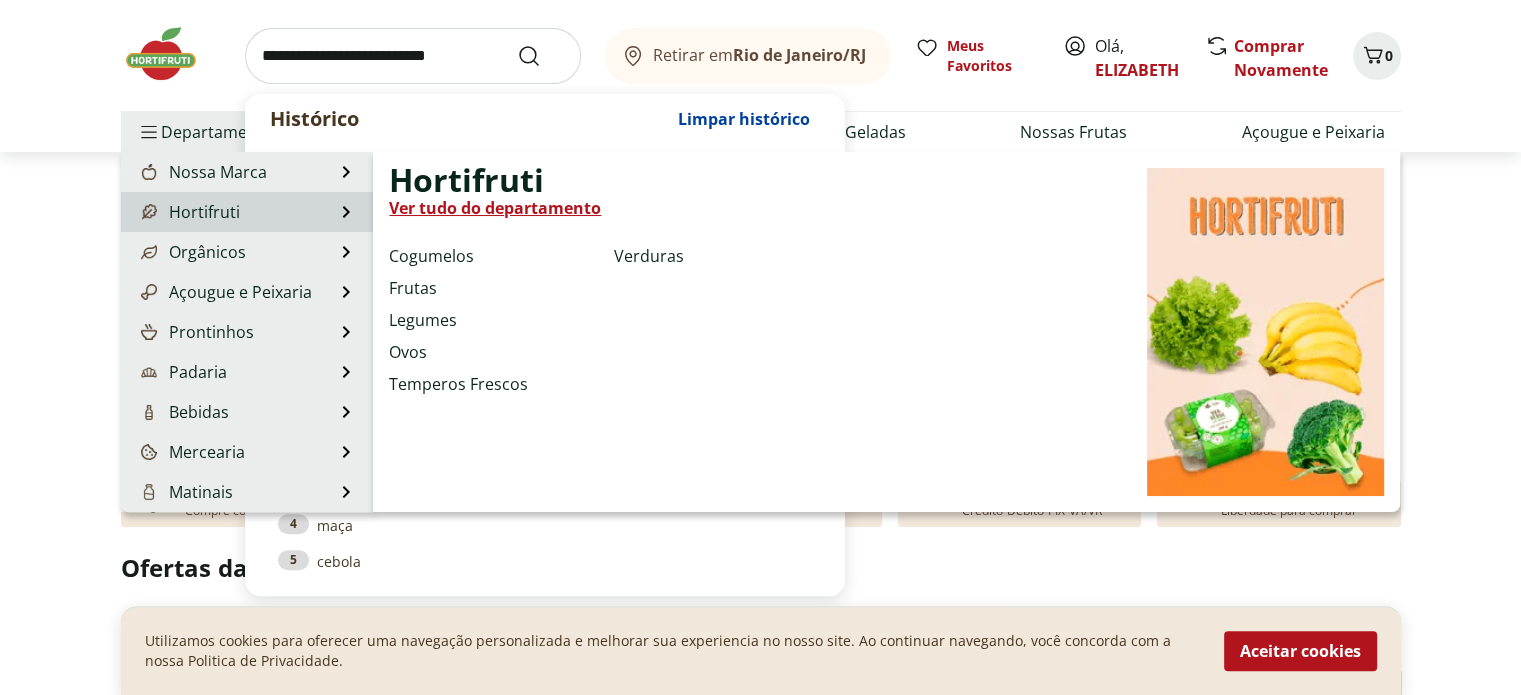 click on "Hortifruti" at bounding box center [188, 212] 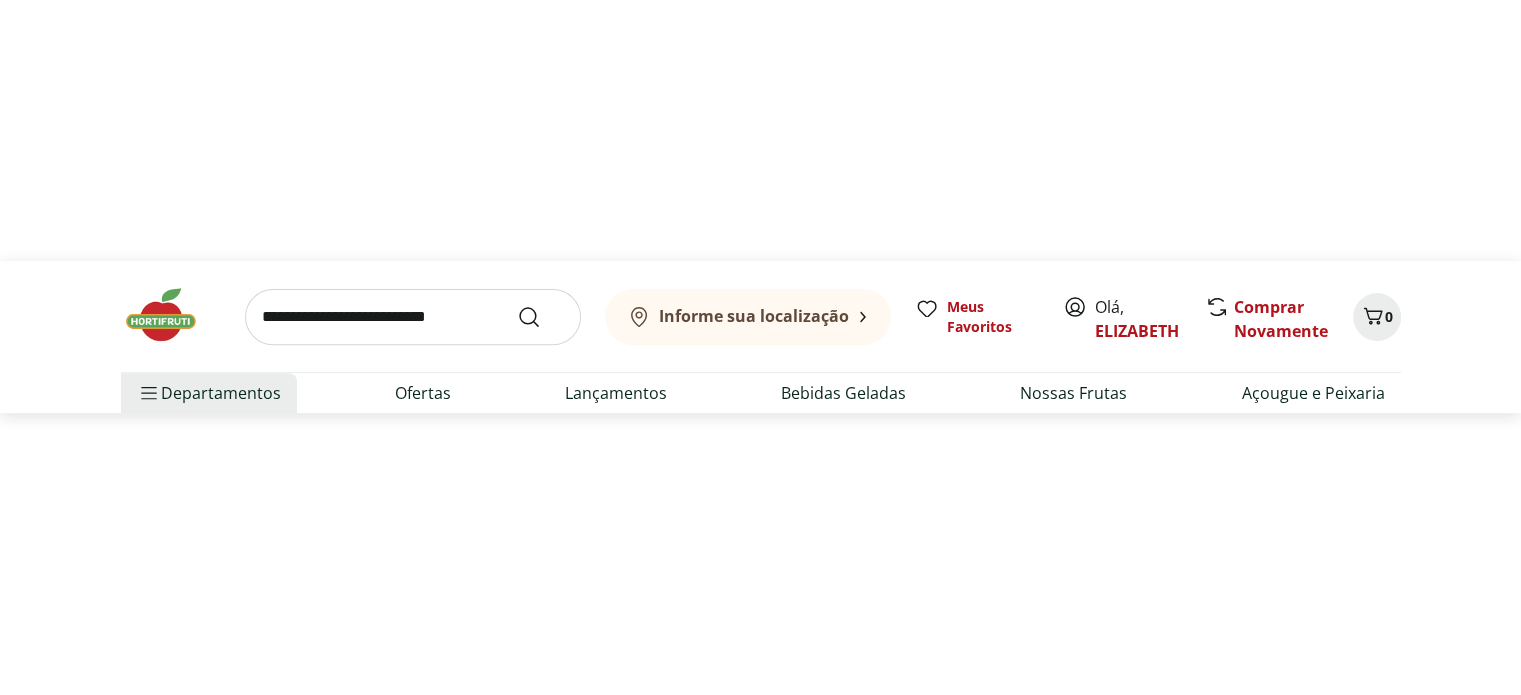 scroll, scrollTop: 0, scrollLeft: 0, axis: both 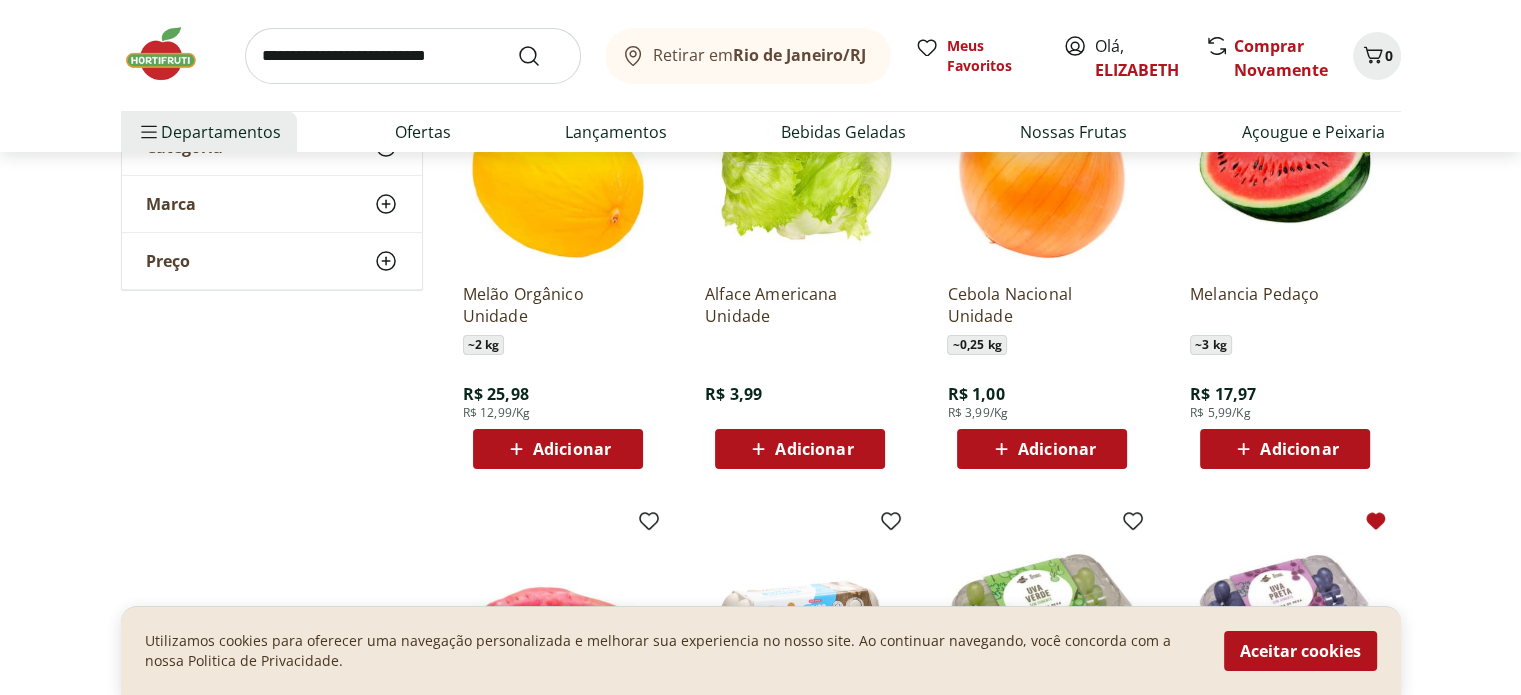 click on "Adicionar" at bounding box center [814, 449] 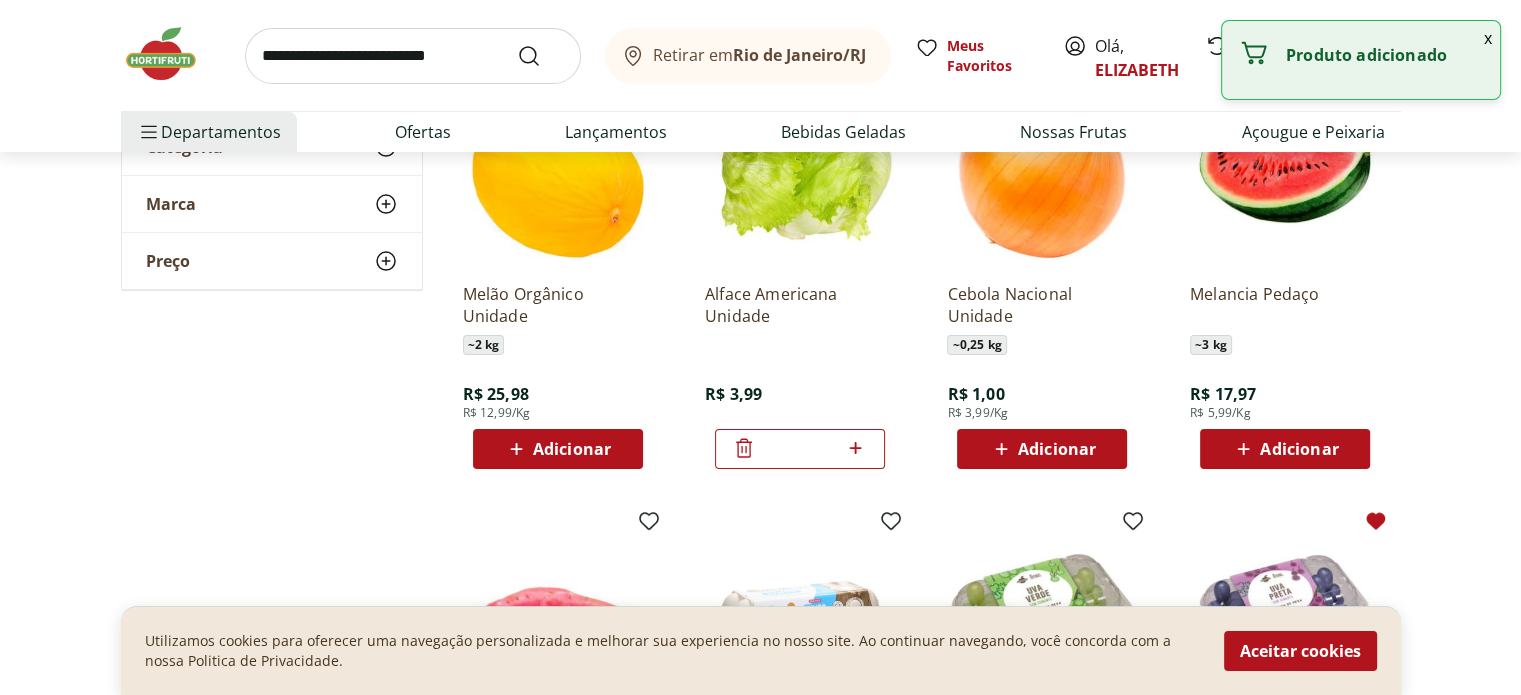 click on "Adicionar" at bounding box center [1042, 449] 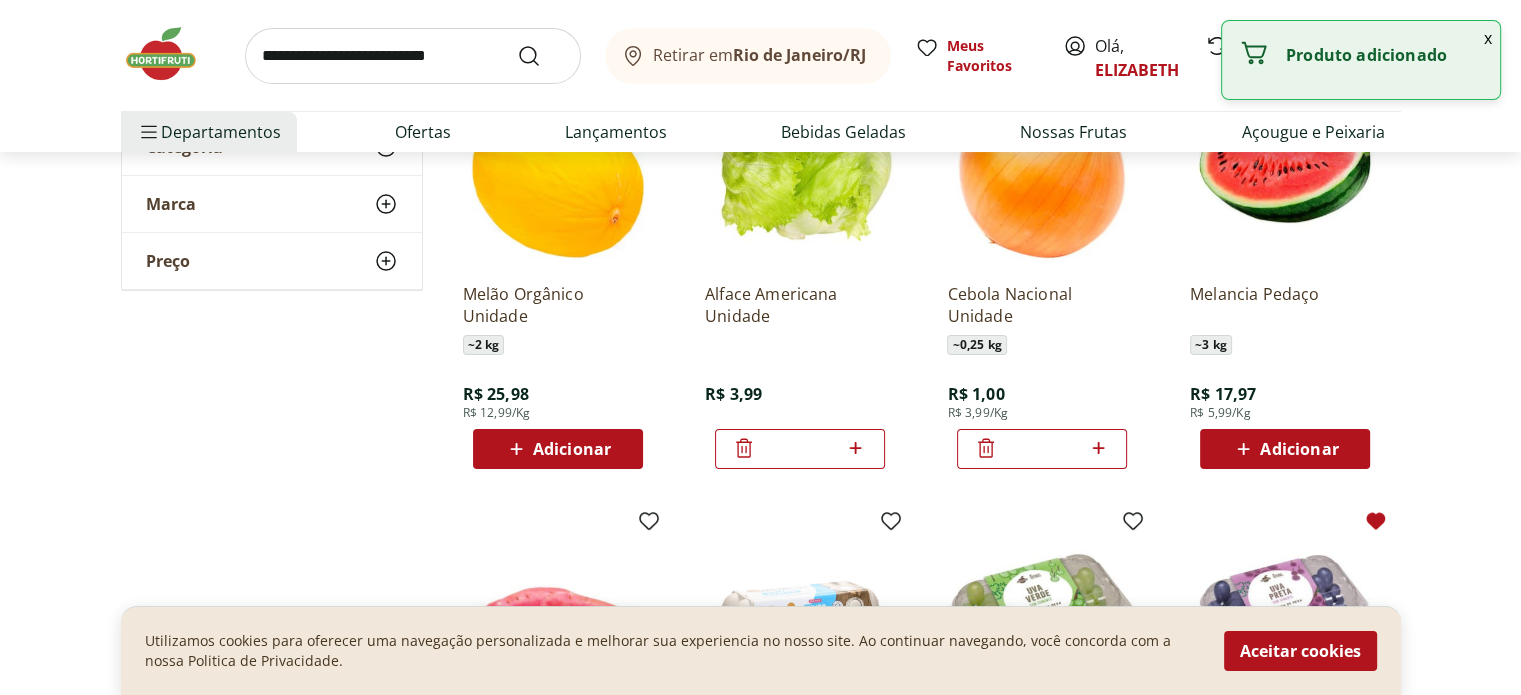 click 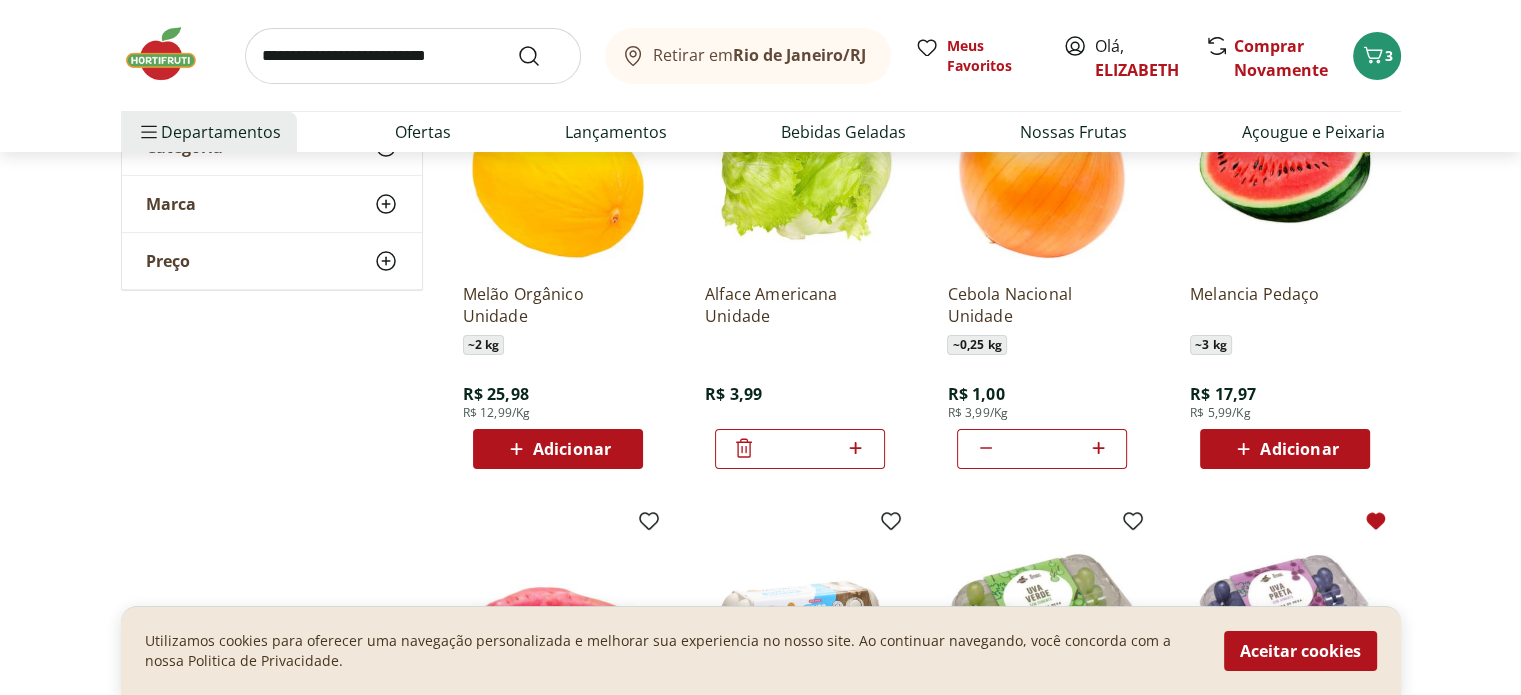 click 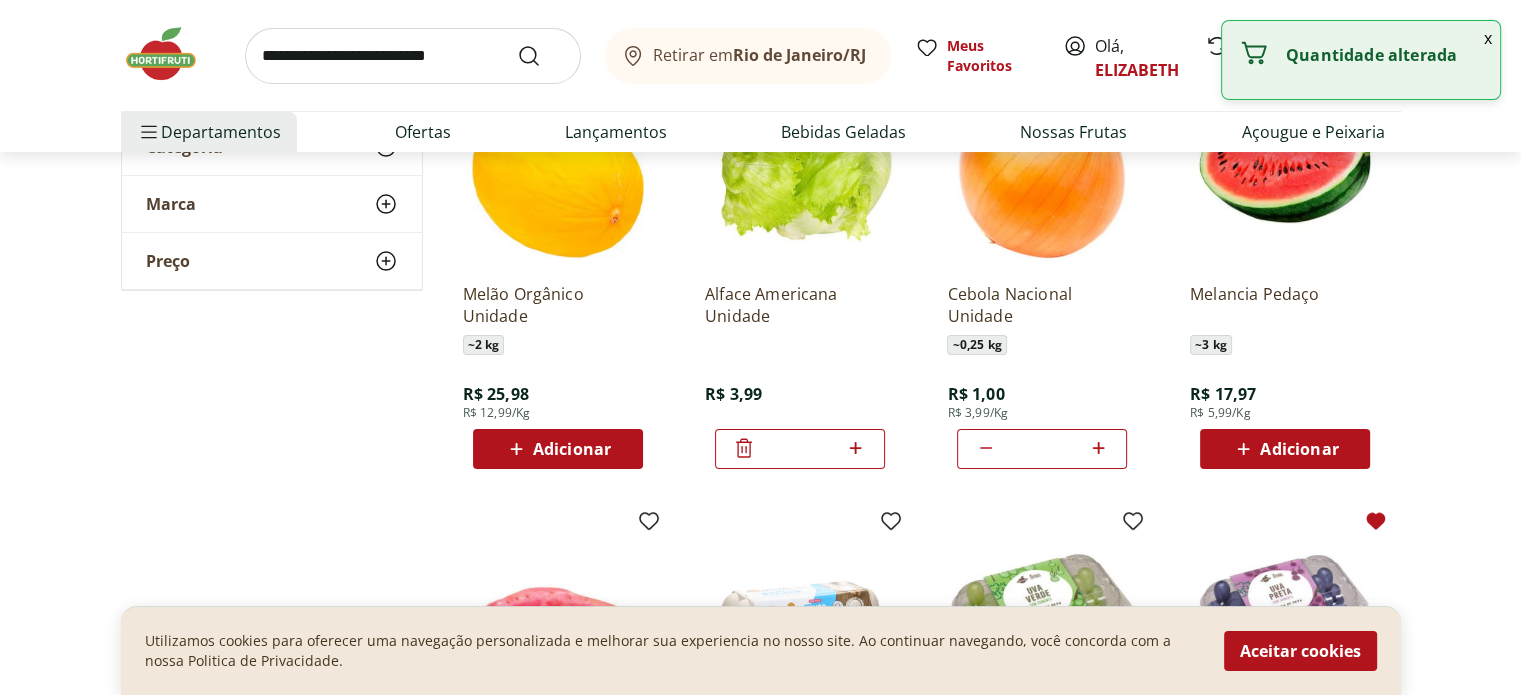 click 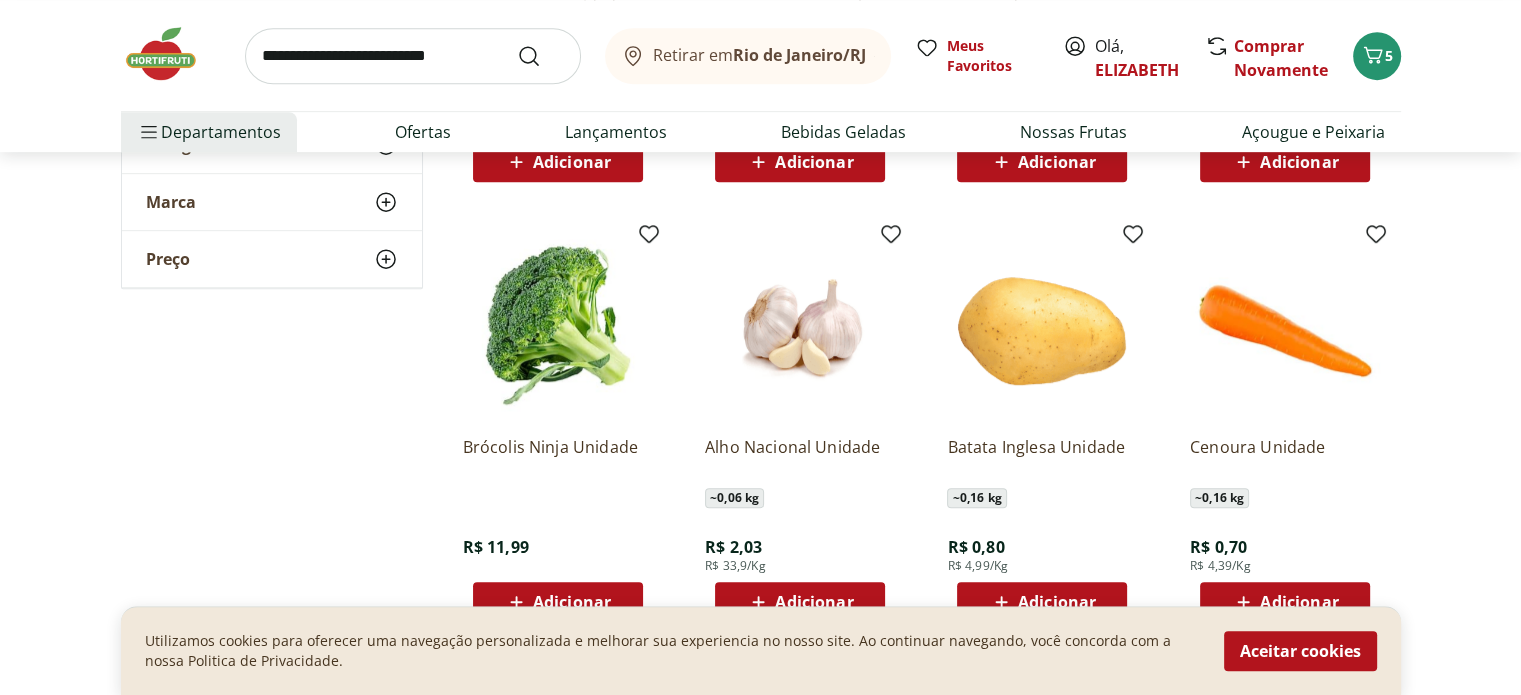 scroll, scrollTop: 1025, scrollLeft: 0, axis: vertical 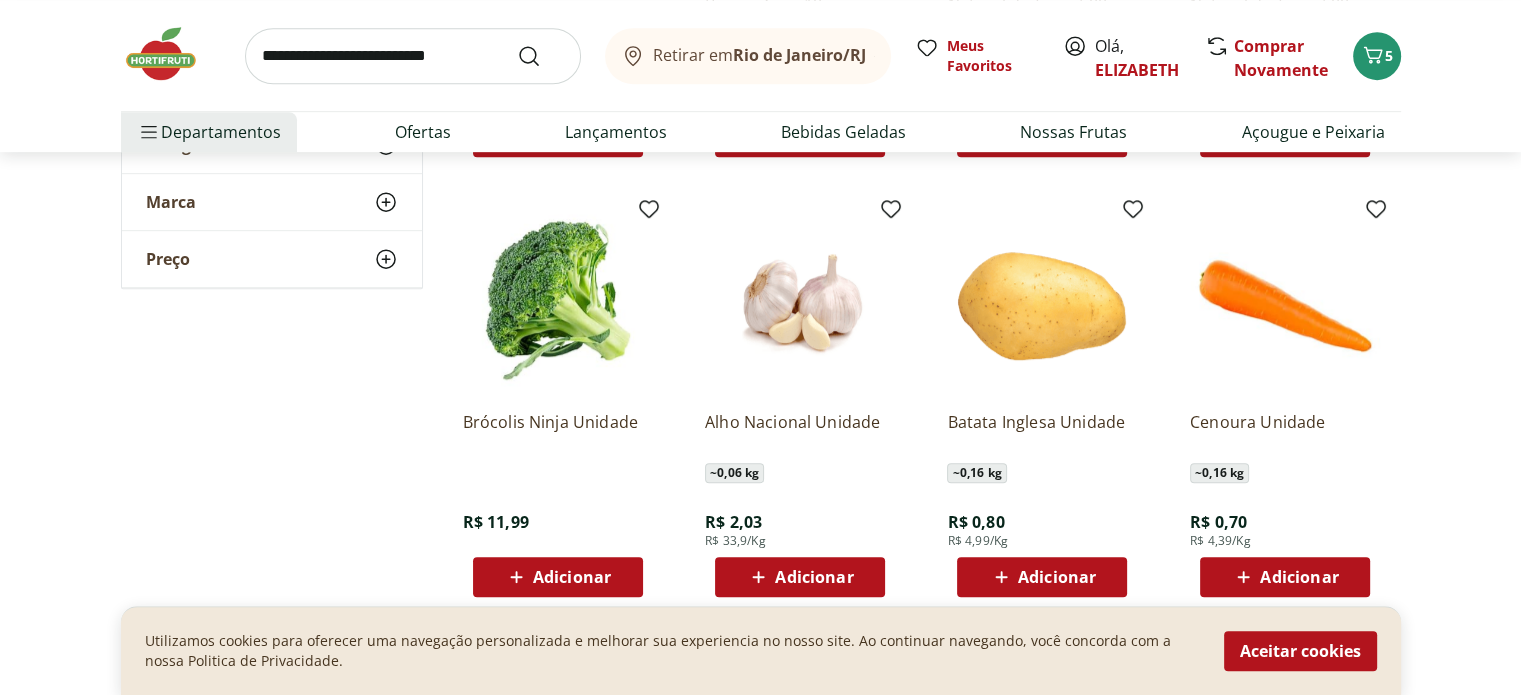 click on "Adicionar" at bounding box center [572, 577] 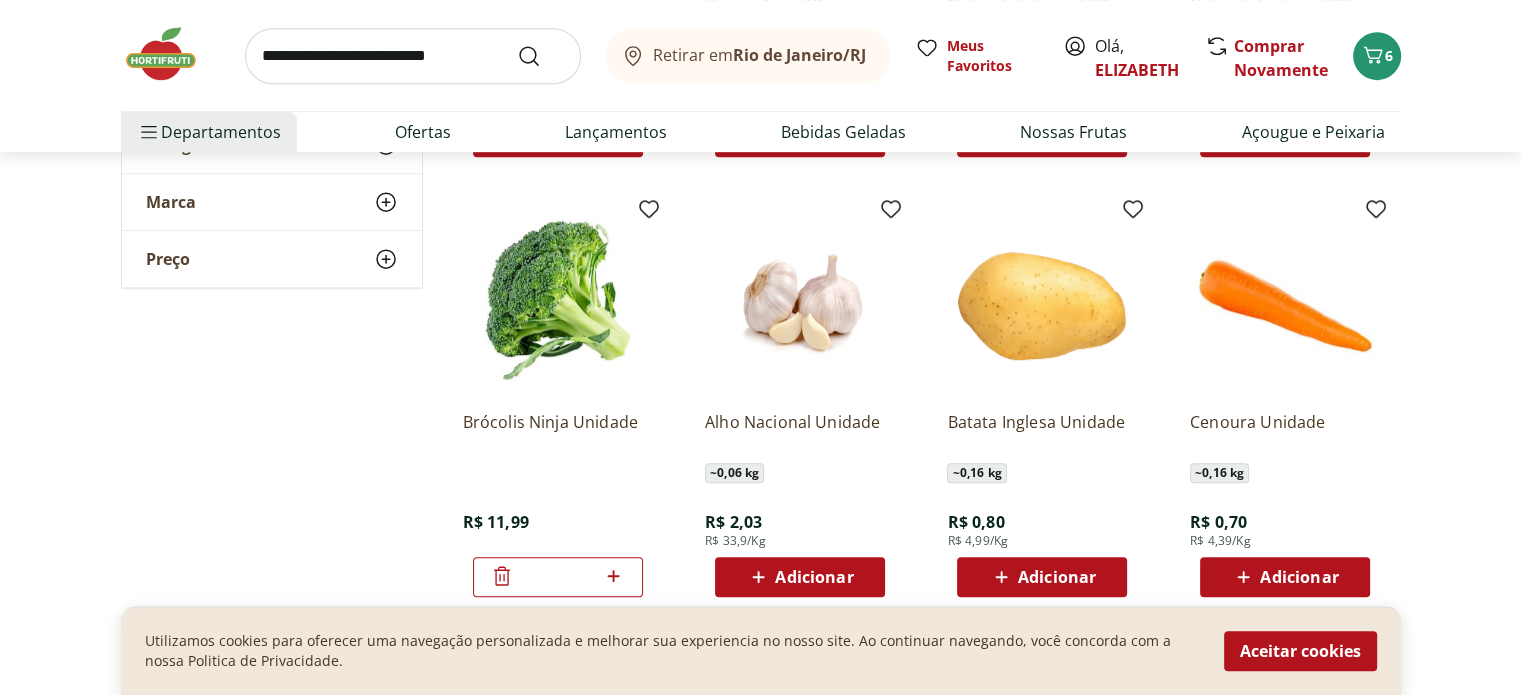 click on "Adicionar" at bounding box center (800, 577) 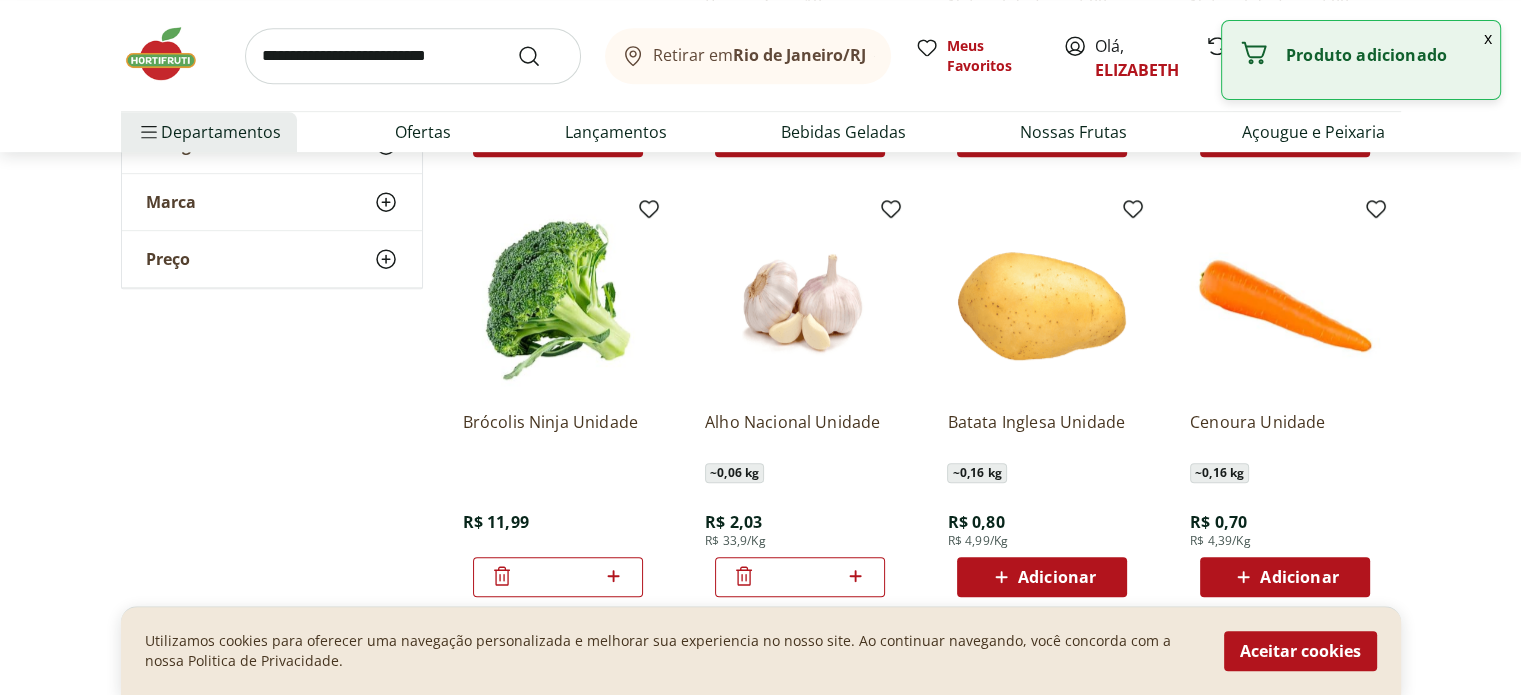 click 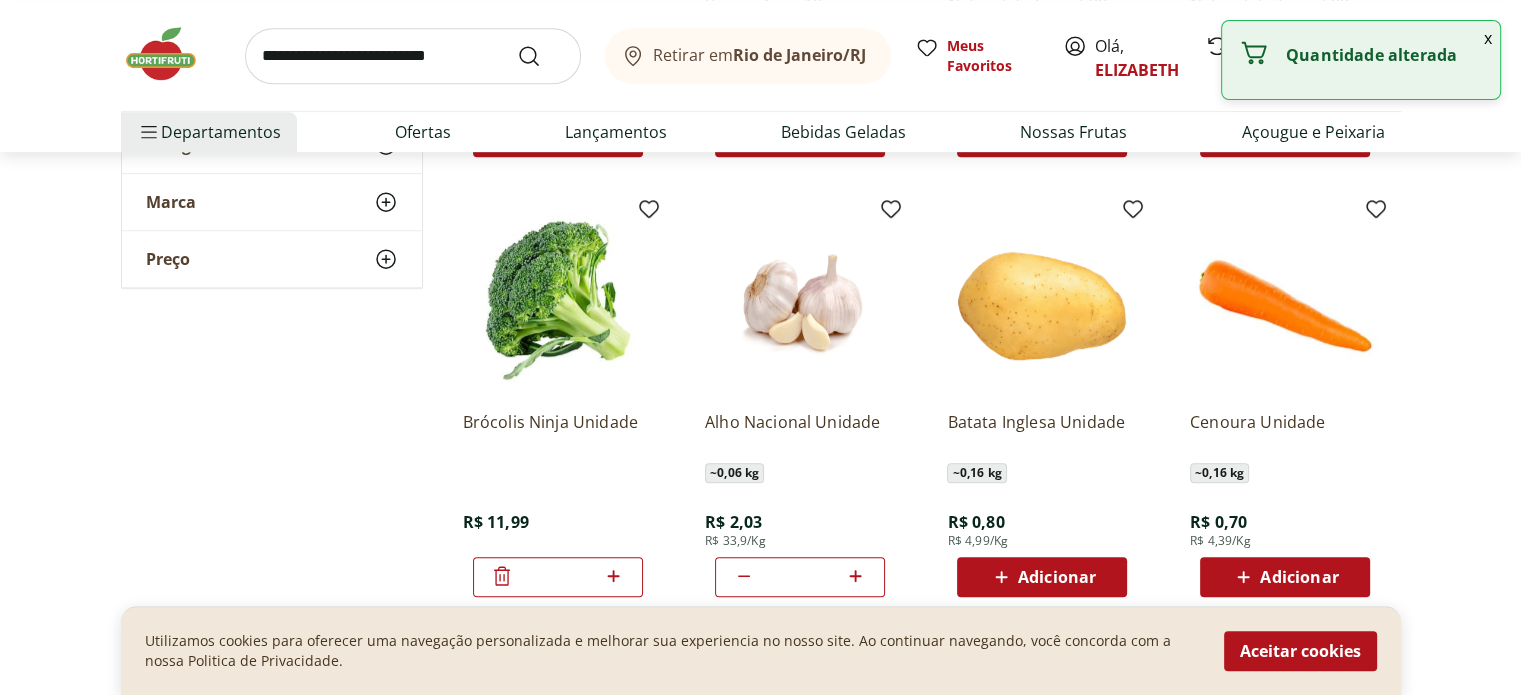 click on "Adicionar" at bounding box center (1057, 577) 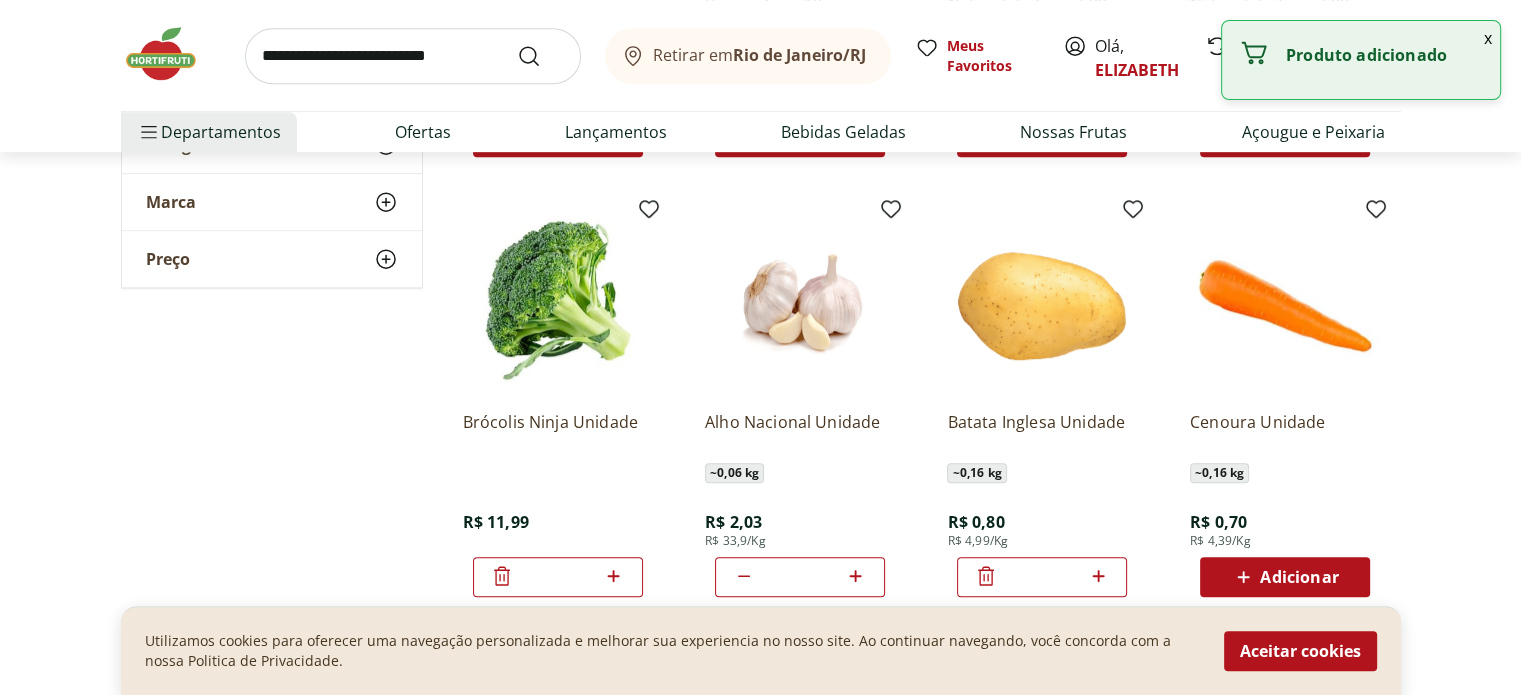 click 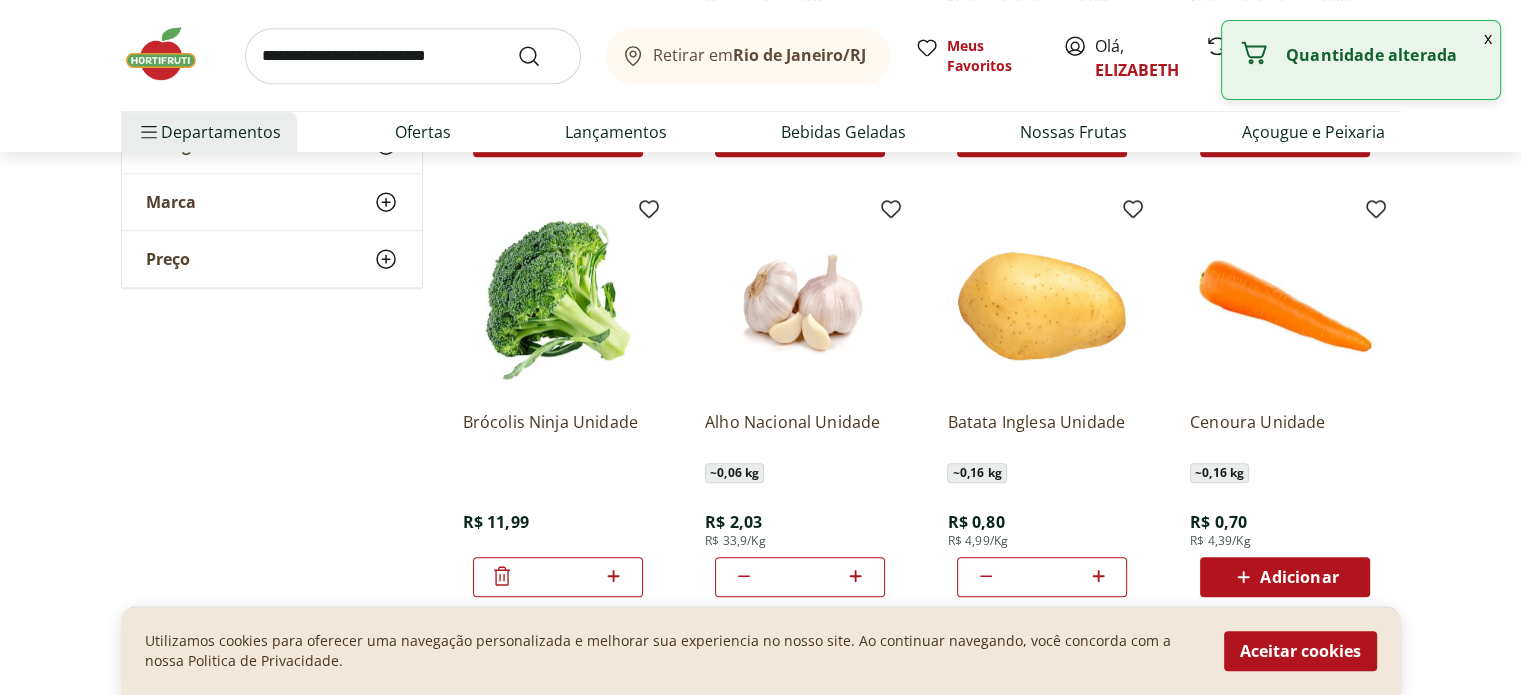 click 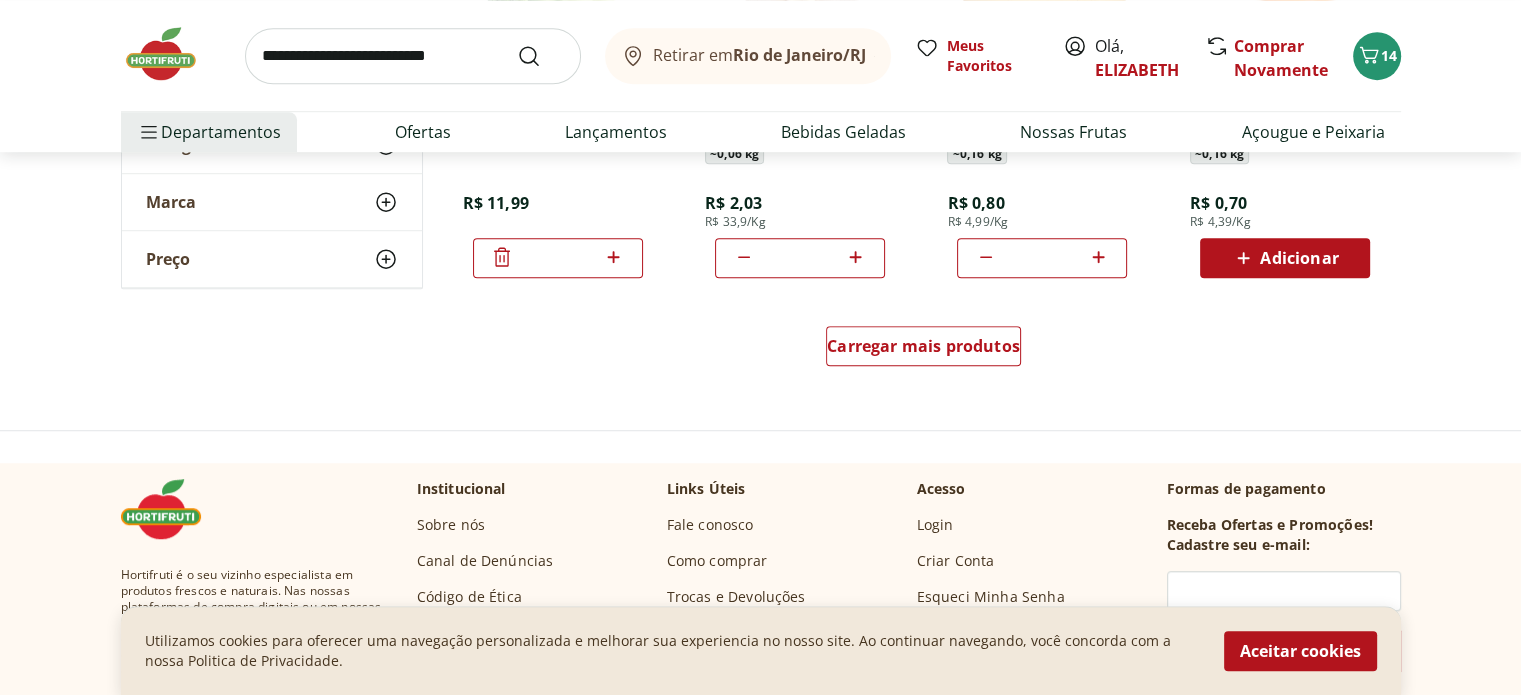 scroll, scrollTop: 1340, scrollLeft: 0, axis: vertical 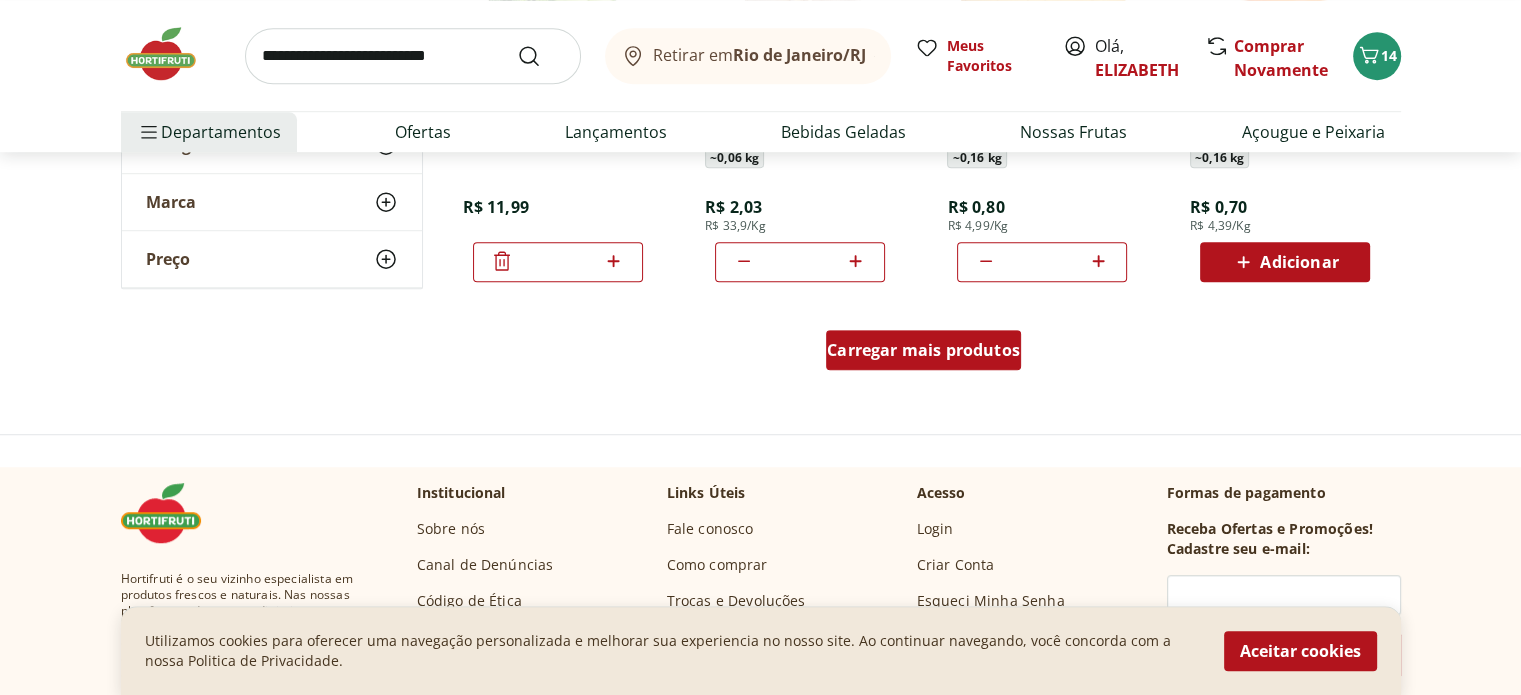 click on "Carregar mais produtos" at bounding box center [923, 350] 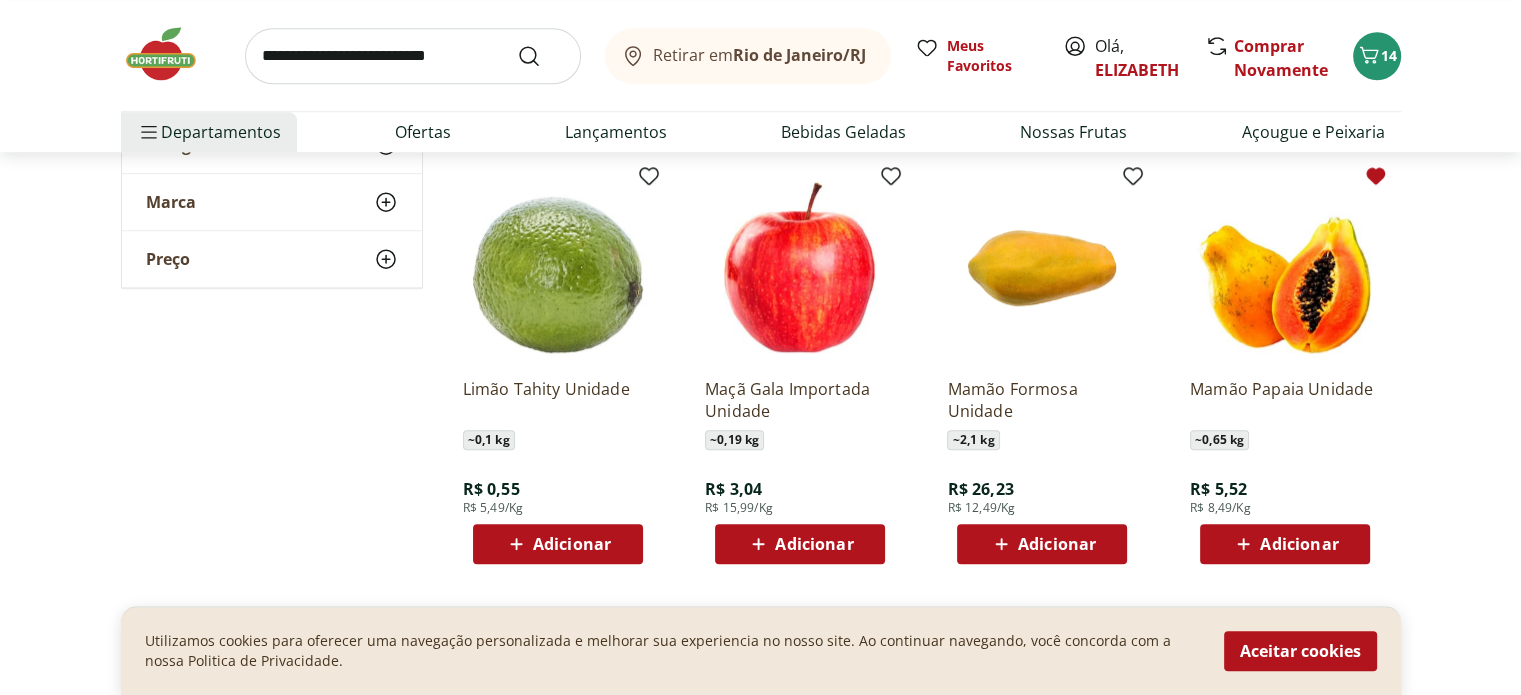 scroll, scrollTop: 1505, scrollLeft: 0, axis: vertical 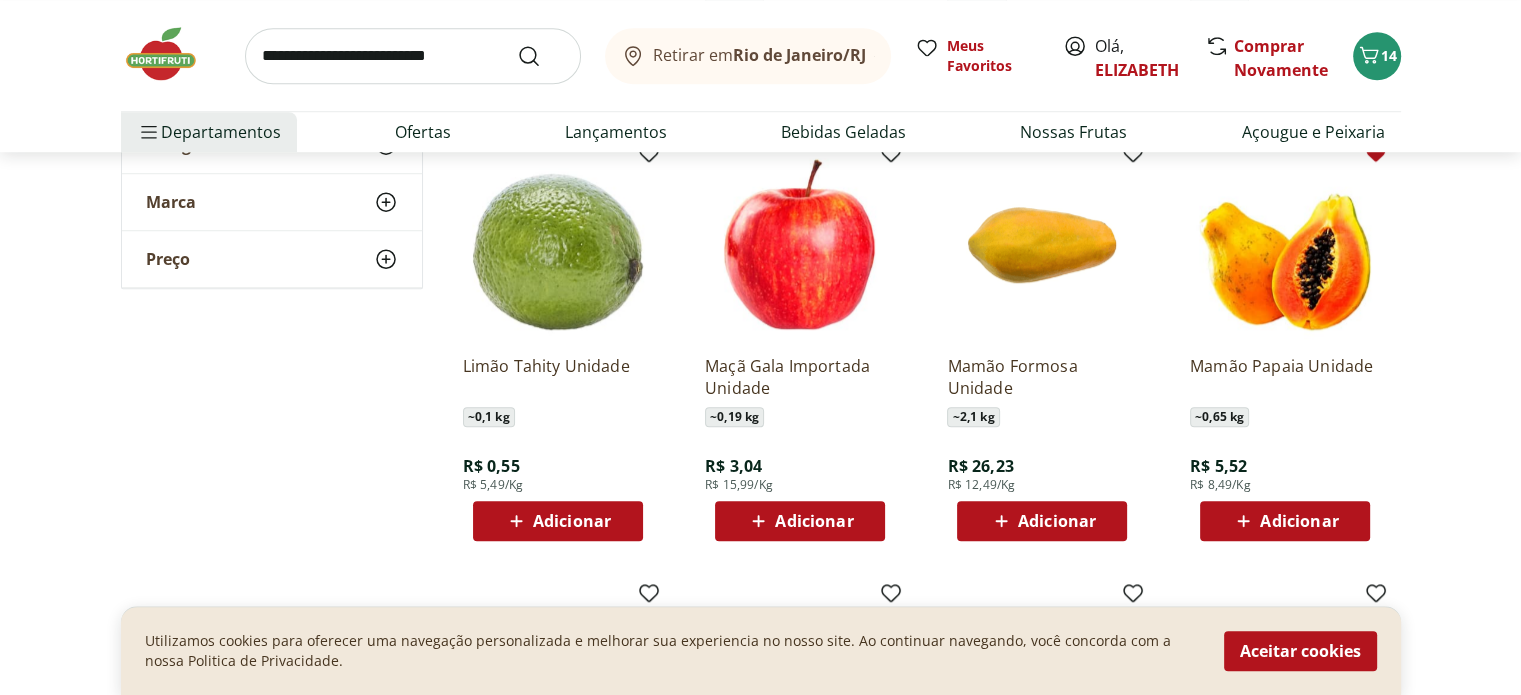 click on "Adicionar" at bounding box center [572, 521] 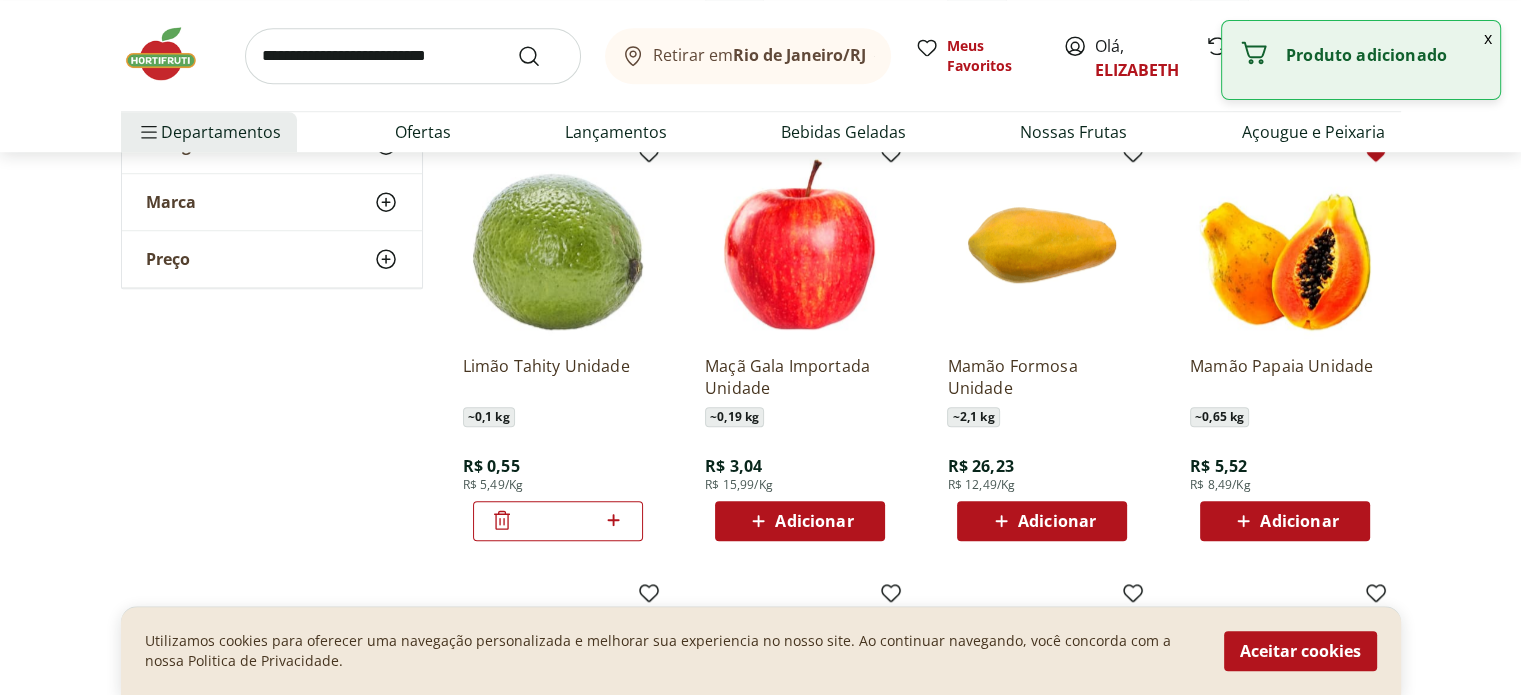click 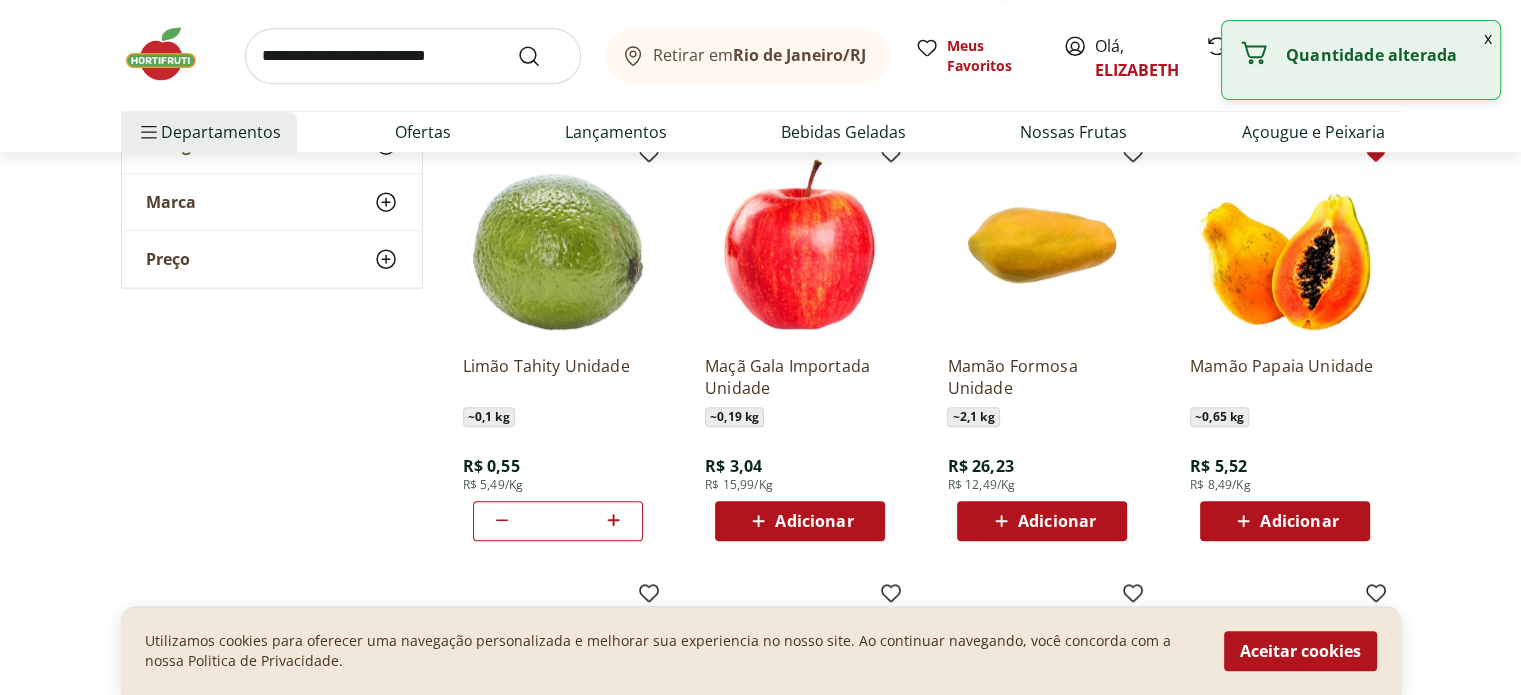 click 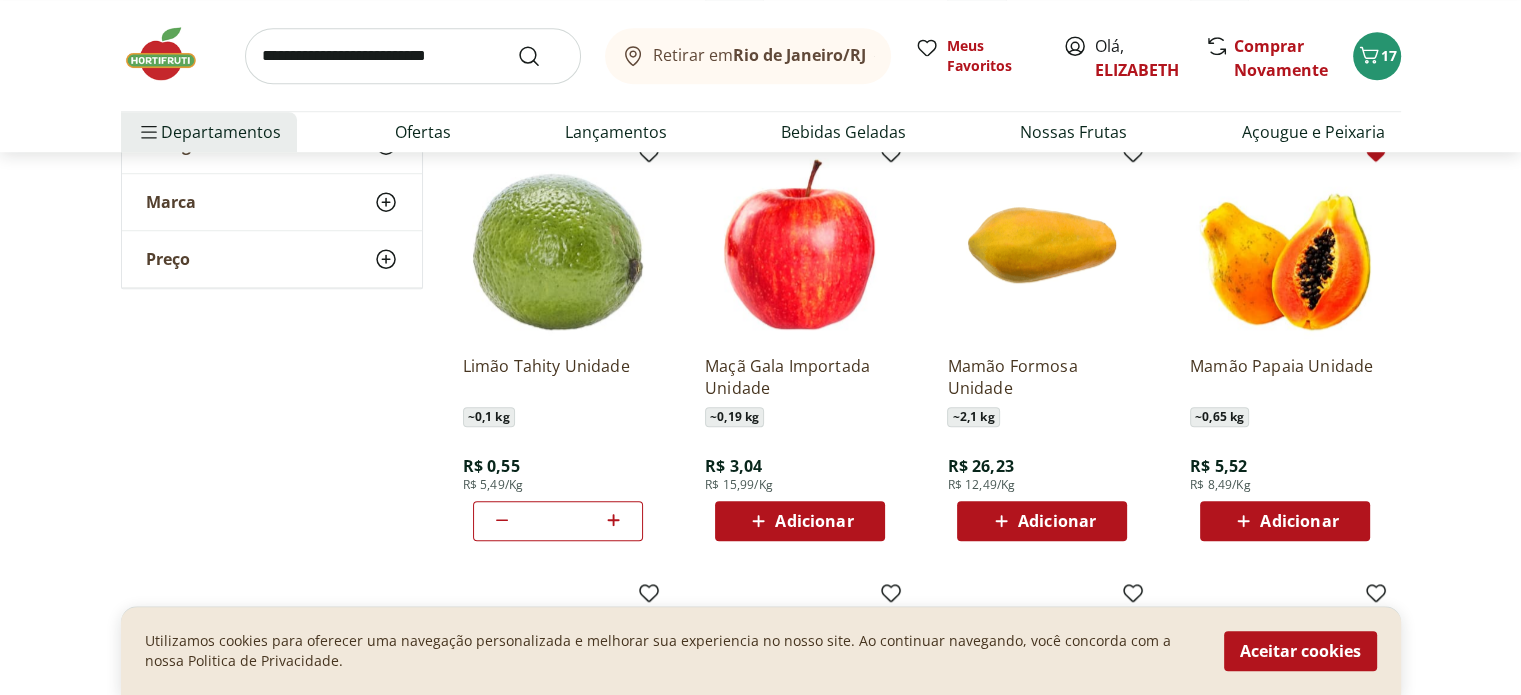 click on "Adicionar" at bounding box center (1299, 521) 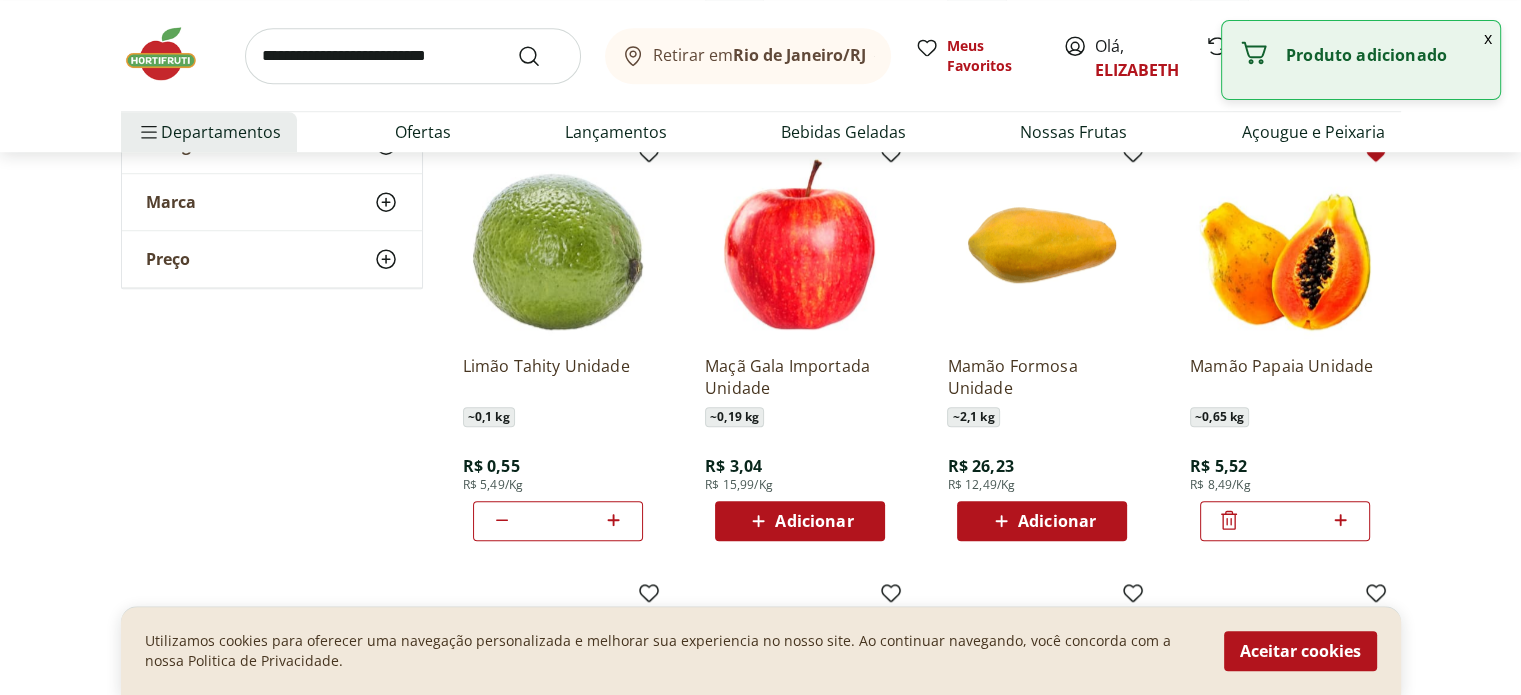 click 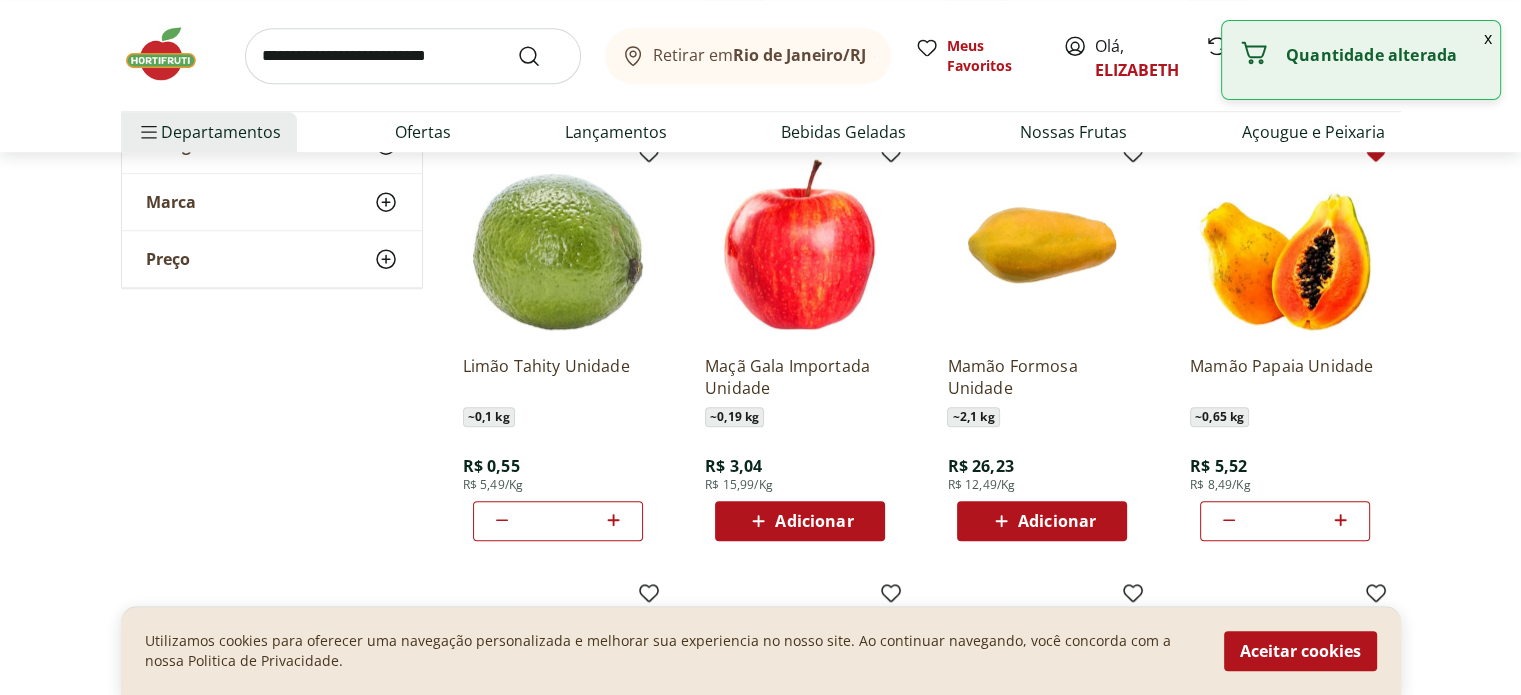 click 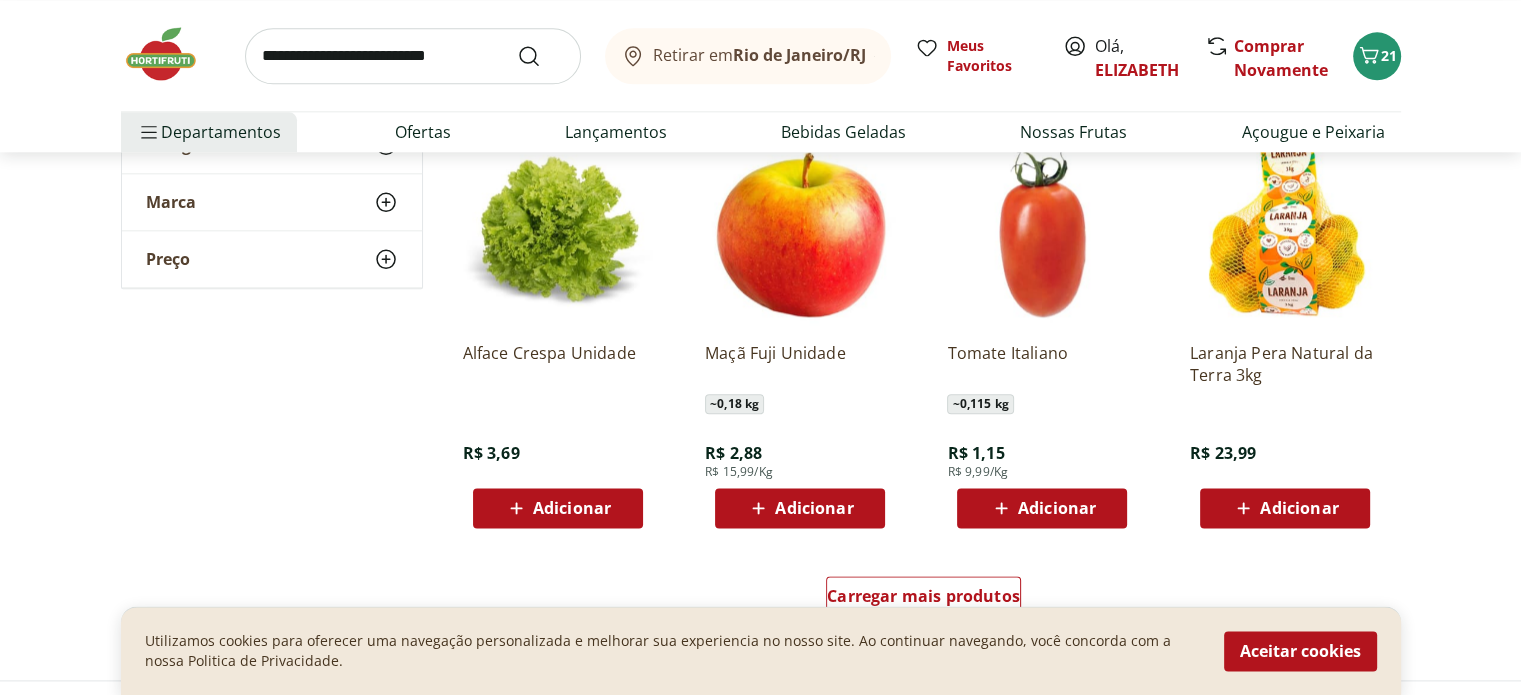scroll, scrollTop: 2428, scrollLeft: 0, axis: vertical 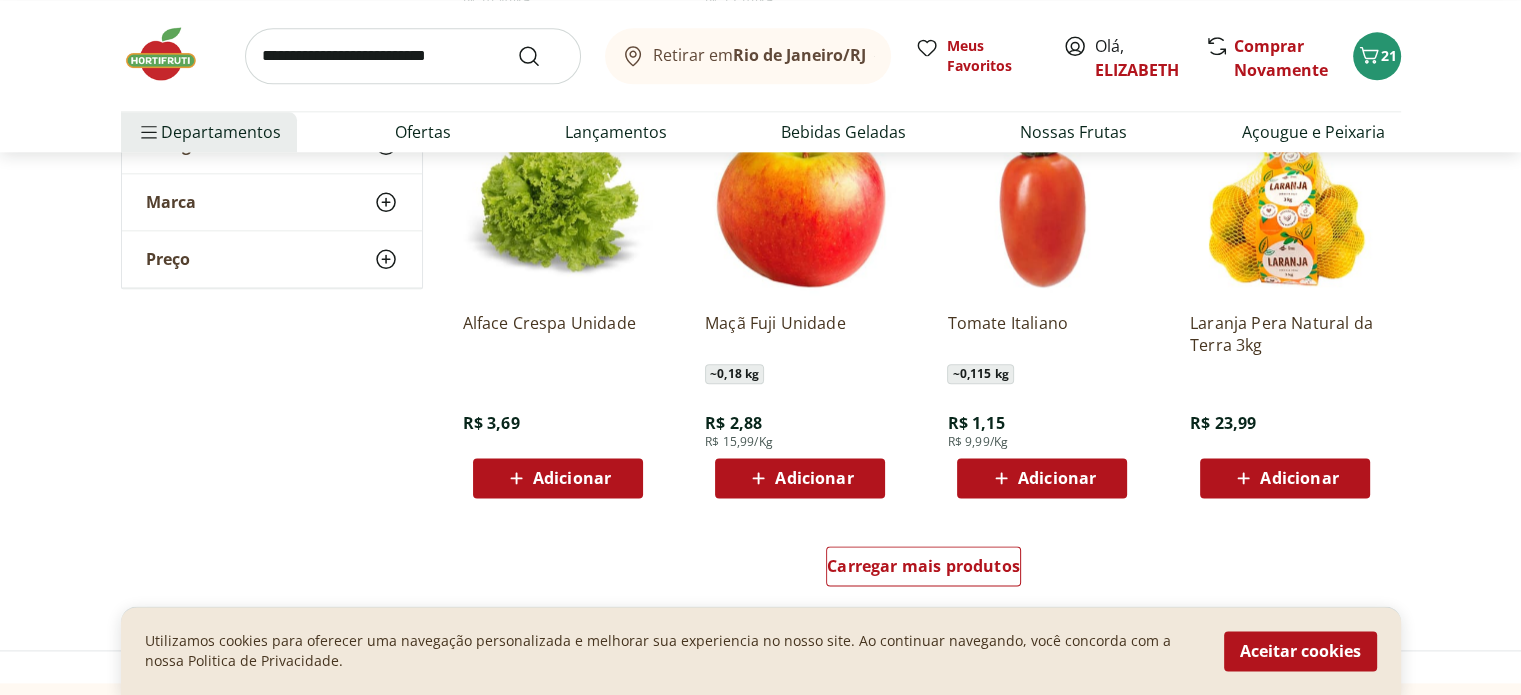 click on "Adicionar" at bounding box center [1042, 478] 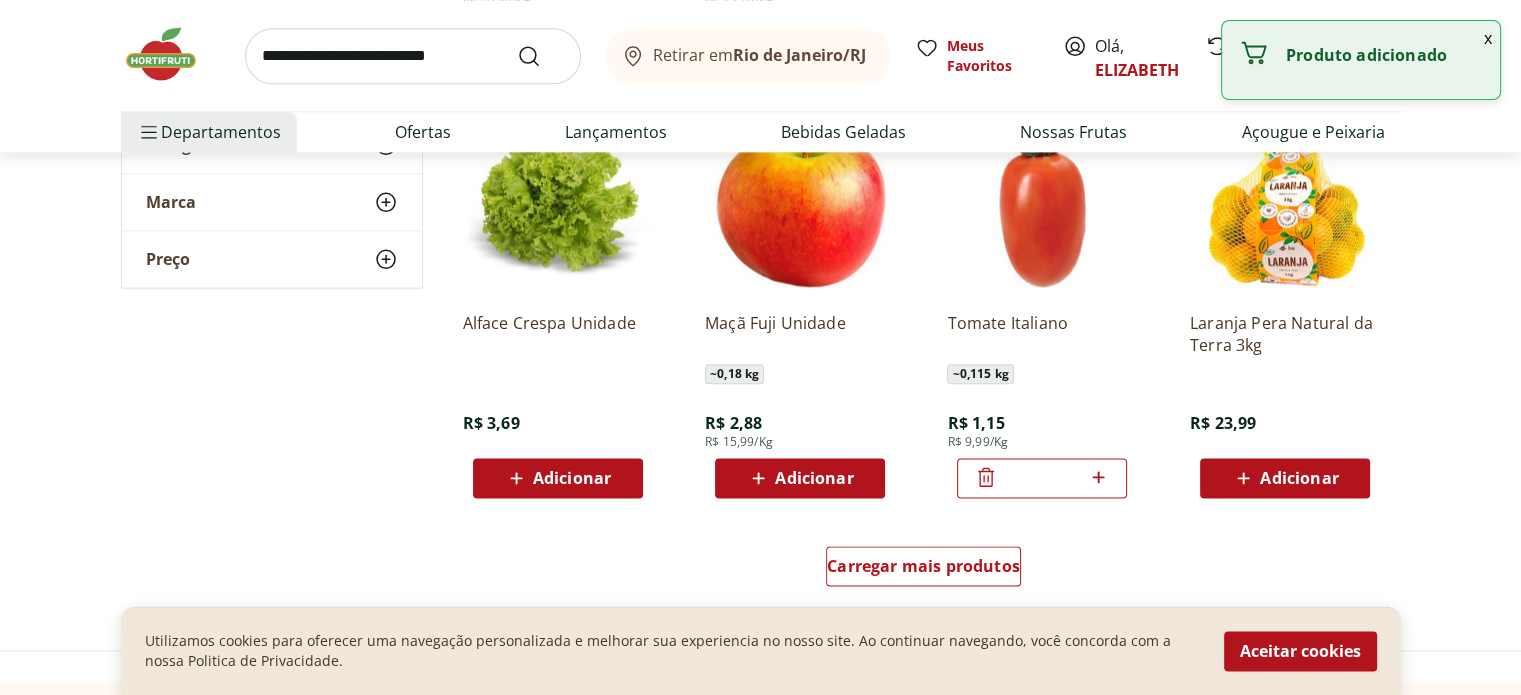 click 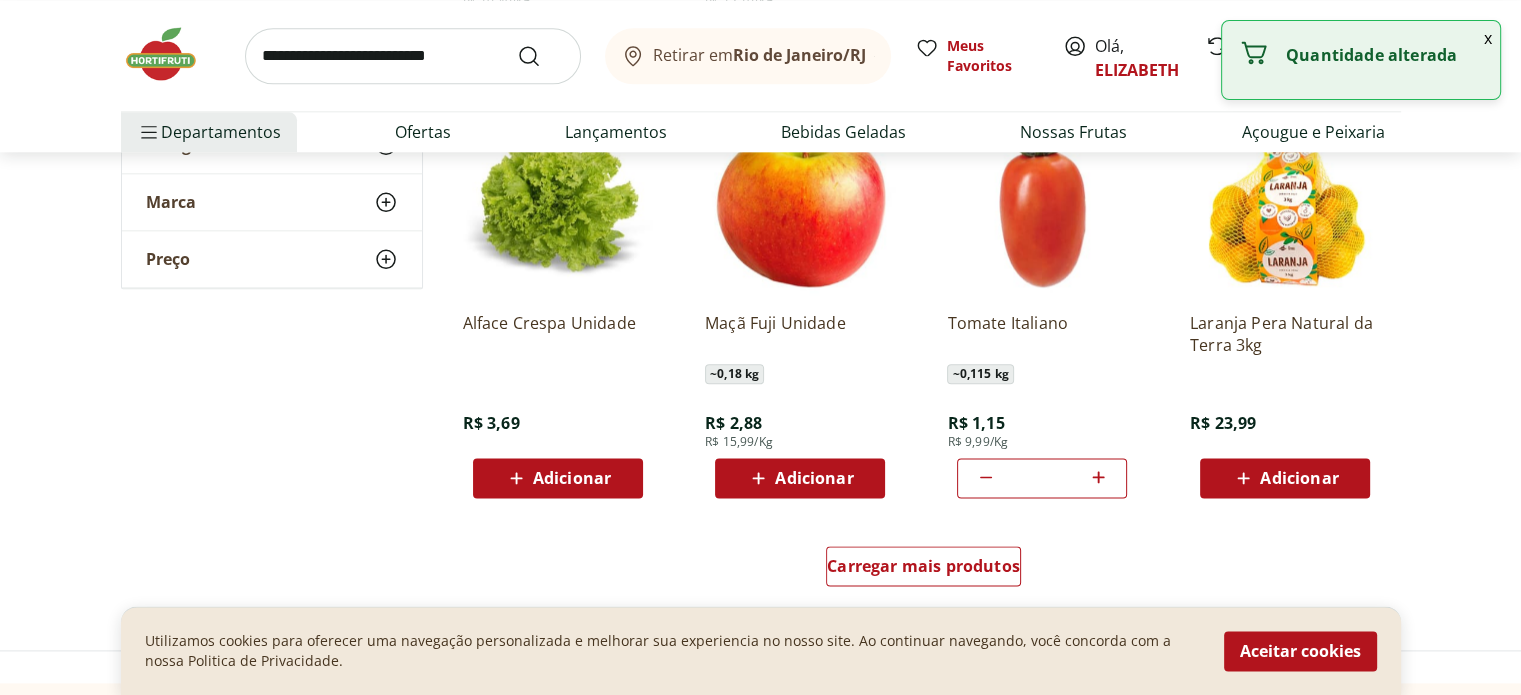 click 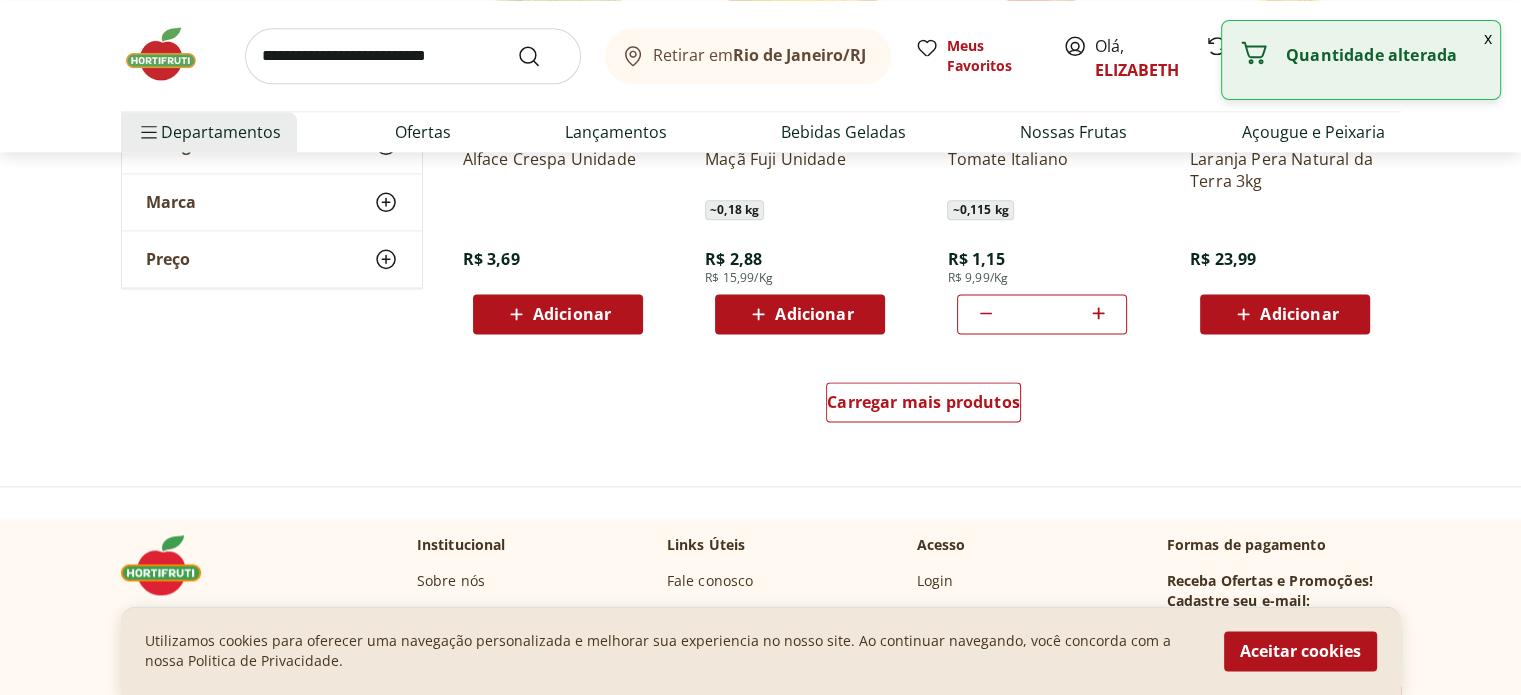 scroll, scrollTop: 2615, scrollLeft: 0, axis: vertical 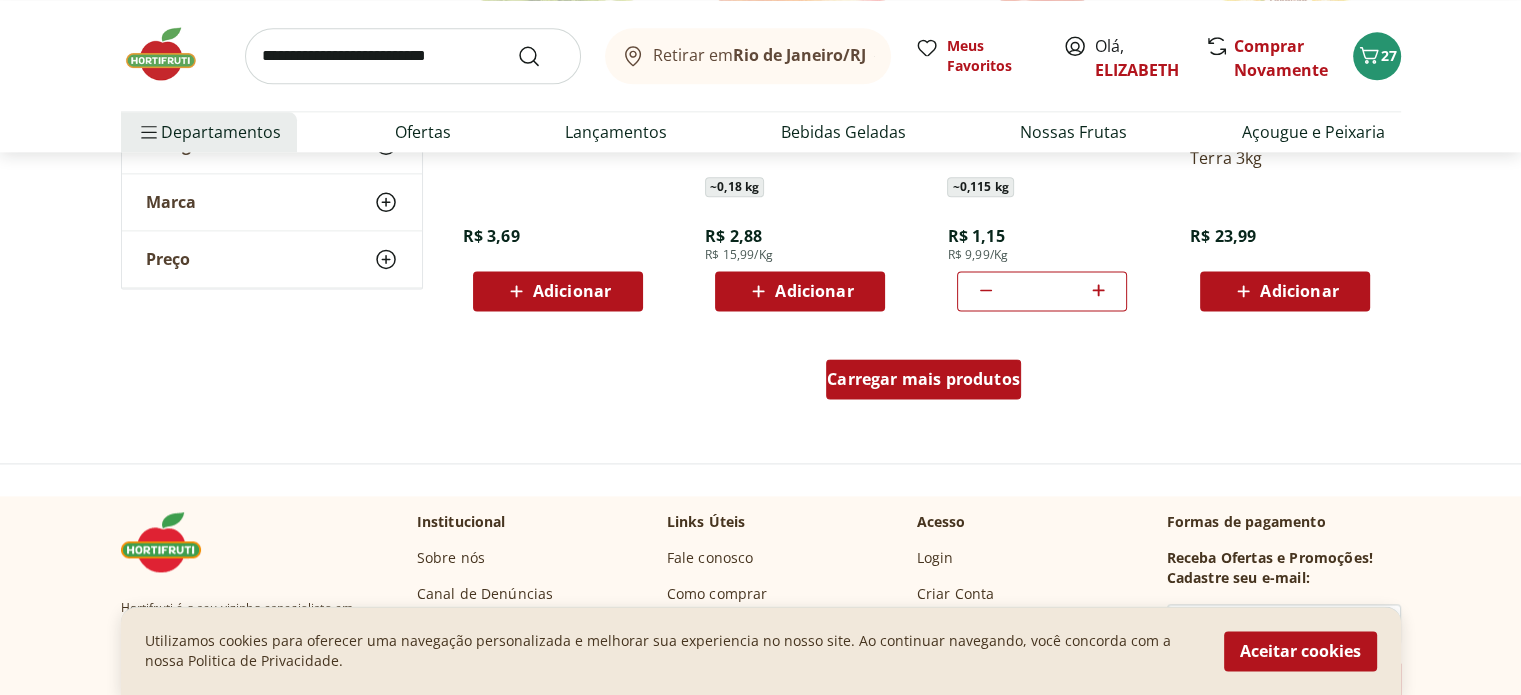 click on "Carregar mais produtos" at bounding box center (923, 379) 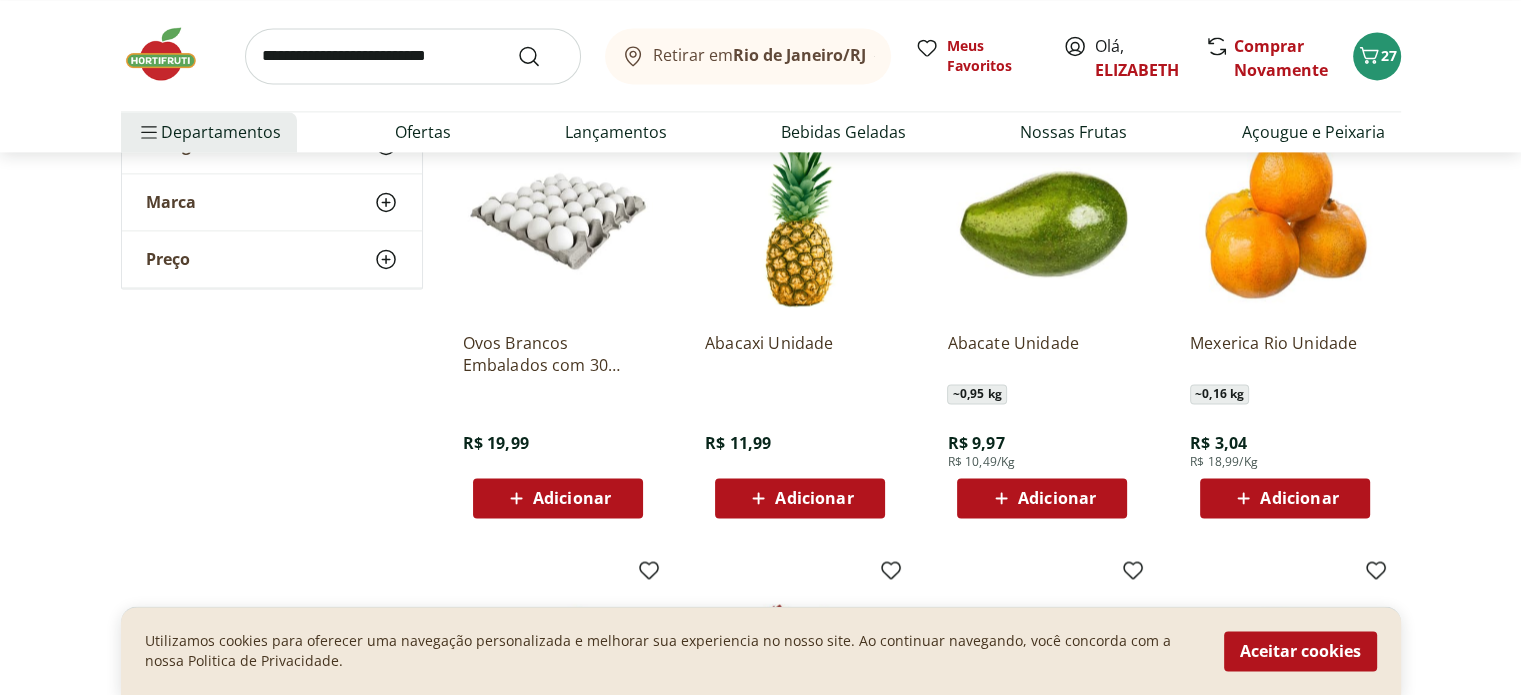 scroll, scrollTop: 2943, scrollLeft: 0, axis: vertical 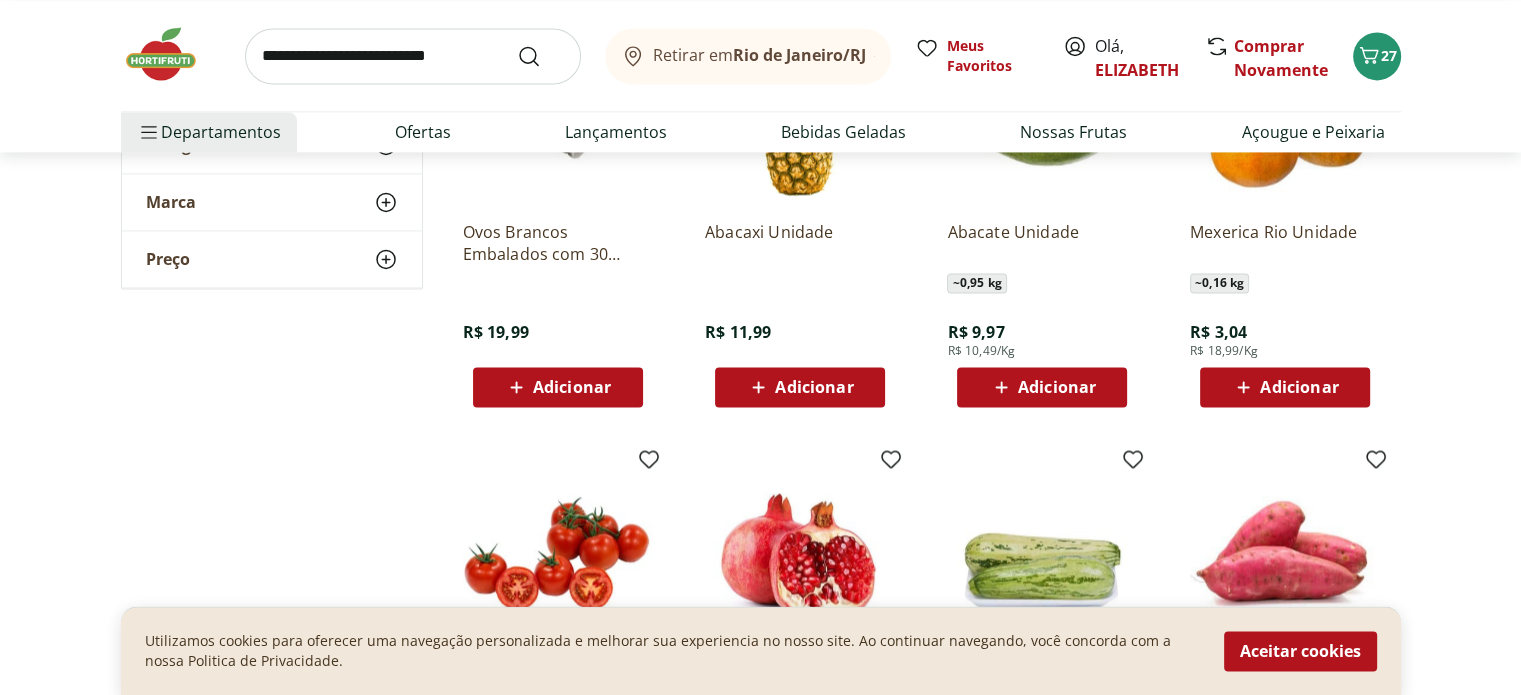 click on "Adicionar" at bounding box center (1057, 387) 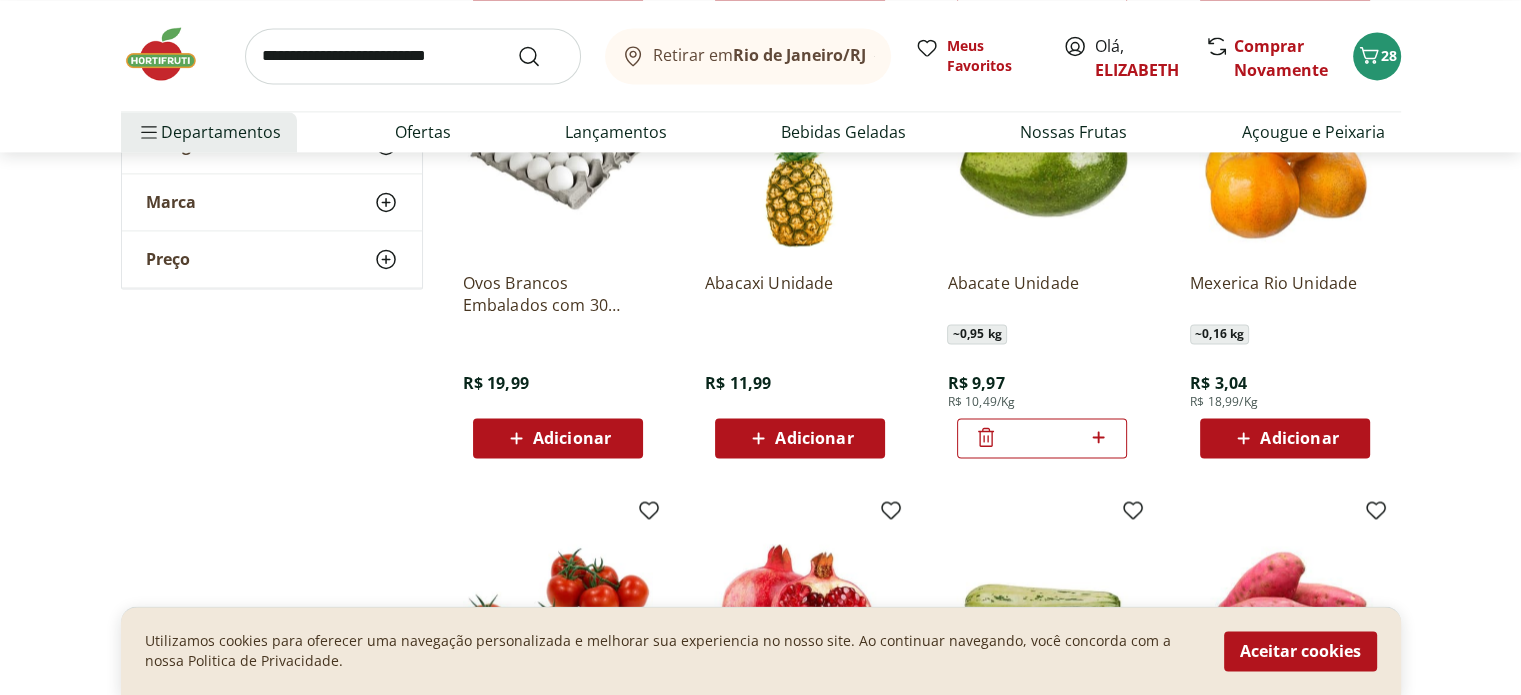 scroll, scrollTop: 2863, scrollLeft: 0, axis: vertical 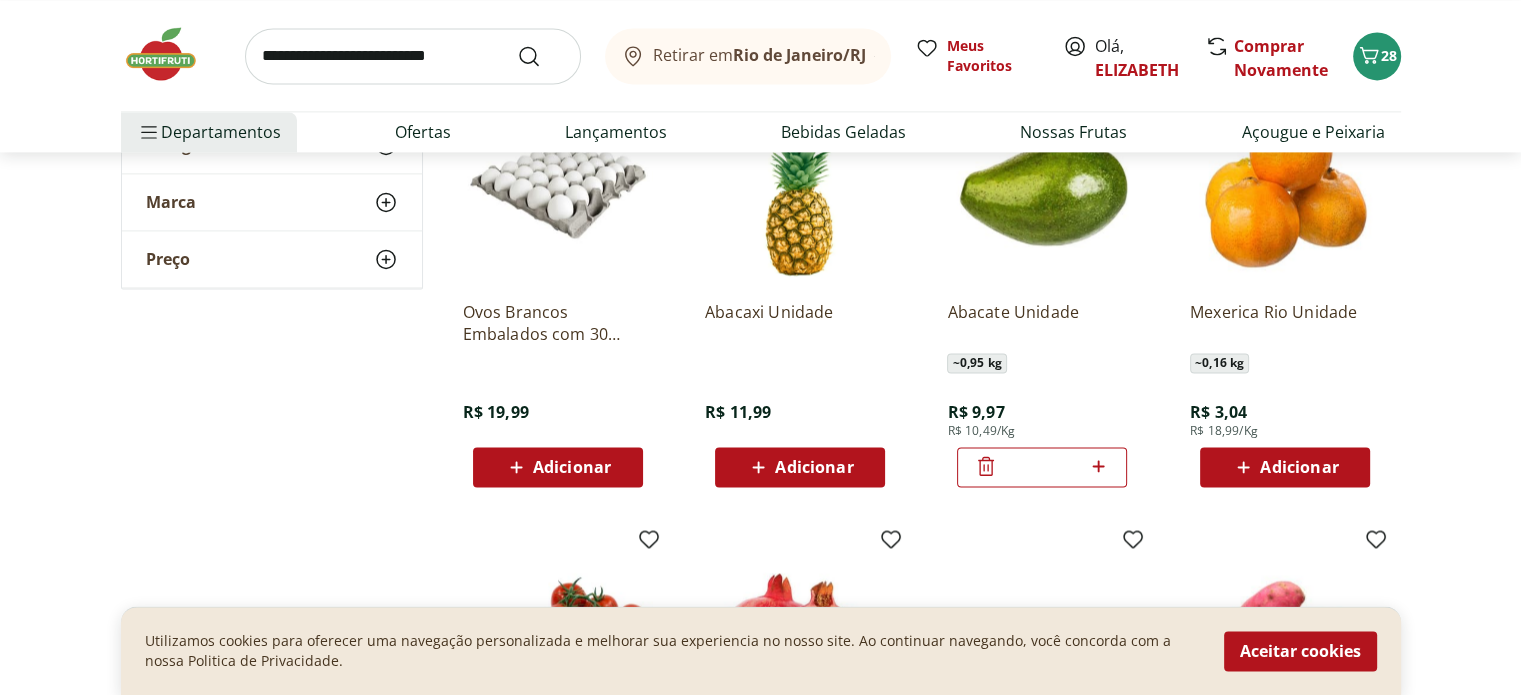 click on "Adicionar" at bounding box center (572, 467) 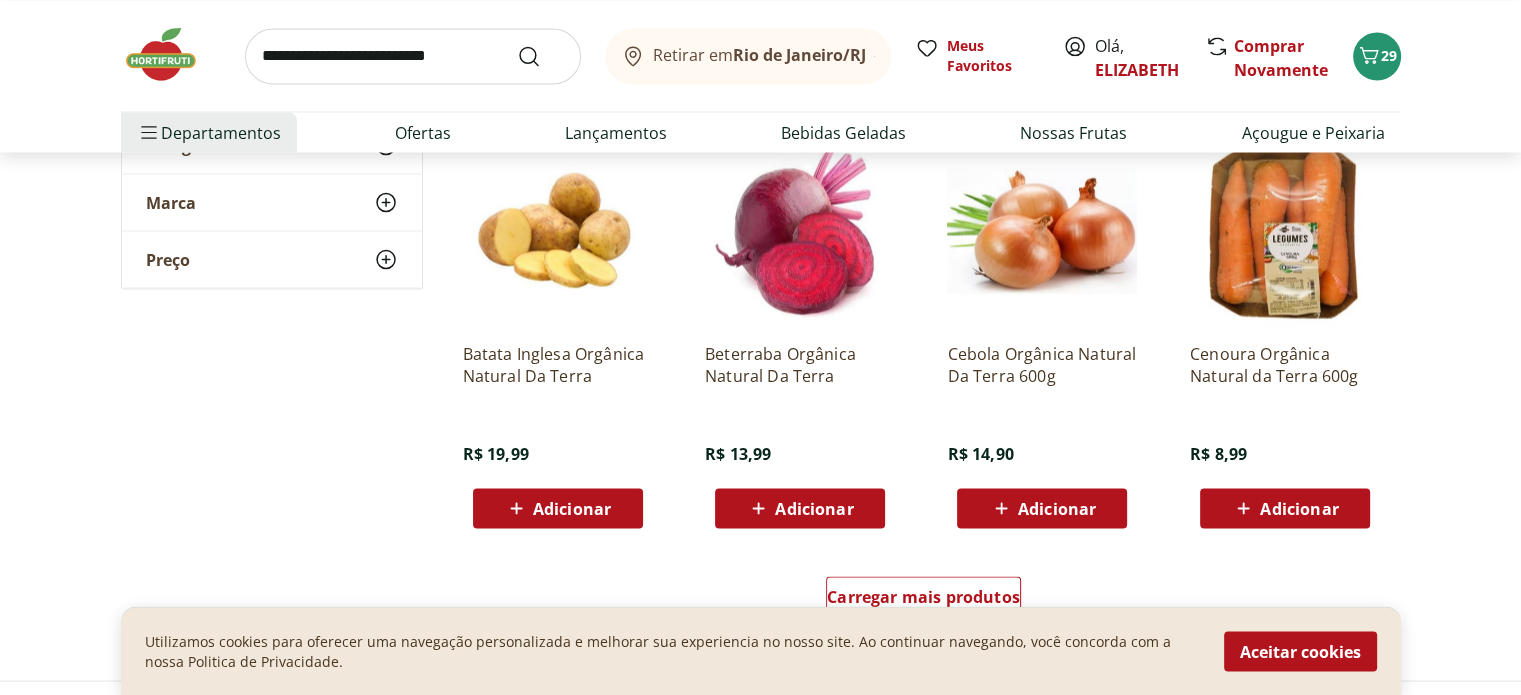 scroll, scrollTop: 3717, scrollLeft: 0, axis: vertical 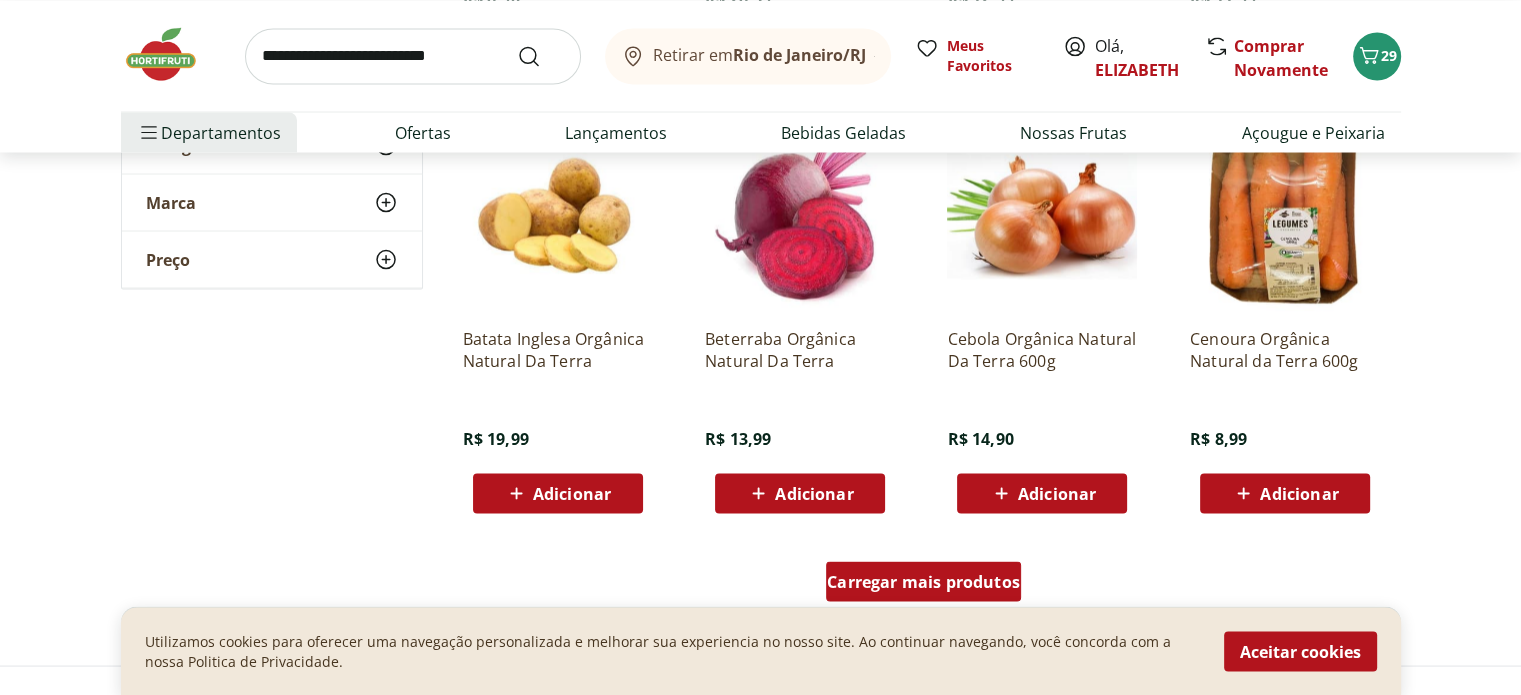 click on "Carregar mais produtos" at bounding box center [923, 581] 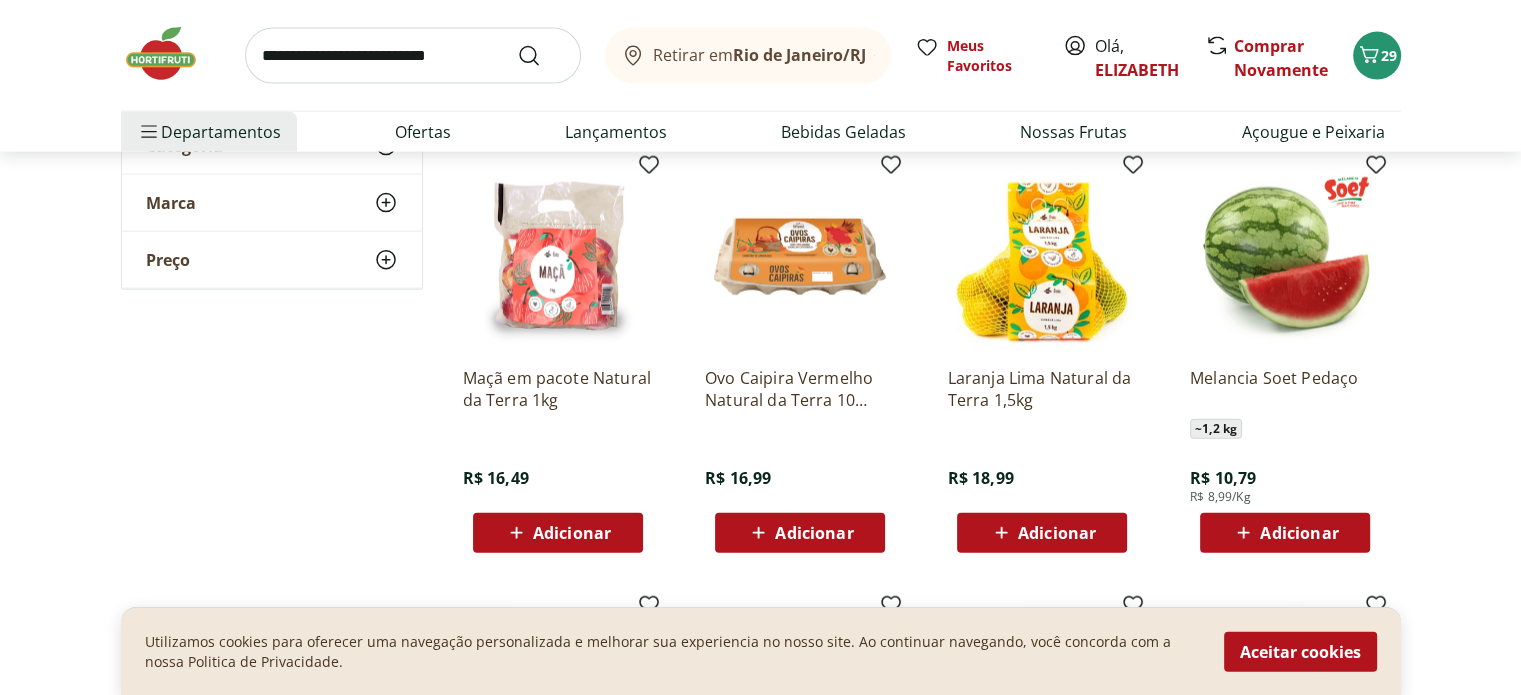 scroll, scrollTop: 4568, scrollLeft: 0, axis: vertical 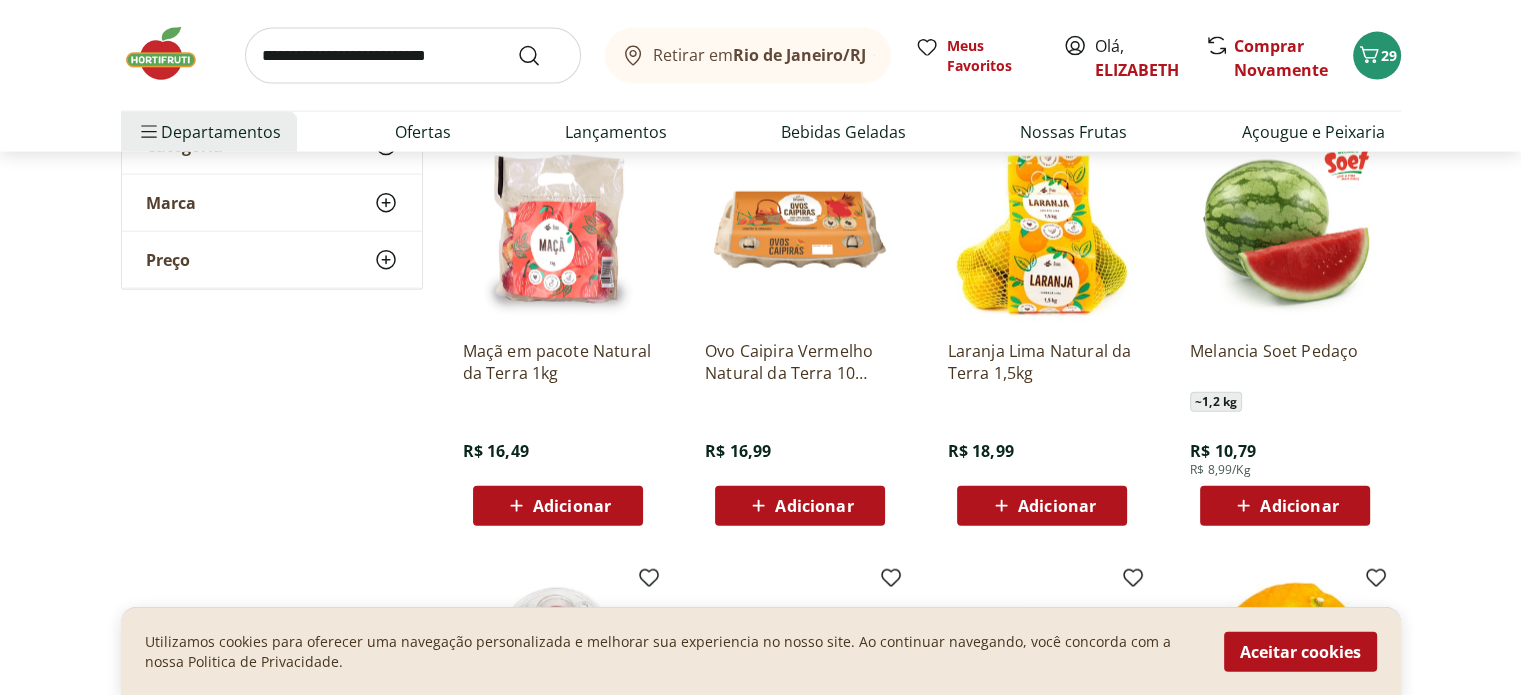 click on "Adicionar" at bounding box center (572, 506) 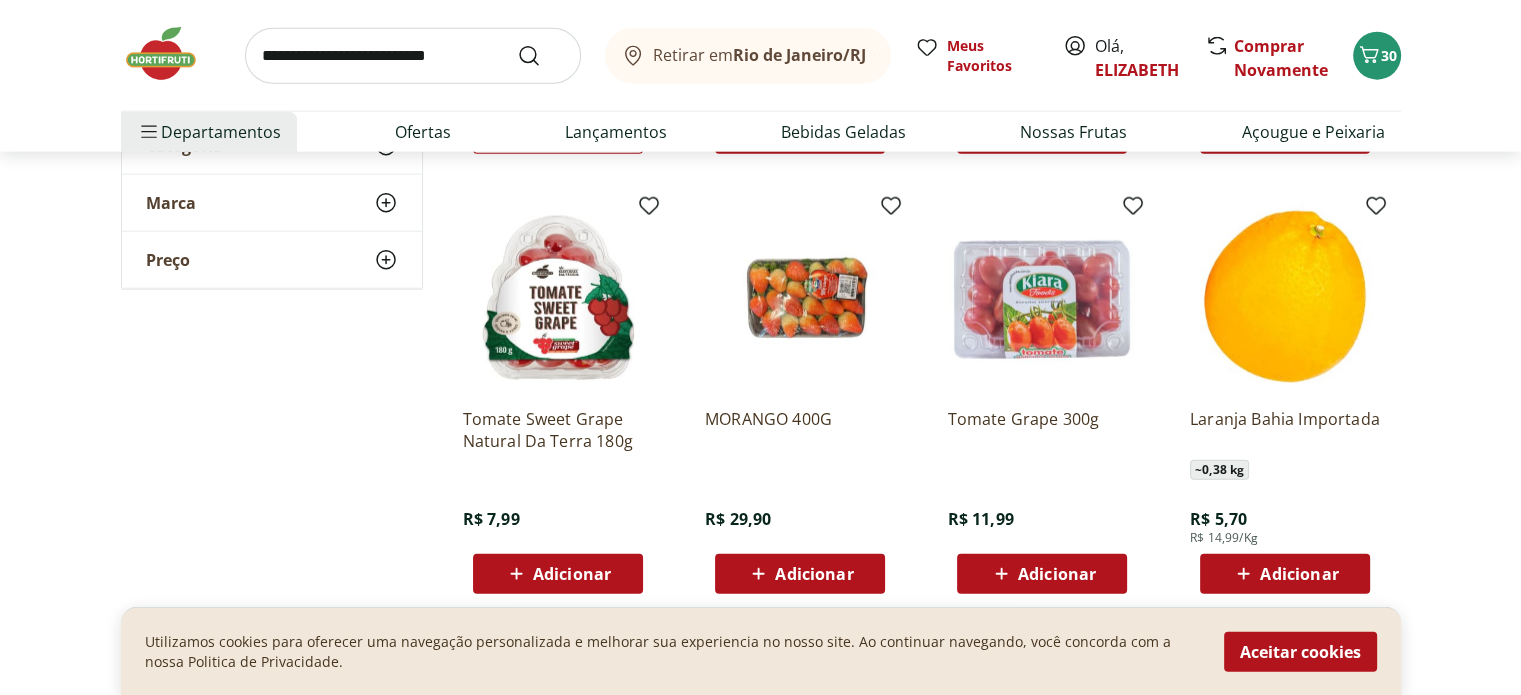 scroll, scrollTop: 5029, scrollLeft: 0, axis: vertical 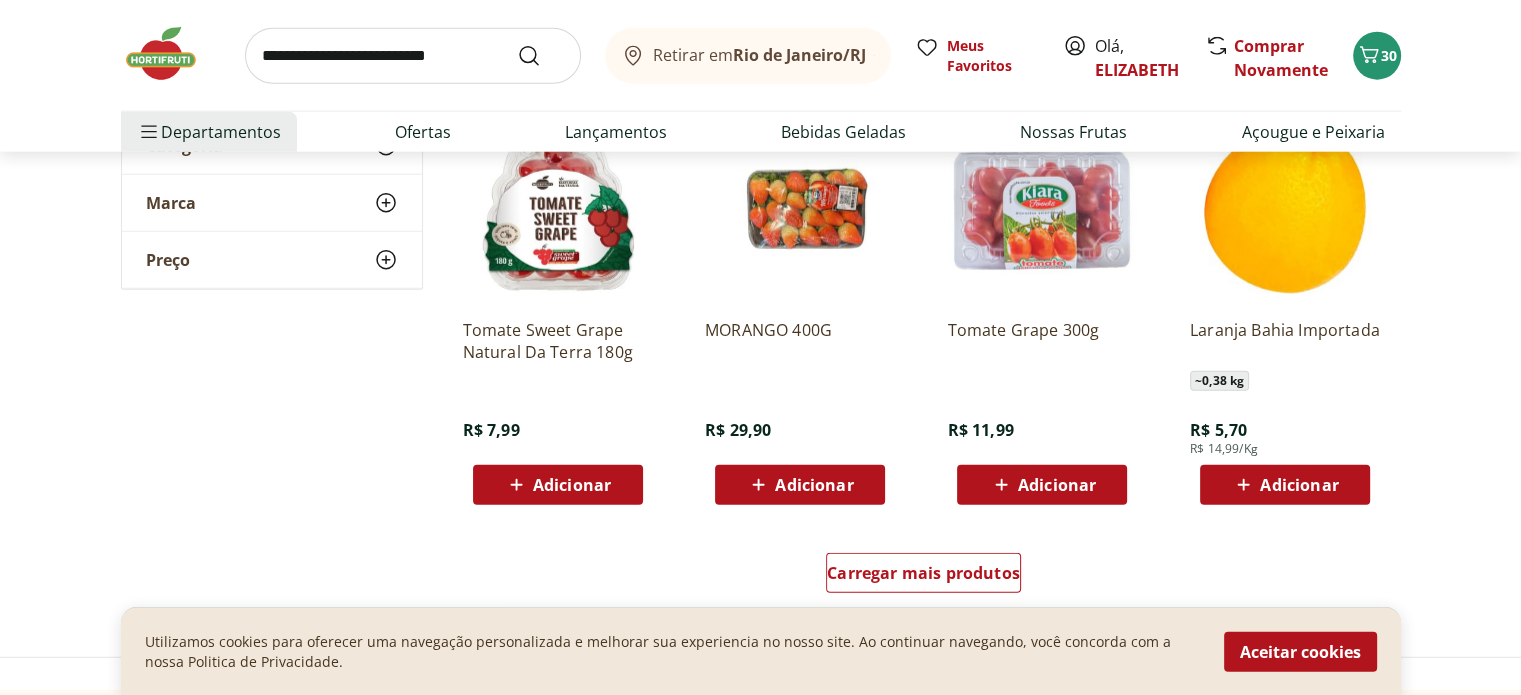 click on "Adicionar" at bounding box center [572, 485] 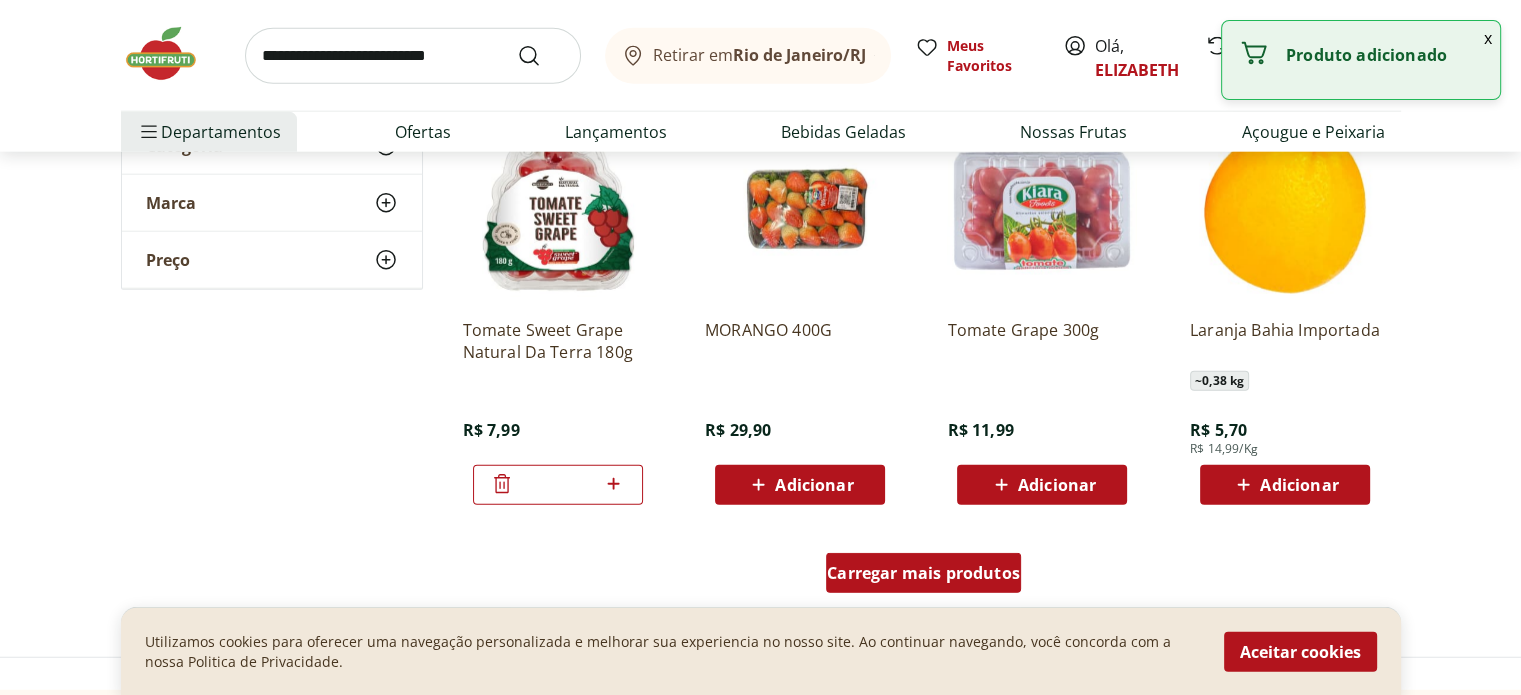 click on "Carregar mais produtos" at bounding box center [923, 573] 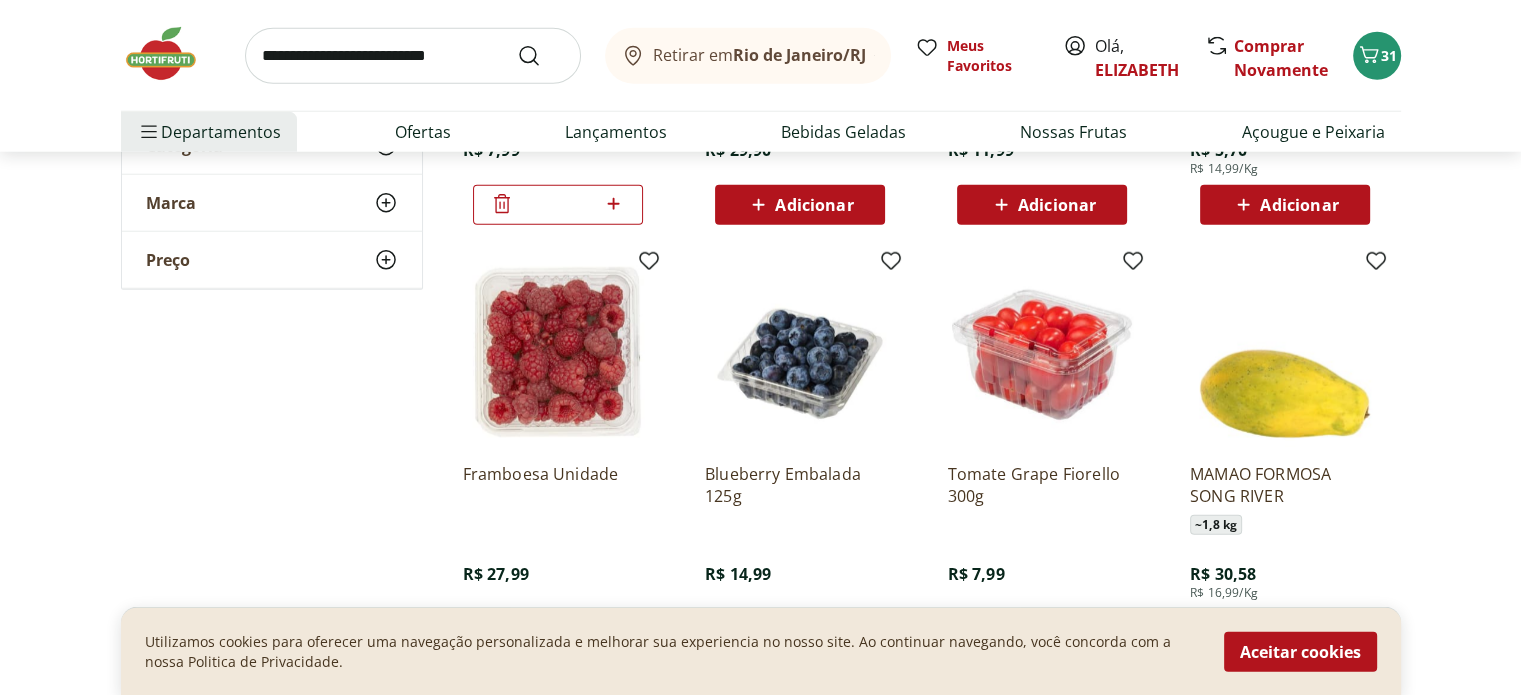 scroll, scrollTop: 5458, scrollLeft: 0, axis: vertical 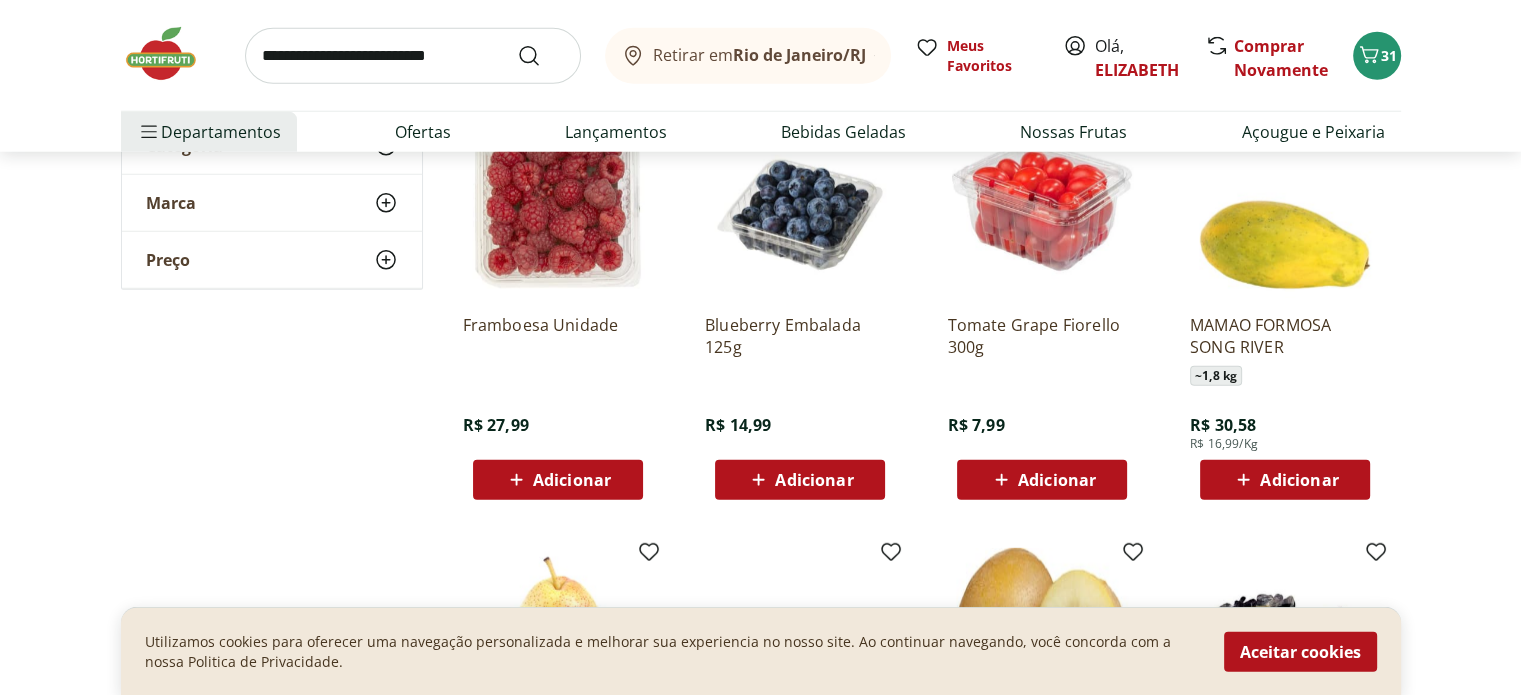 click on "Adicionar" at bounding box center [1057, 480] 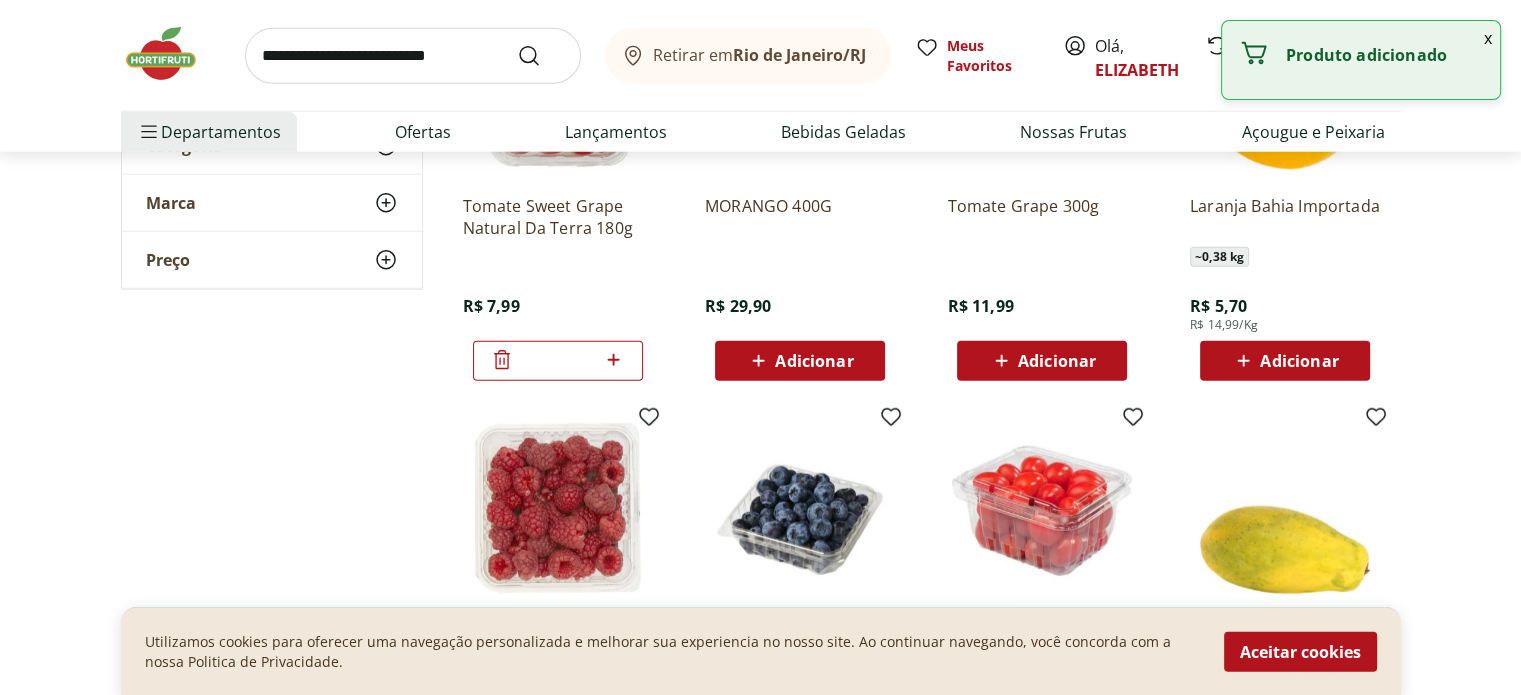 scroll, scrollTop: 5090, scrollLeft: 0, axis: vertical 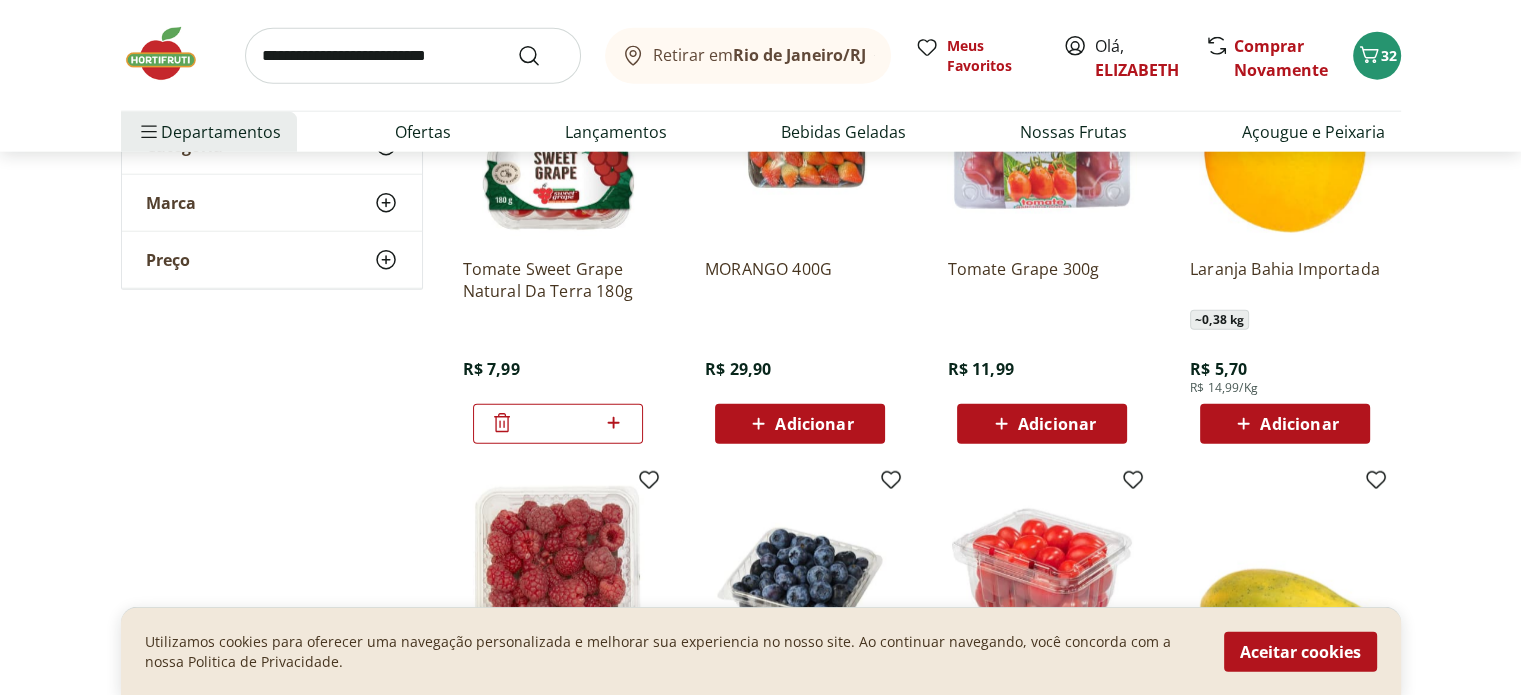 click 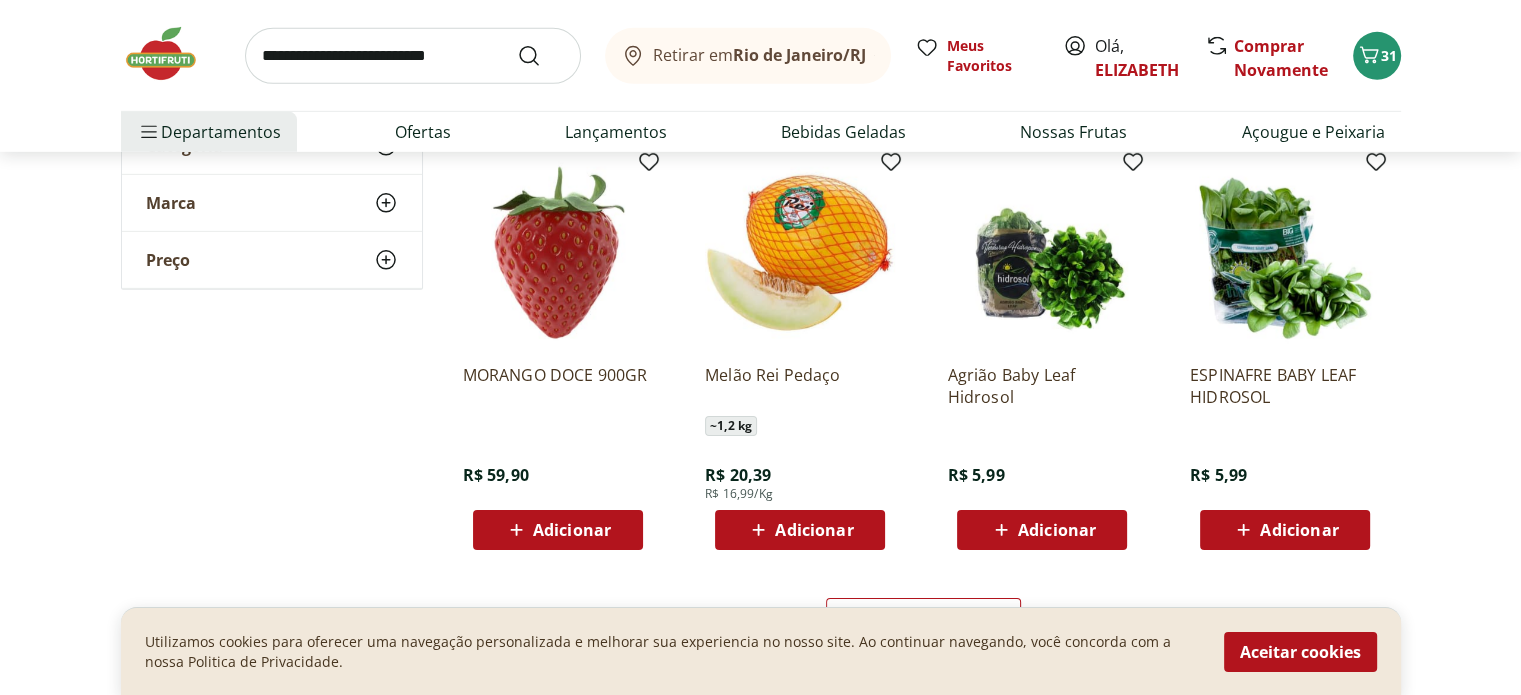 scroll, scrollTop: 6320, scrollLeft: 0, axis: vertical 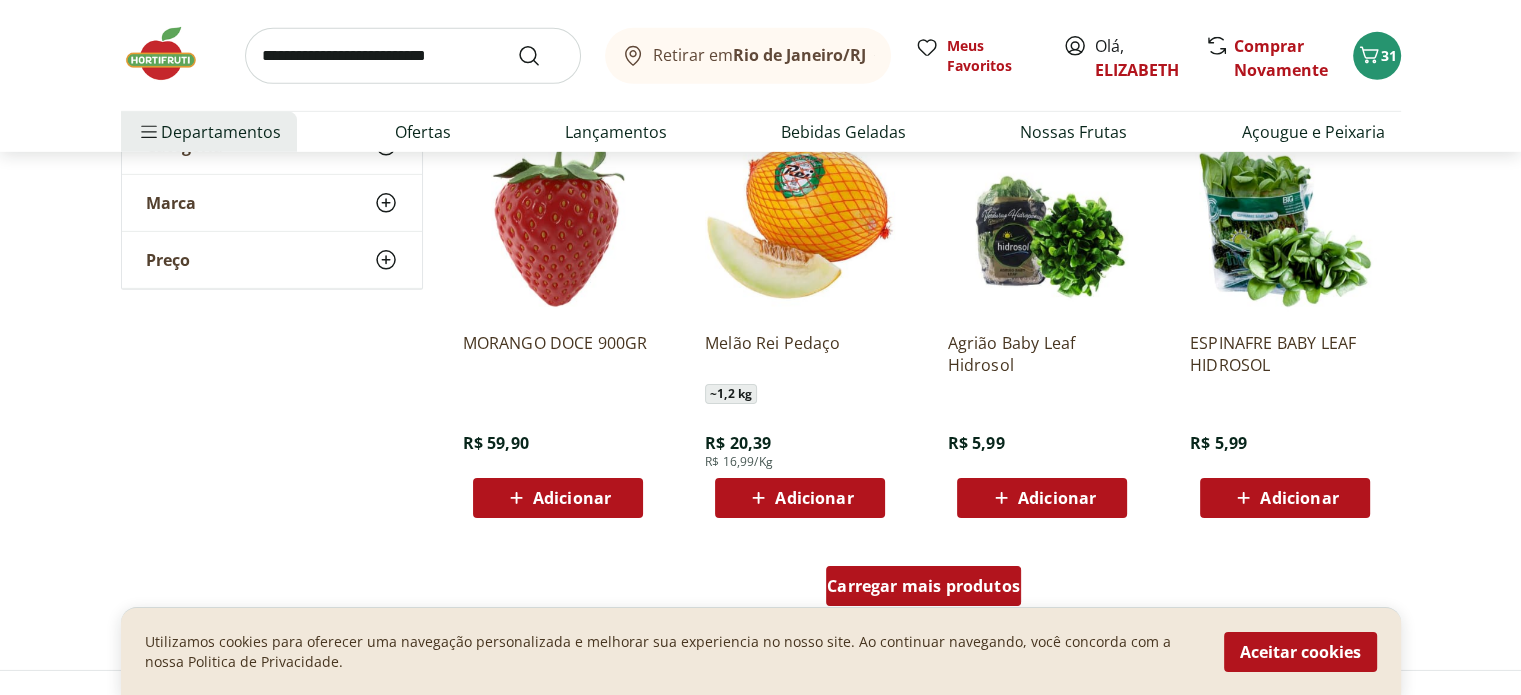 click on "Carregar mais produtos" at bounding box center [923, 586] 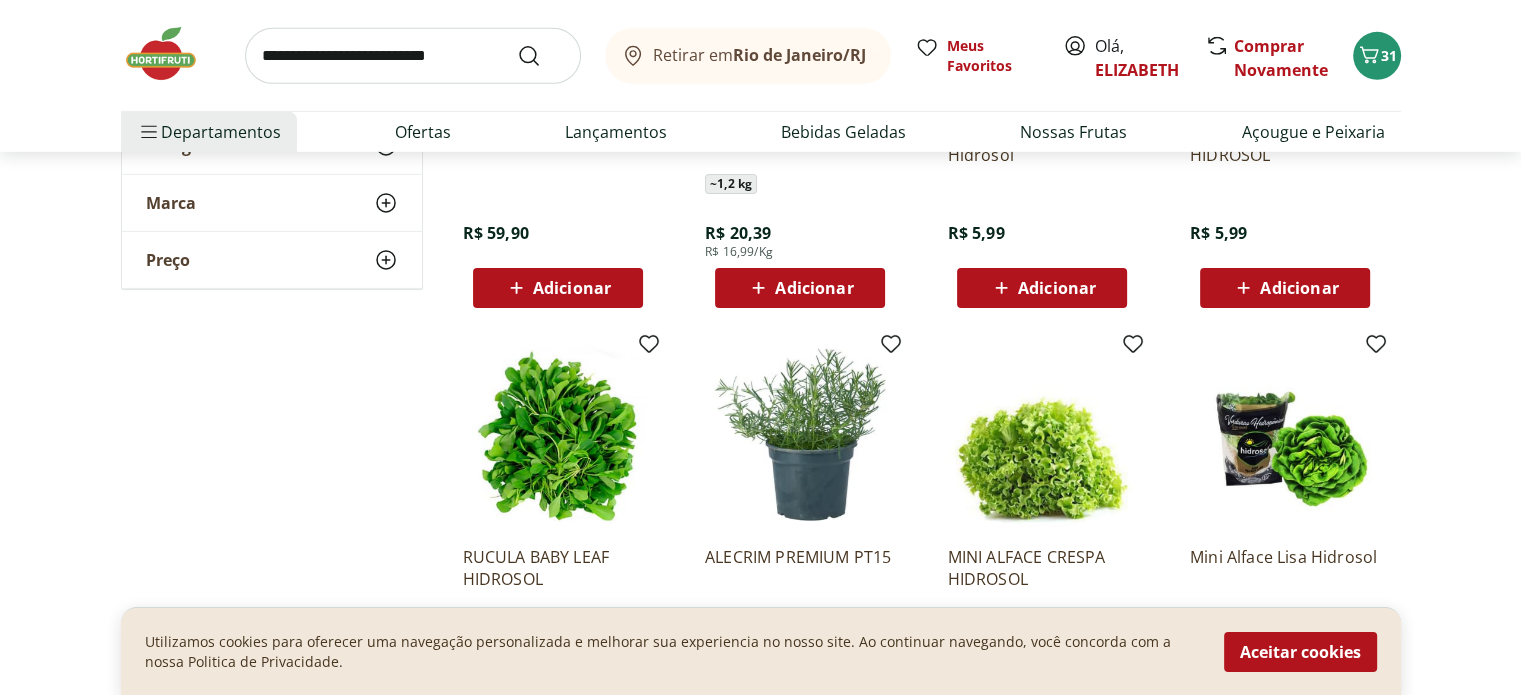 scroll, scrollTop: 6554, scrollLeft: 0, axis: vertical 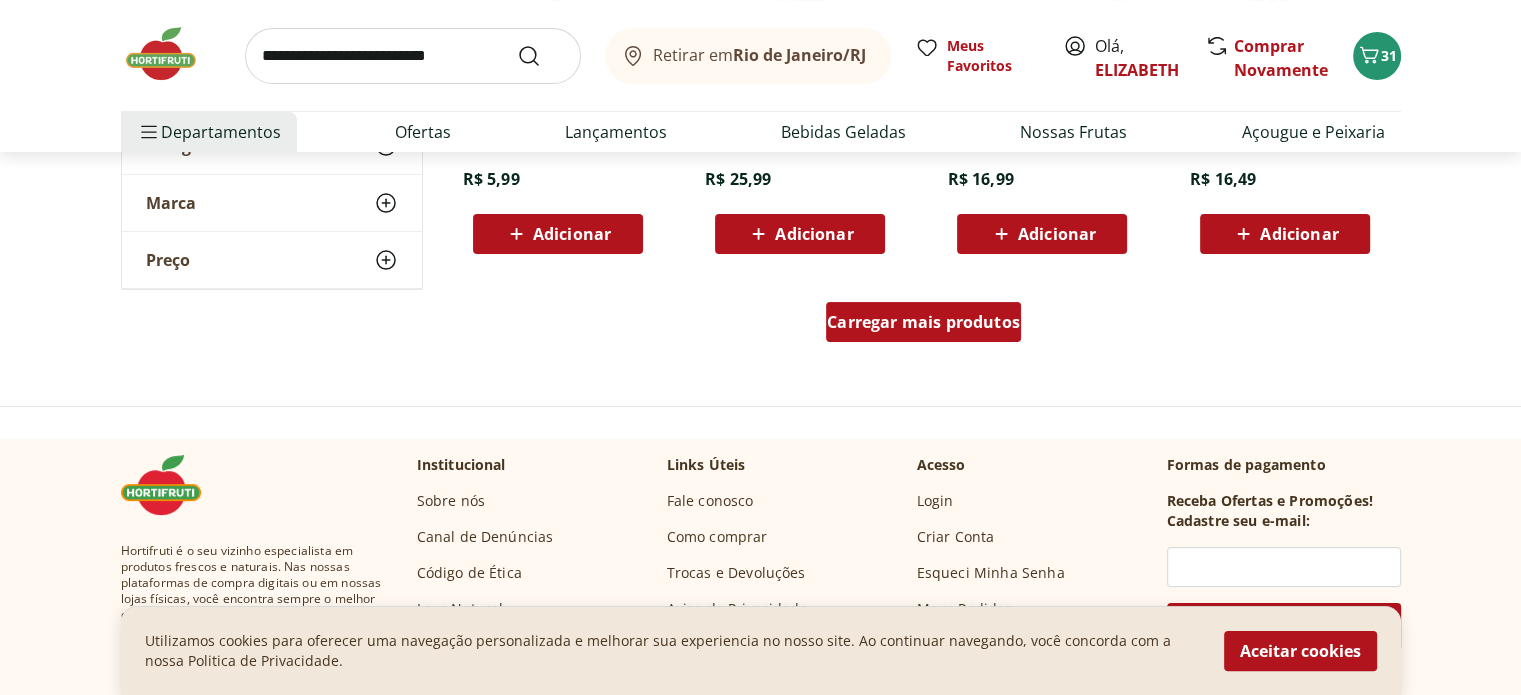 click on "Carregar mais produtos" at bounding box center (923, 322) 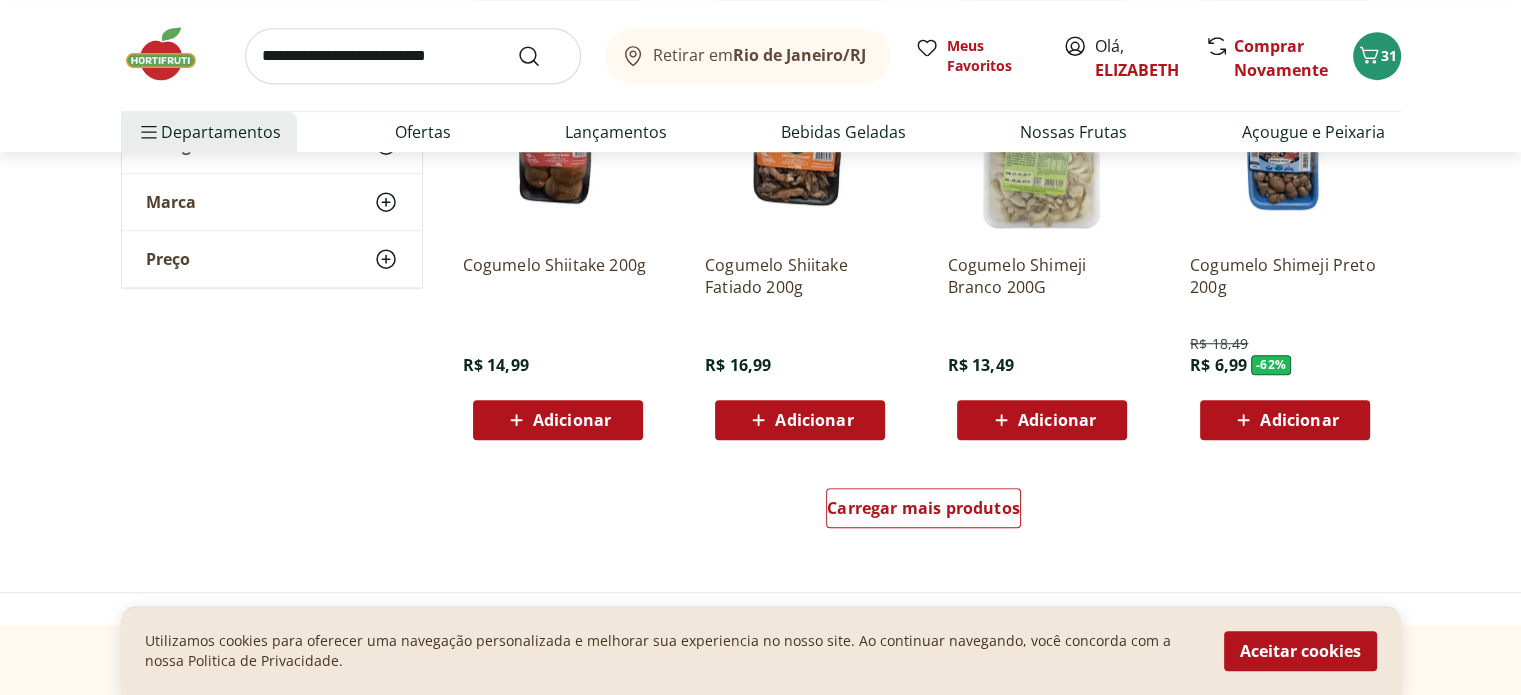 scroll, scrollTop: 8840, scrollLeft: 0, axis: vertical 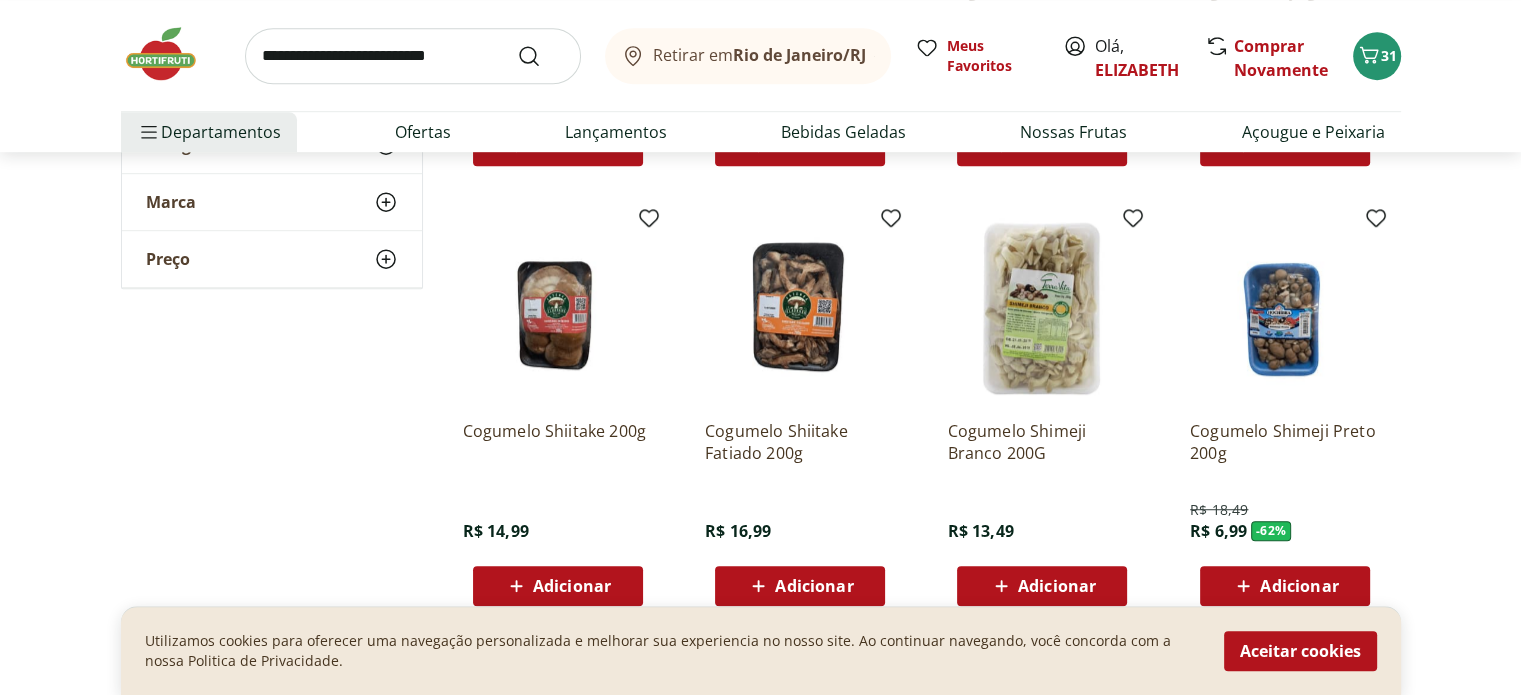 click at bounding box center [413, 56] 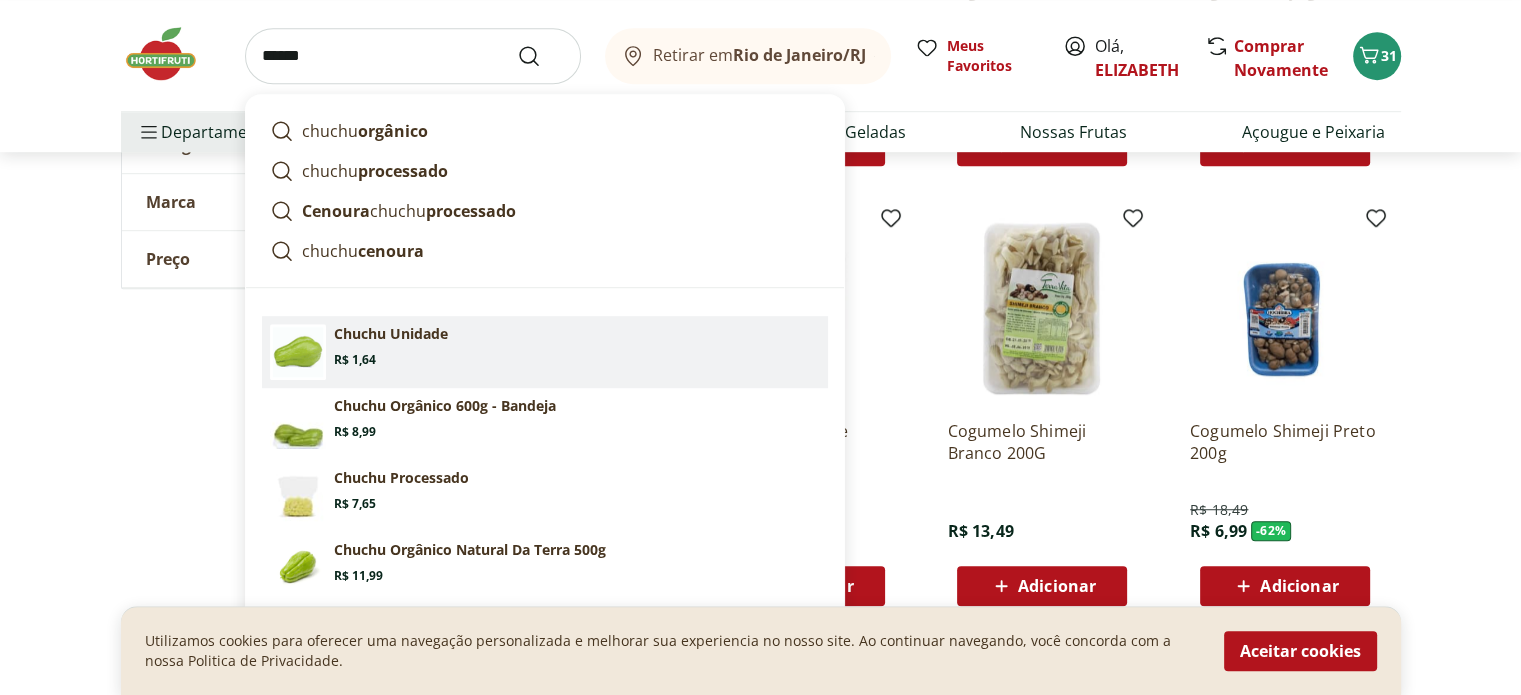 click on "Chuchu Unidade" at bounding box center [391, 334] 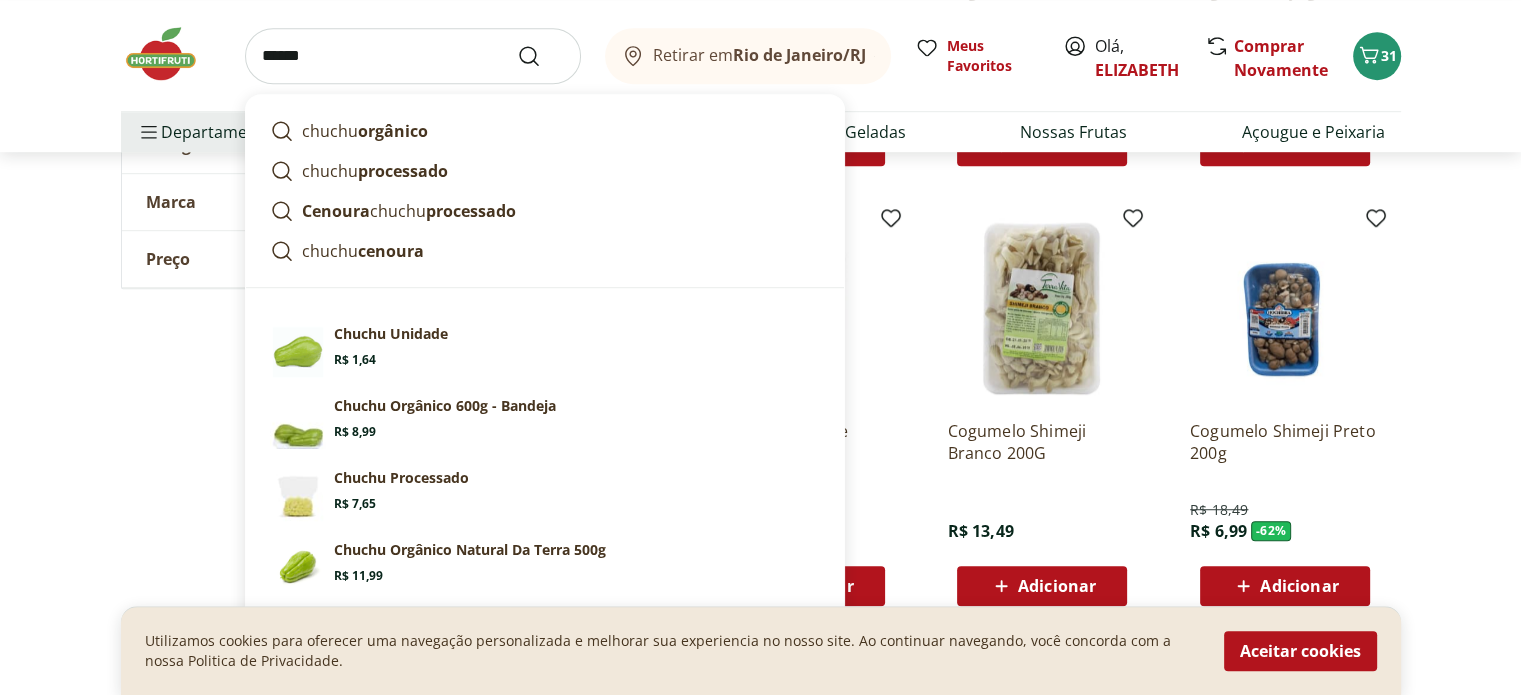 type on "**********" 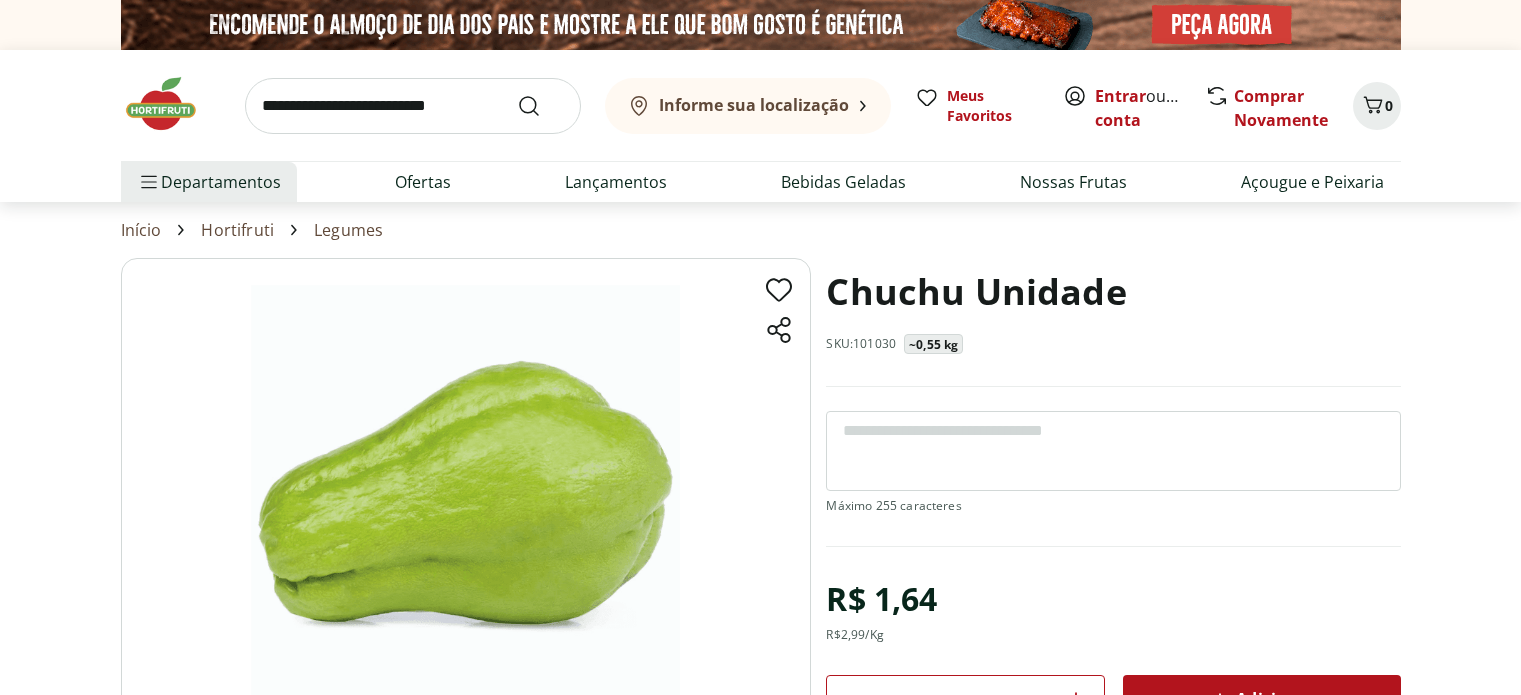scroll, scrollTop: 0, scrollLeft: 0, axis: both 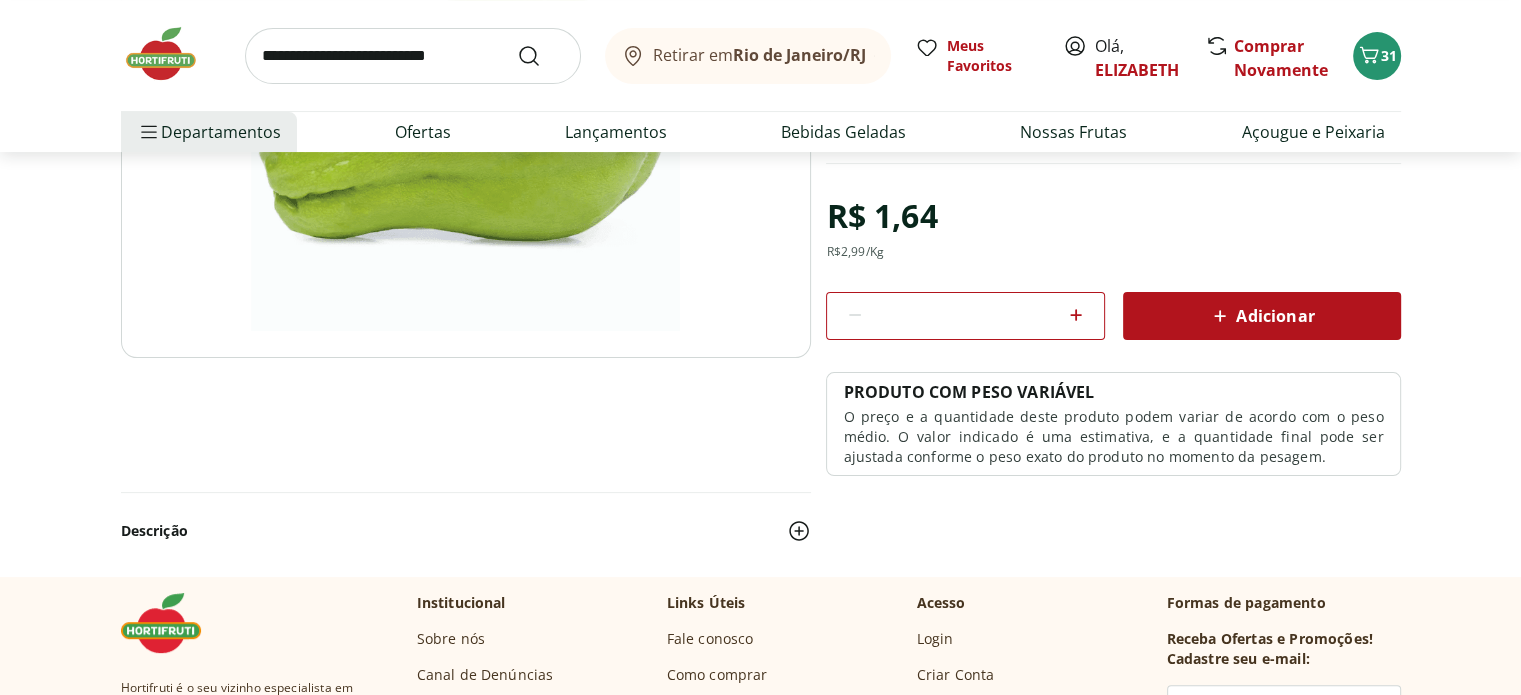 click 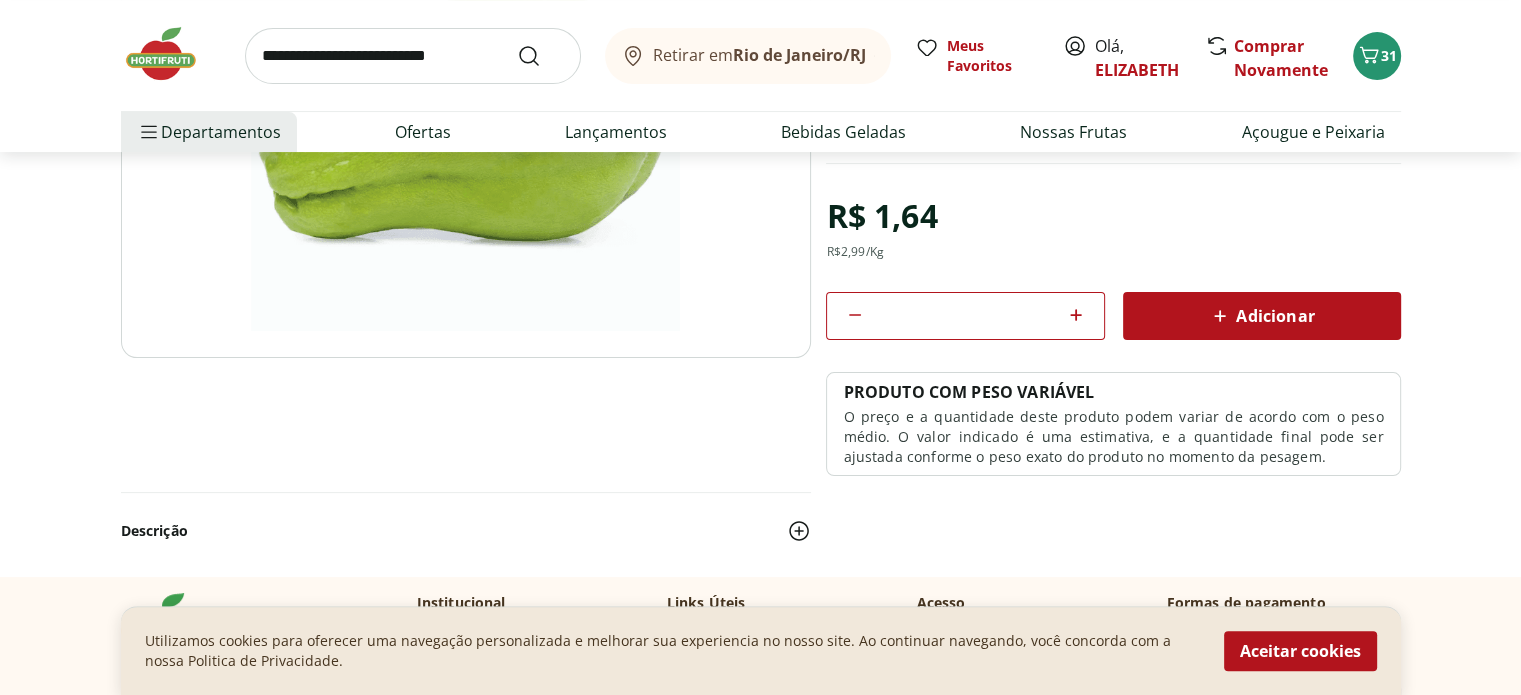 click 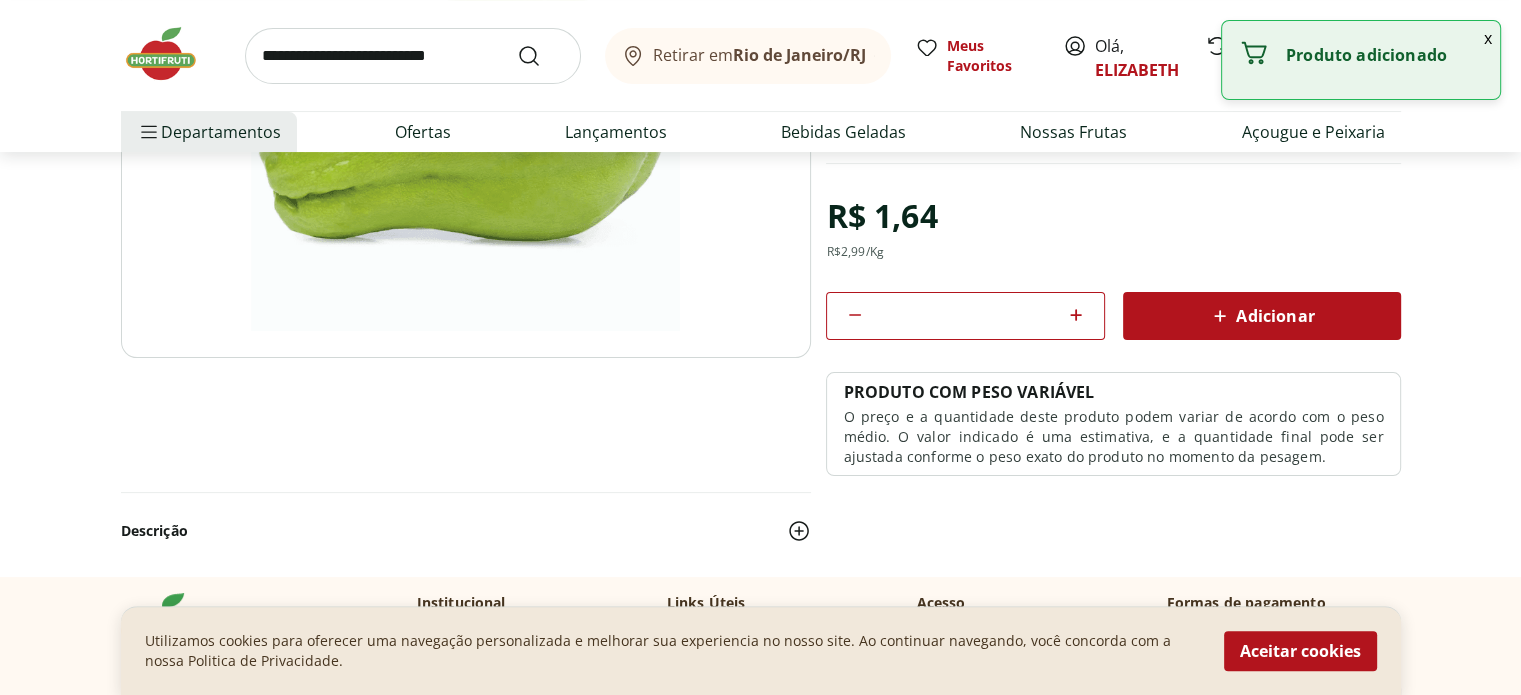 click at bounding box center [413, 56] 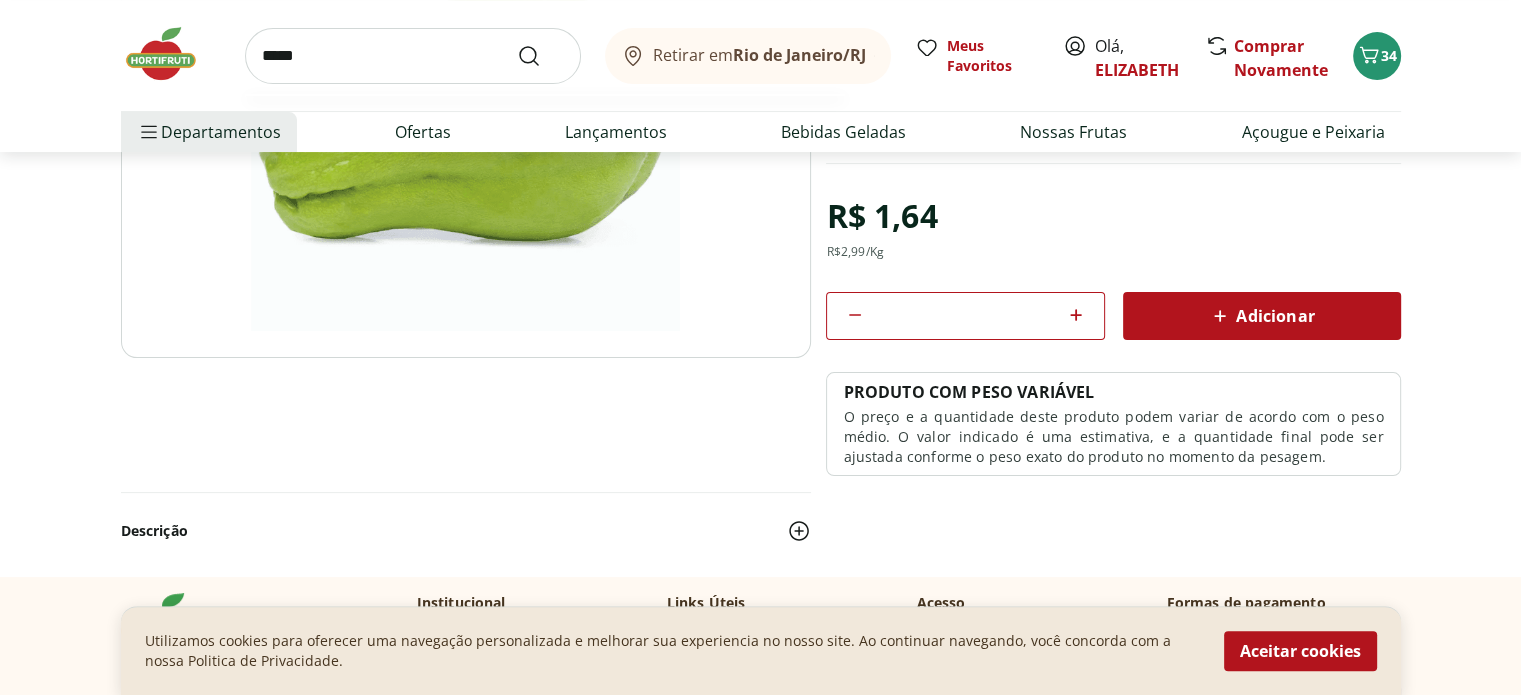 type on "*****" 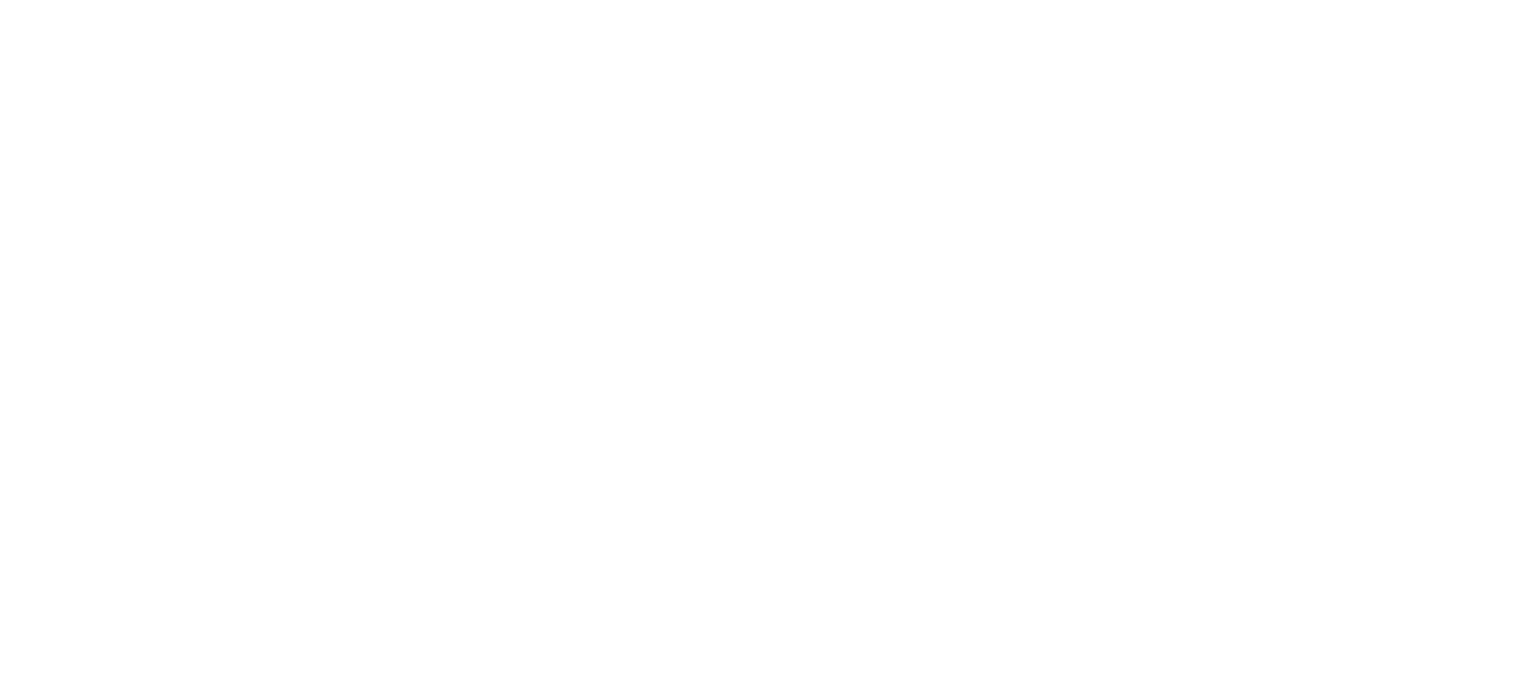 scroll, scrollTop: 0, scrollLeft: 0, axis: both 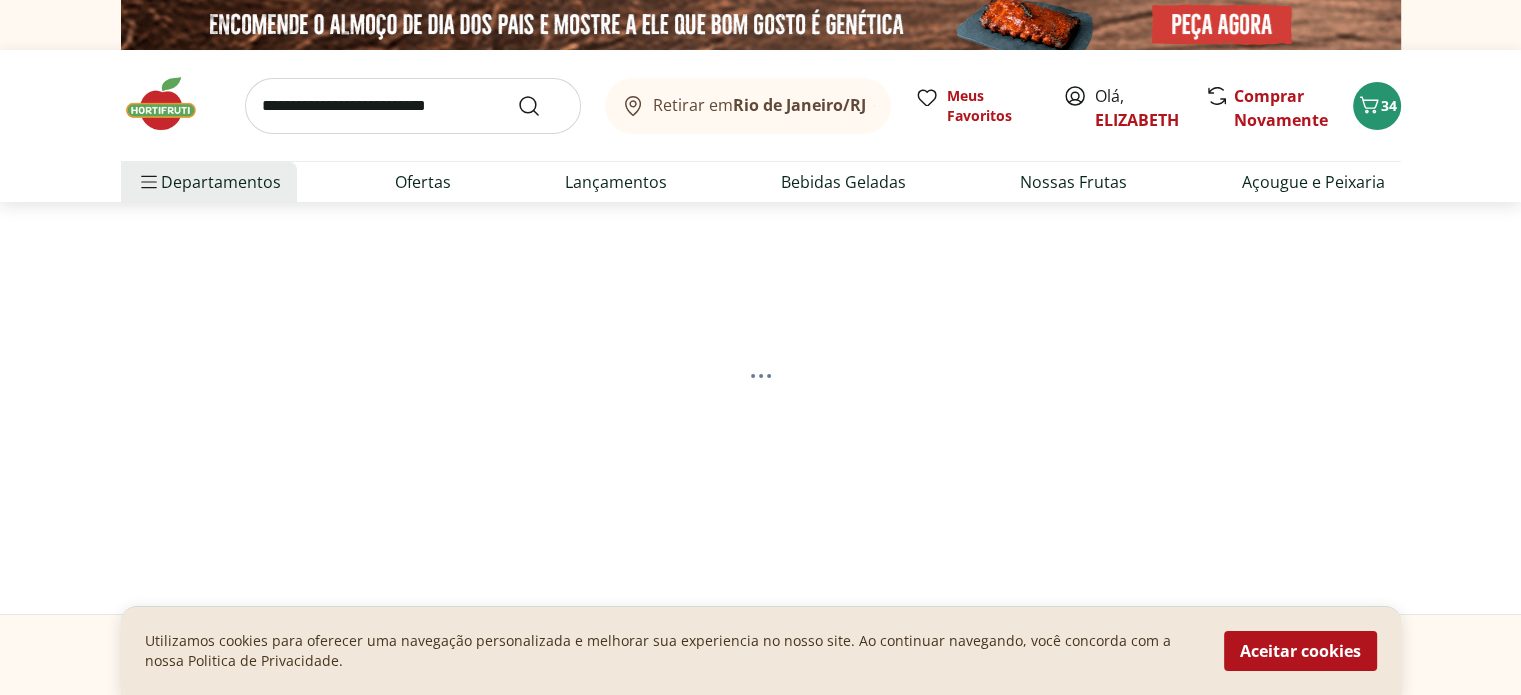 select on "**********" 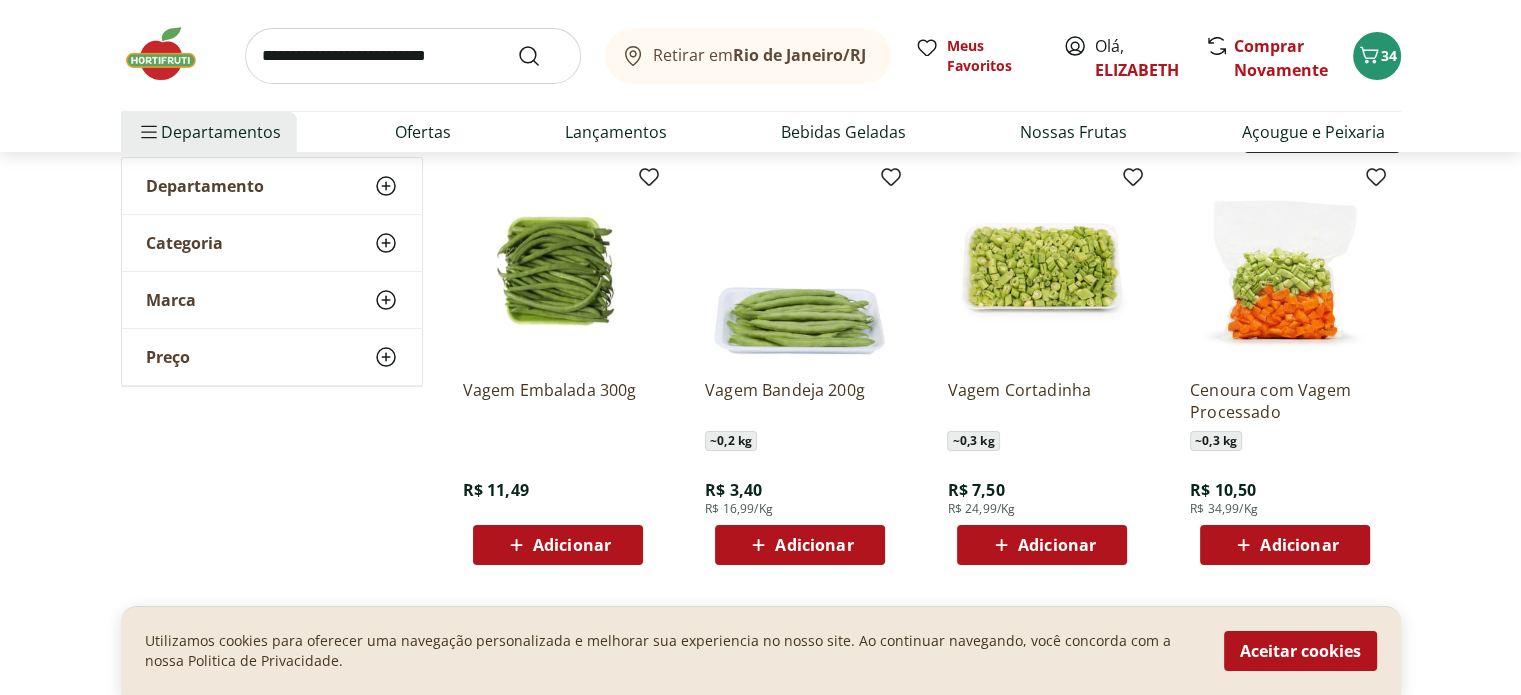 scroll, scrollTop: 296, scrollLeft: 0, axis: vertical 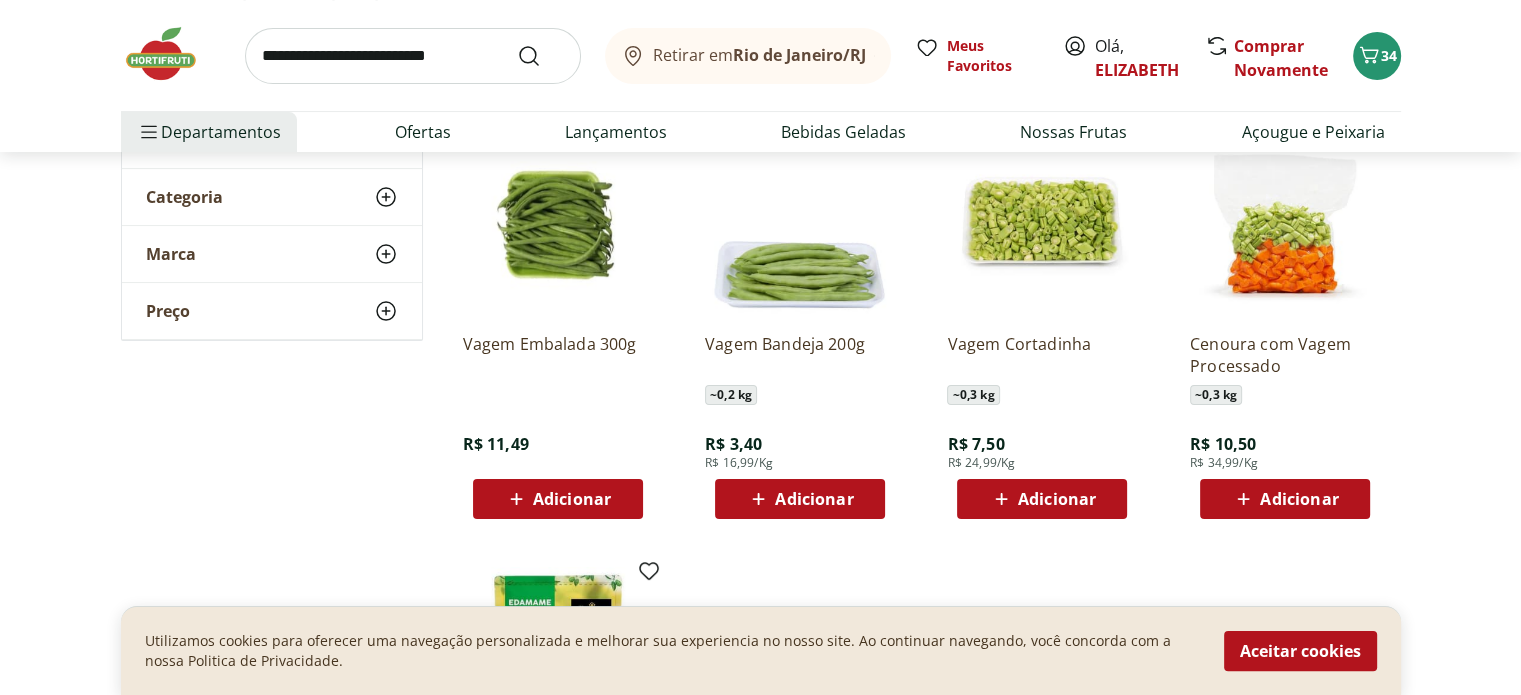 click on "**********" at bounding box center [760, 484] 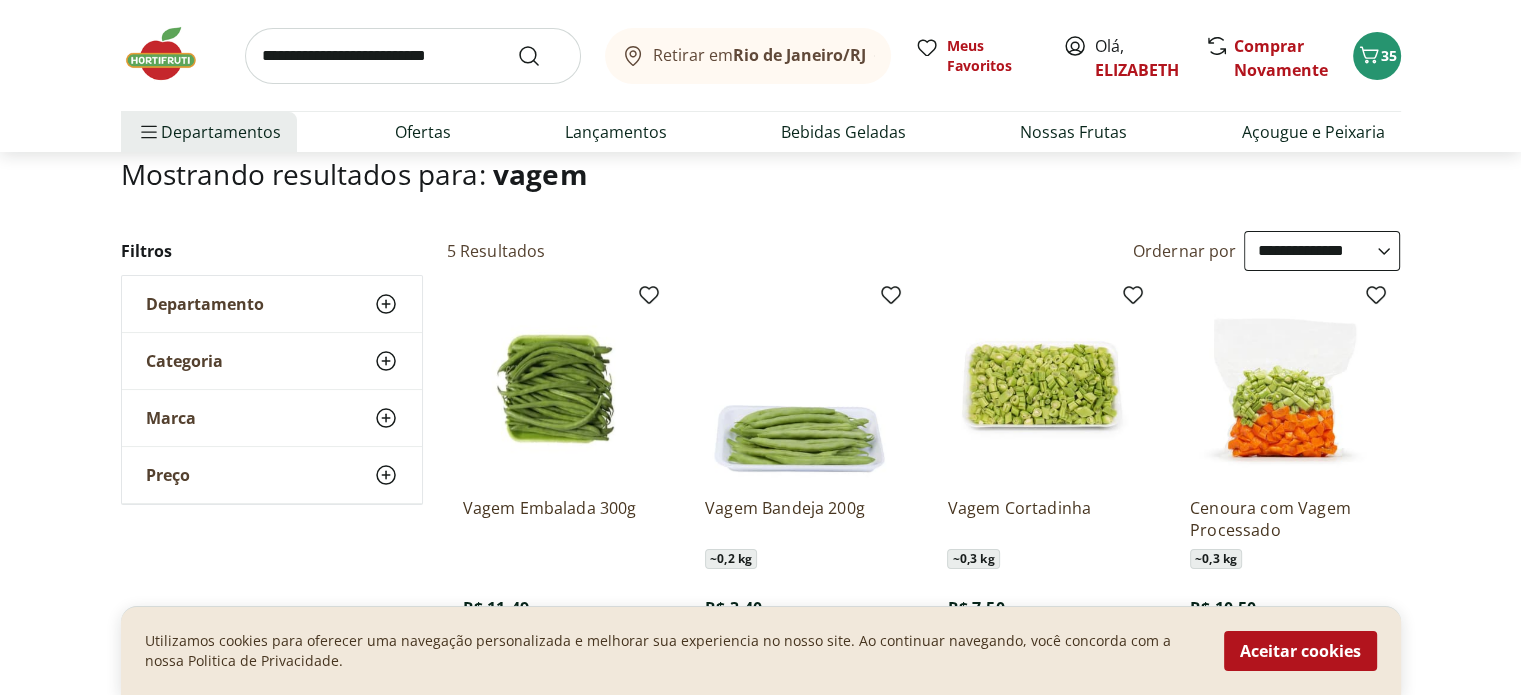 scroll, scrollTop: 0, scrollLeft: 0, axis: both 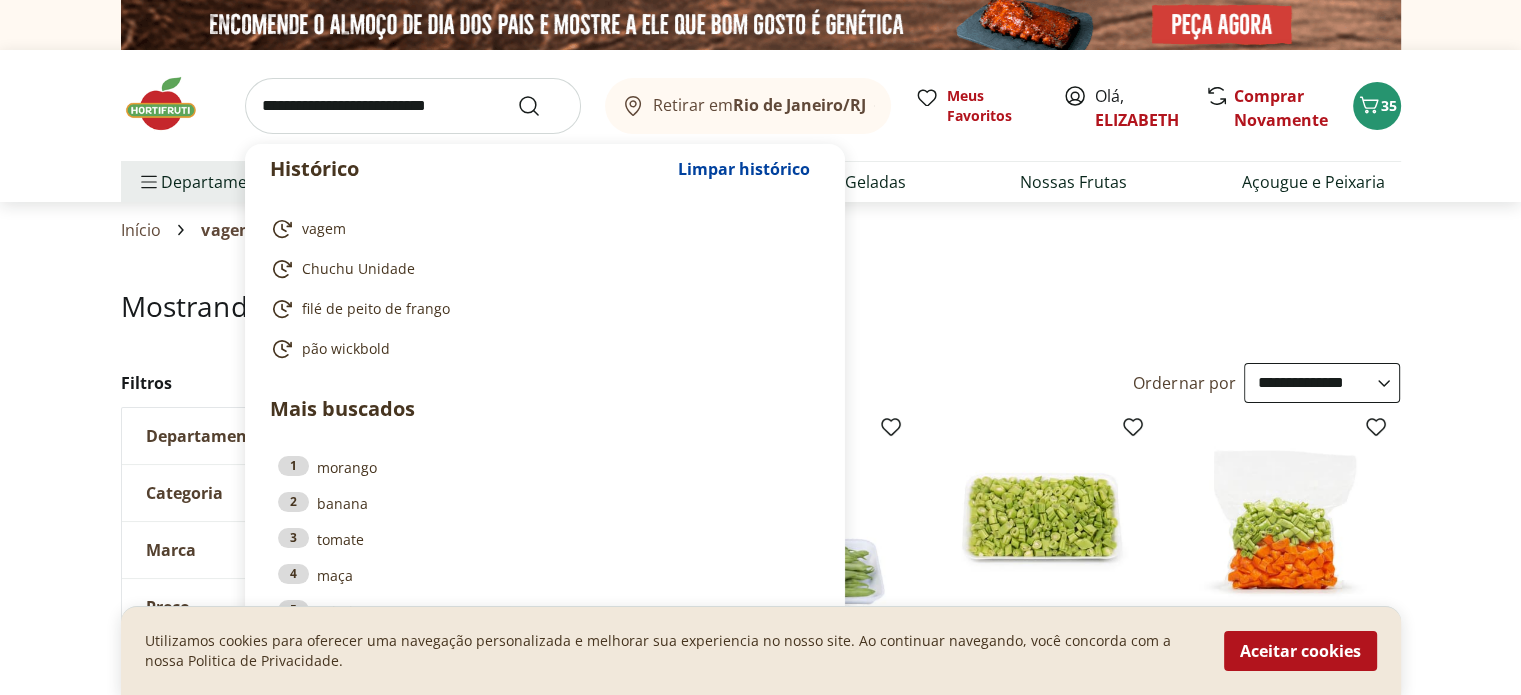 click at bounding box center (413, 106) 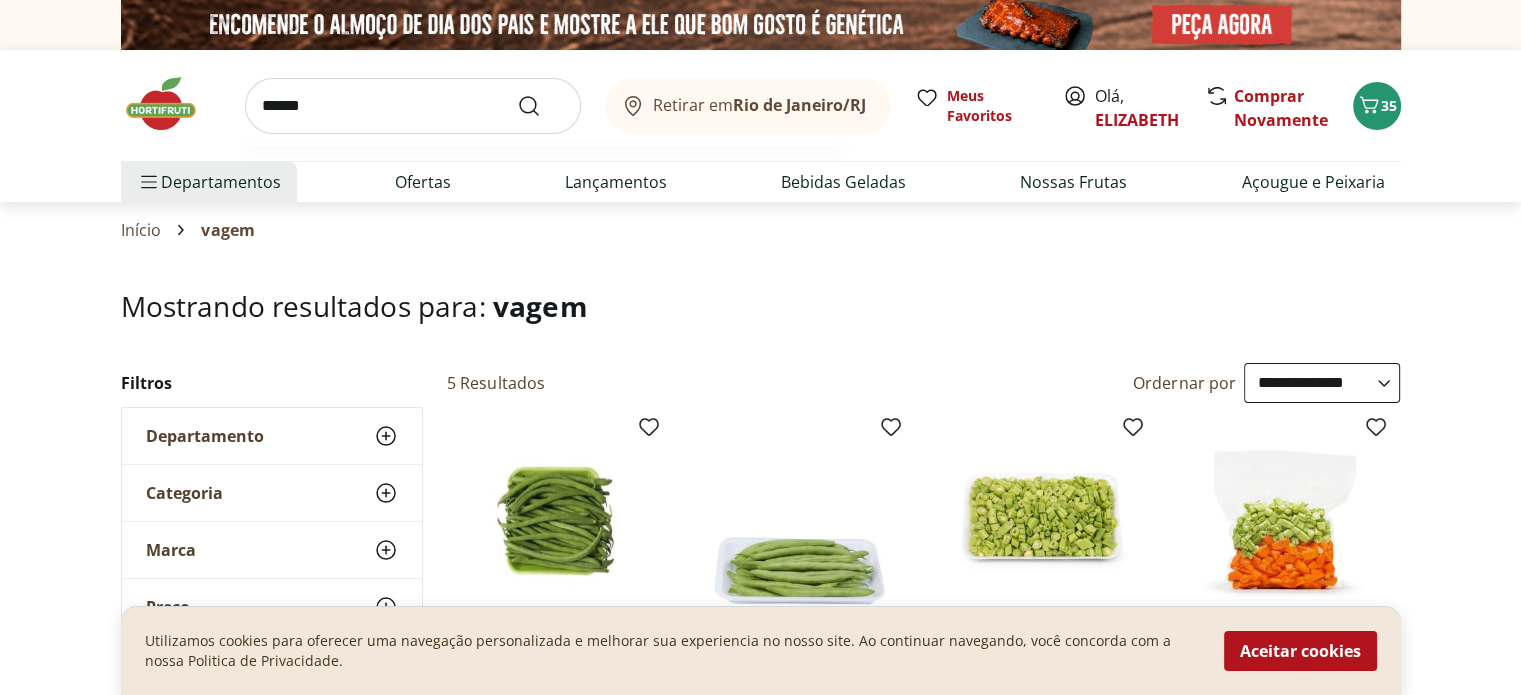 type on "******" 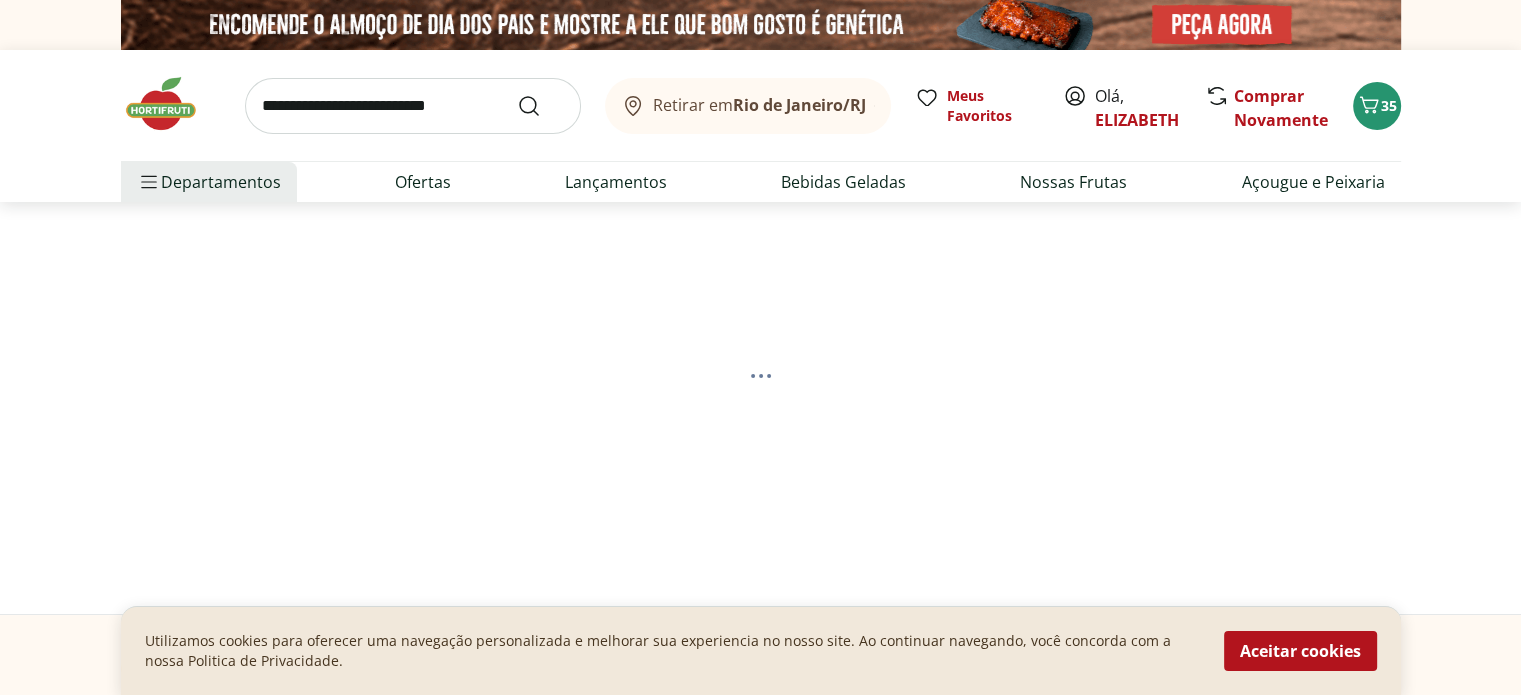 select on "**********" 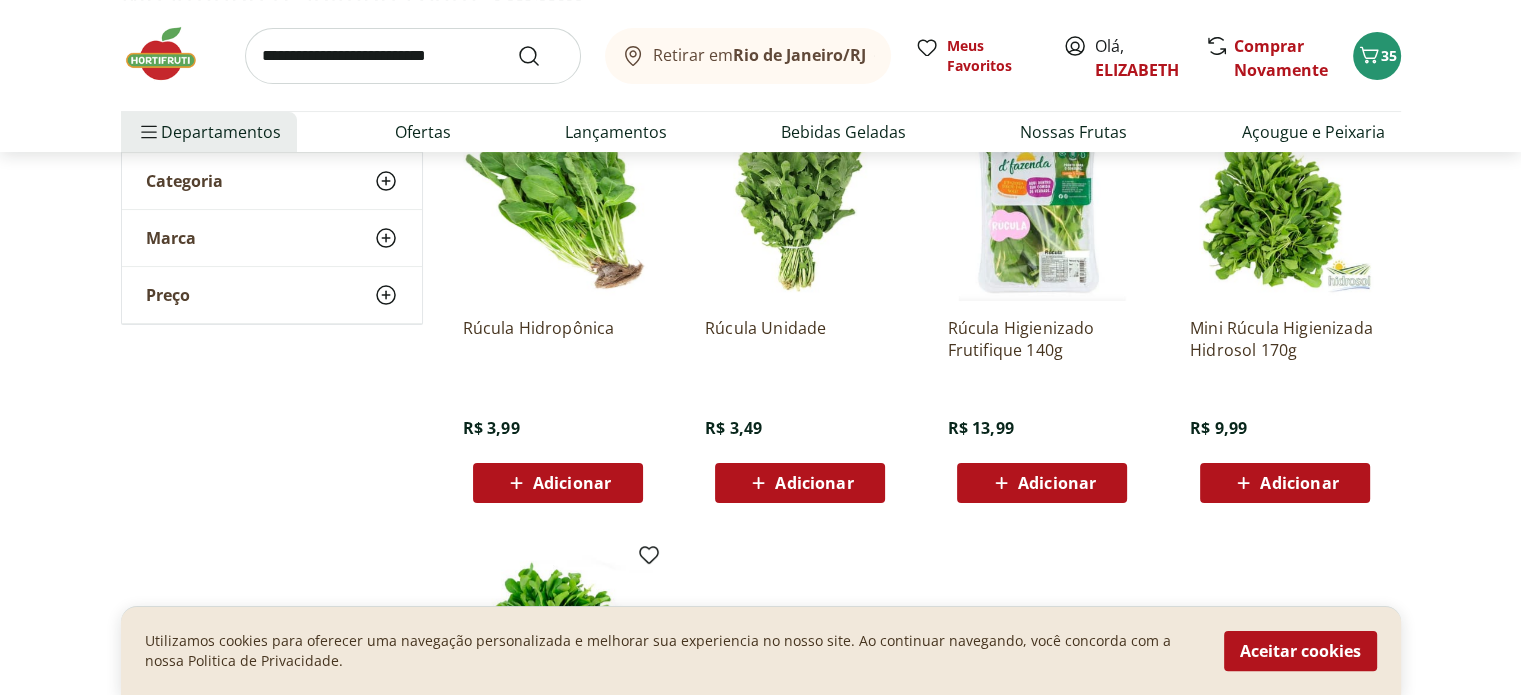 scroll, scrollTop: 318, scrollLeft: 0, axis: vertical 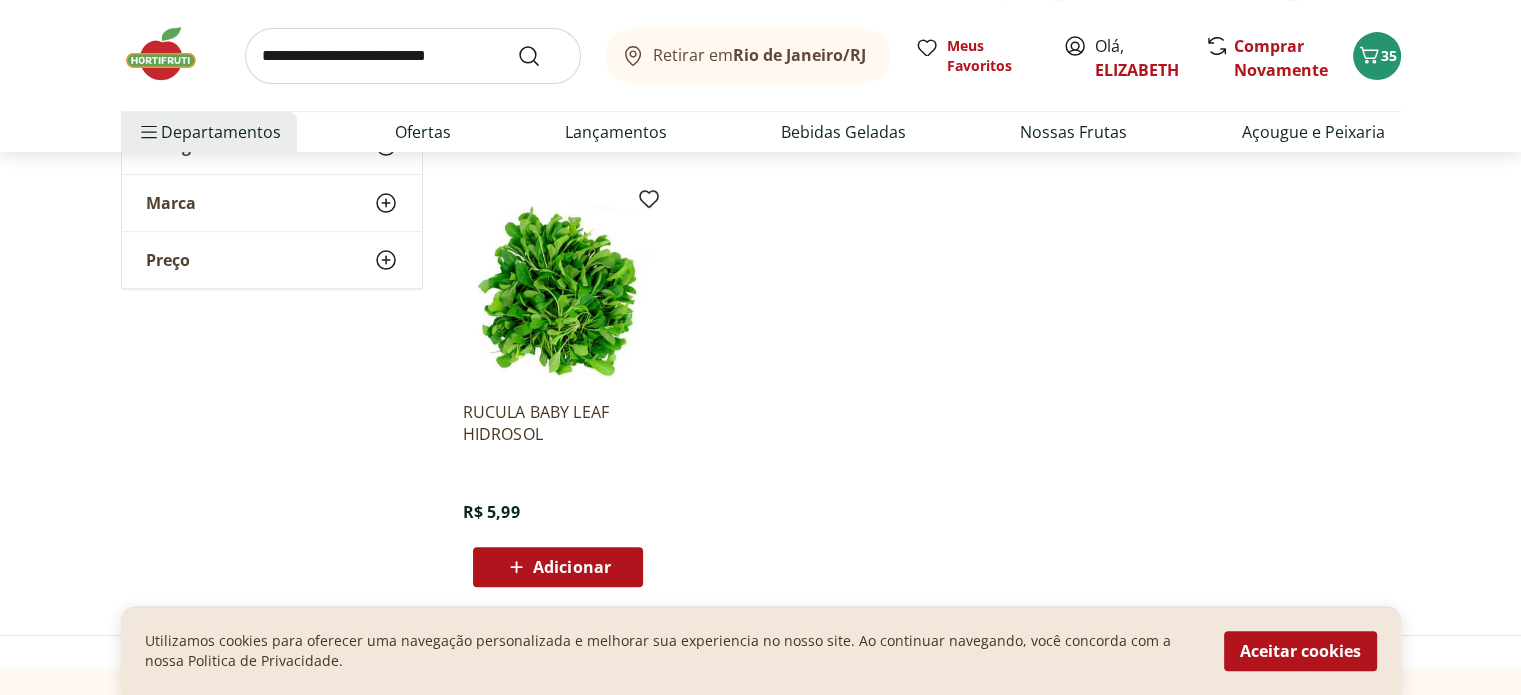click on "Adicionar" at bounding box center [572, 567] 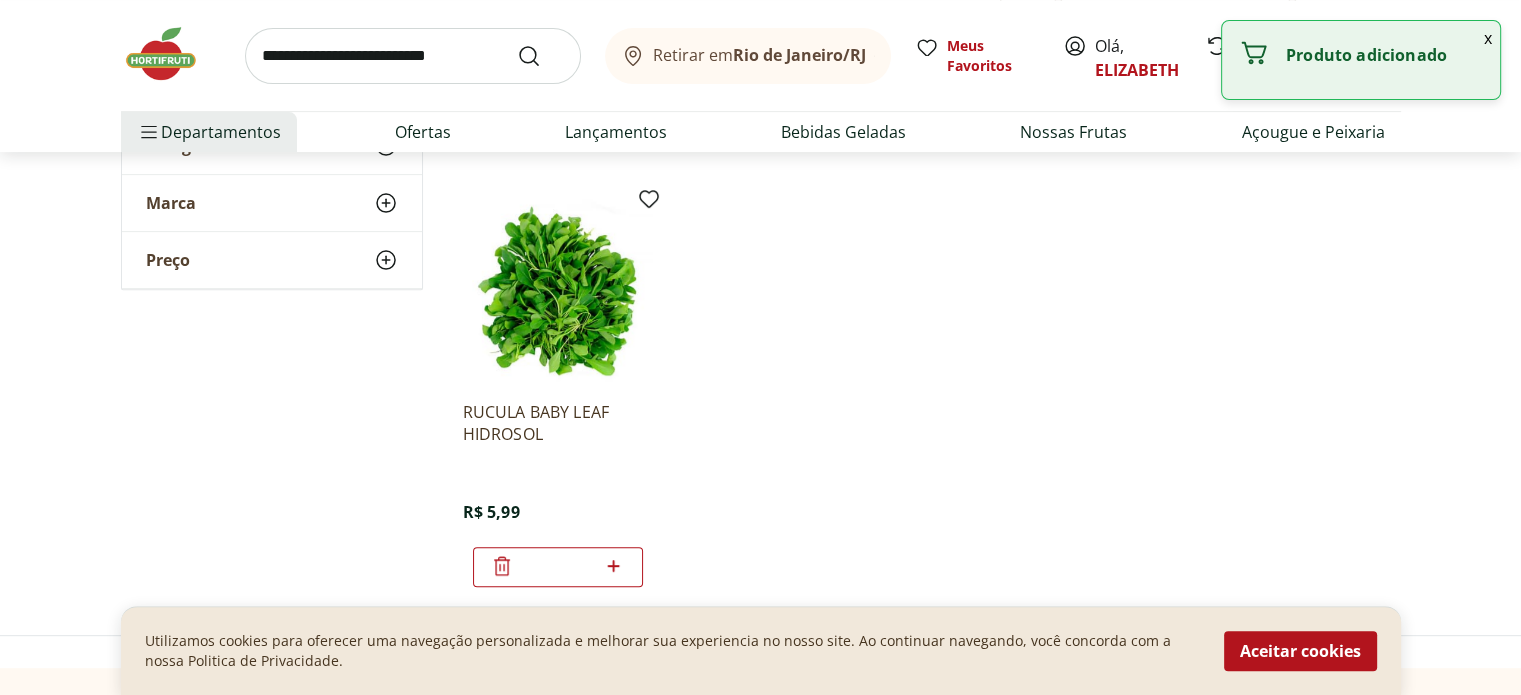 click at bounding box center [413, 56] 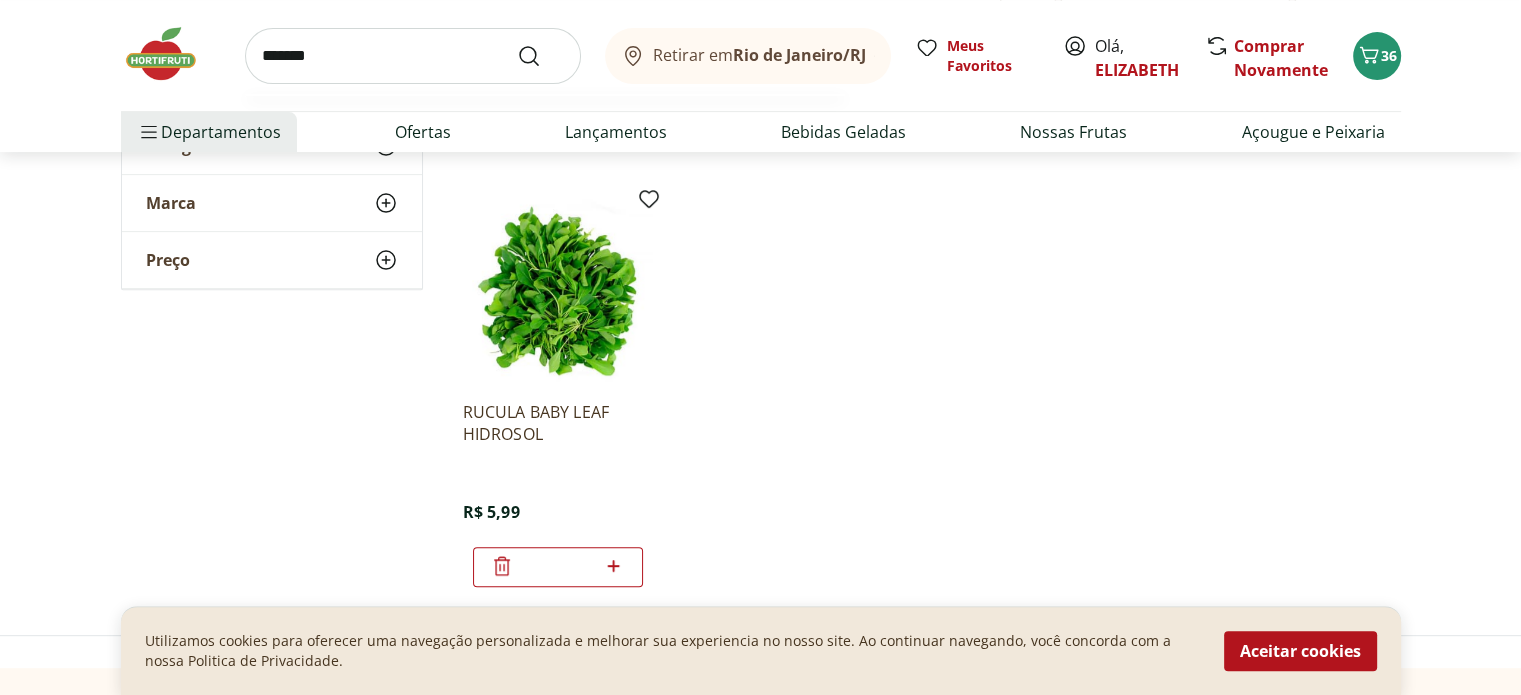 type on "********" 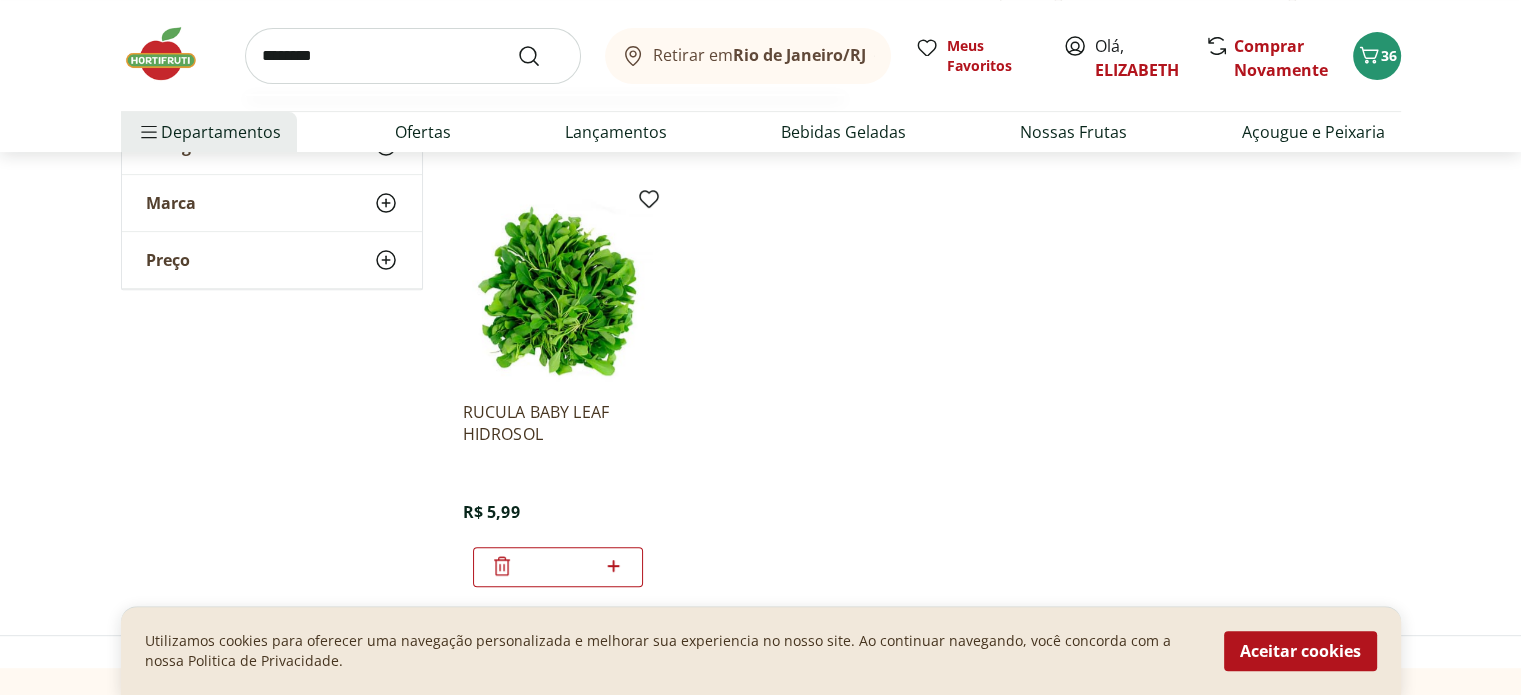 click at bounding box center [541, 56] 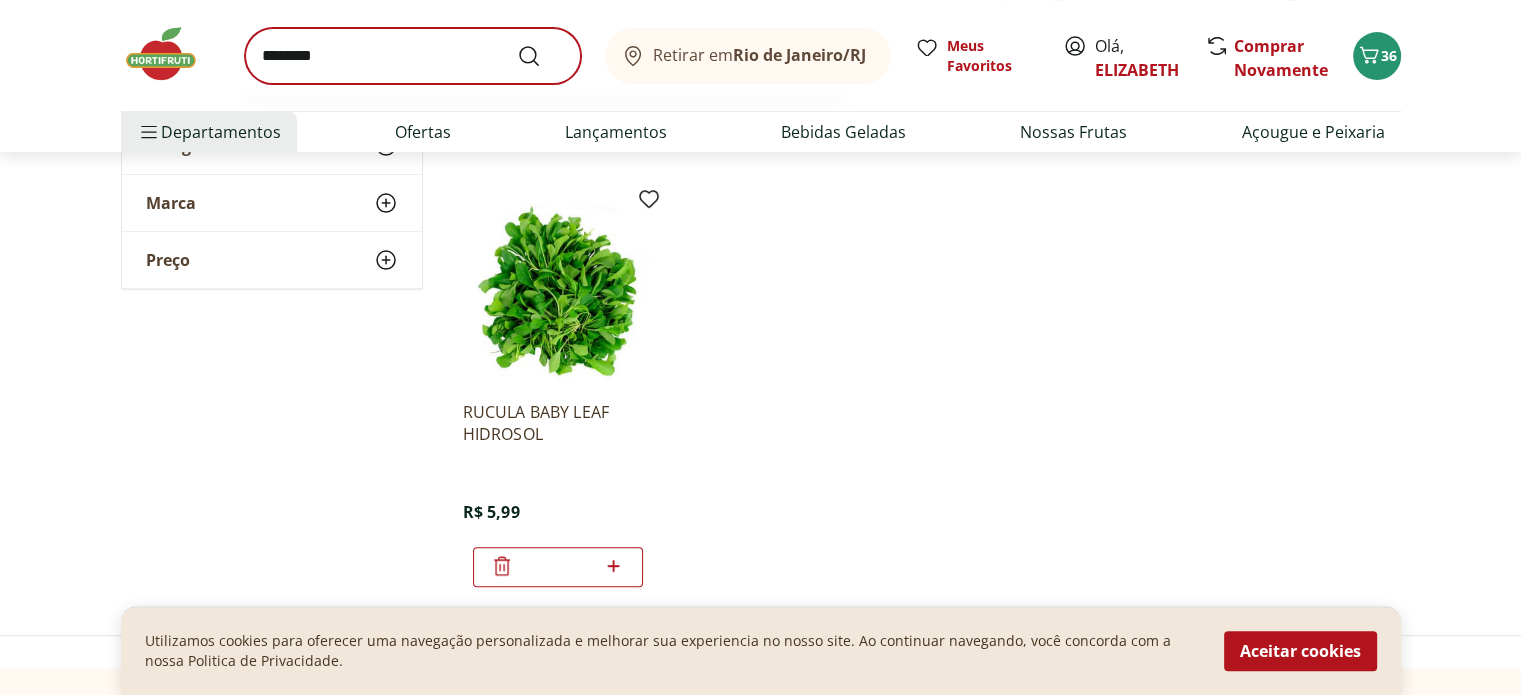 scroll, scrollTop: 0, scrollLeft: 0, axis: both 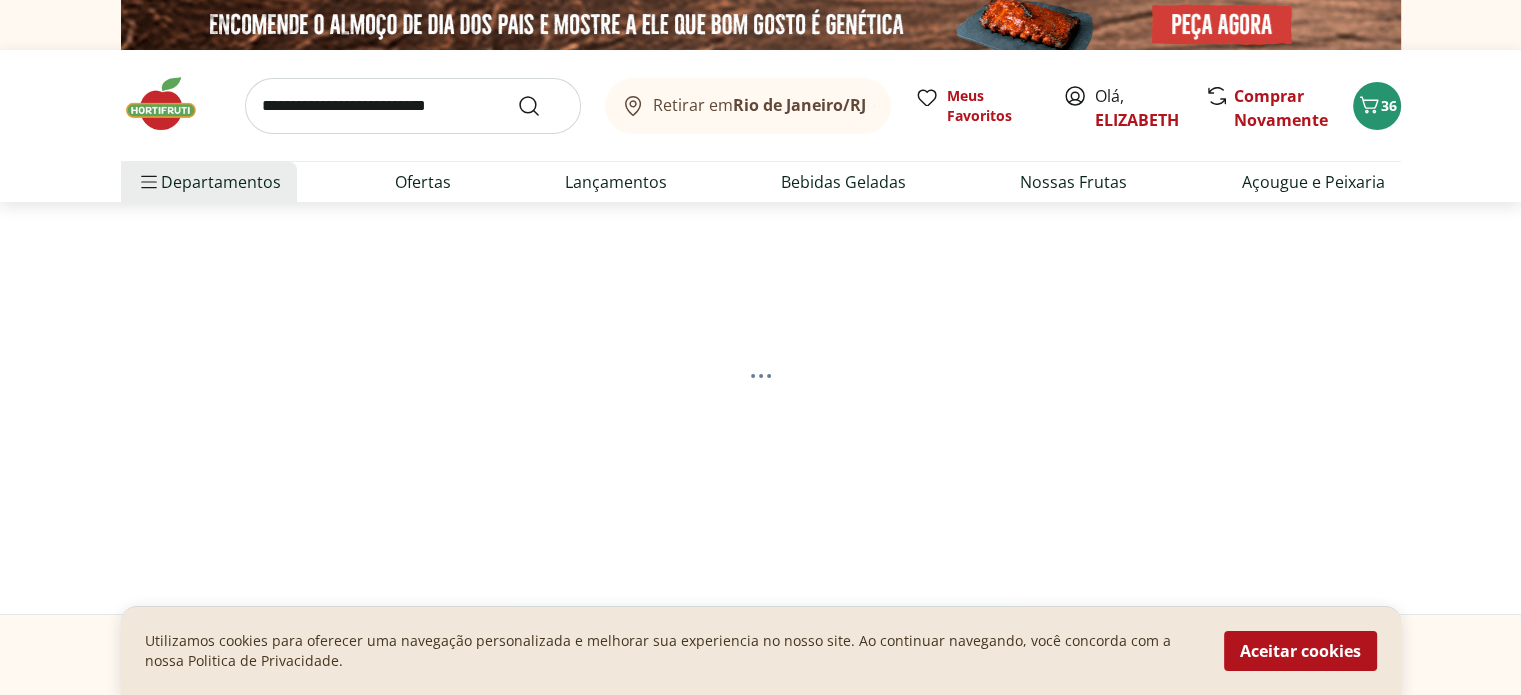 select on "**********" 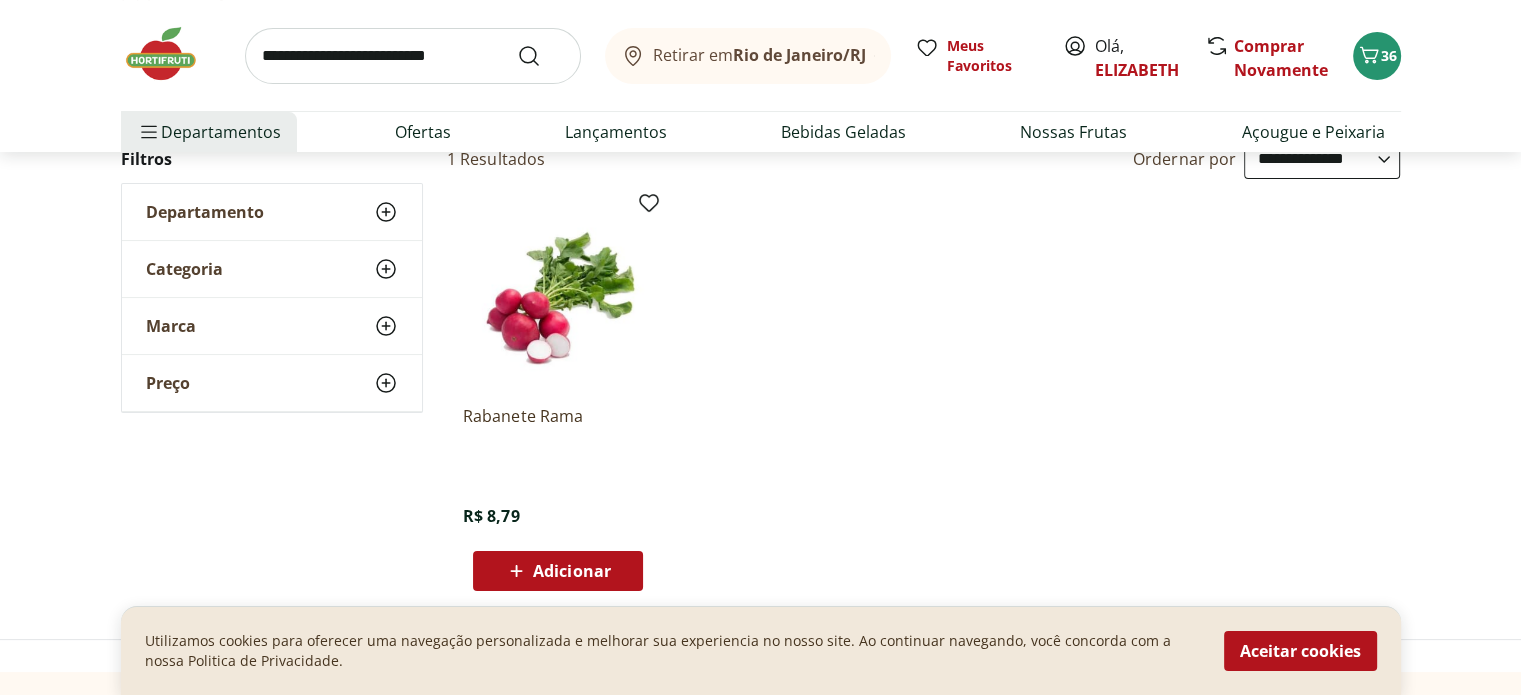 scroll, scrollTop: 205, scrollLeft: 0, axis: vertical 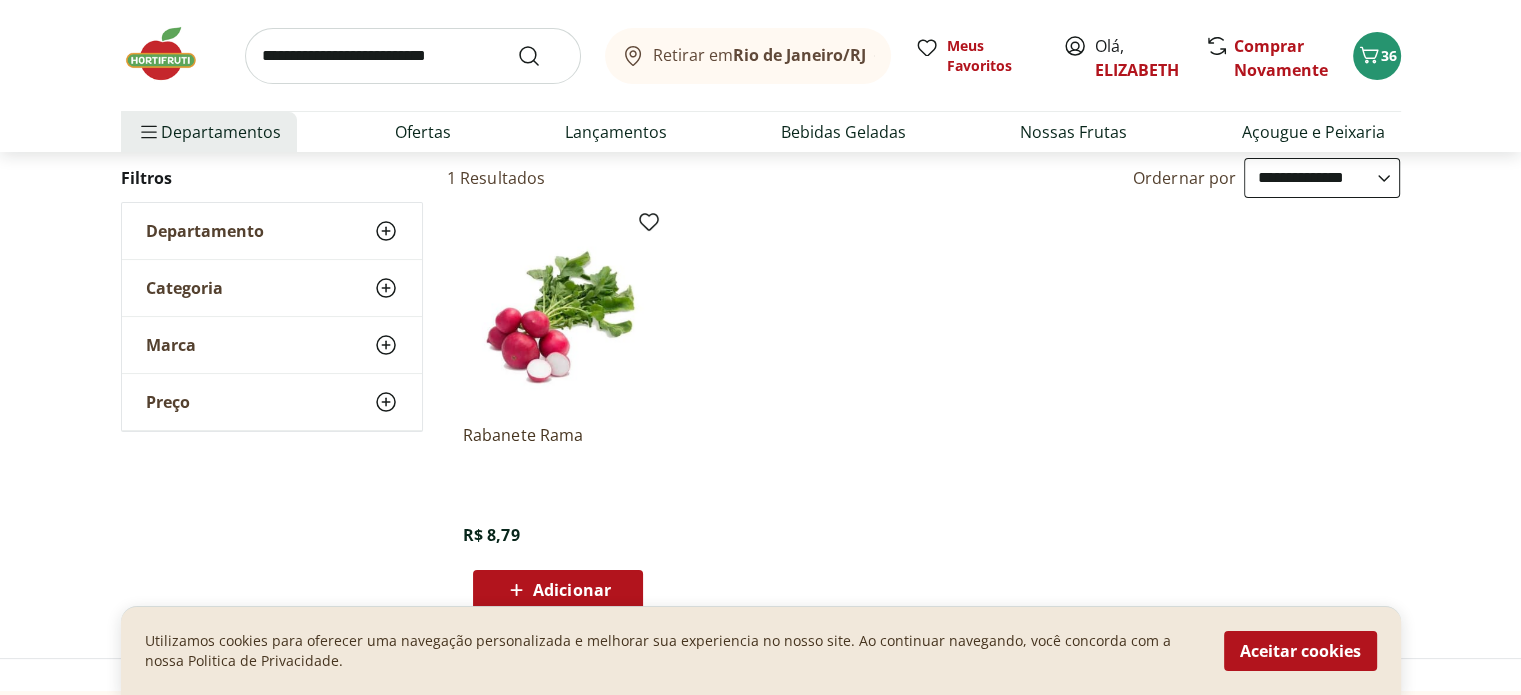 click on "Adicionar" at bounding box center (572, 590) 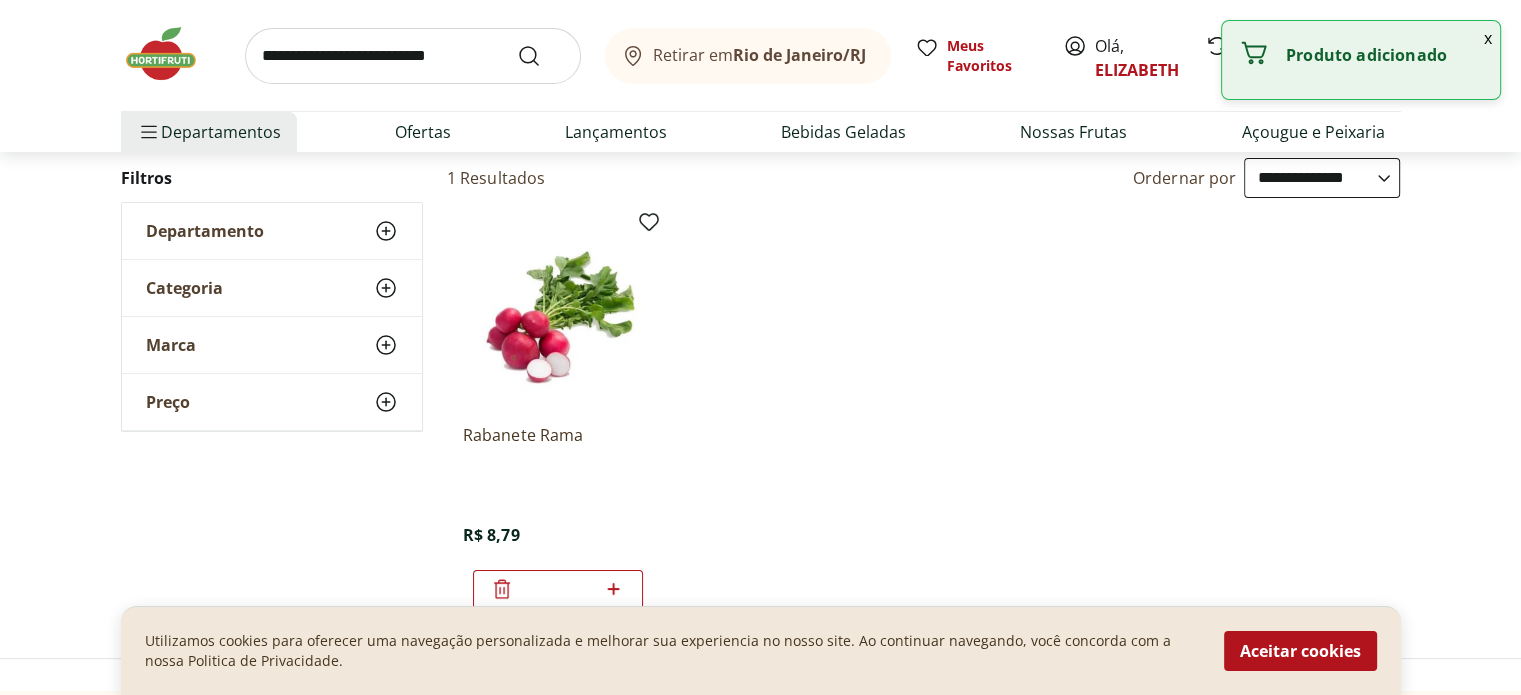 click at bounding box center [413, 56] 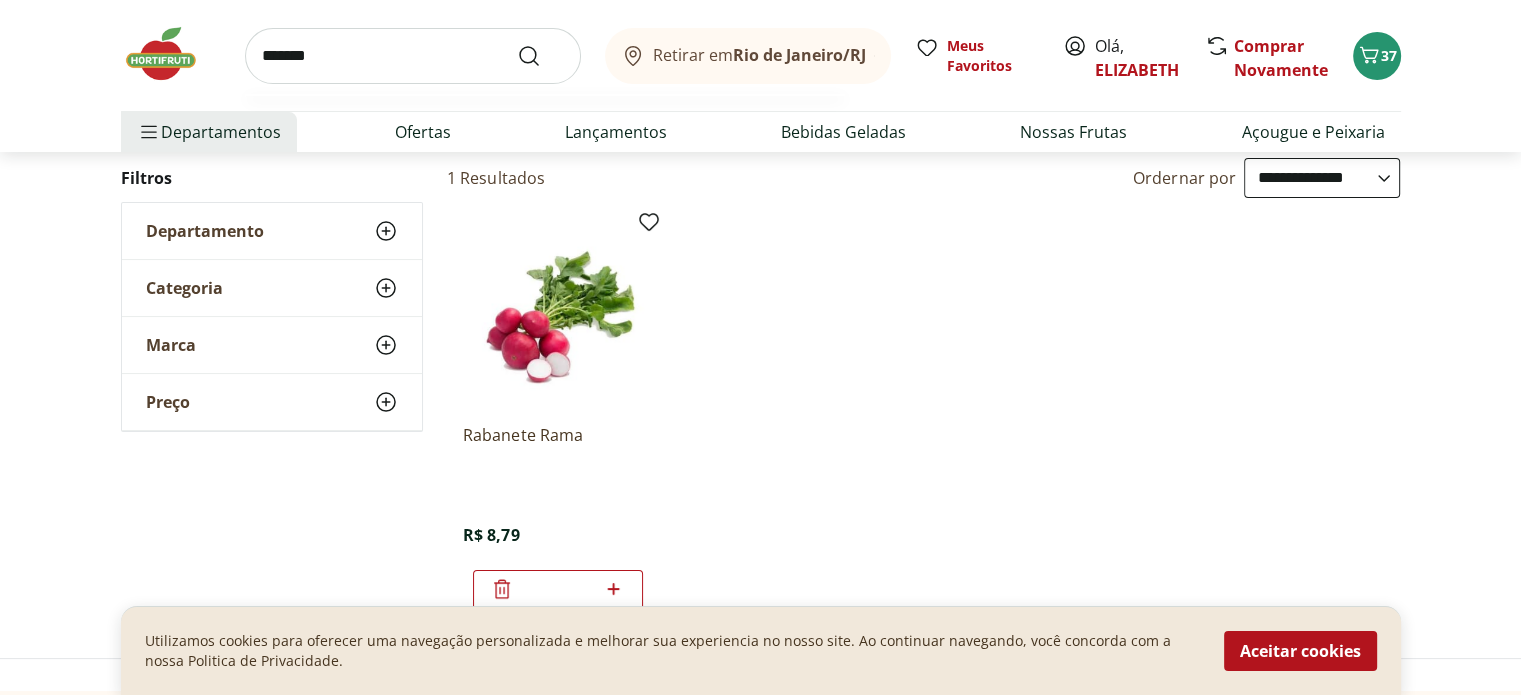type on "*******" 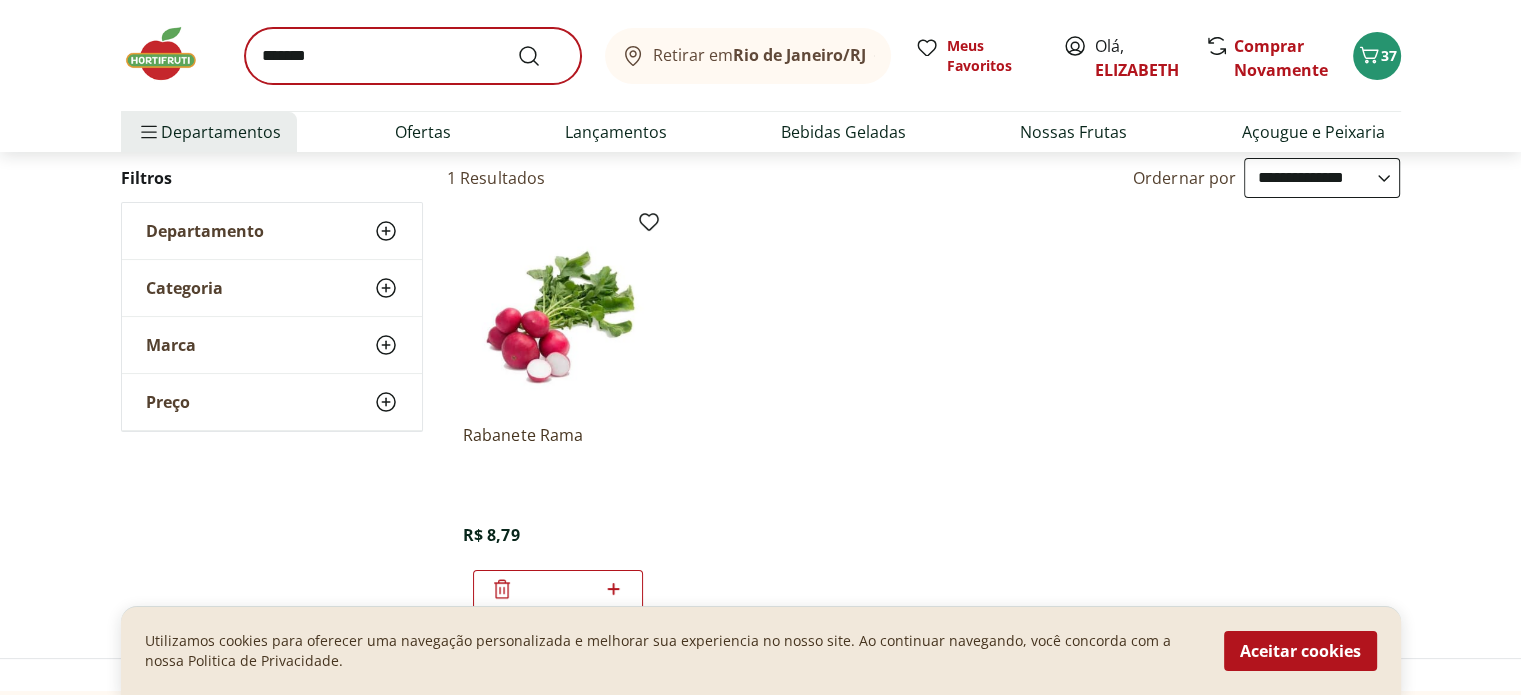 scroll, scrollTop: 0, scrollLeft: 0, axis: both 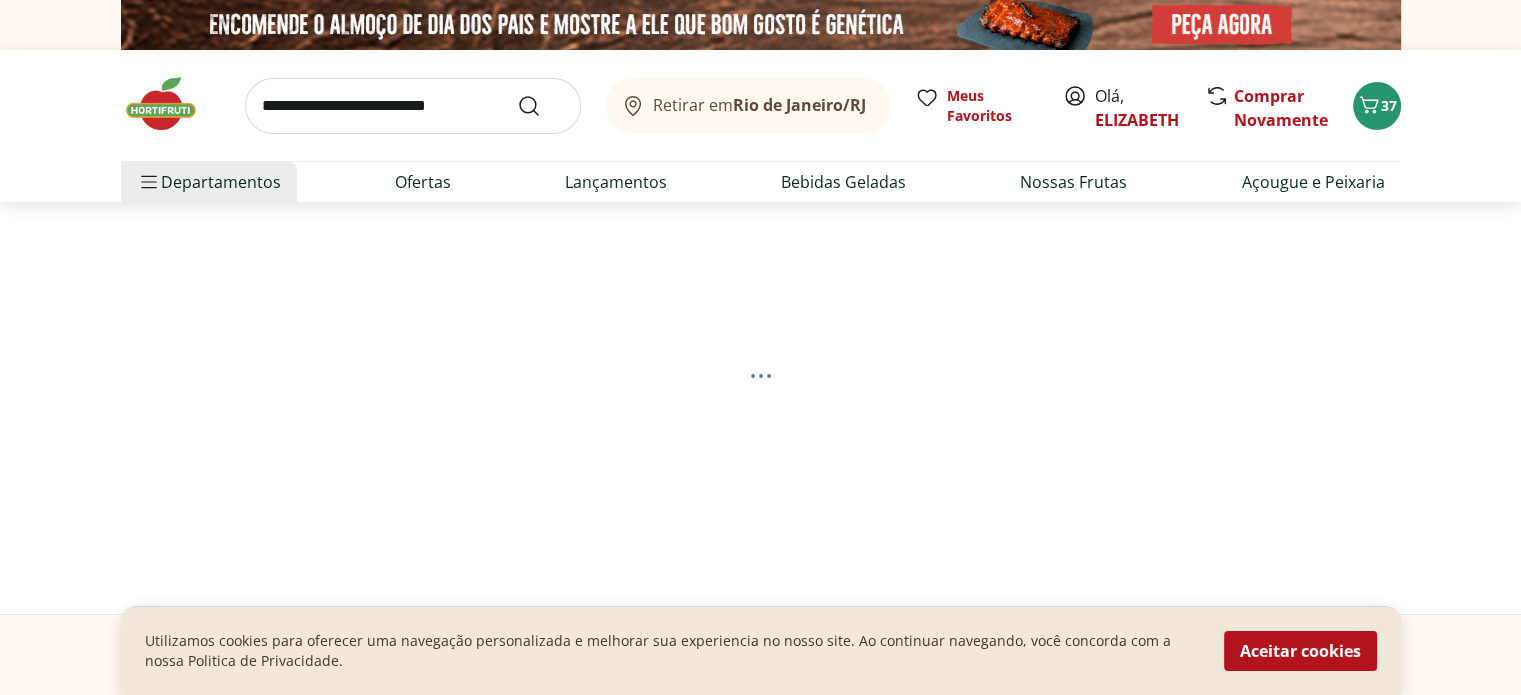 select on "**********" 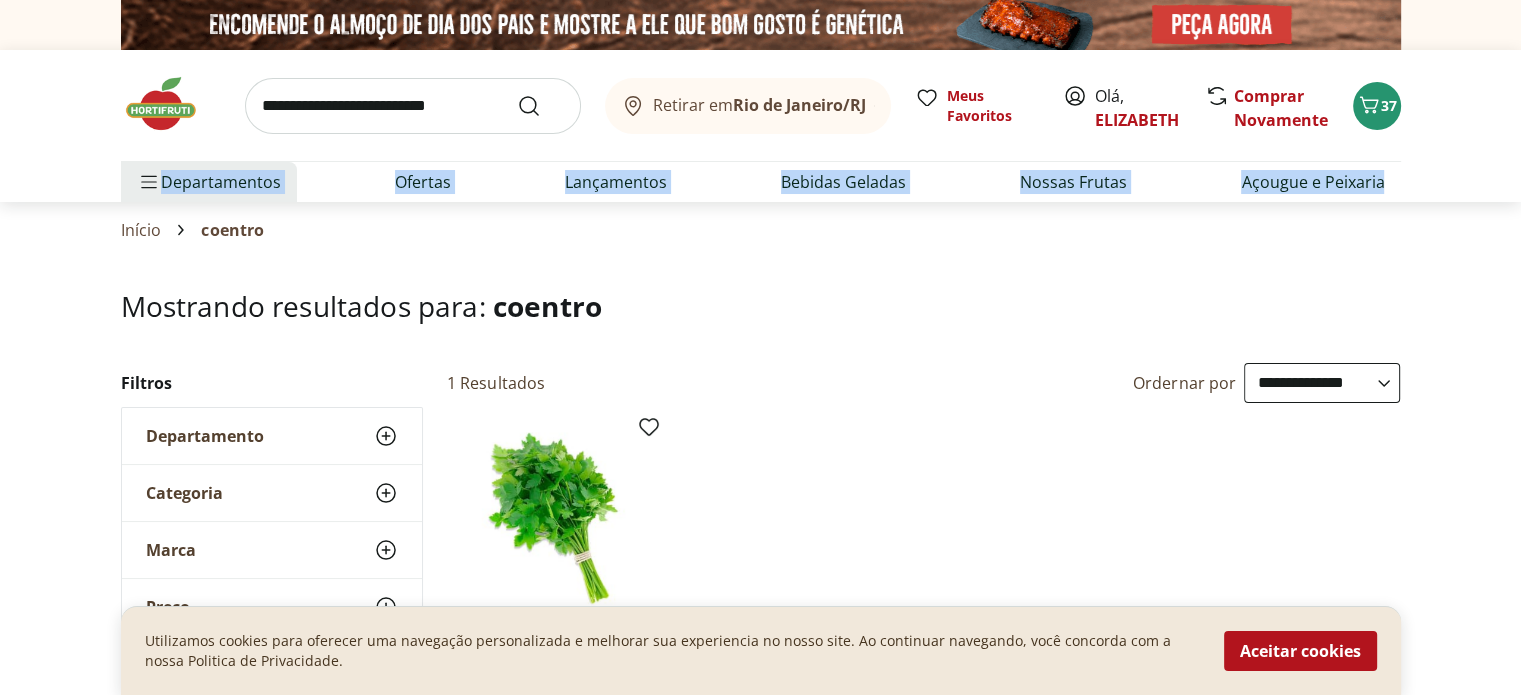 drag, startPoint x: 1512, startPoint y: 91, endPoint x: 1511, endPoint y: 163, distance: 72.00694 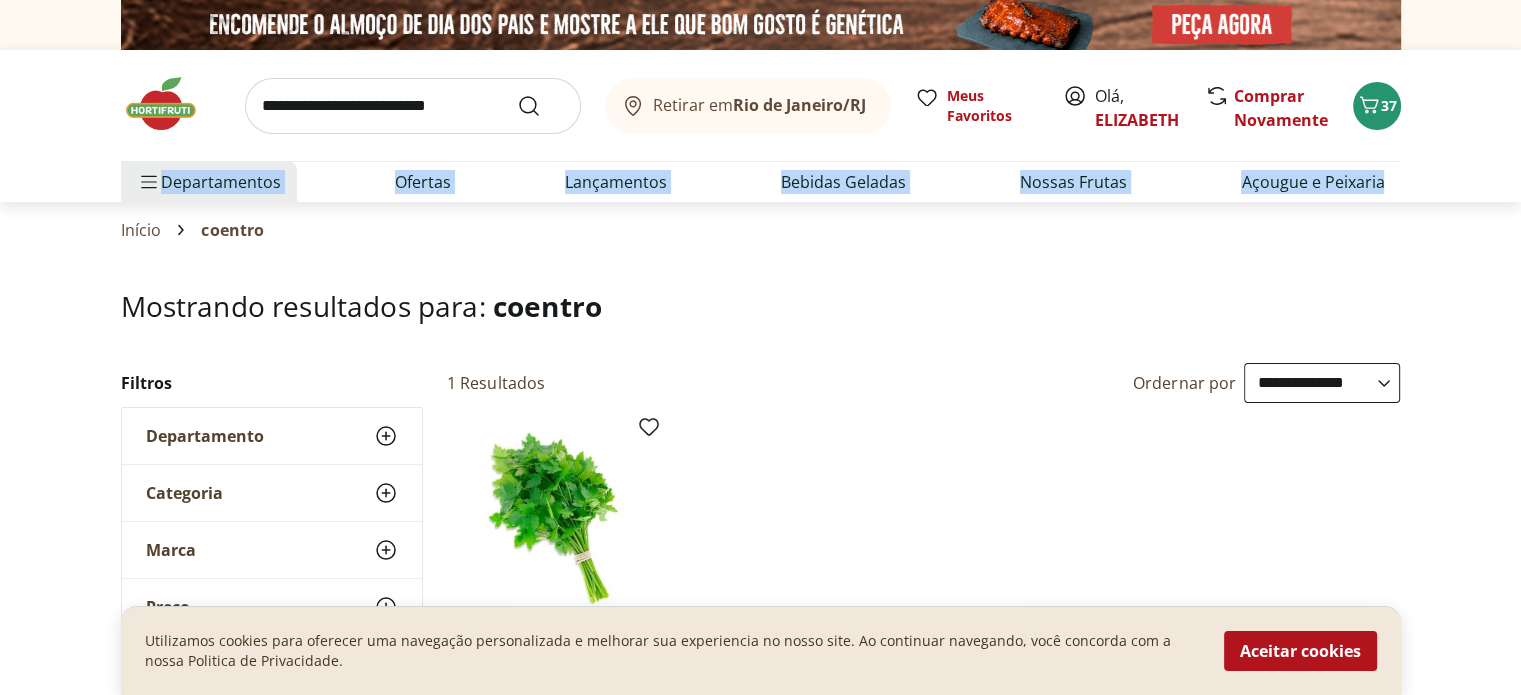 click on "Retirar em  Rio de Janeiro/RJ Olá,  ELIZABETH 37 Retirar em  Rio de Janeiro/RJ Meus Favoritos Olá,  ELIZABETH Comprar Novamente 37  Departamentos Nossa Marca Nossa Marca Ver tudo do departamento Açougue & Peixaria Congelados e Refrigerados Frutas, Legumes e Verduras Orgânicos Mercearia Sorvetes Hortifruti Hortifruti Ver tudo do departamento Cogumelos Frutas Legumes Ovos Temperos Frescos Verduras Orgânicos Orgânicos Ver tudo do departamento Bebidas Orgânicas Frutas Orgânicas Legumes Orgânicos Ovos Orgânicos Perecíveis Orgânicos Verduras Orgânicas Temperos Frescos Açougue e Peixaria Açougue e Peixaria Ver tudo do departamento Aves Bovinos Exóticos Frutos do Mar Linguiça e Salsicha Peixes Salgados e Defumados Suínos Prontinhos Prontinhos Ver tudo do departamento Frutas Cortadinhas Pré Preparados Prontos para Consumo Saladas Sucos e Água de Coco Padaria Padaria Ver tudo do departamento Bolos e Mini Bolos Doces Pão Padaria Própria Salgados Torradas Bebidas Bebidas Ver tudo do departamento" at bounding box center (760, 126) 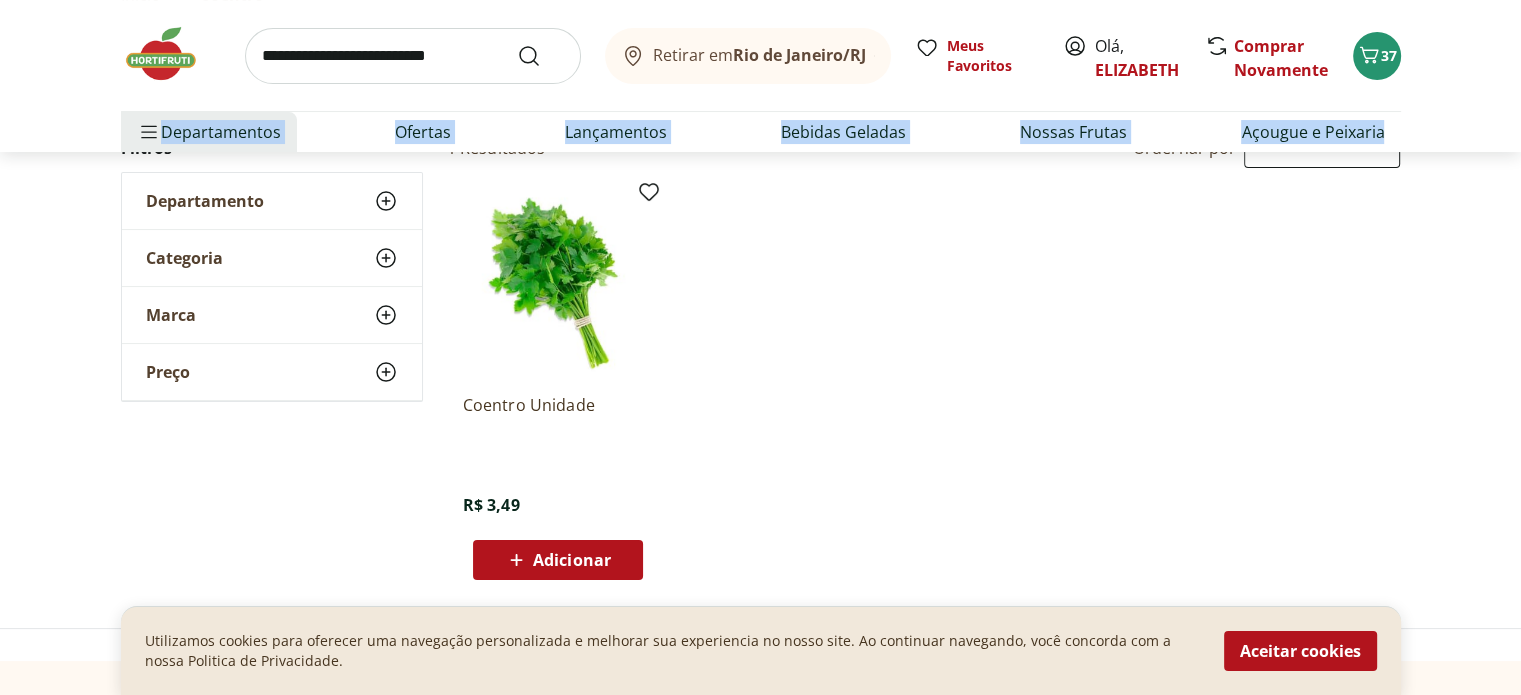 scroll, scrollTop: 244, scrollLeft: 0, axis: vertical 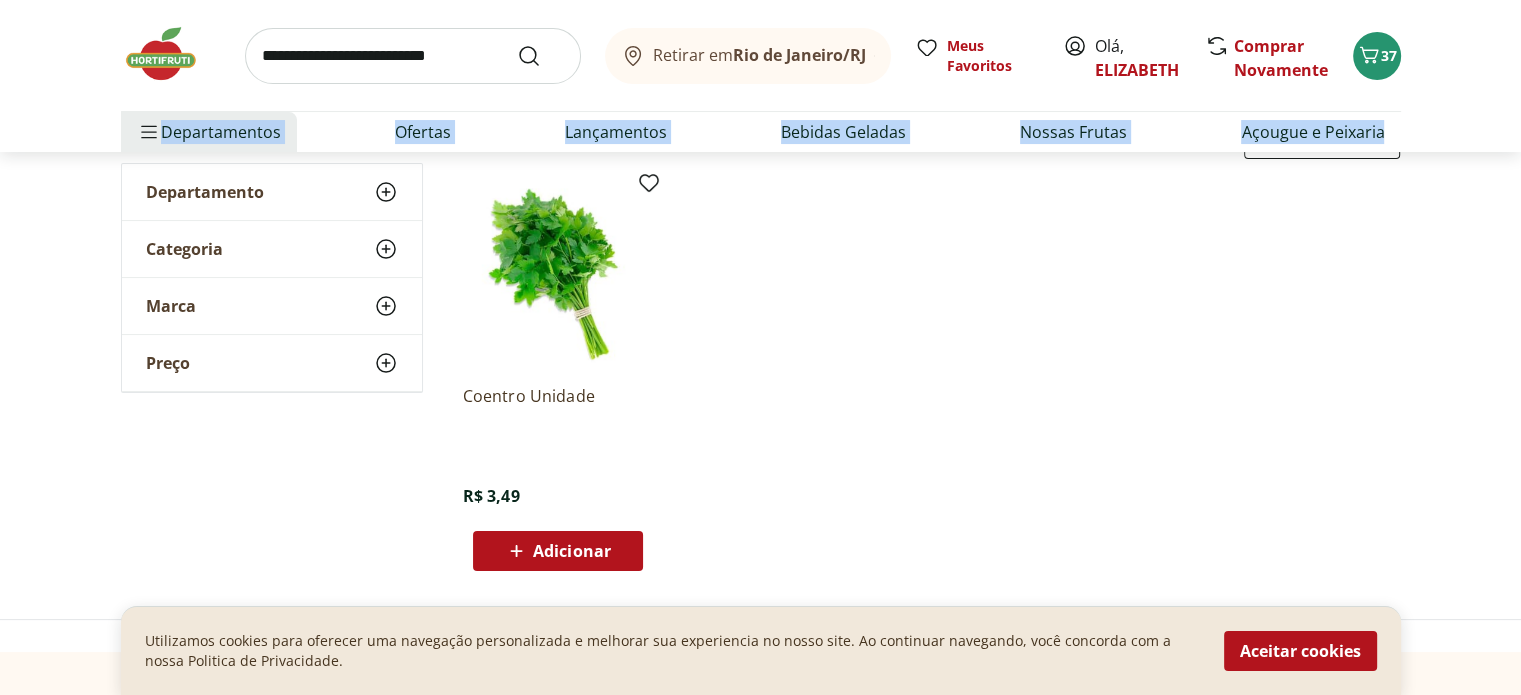 click on "Adicionar" at bounding box center (572, 551) 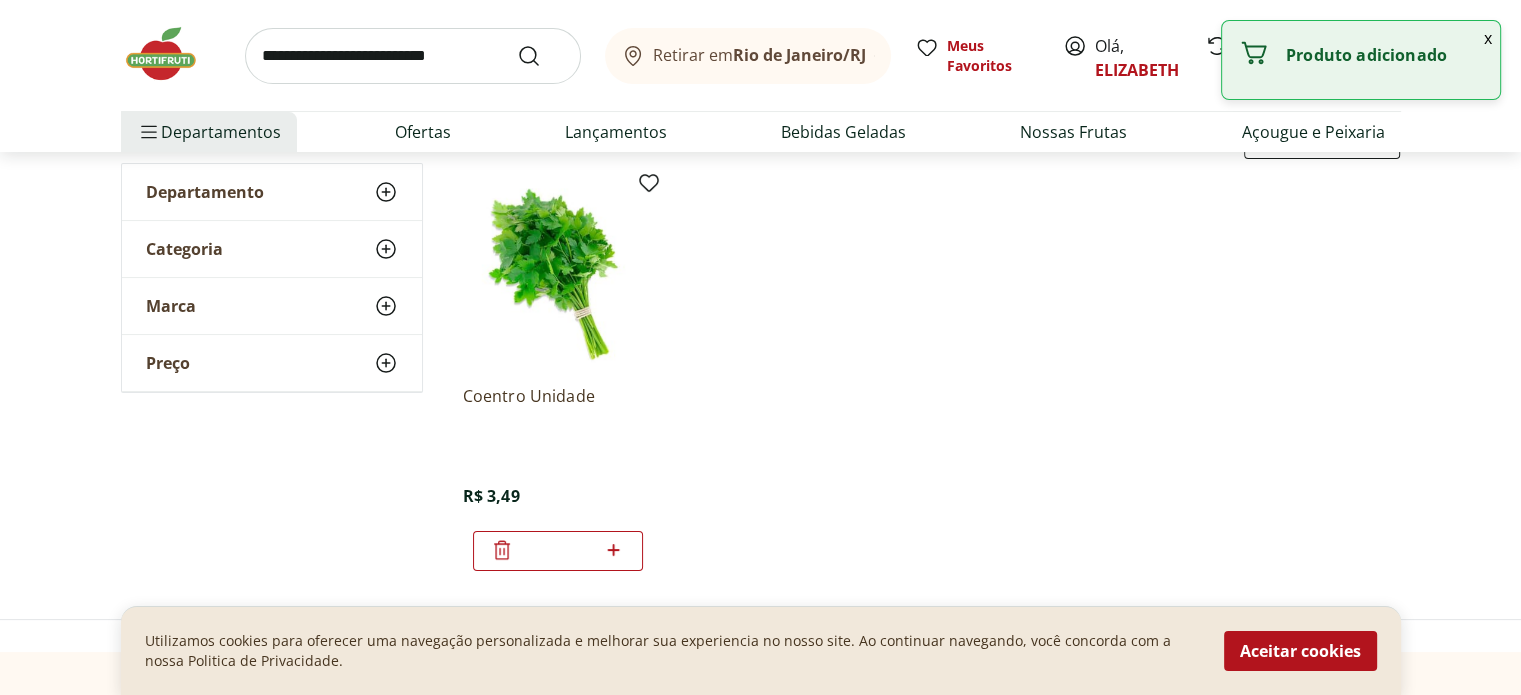 click at bounding box center (413, 56) 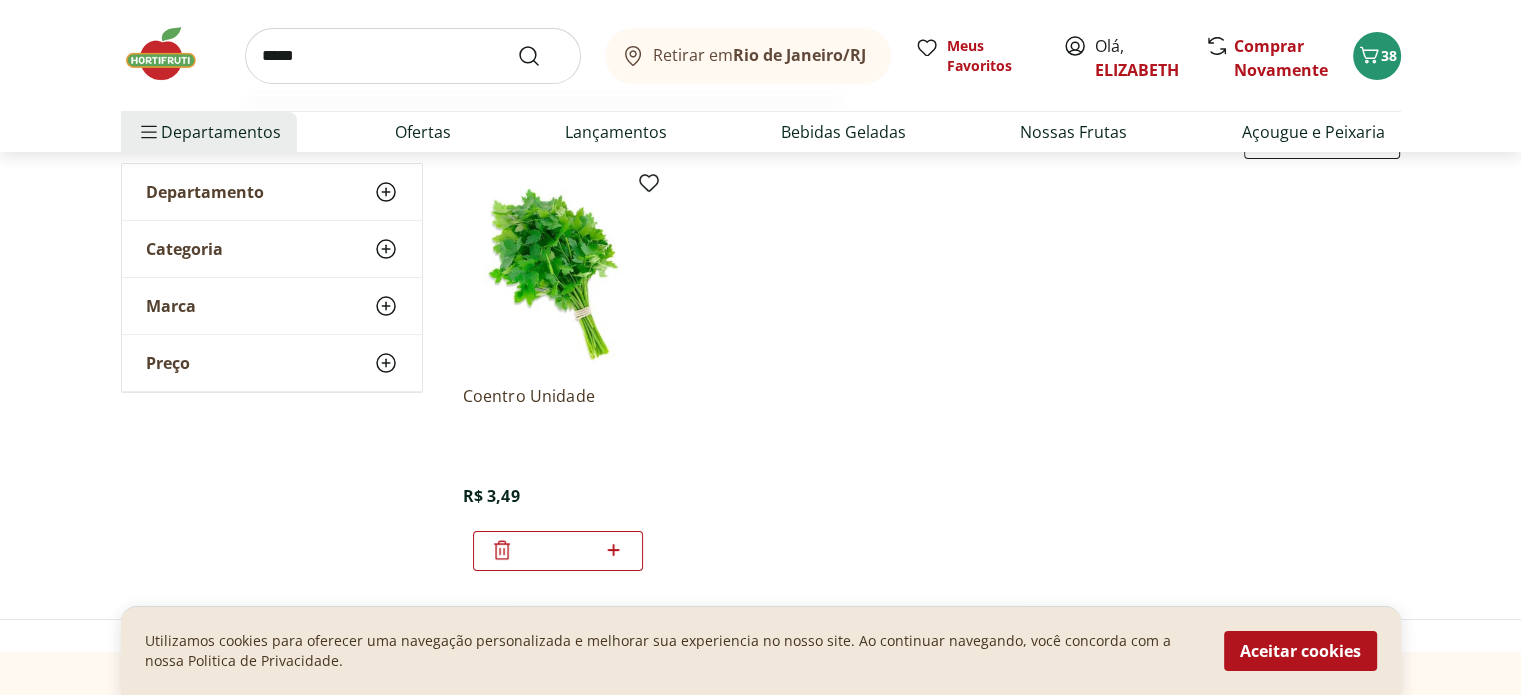 type on "*****" 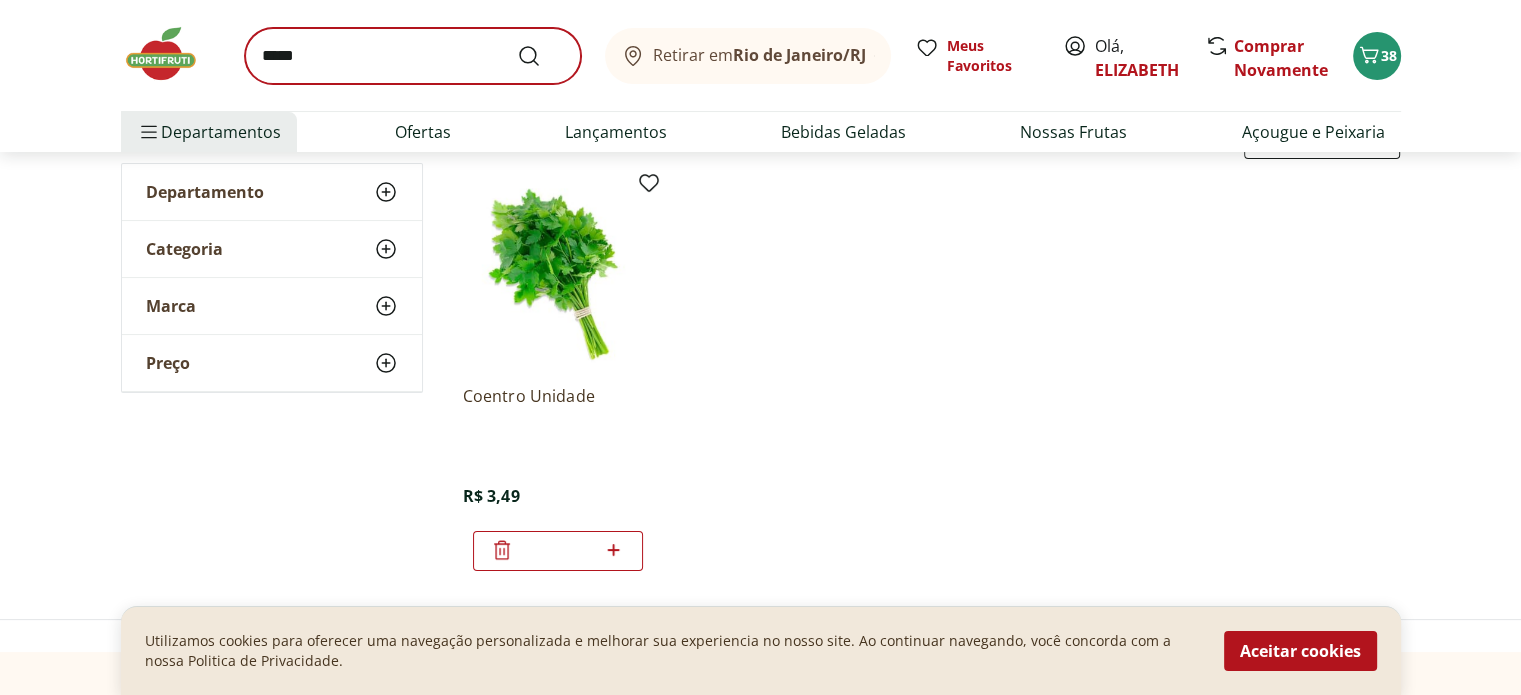 scroll, scrollTop: 0, scrollLeft: 0, axis: both 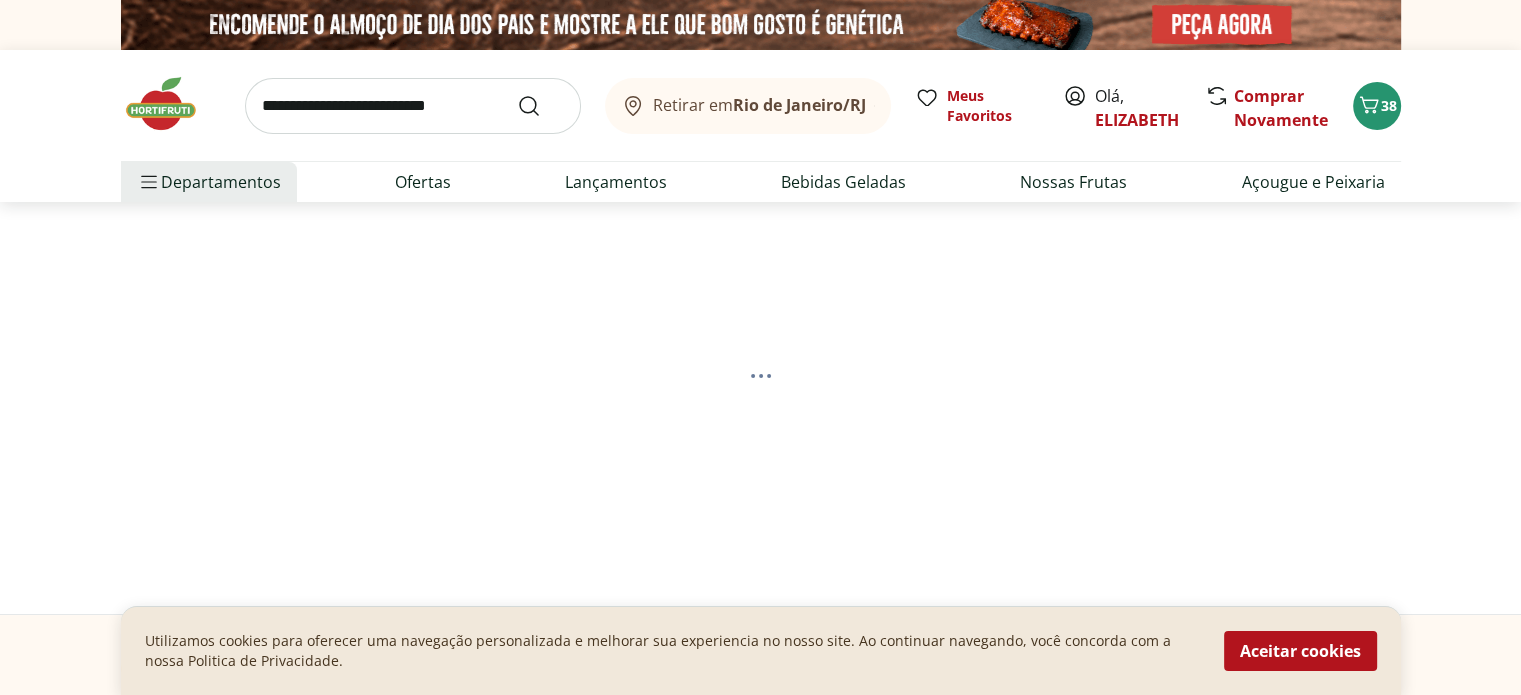 select on "**********" 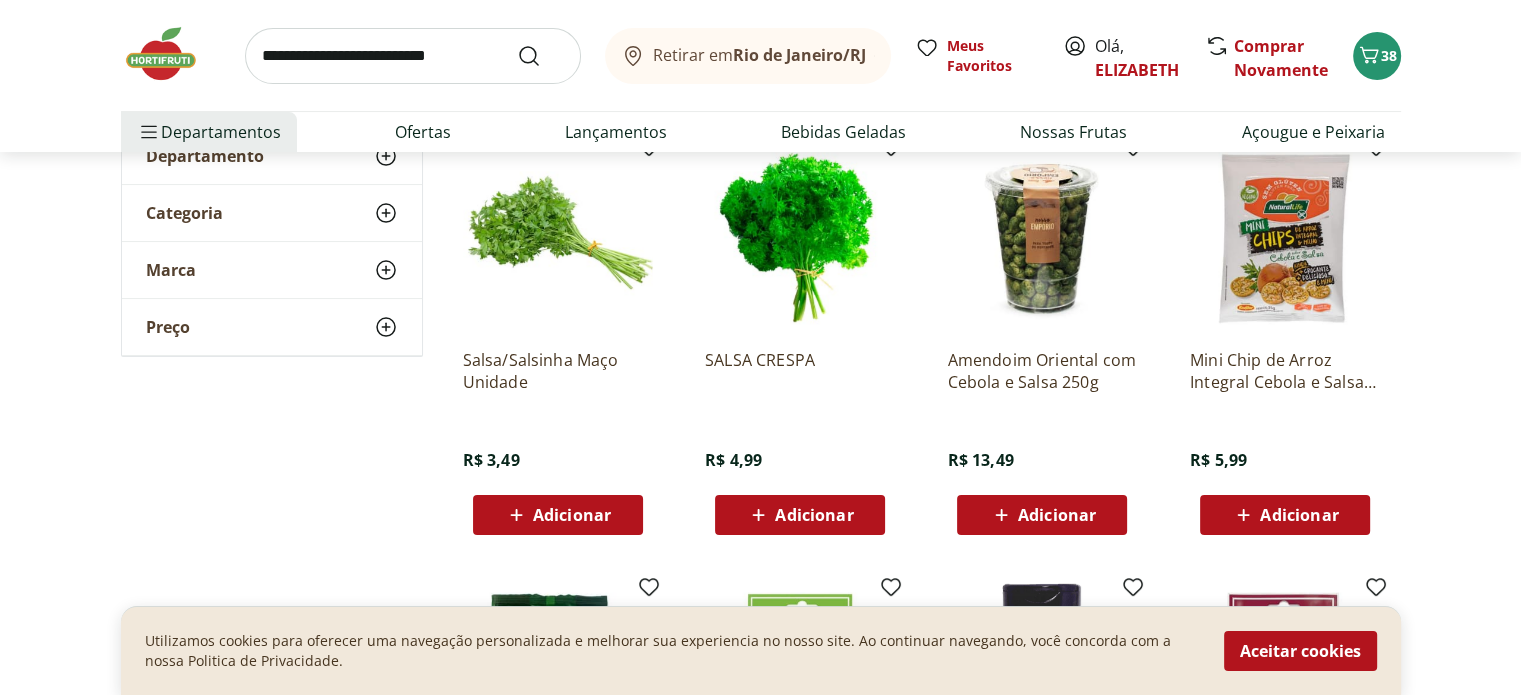 scroll, scrollTop: 286, scrollLeft: 0, axis: vertical 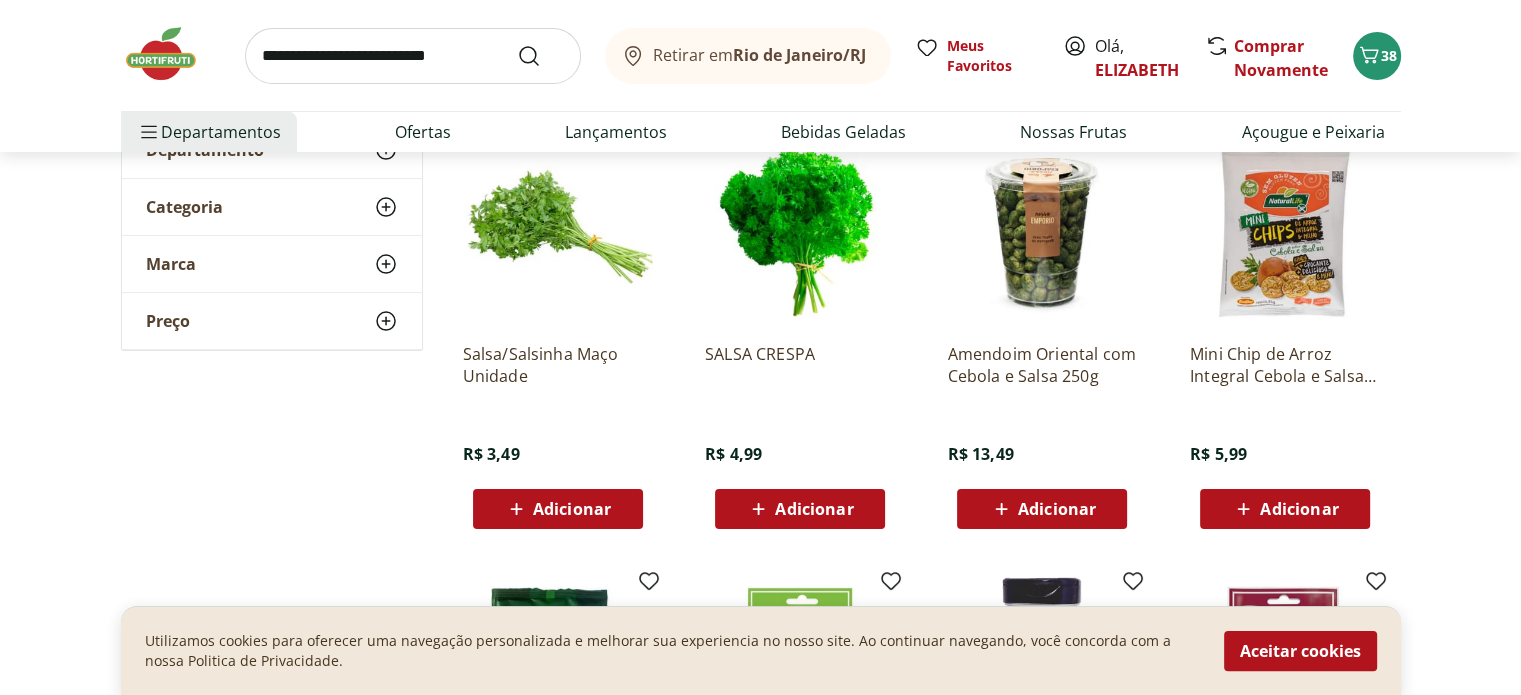 click on "Adicionar" at bounding box center [814, 509] 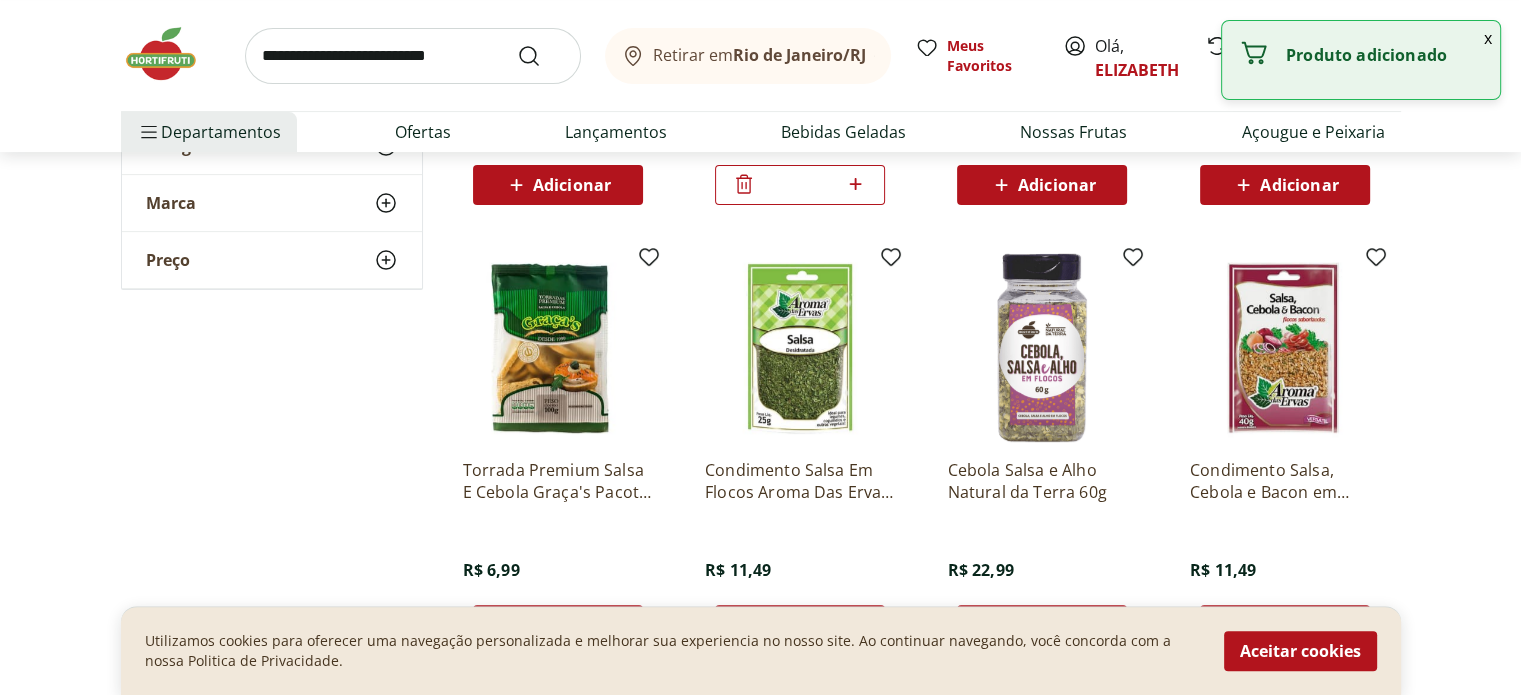 scroll, scrollTop: 641, scrollLeft: 0, axis: vertical 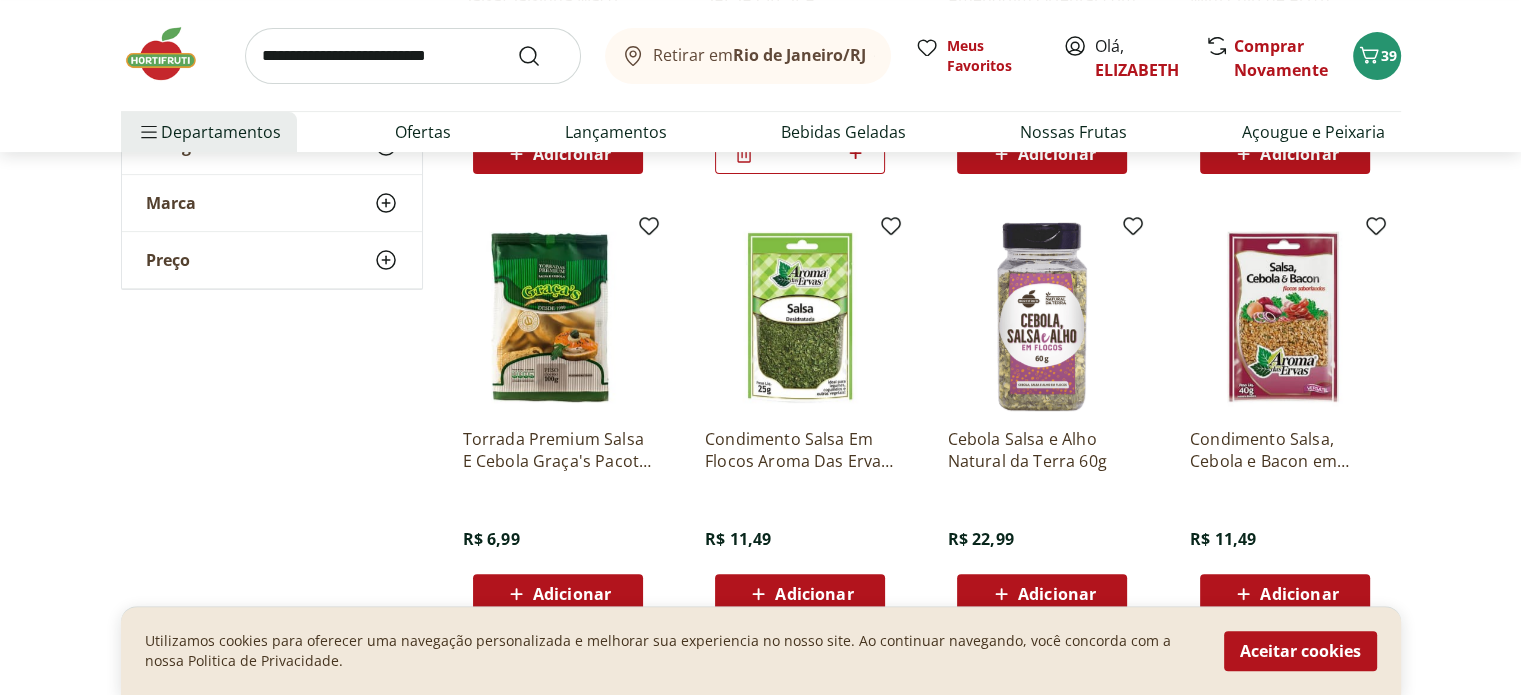 click at bounding box center (413, 56) 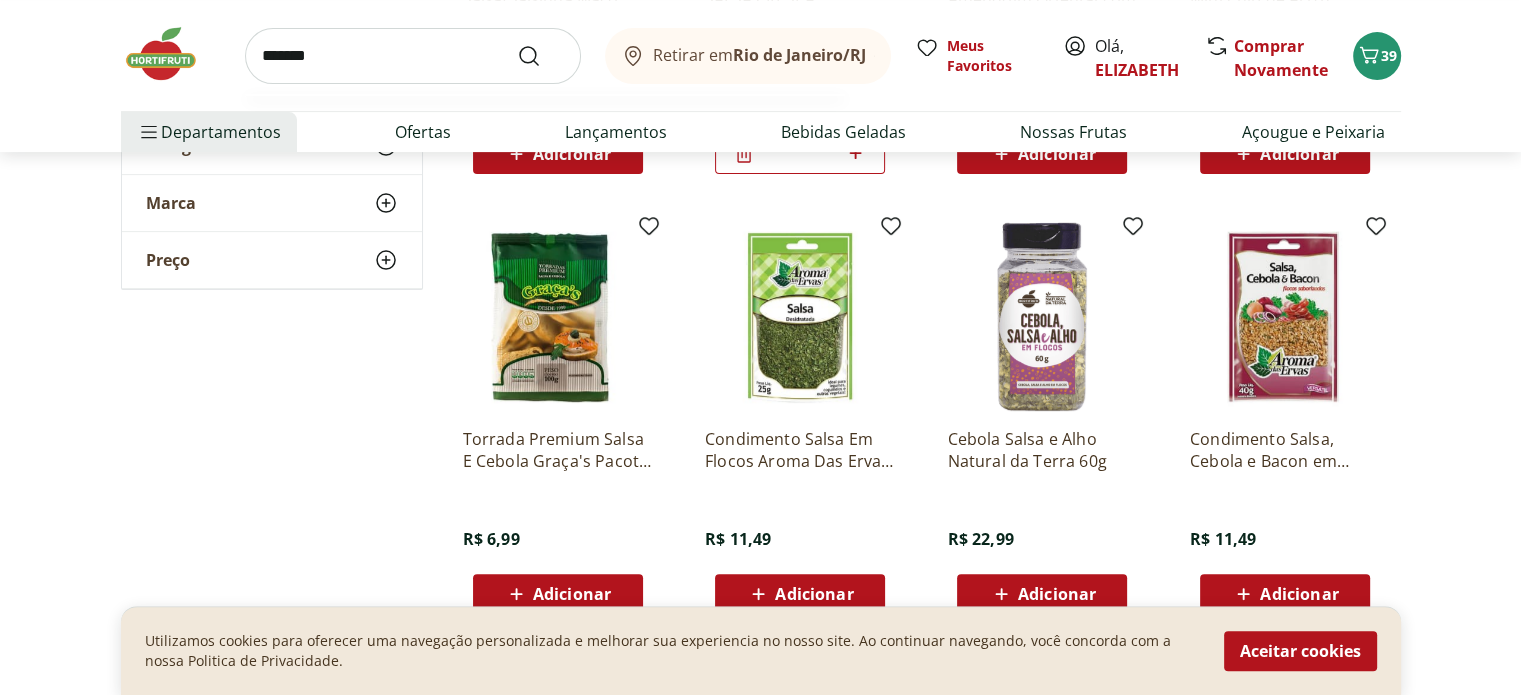 type on "*******" 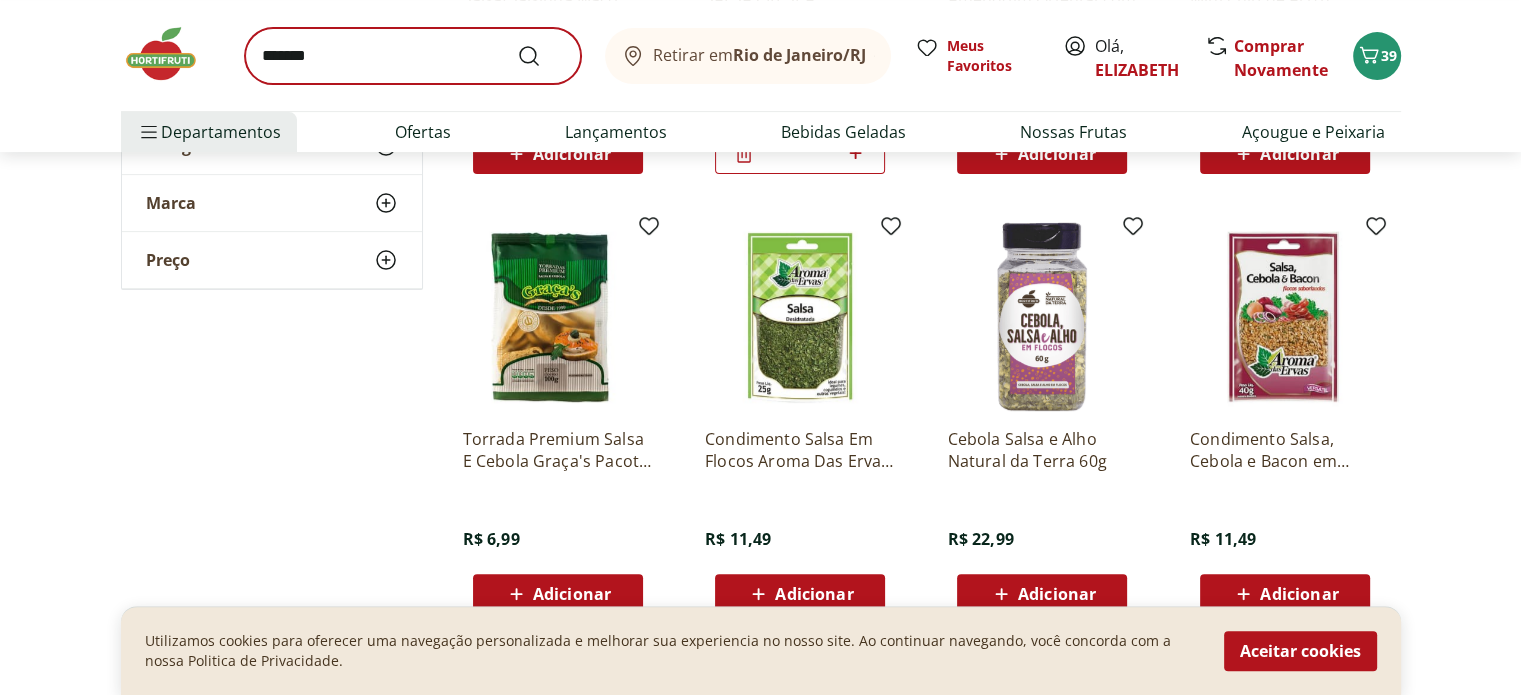 scroll, scrollTop: 0, scrollLeft: 0, axis: both 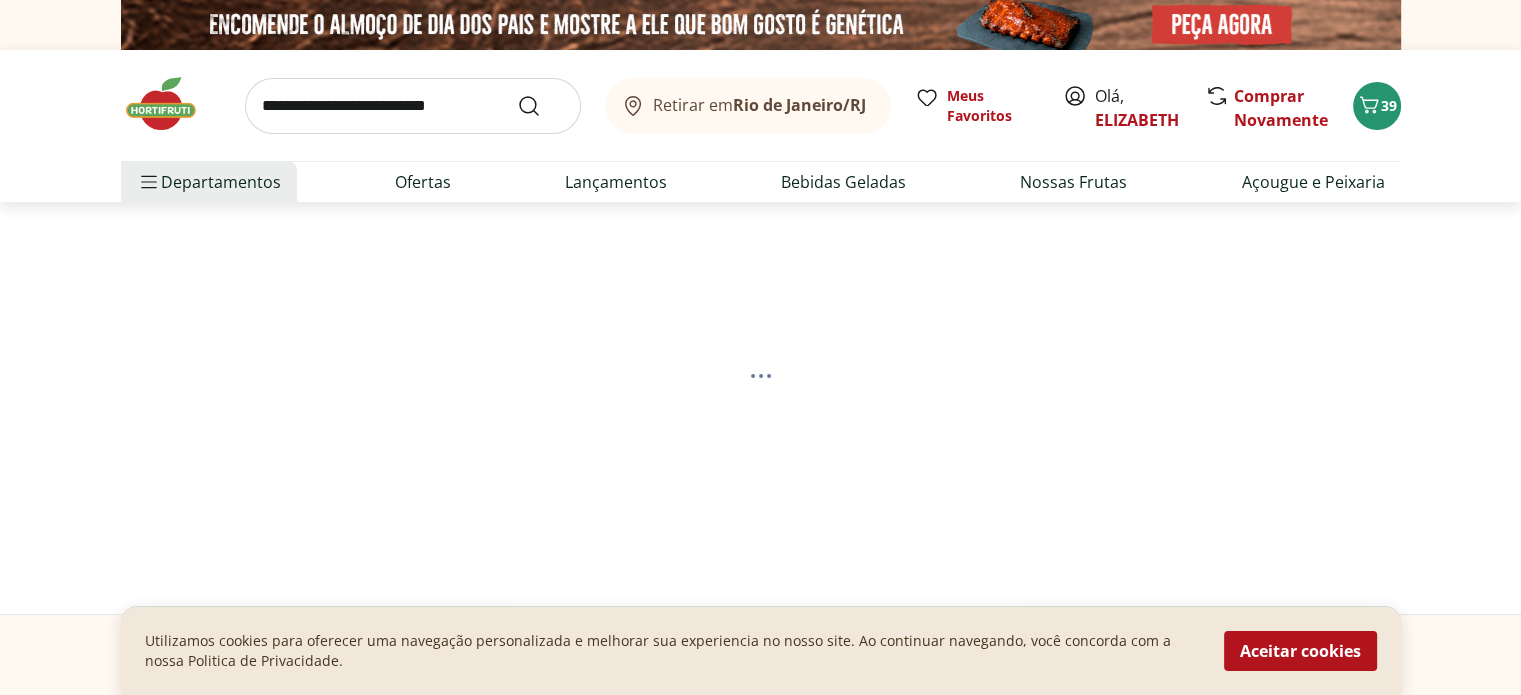 select on "**********" 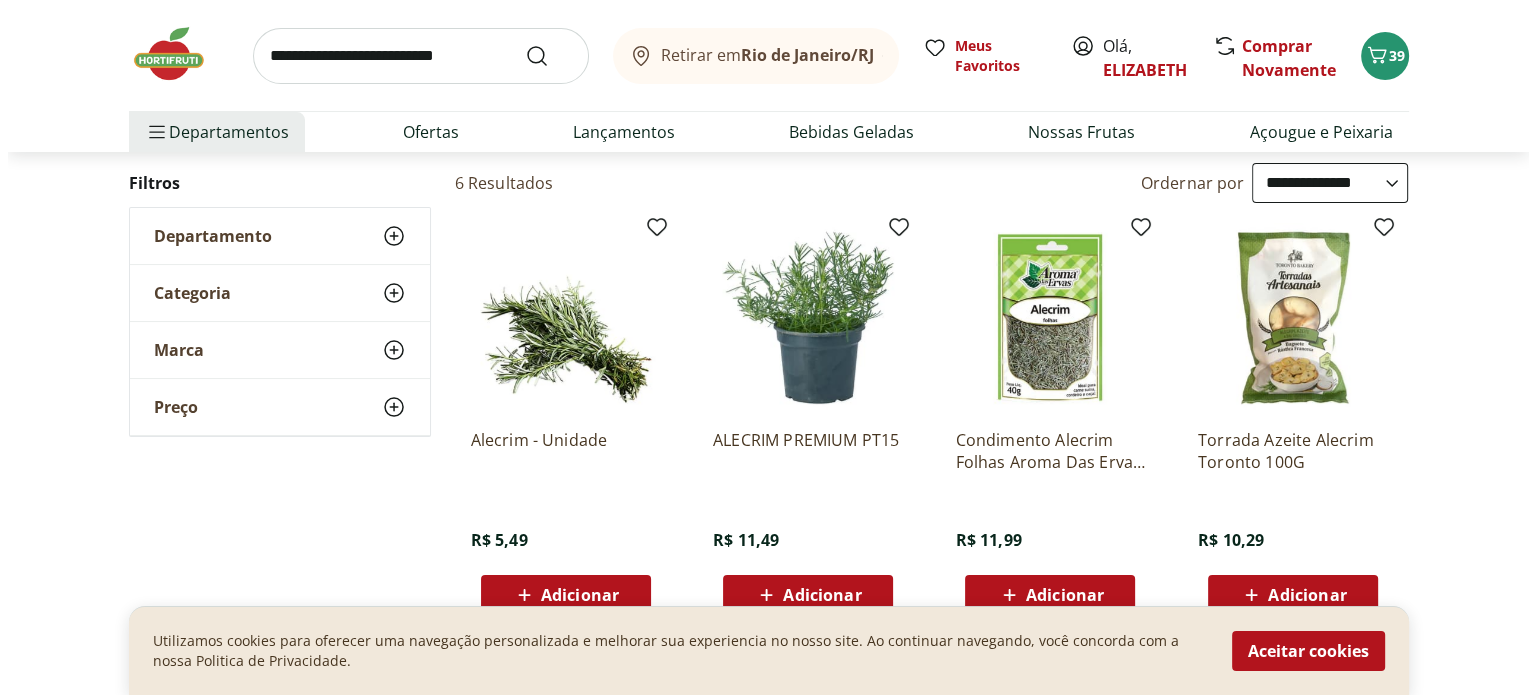 scroll, scrollTop: 228, scrollLeft: 0, axis: vertical 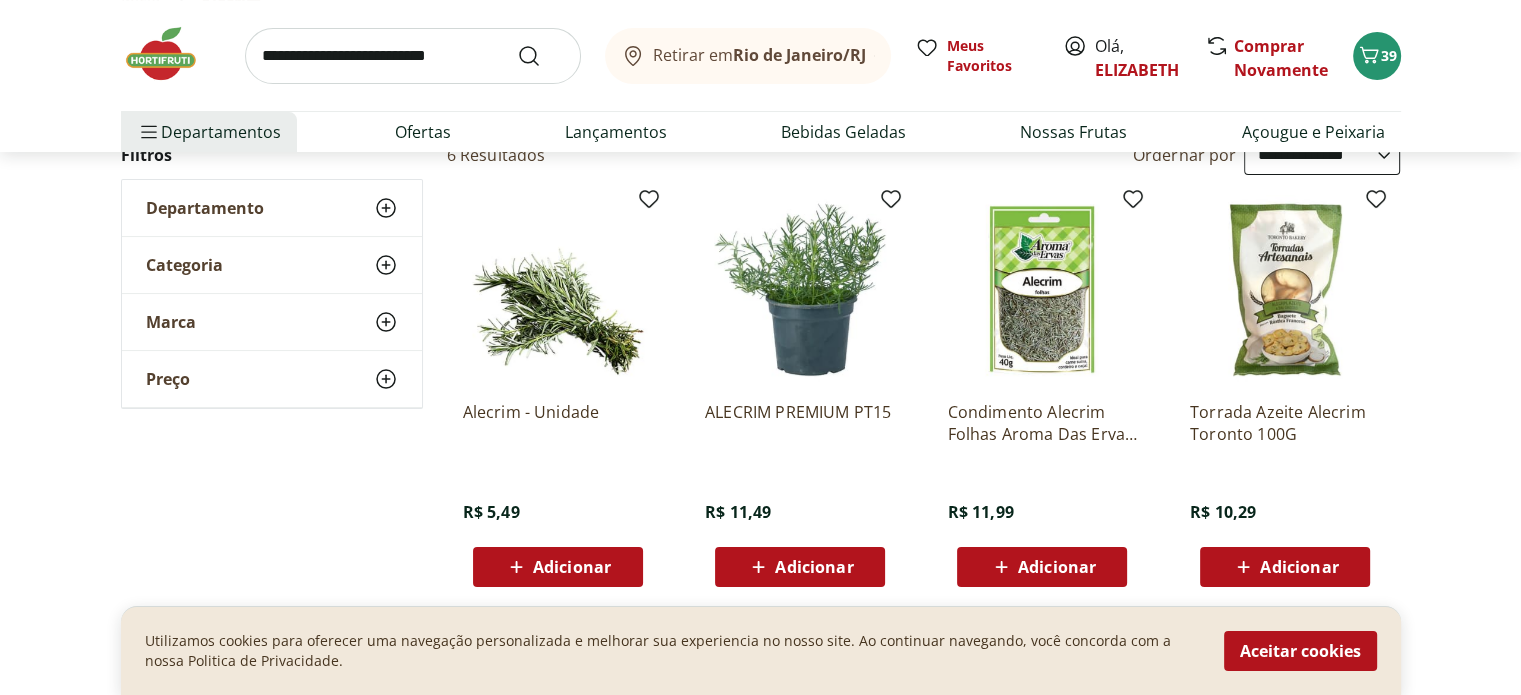 click on "Adicionar" at bounding box center [572, 567] 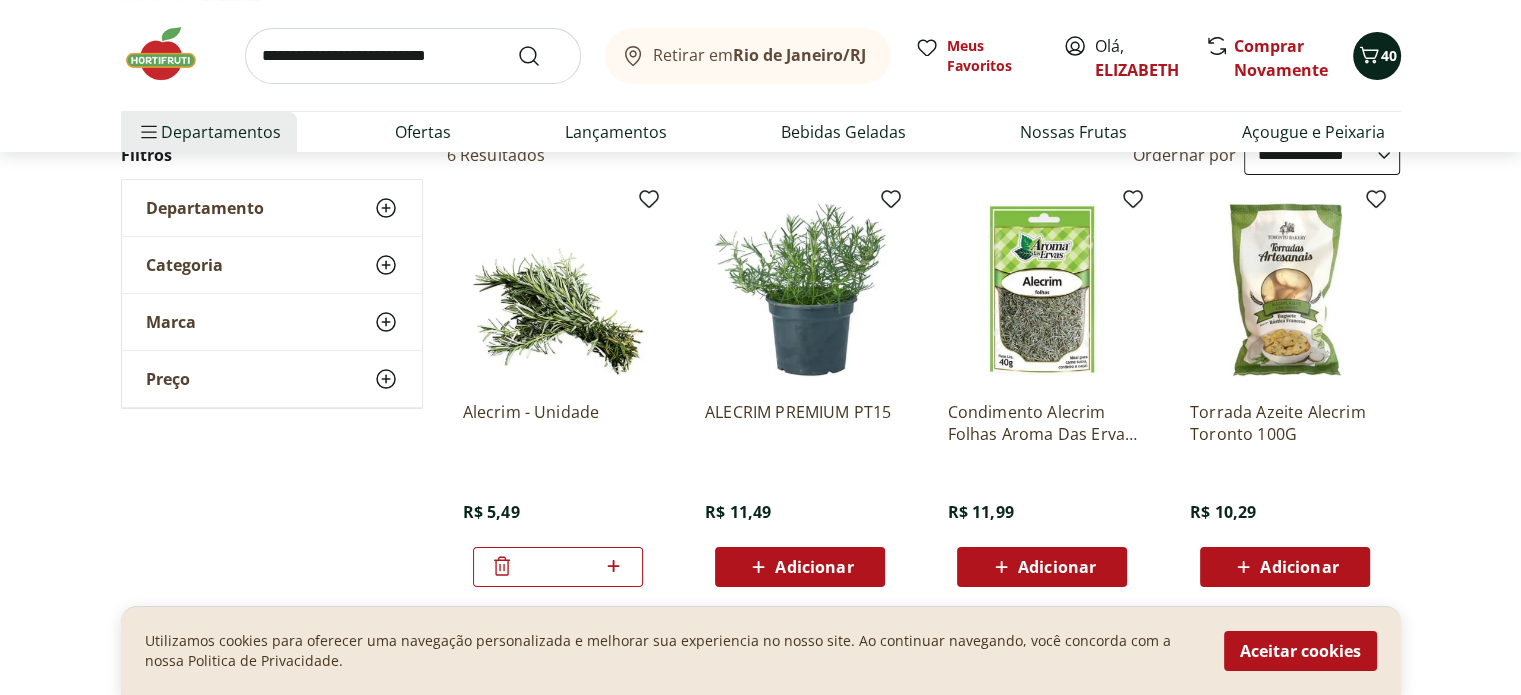 click 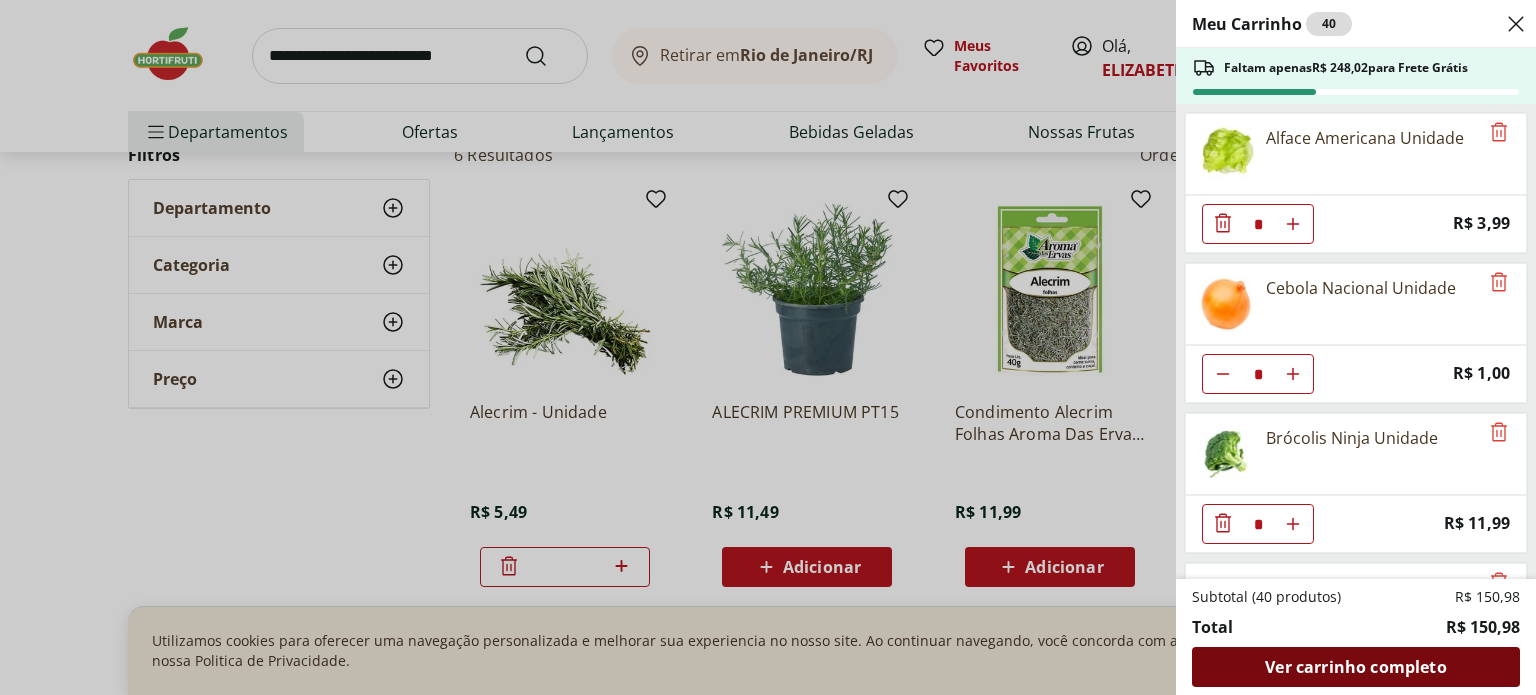 click on "Ver carrinho completo" at bounding box center (1355, 667) 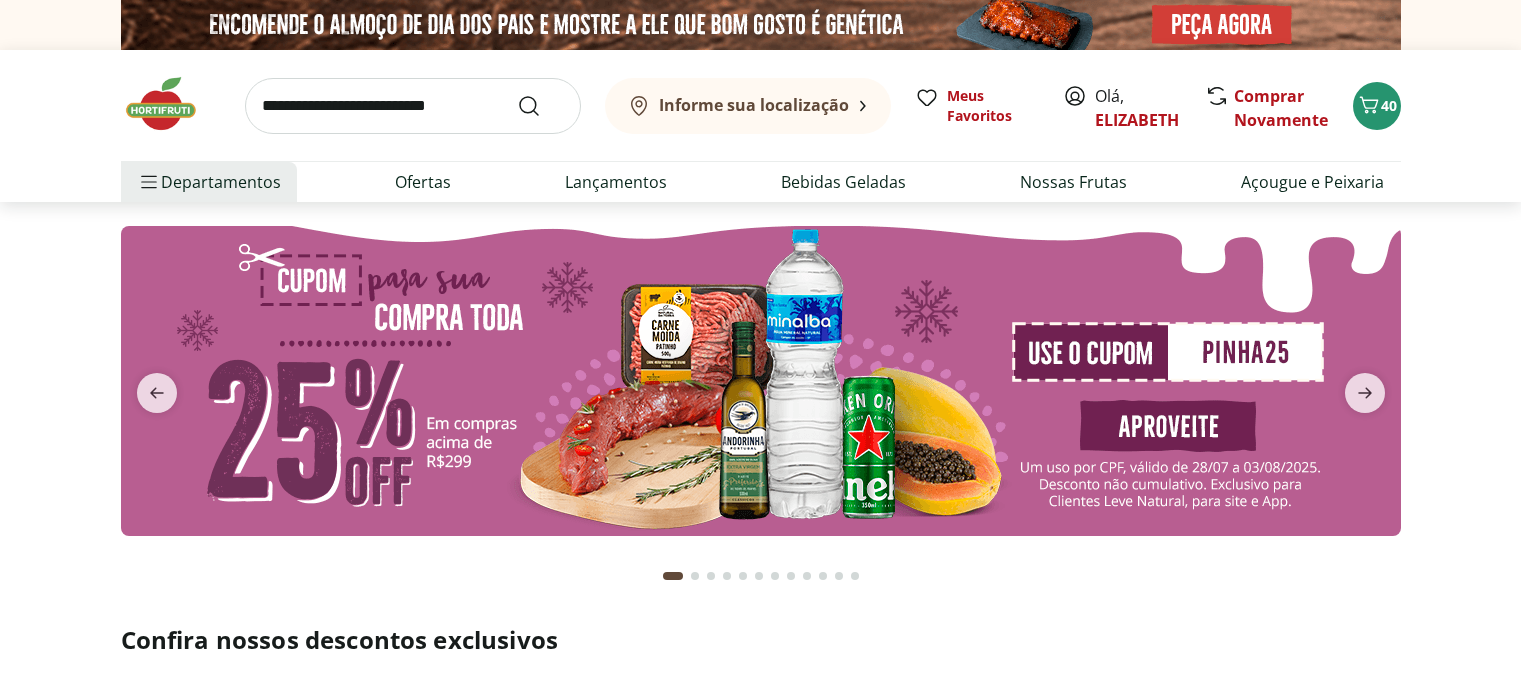 scroll, scrollTop: 0, scrollLeft: 0, axis: both 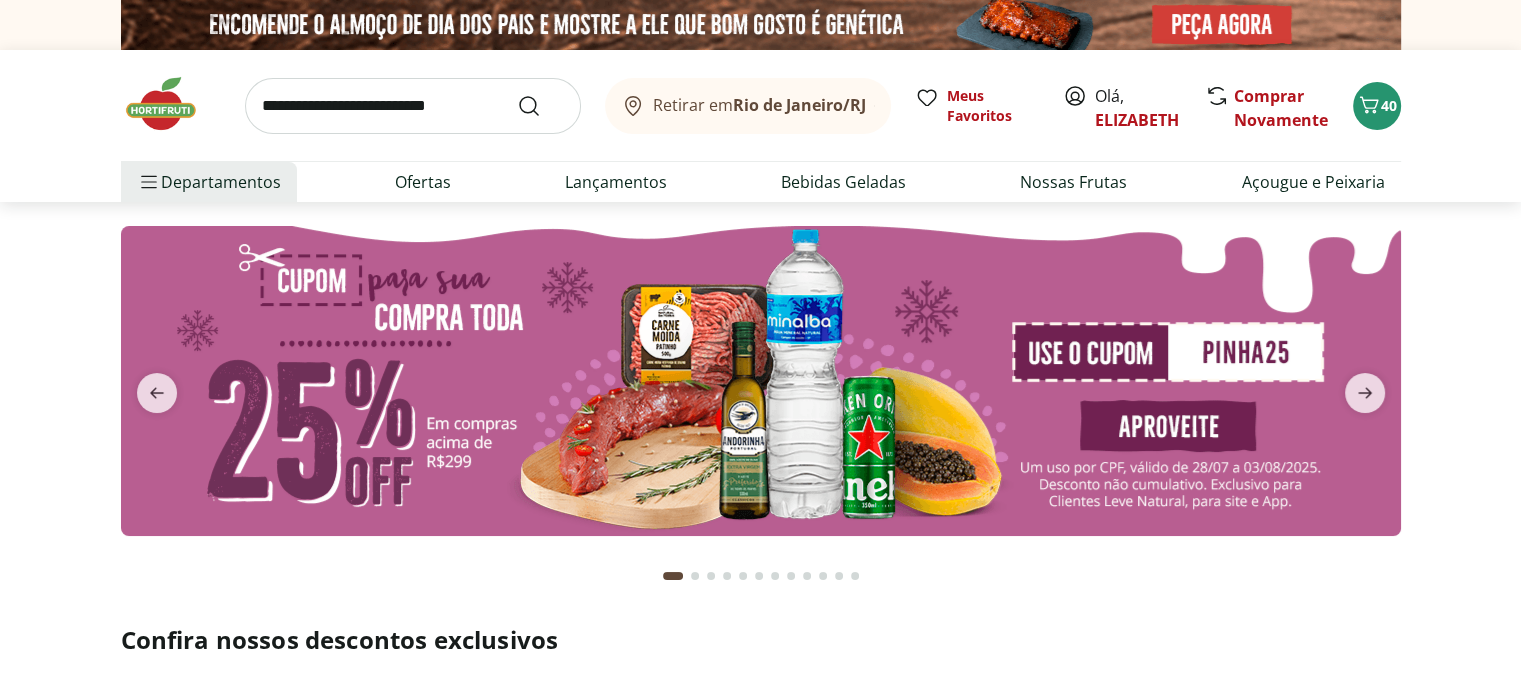 click at bounding box center [413, 106] 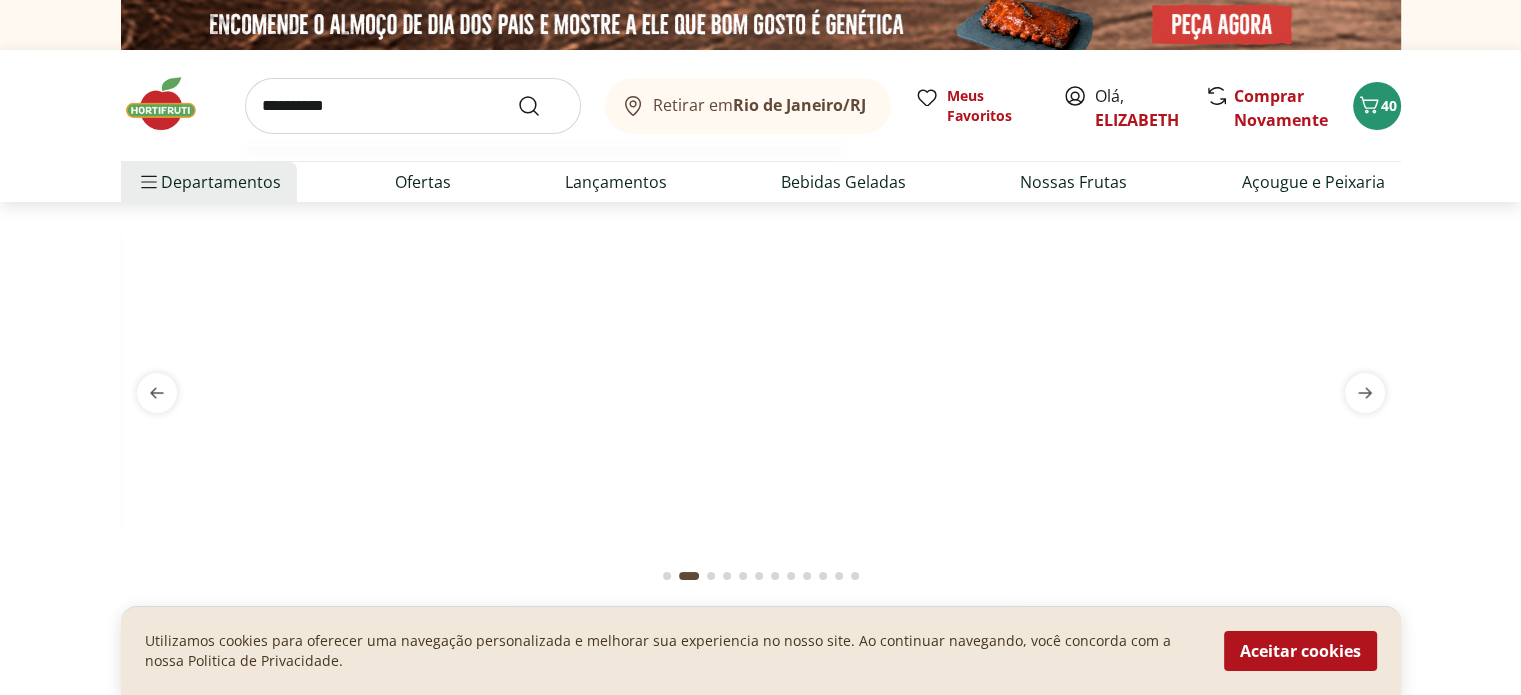 type on "**********" 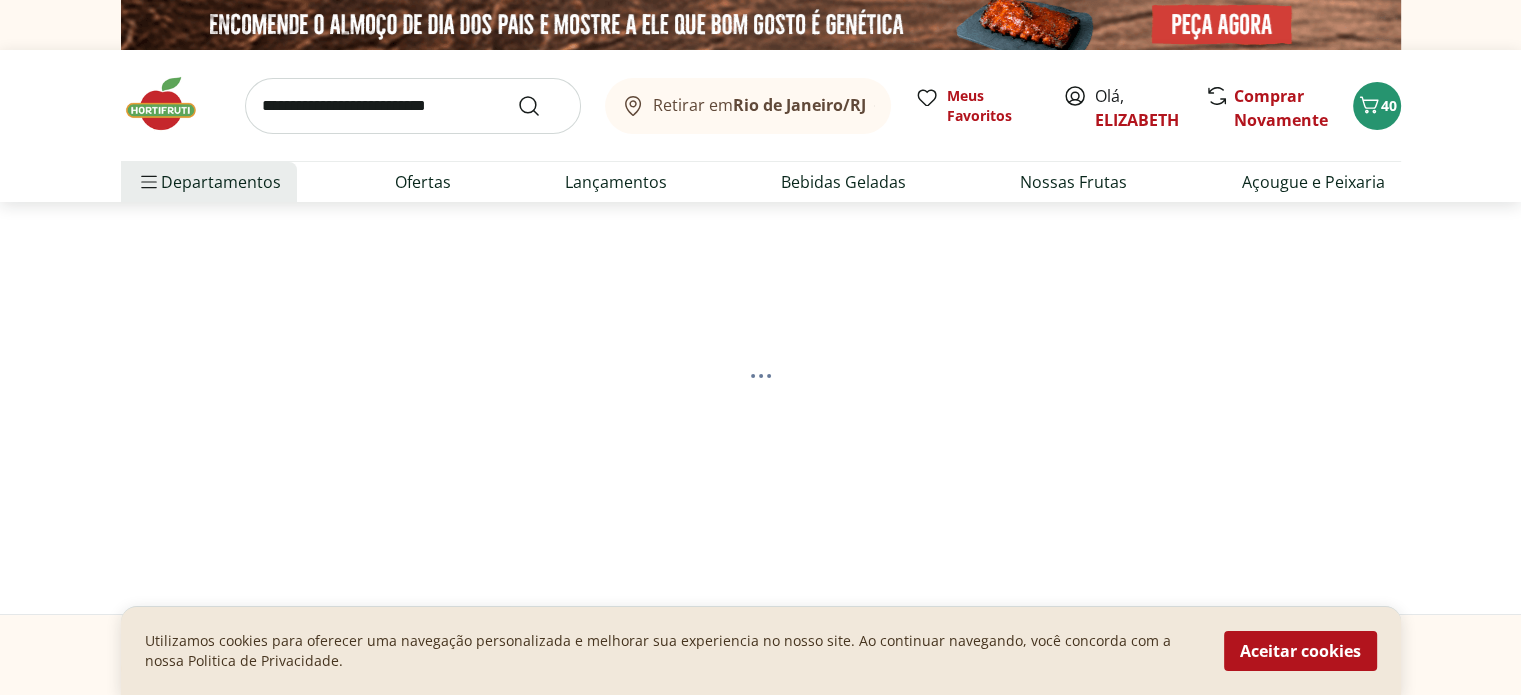 select on "**********" 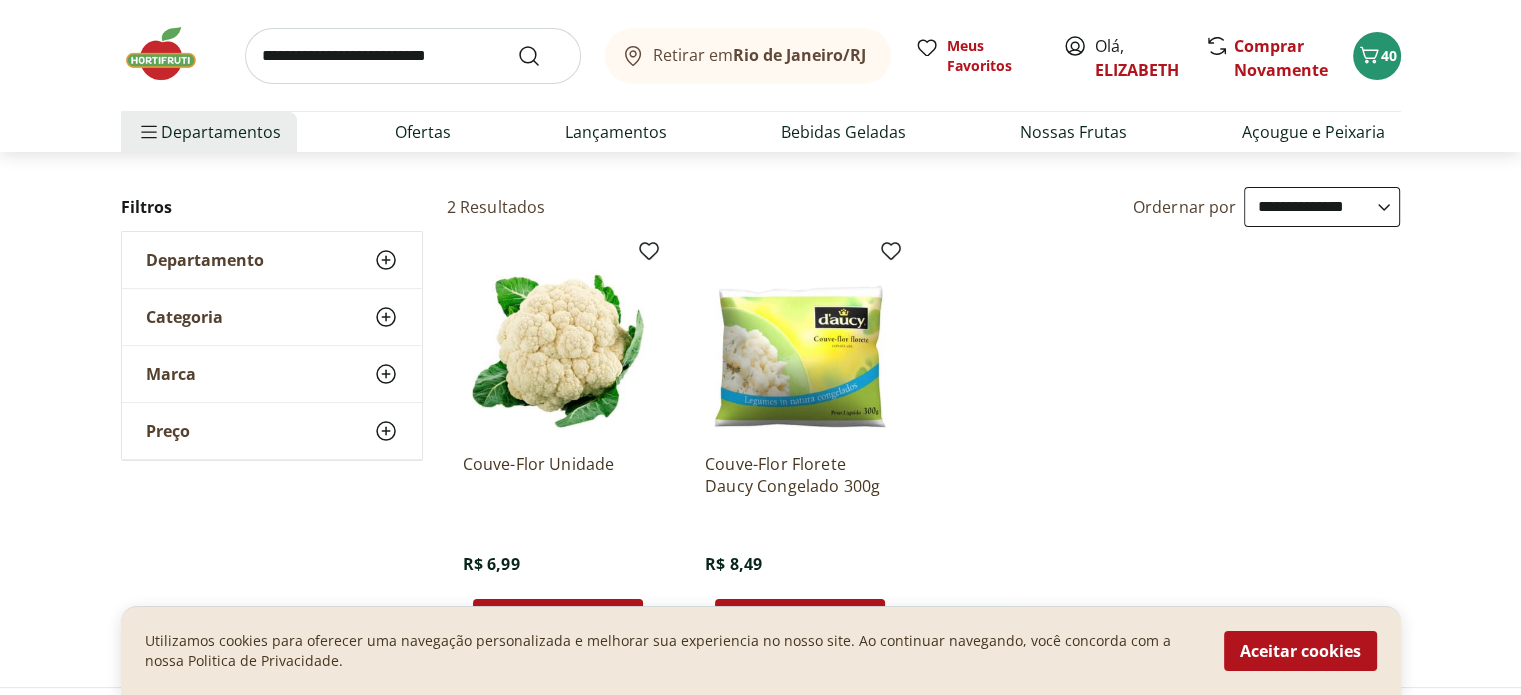 scroll, scrollTop: 248, scrollLeft: 0, axis: vertical 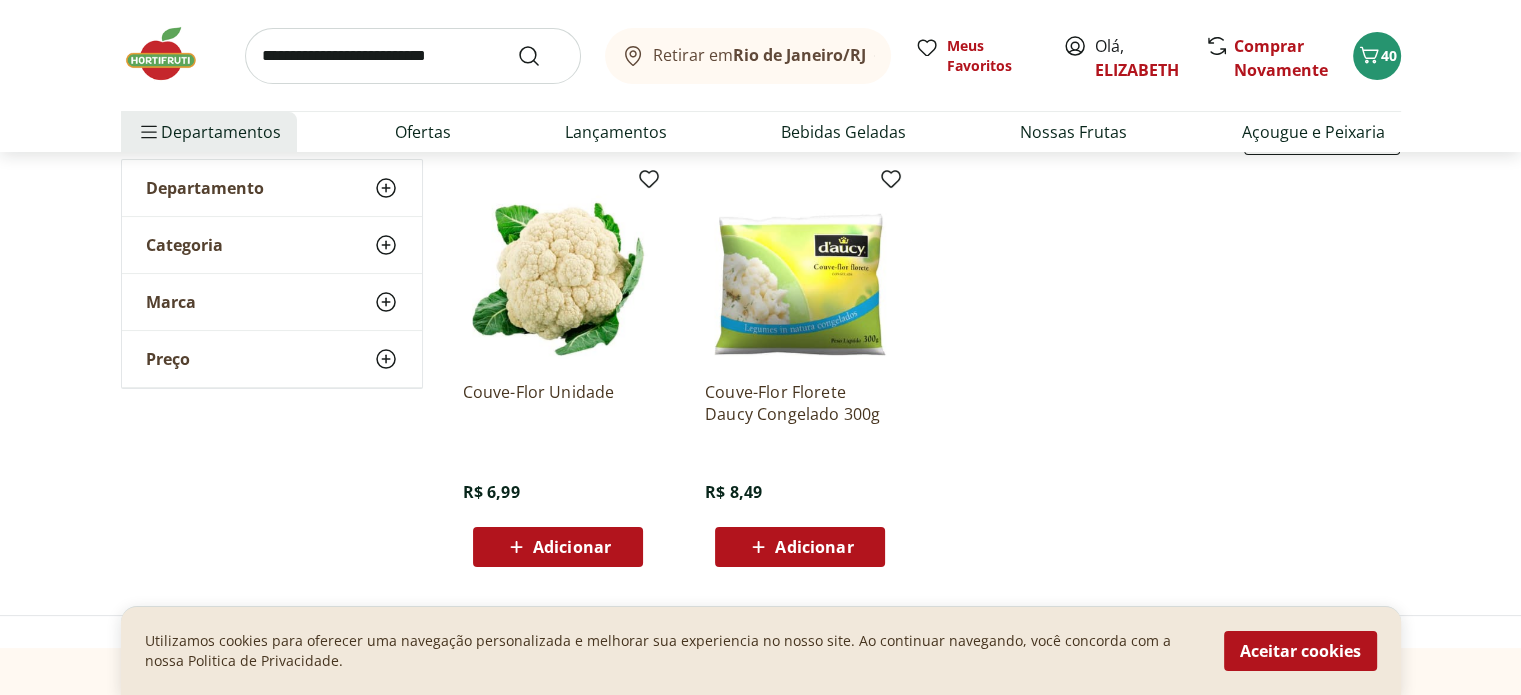click on "Adicionar" at bounding box center [572, 547] 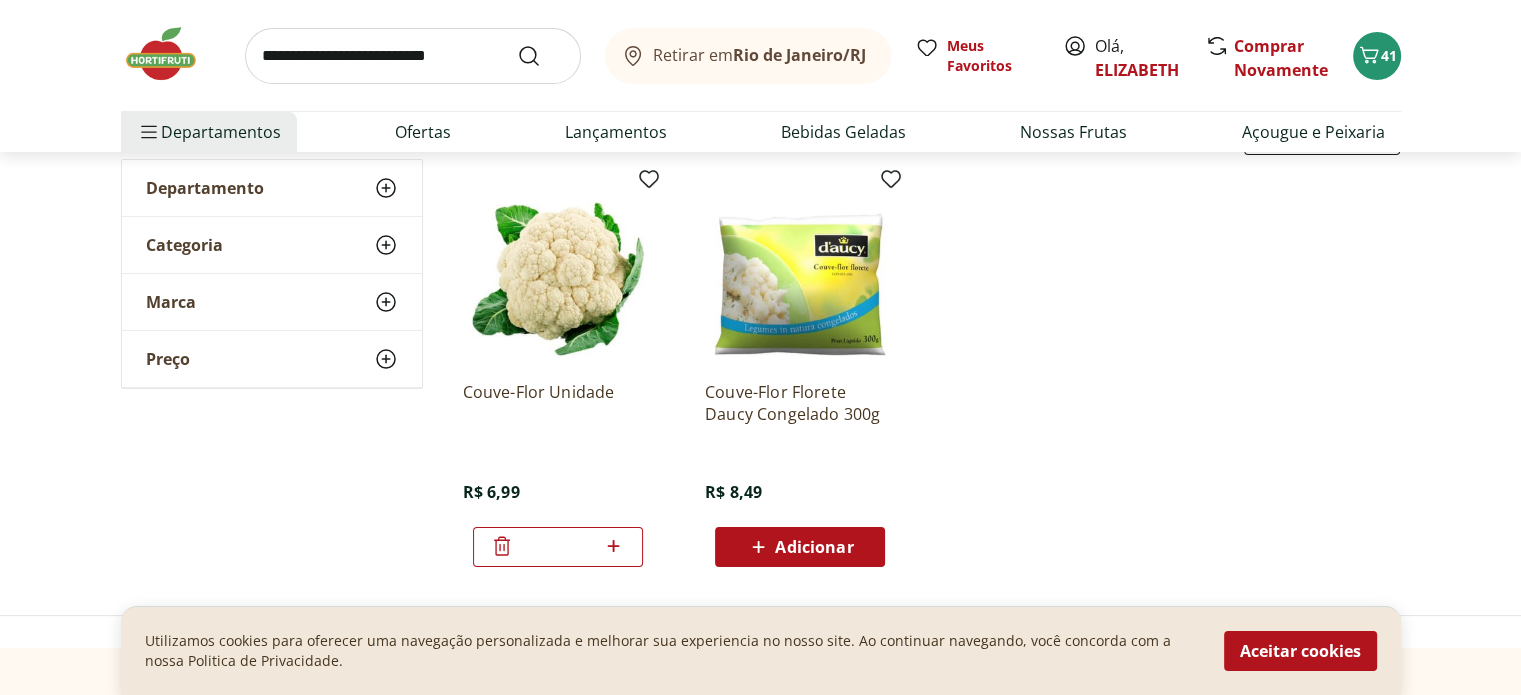click at bounding box center (413, 56) 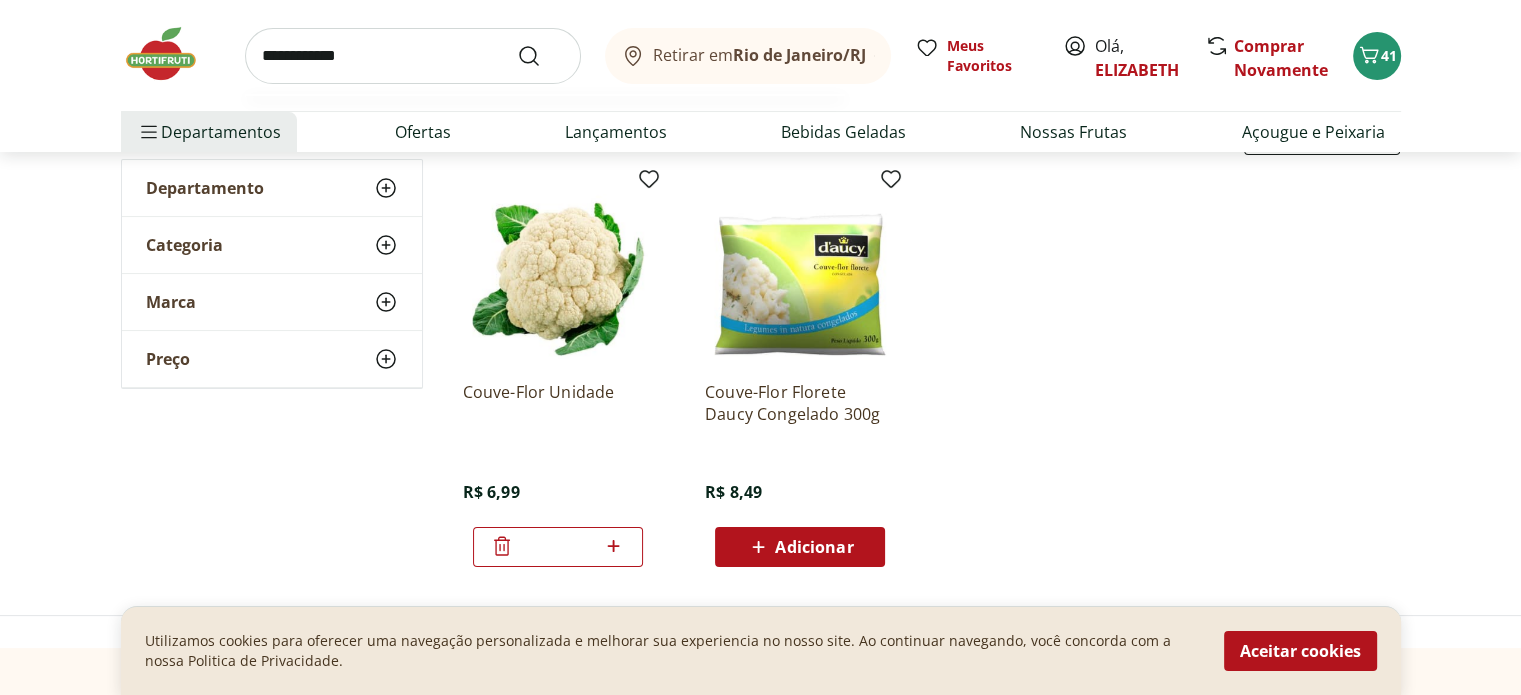 type on "**********" 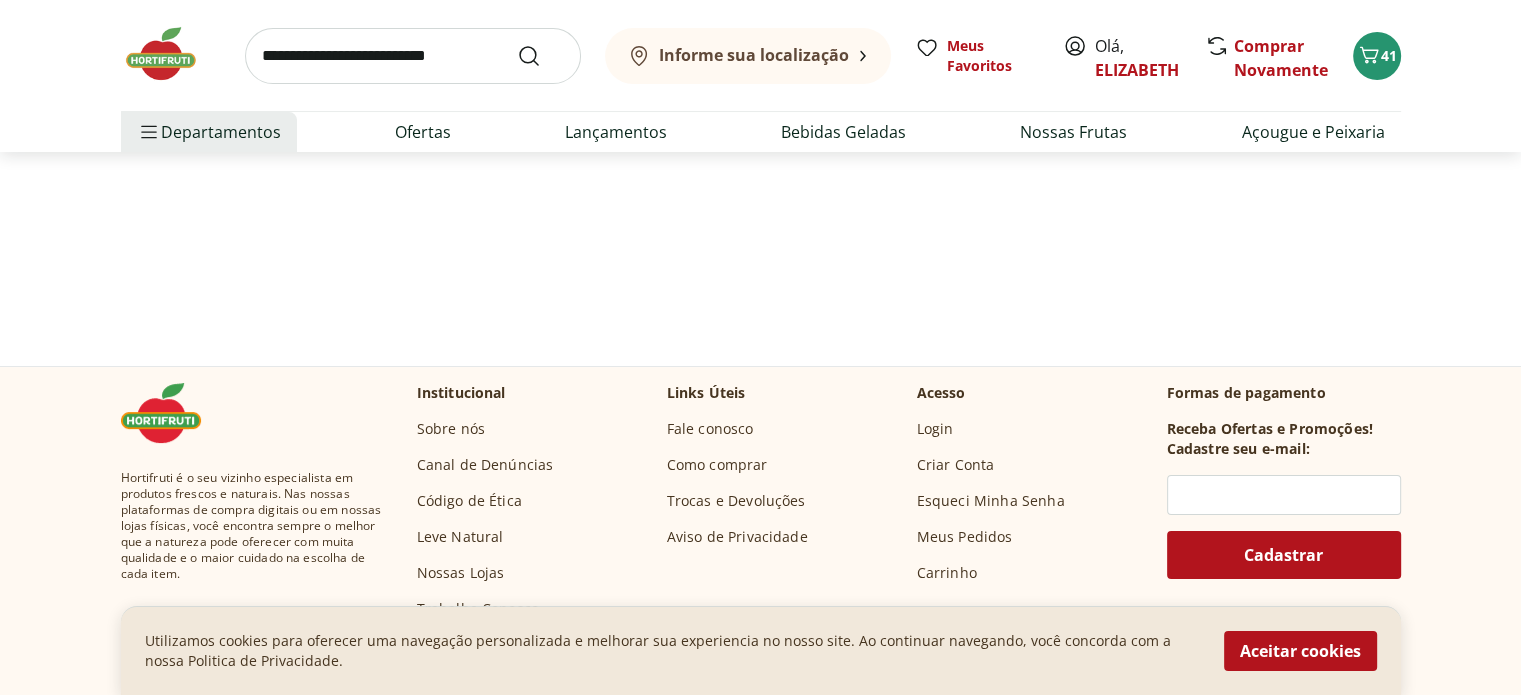 scroll, scrollTop: 0, scrollLeft: 0, axis: both 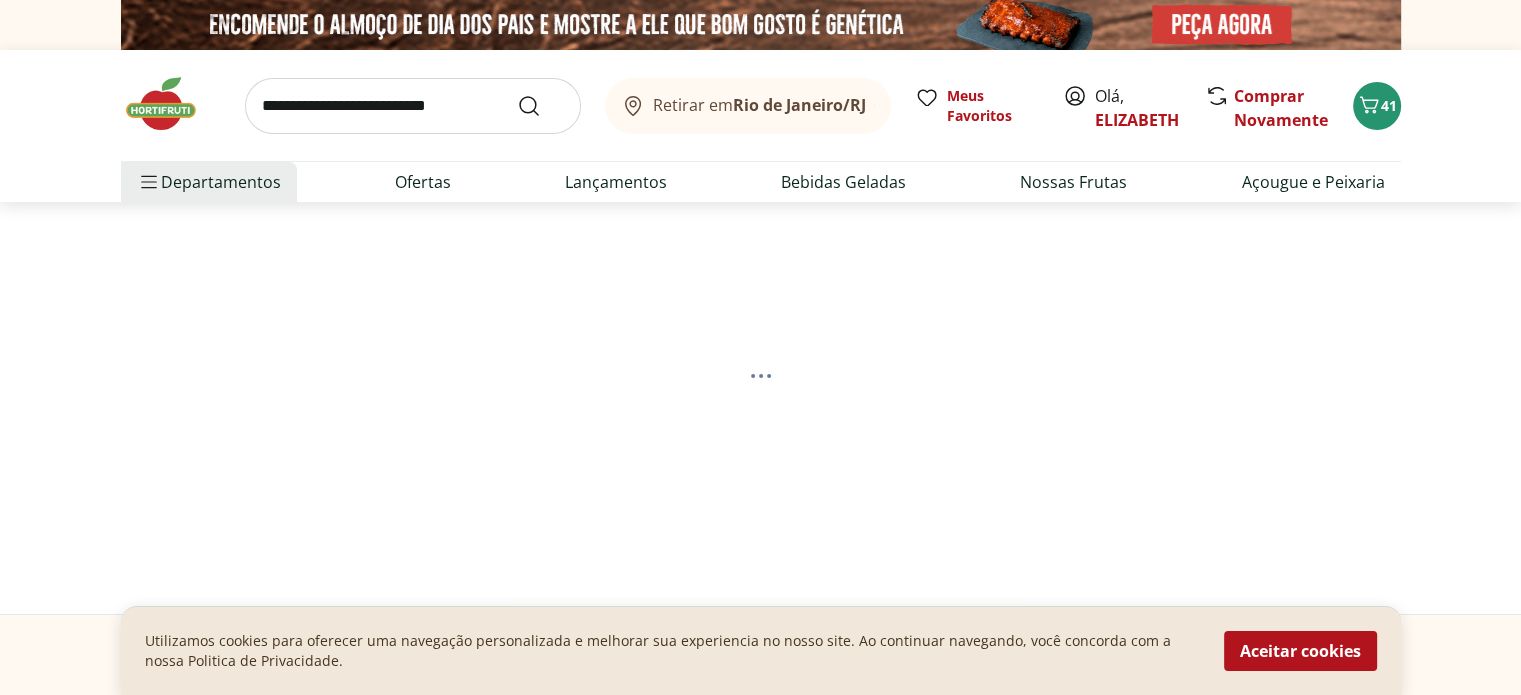 select on "**********" 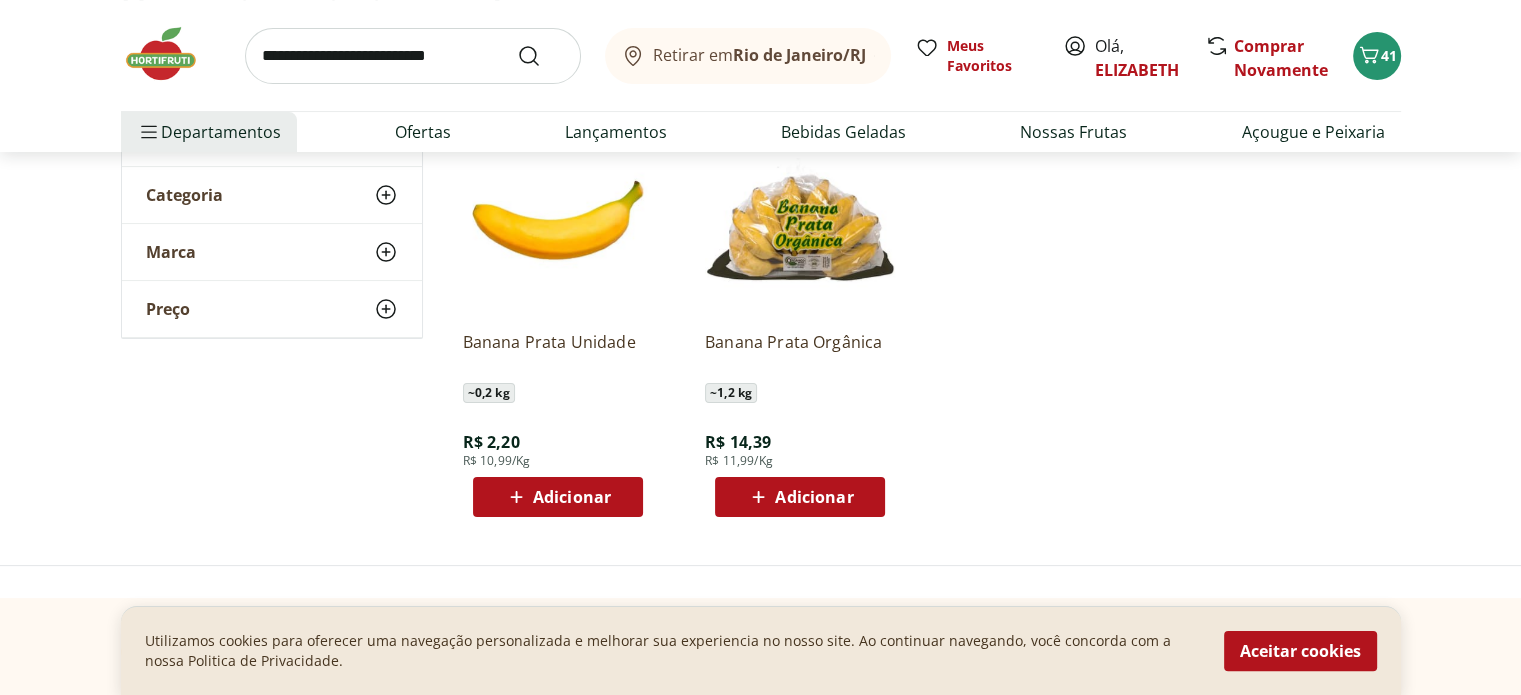 scroll, scrollTop: 308, scrollLeft: 0, axis: vertical 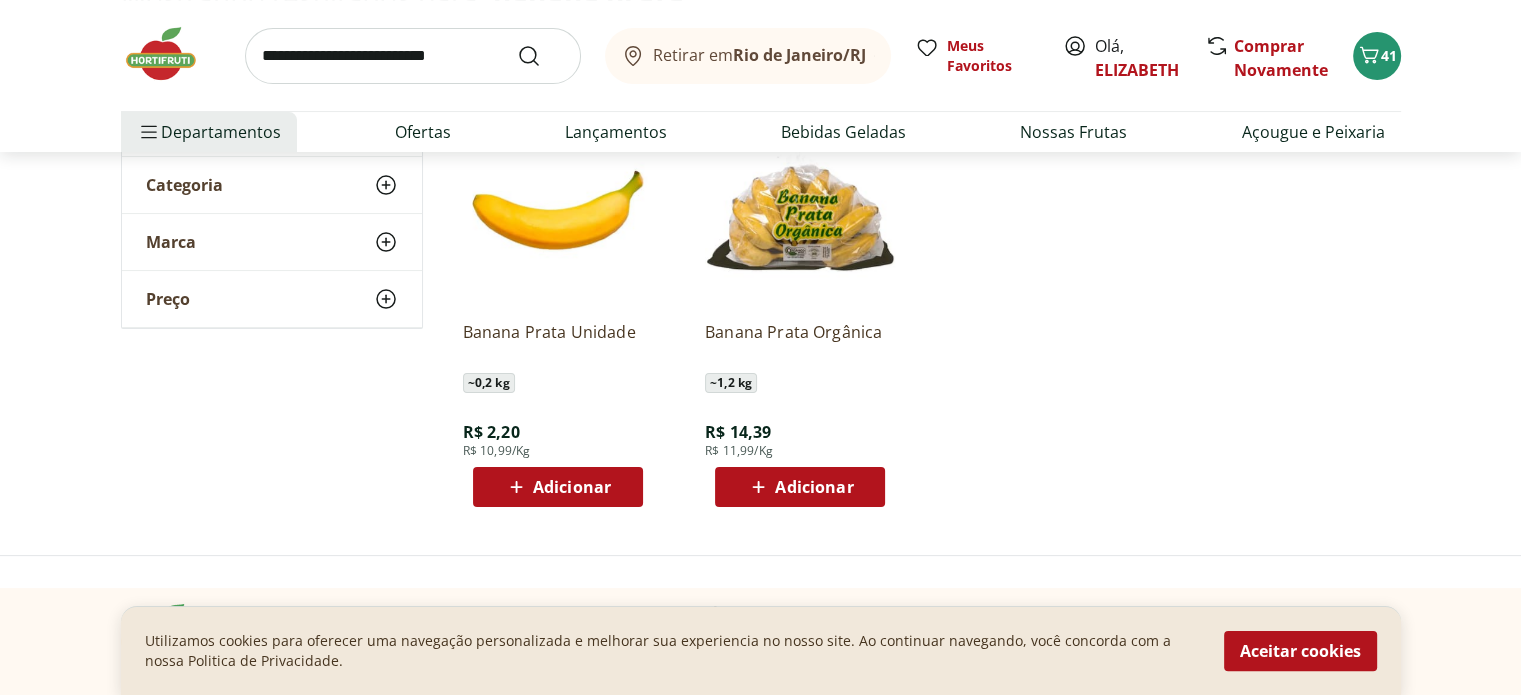 click on "Adicionar" at bounding box center [572, 487] 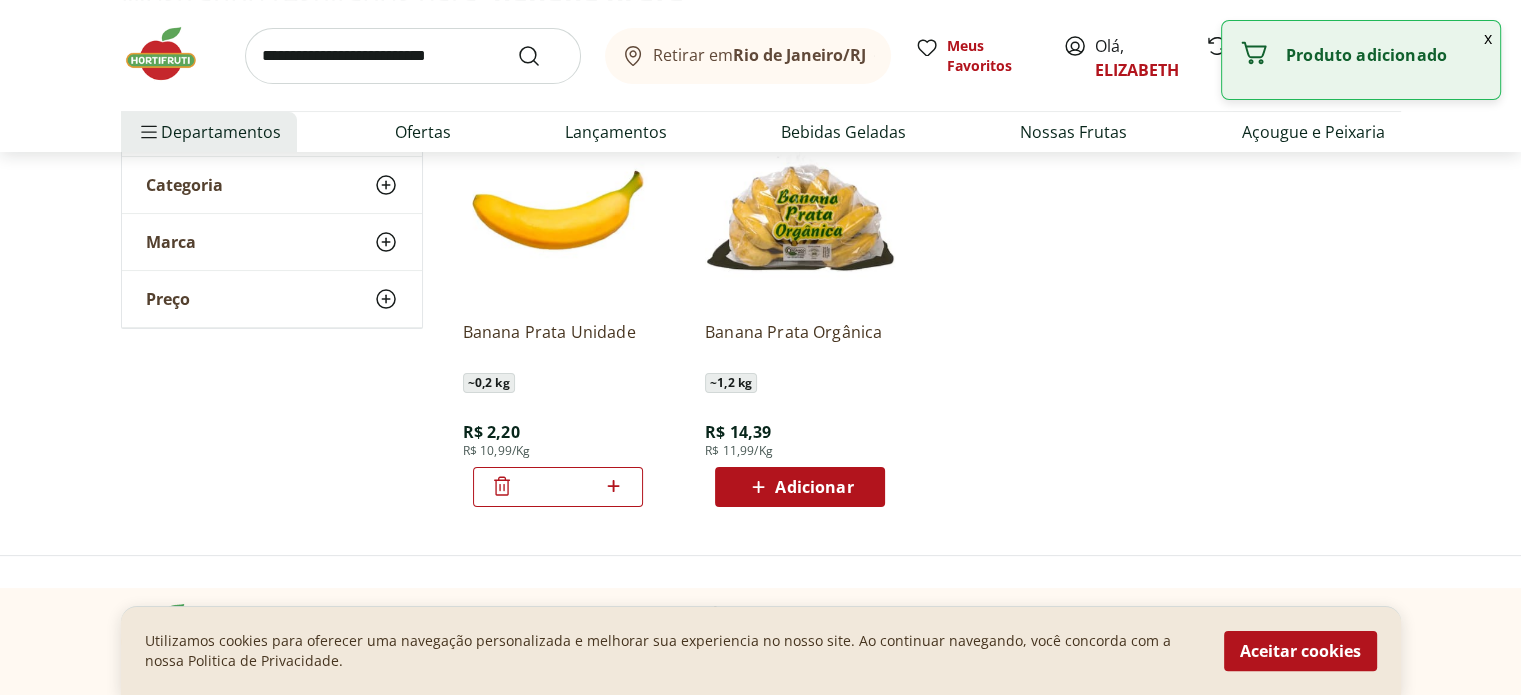 click 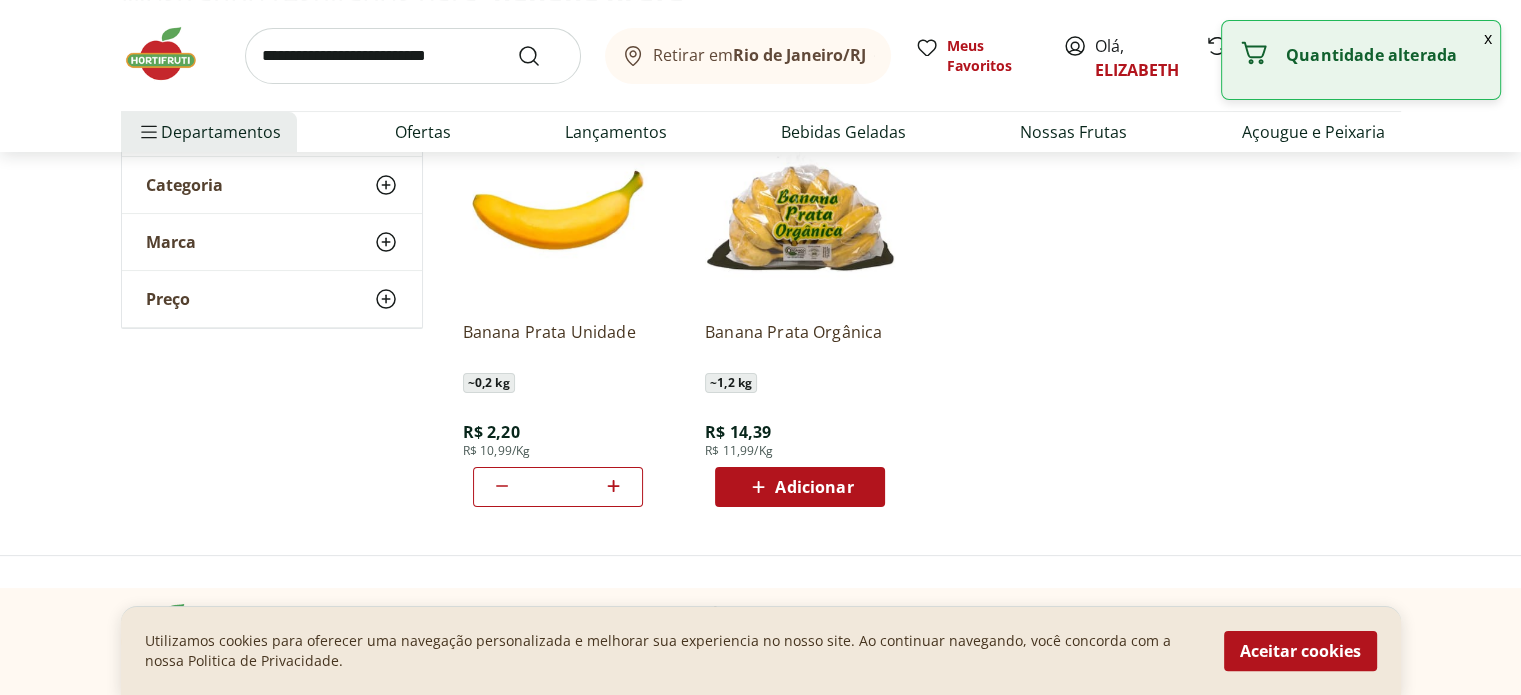 click 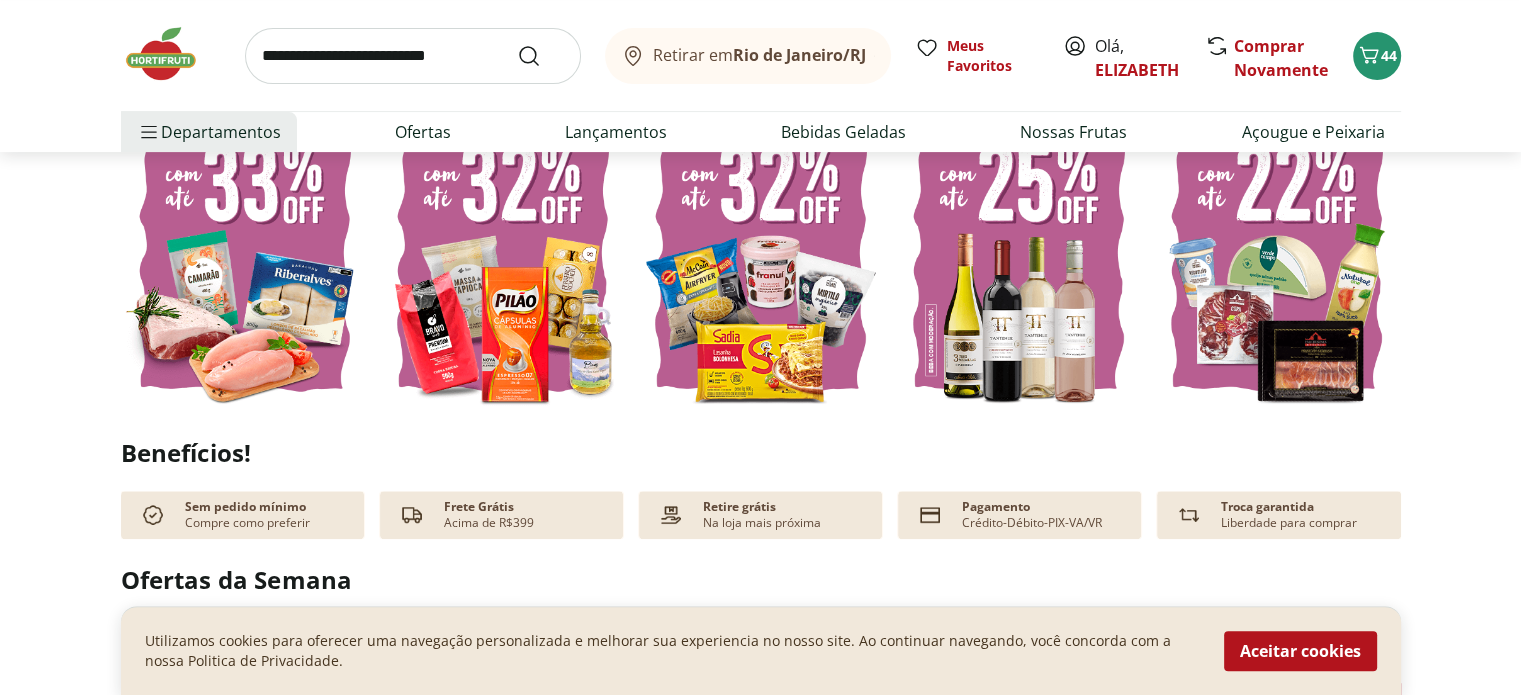 scroll, scrollTop: 640, scrollLeft: 0, axis: vertical 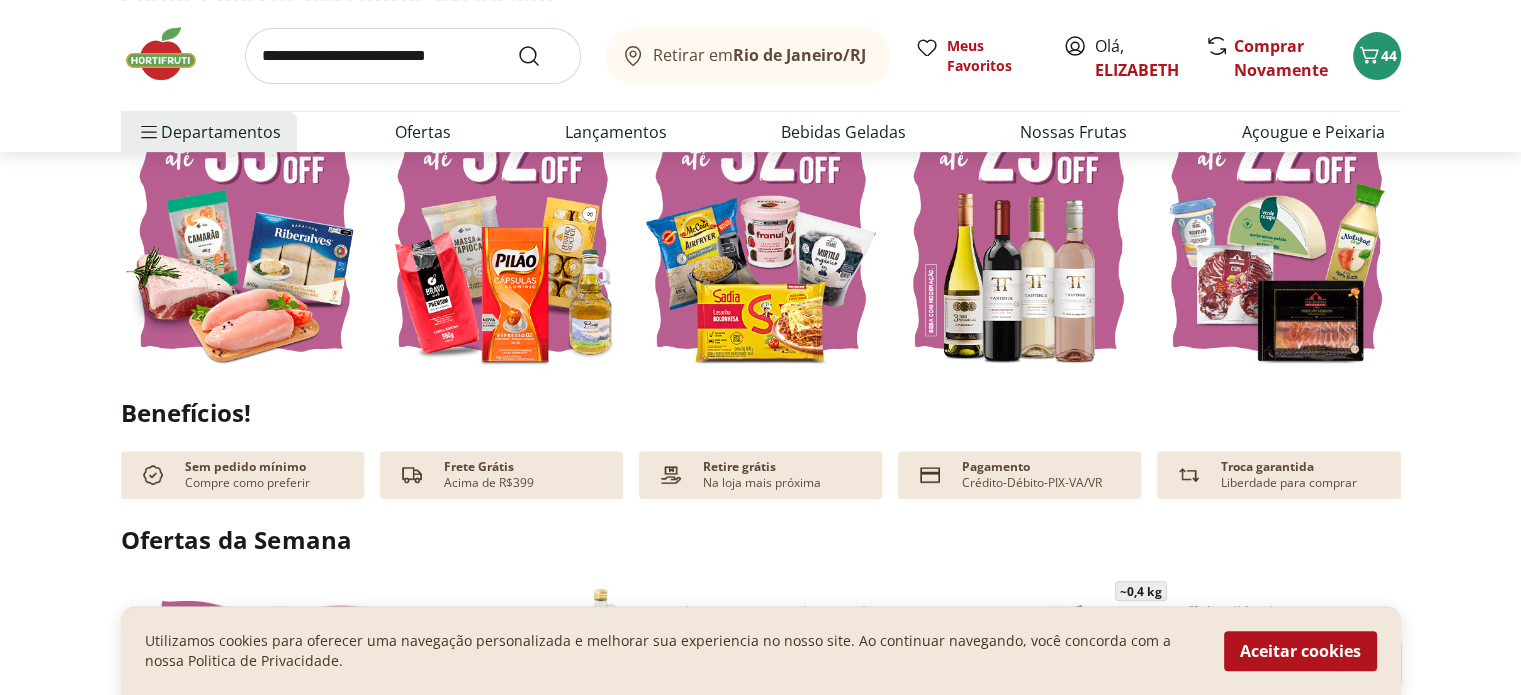 click at bounding box center (245, 205) 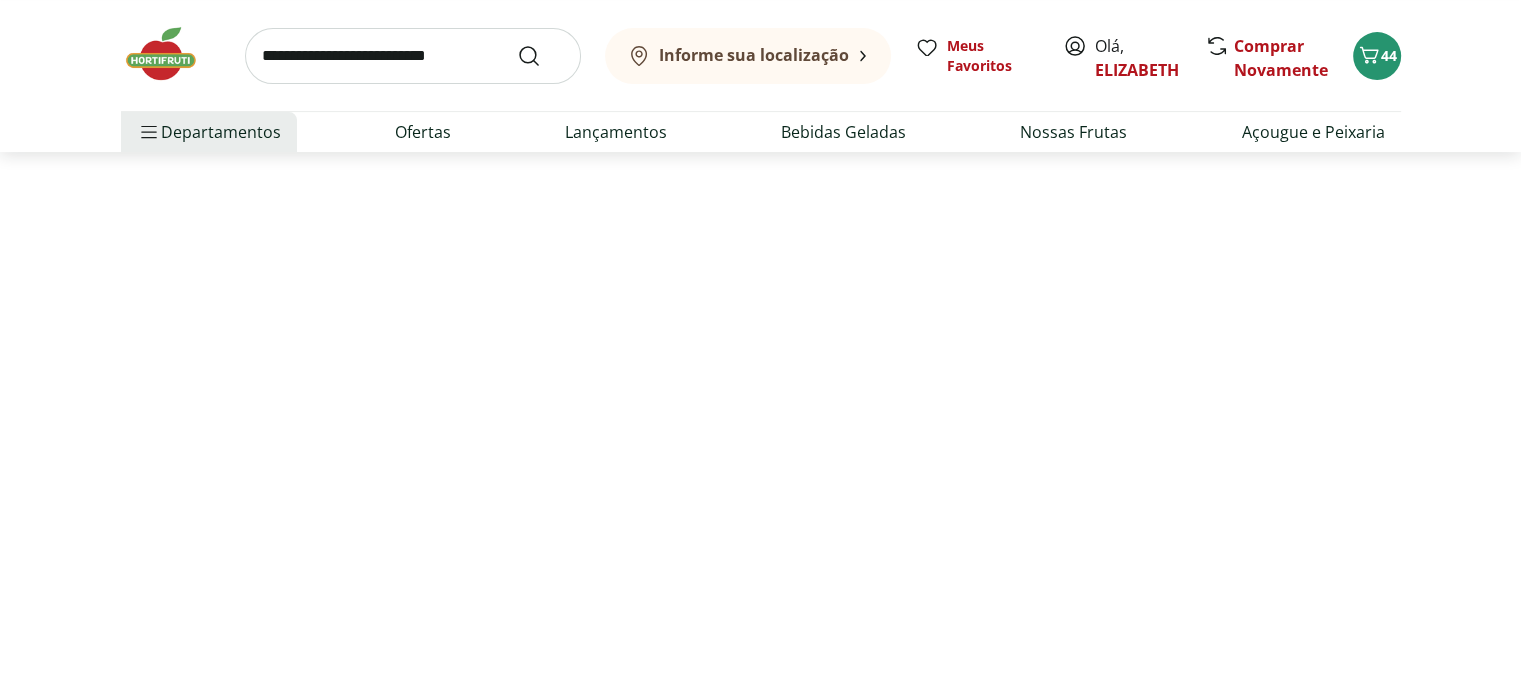 scroll, scrollTop: 0, scrollLeft: 0, axis: both 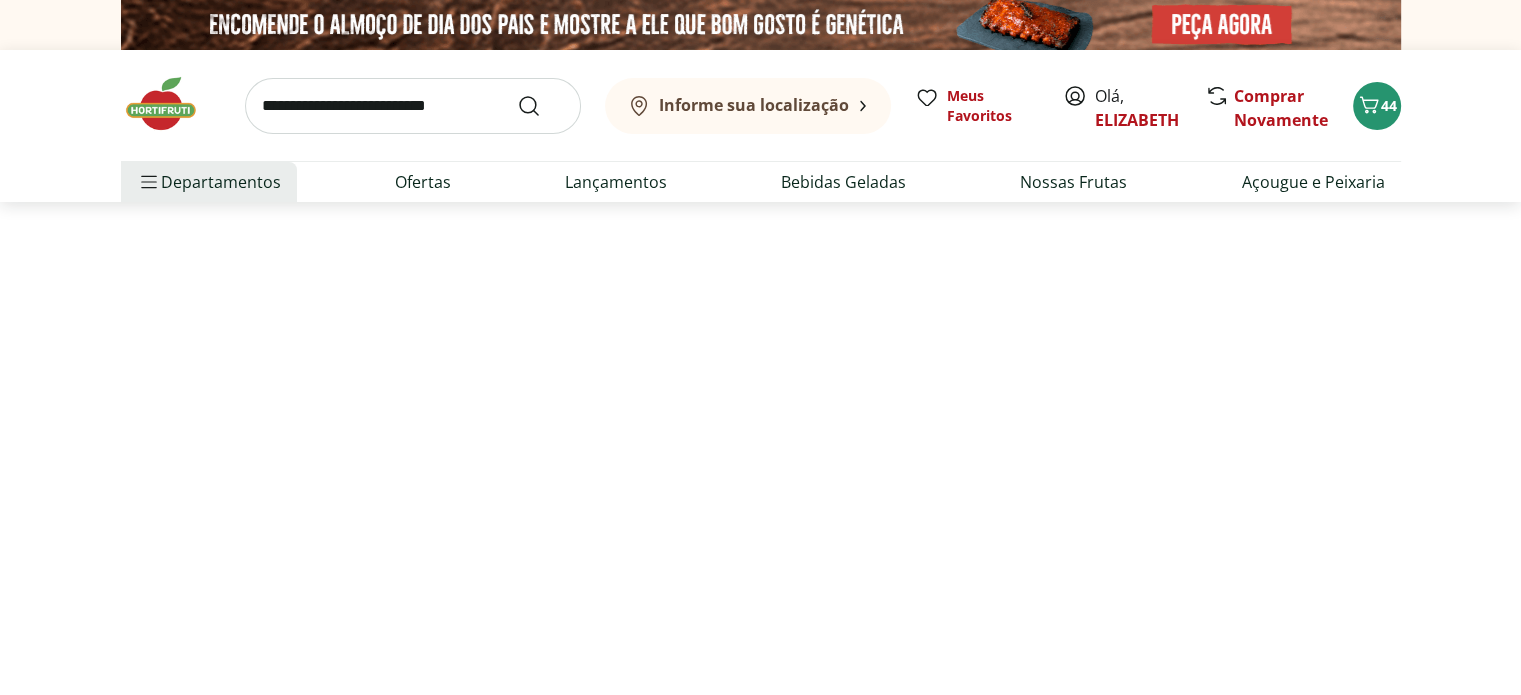 select on "**********" 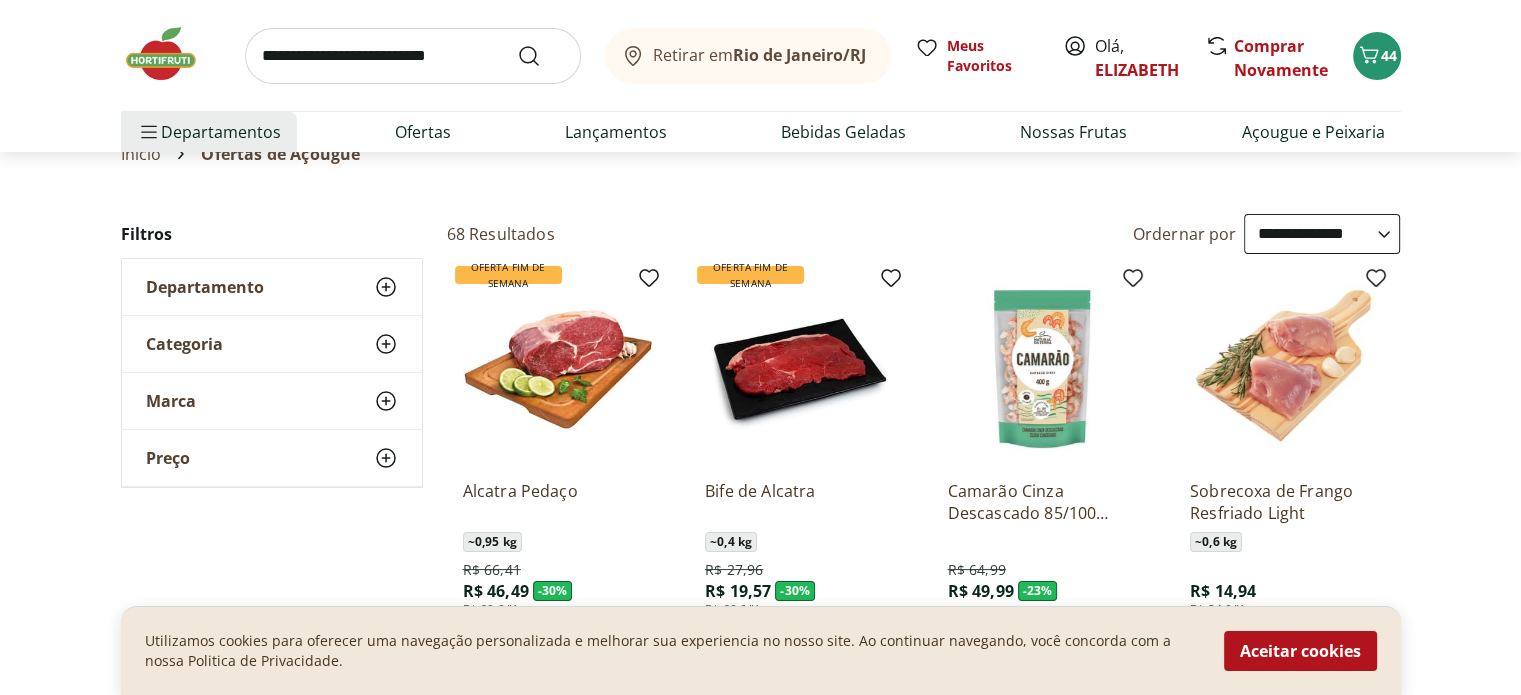 scroll, scrollTop: 192, scrollLeft: 0, axis: vertical 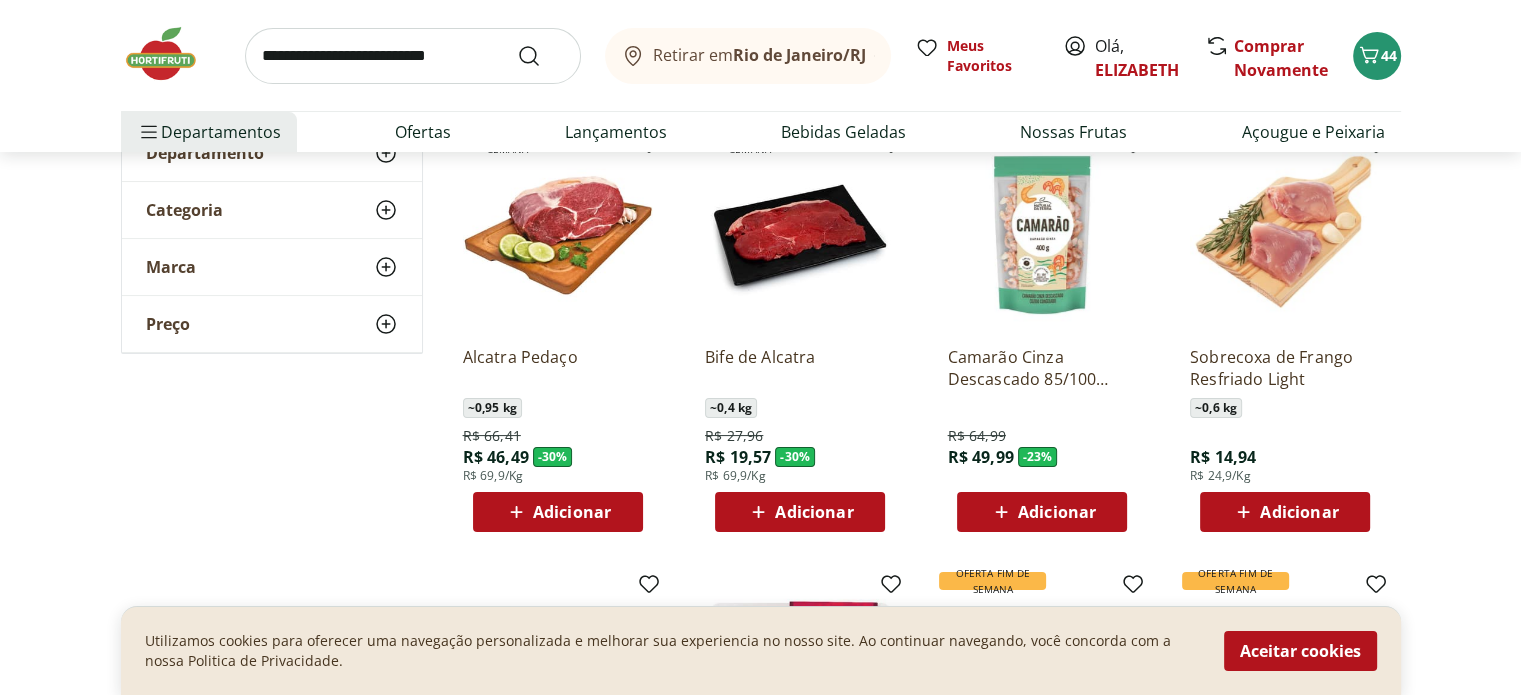 click on "Adicionar" at bounding box center [572, 512] 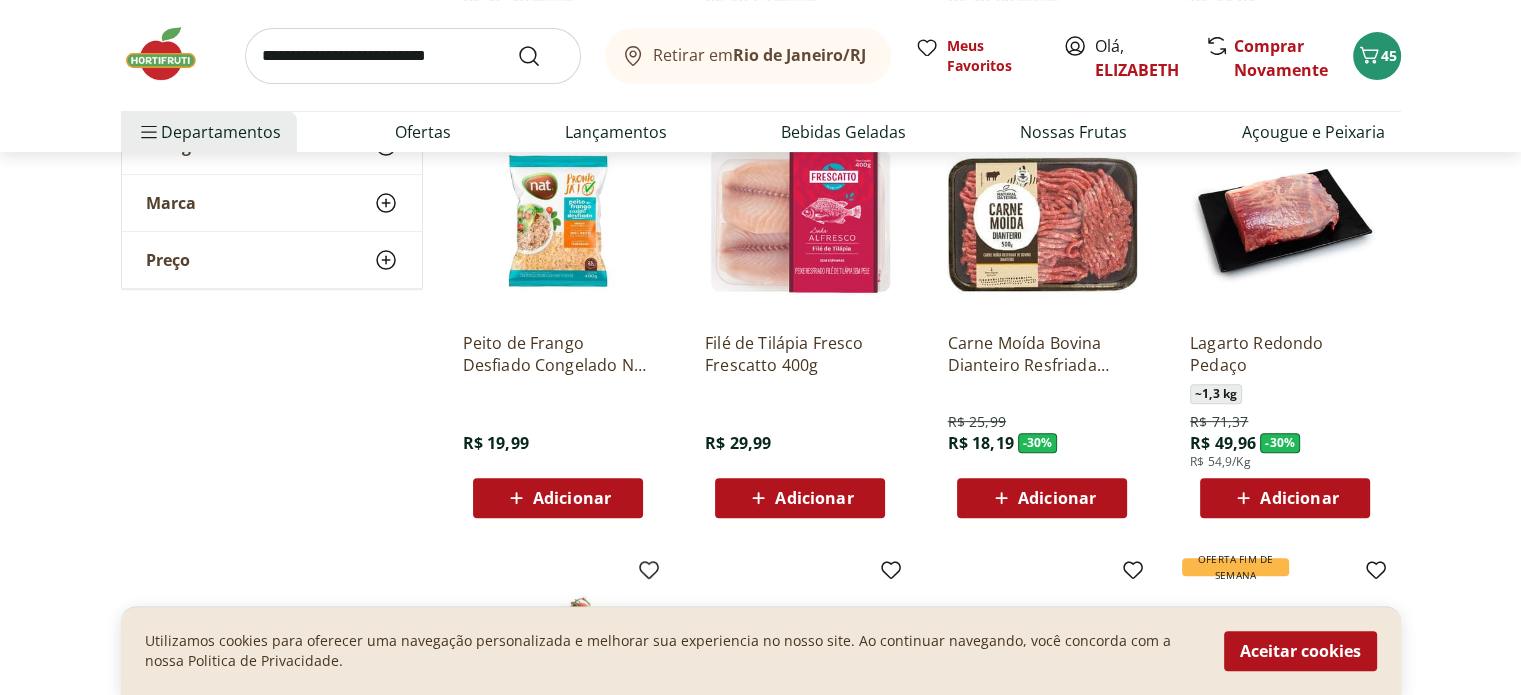 scroll, scrollTop: 689, scrollLeft: 0, axis: vertical 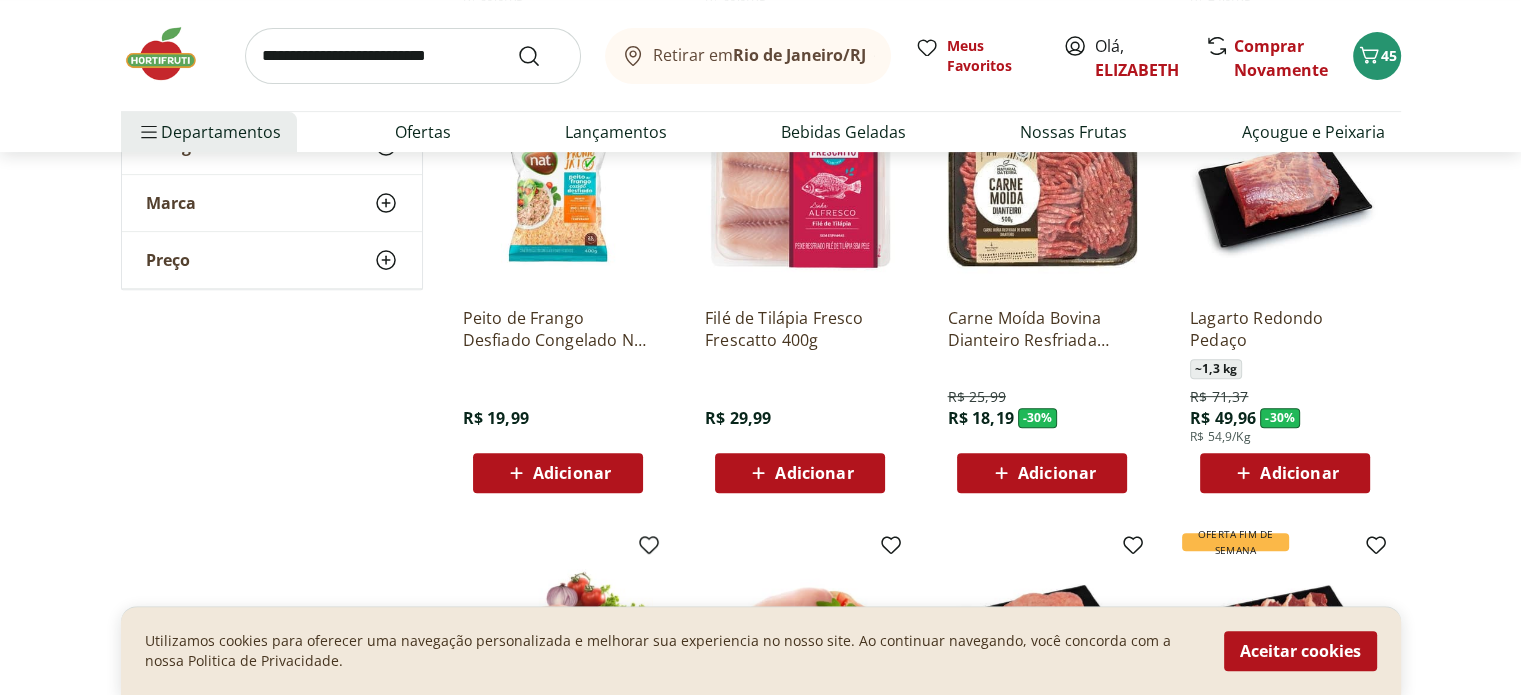 click on "Adicionar" at bounding box center (814, 473) 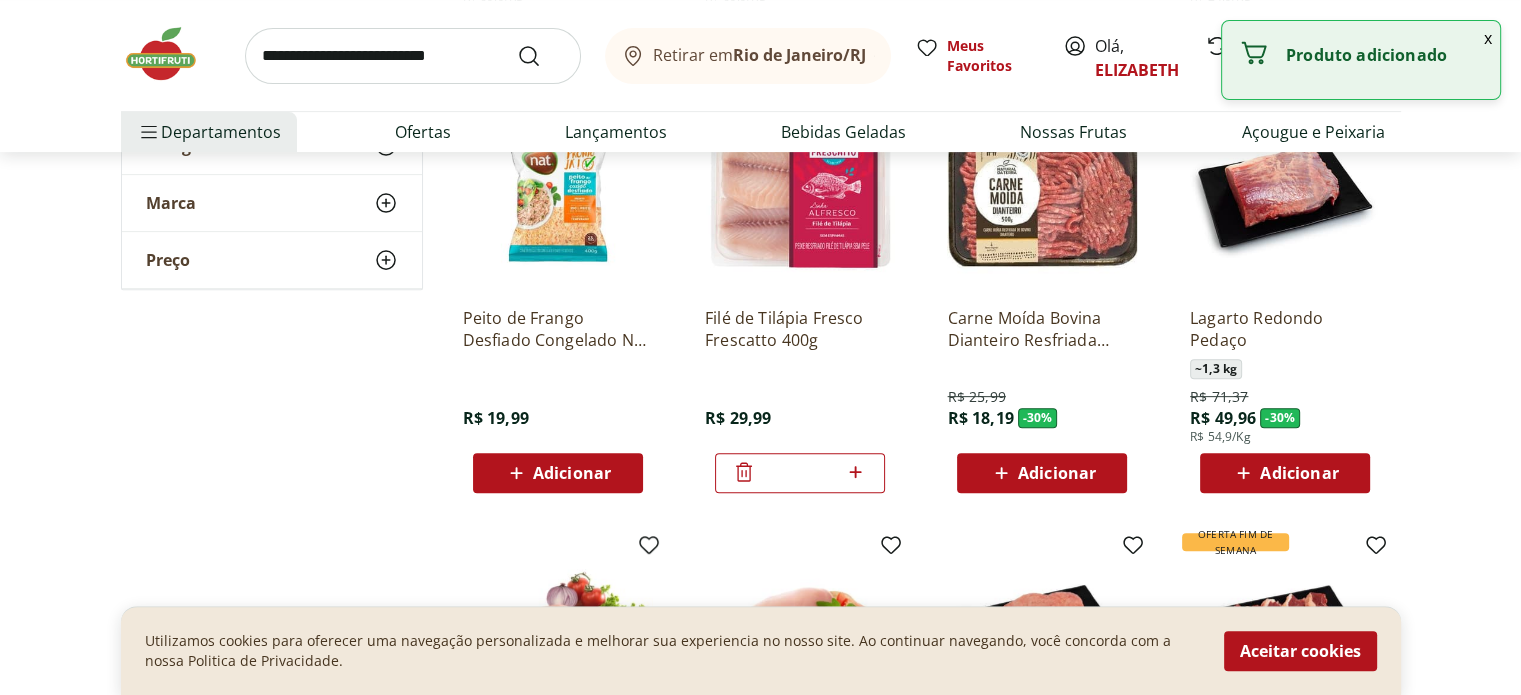 click on "Adicionar" at bounding box center [1299, 473] 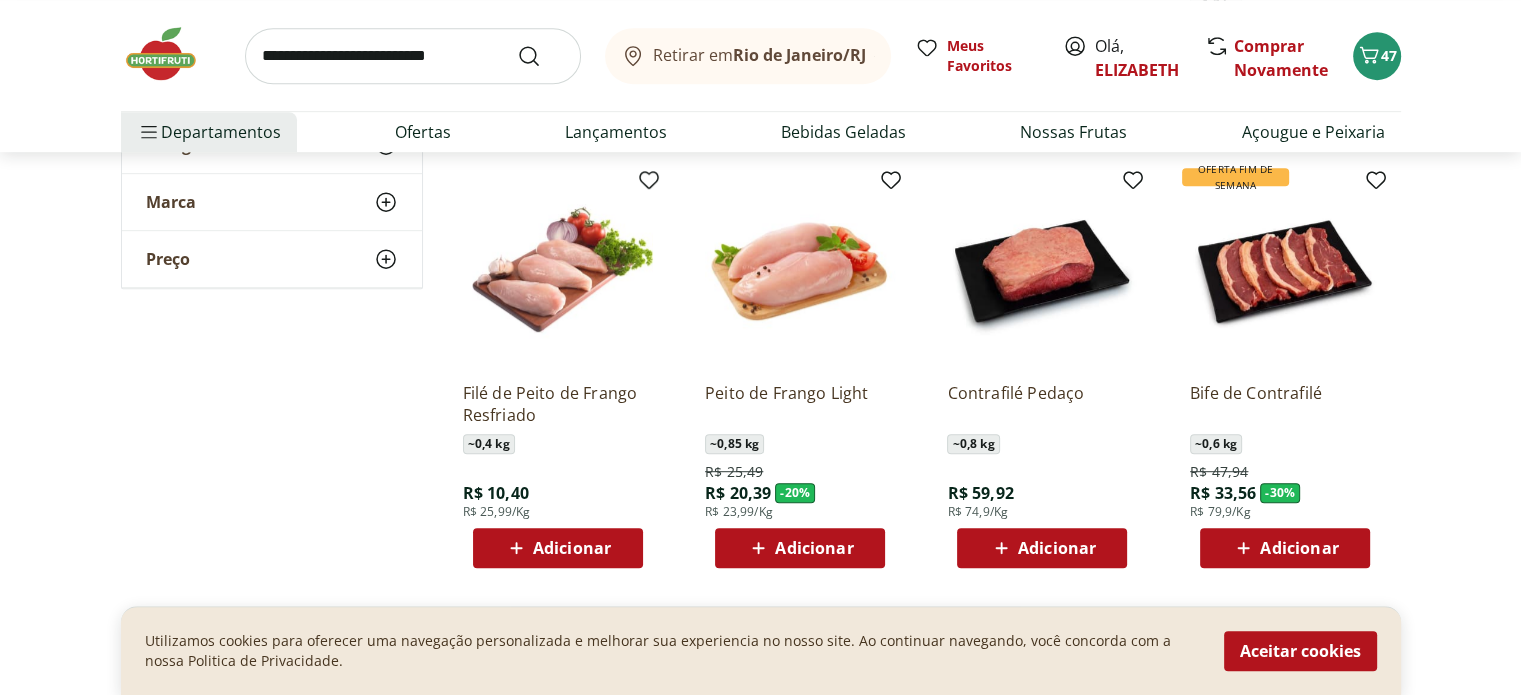 scroll, scrollTop: 1070, scrollLeft: 0, axis: vertical 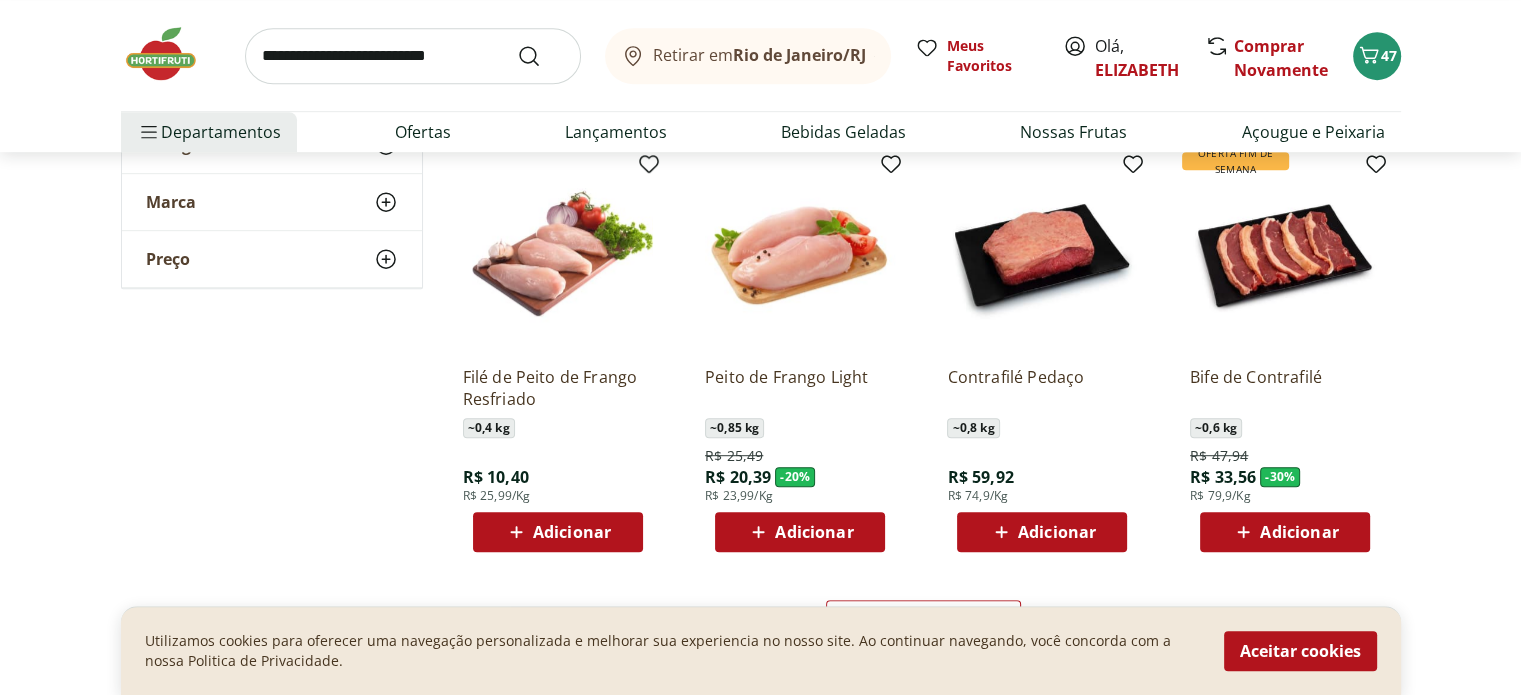 click on "Adicionar" at bounding box center (814, 532) 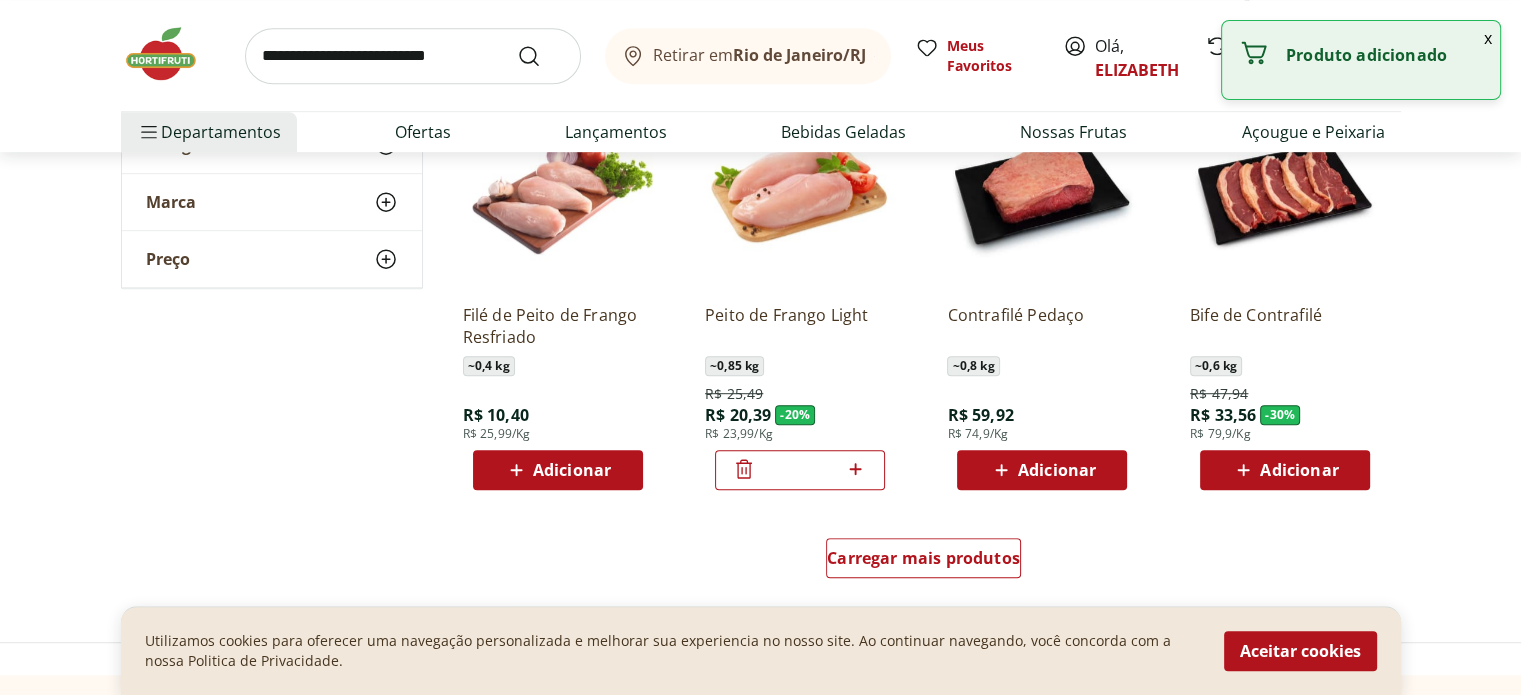 scroll, scrollTop: 1153, scrollLeft: 0, axis: vertical 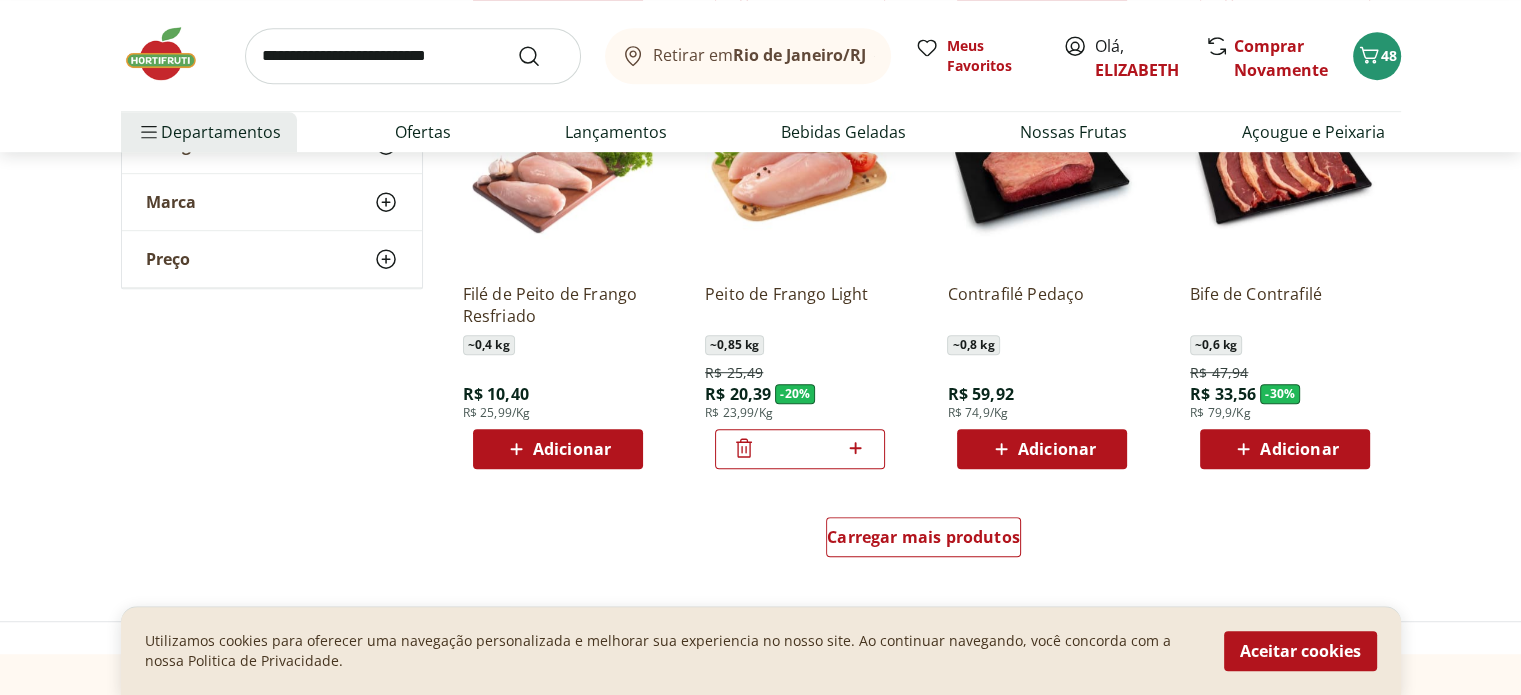 click on "Adicionar" at bounding box center (572, 449) 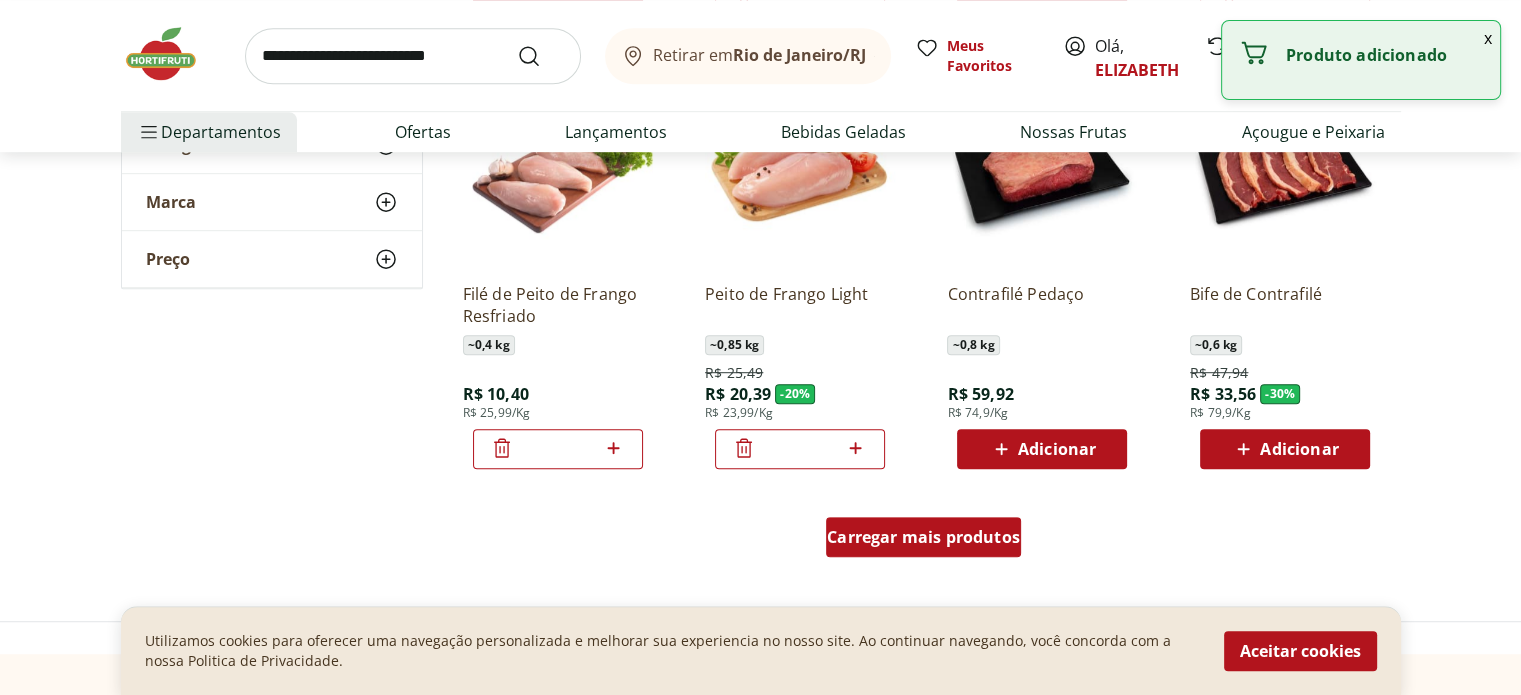click on "Carregar mais produtos" at bounding box center [923, 537] 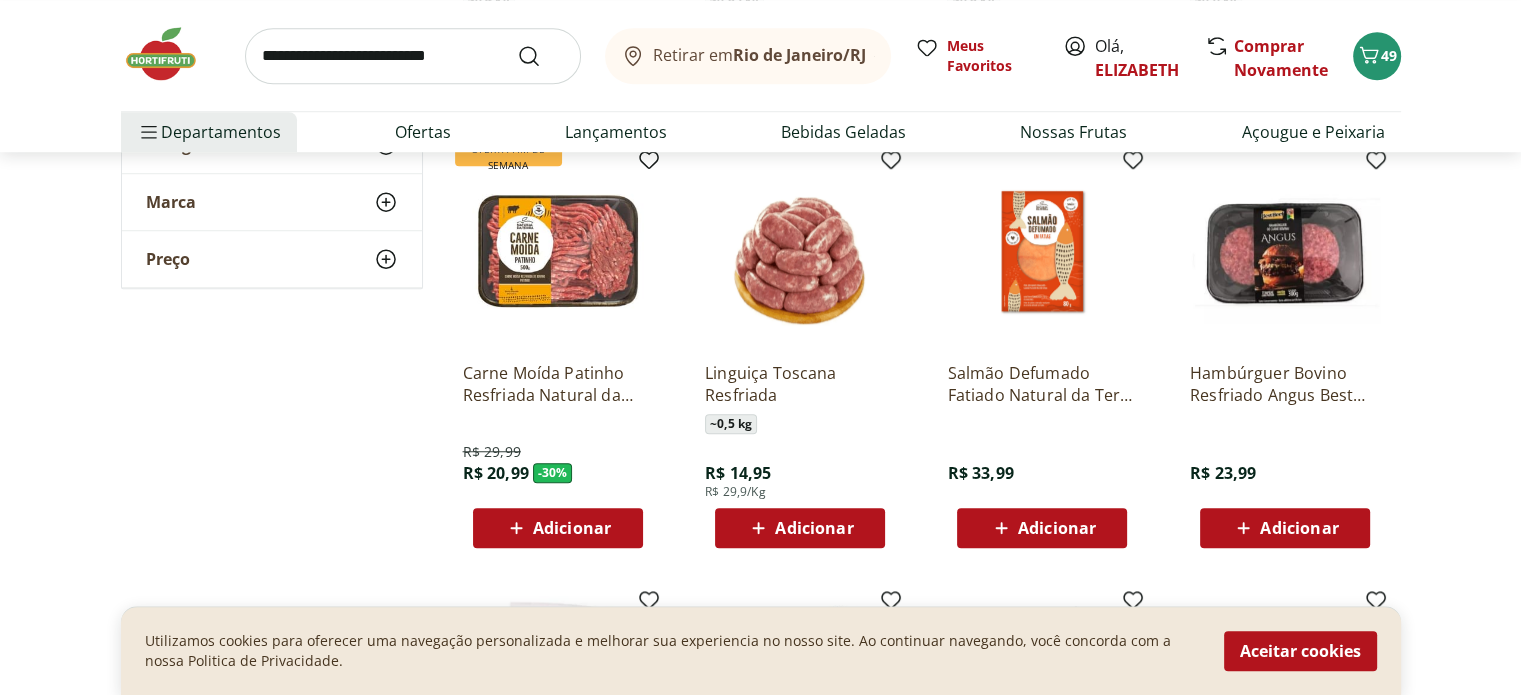 scroll, scrollTop: 1528, scrollLeft: 0, axis: vertical 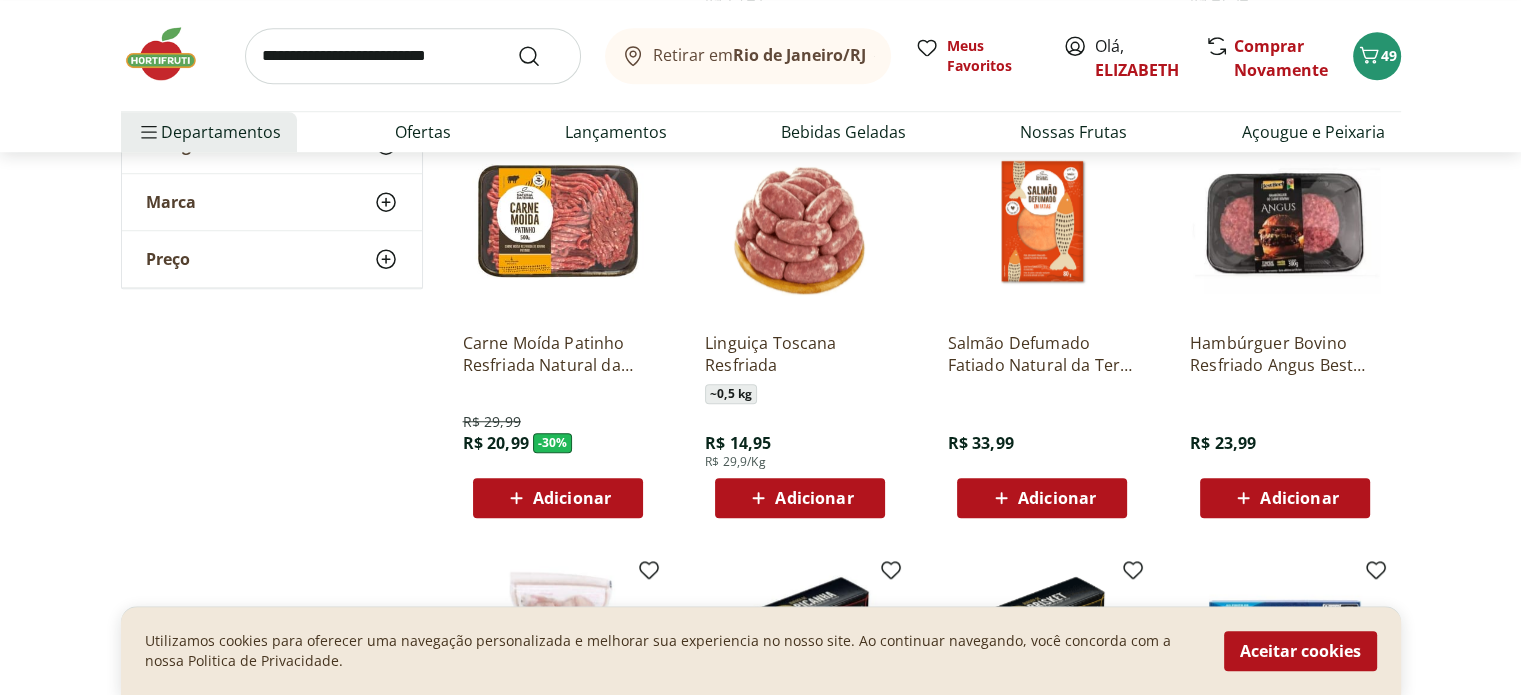 click on "Adicionar" at bounding box center [572, 498] 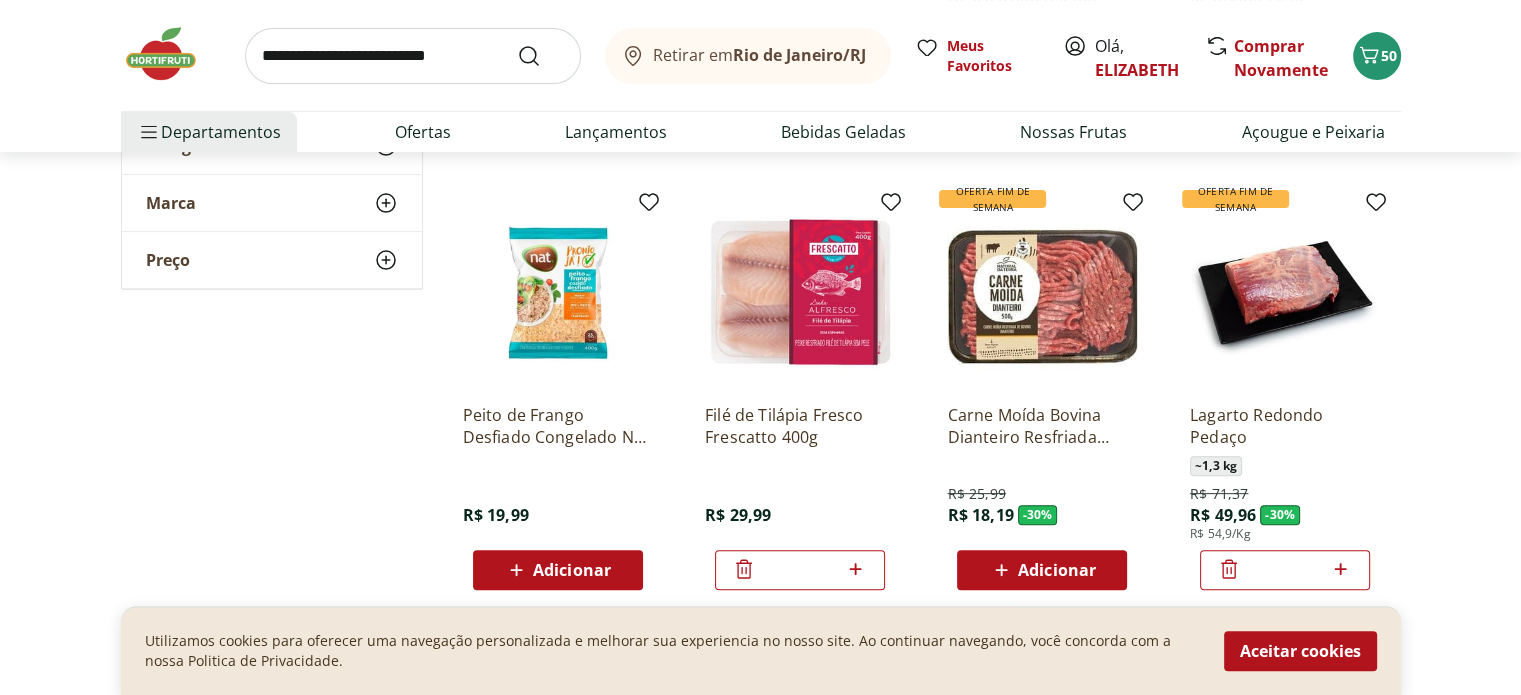scroll, scrollTop: 632, scrollLeft: 0, axis: vertical 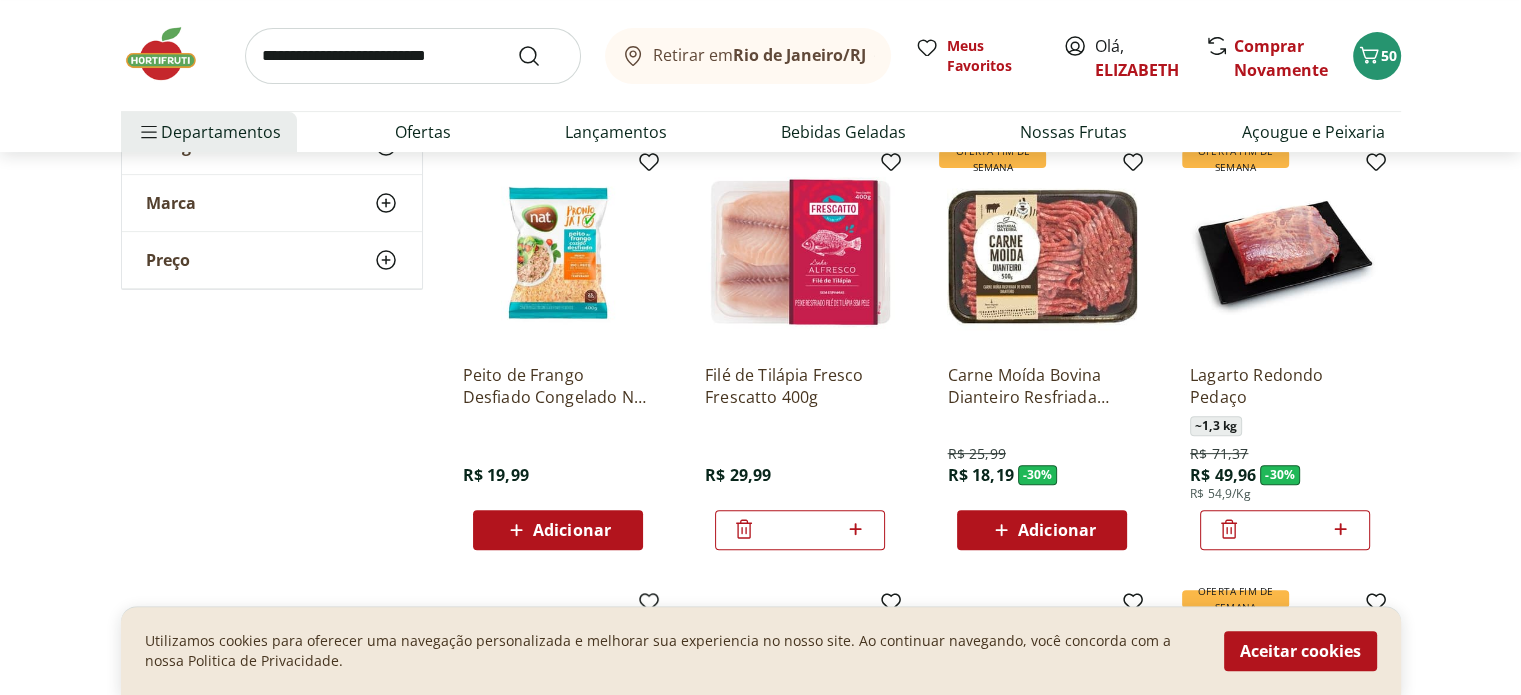 click 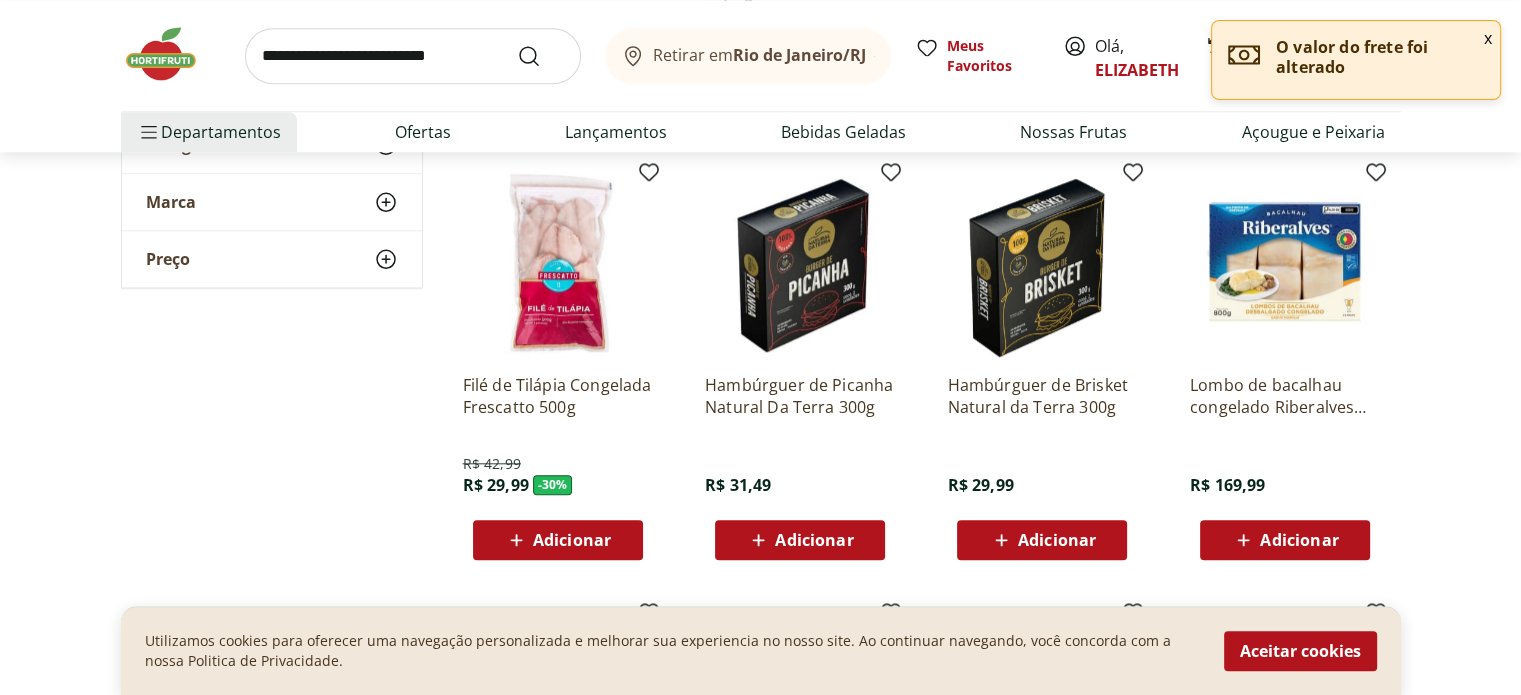 scroll, scrollTop: 1949, scrollLeft: 0, axis: vertical 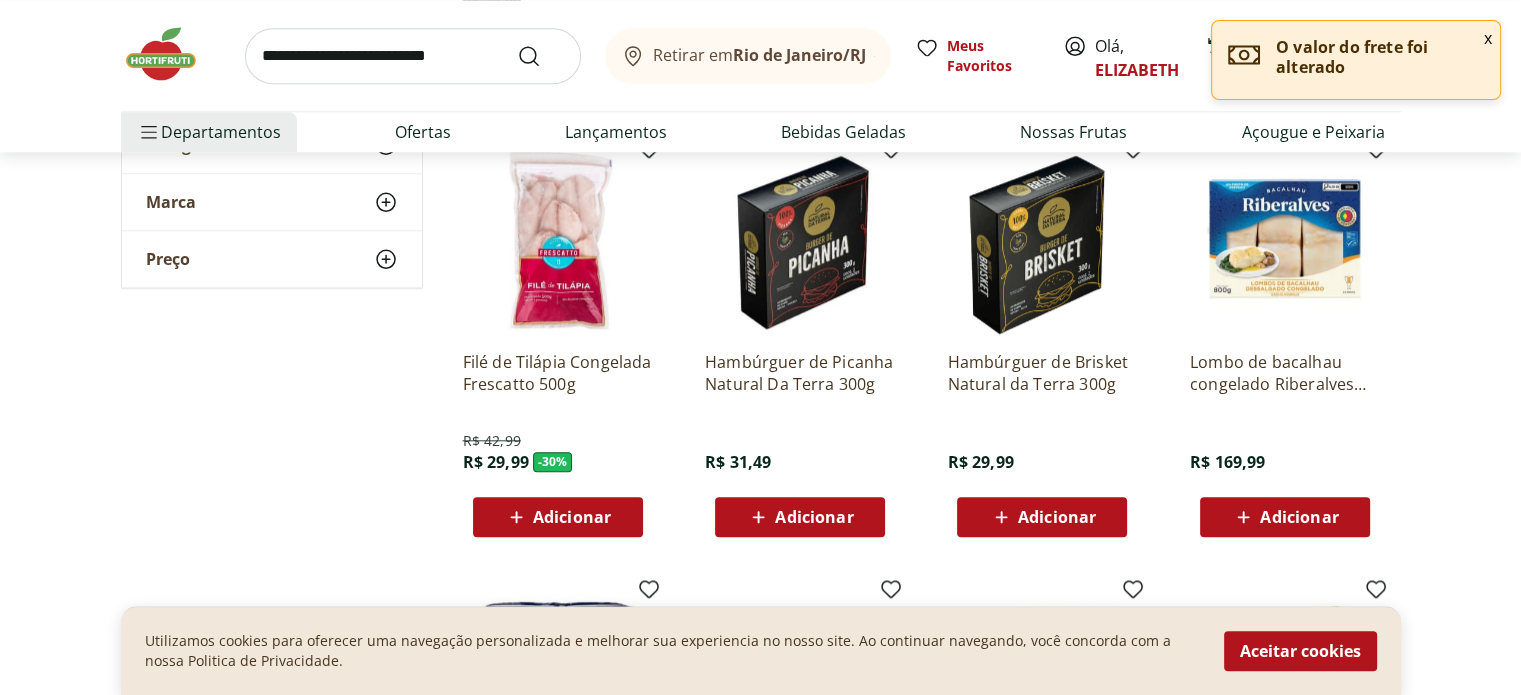 click on "Adicionar" at bounding box center [572, 517] 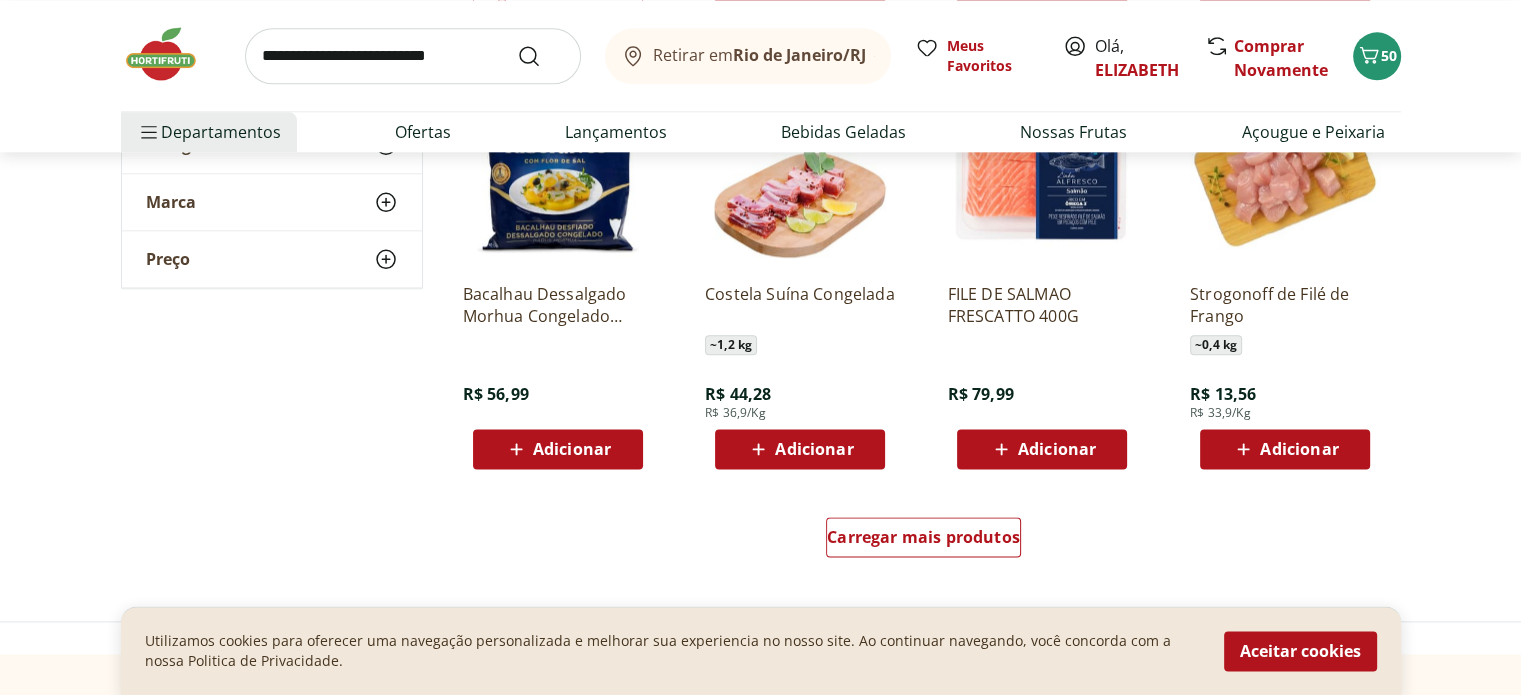 scroll, scrollTop: 2468, scrollLeft: 0, axis: vertical 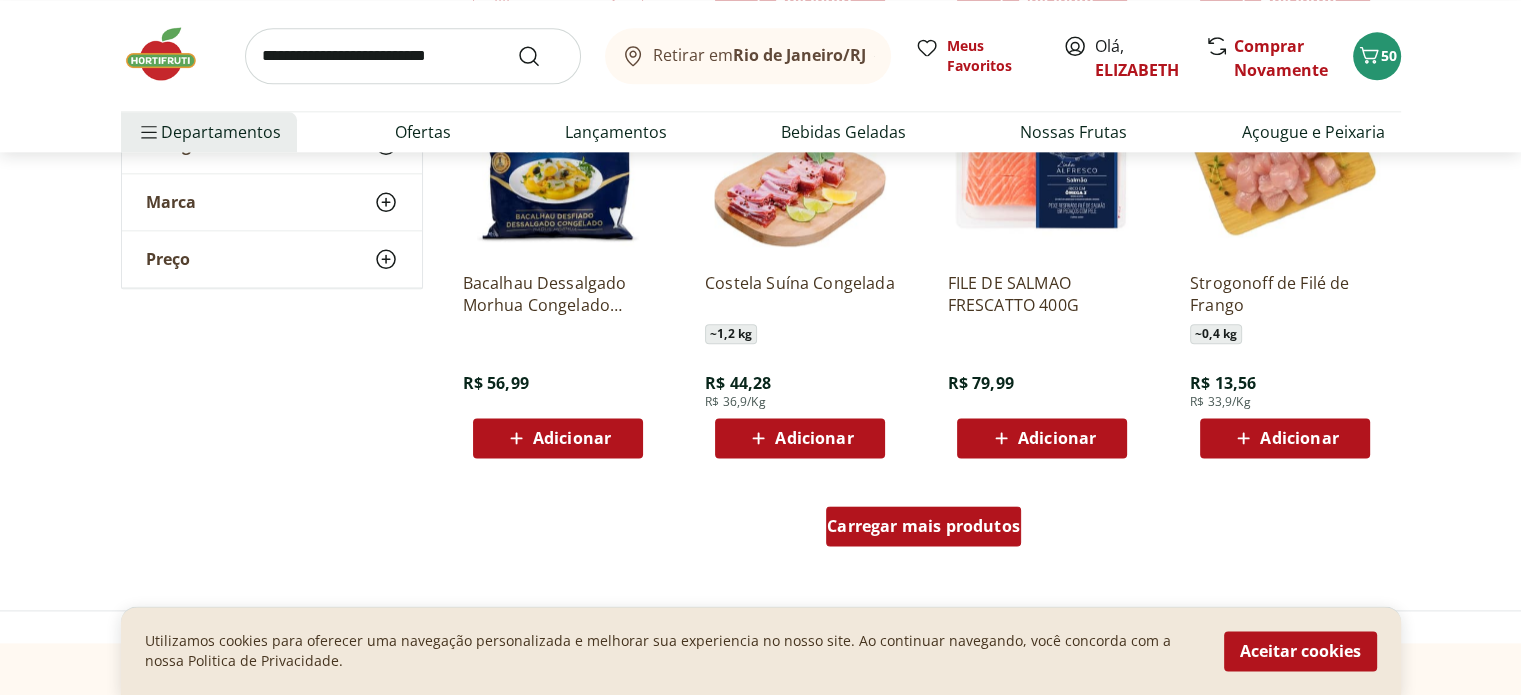 click on "Carregar mais produtos" at bounding box center [923, 526] 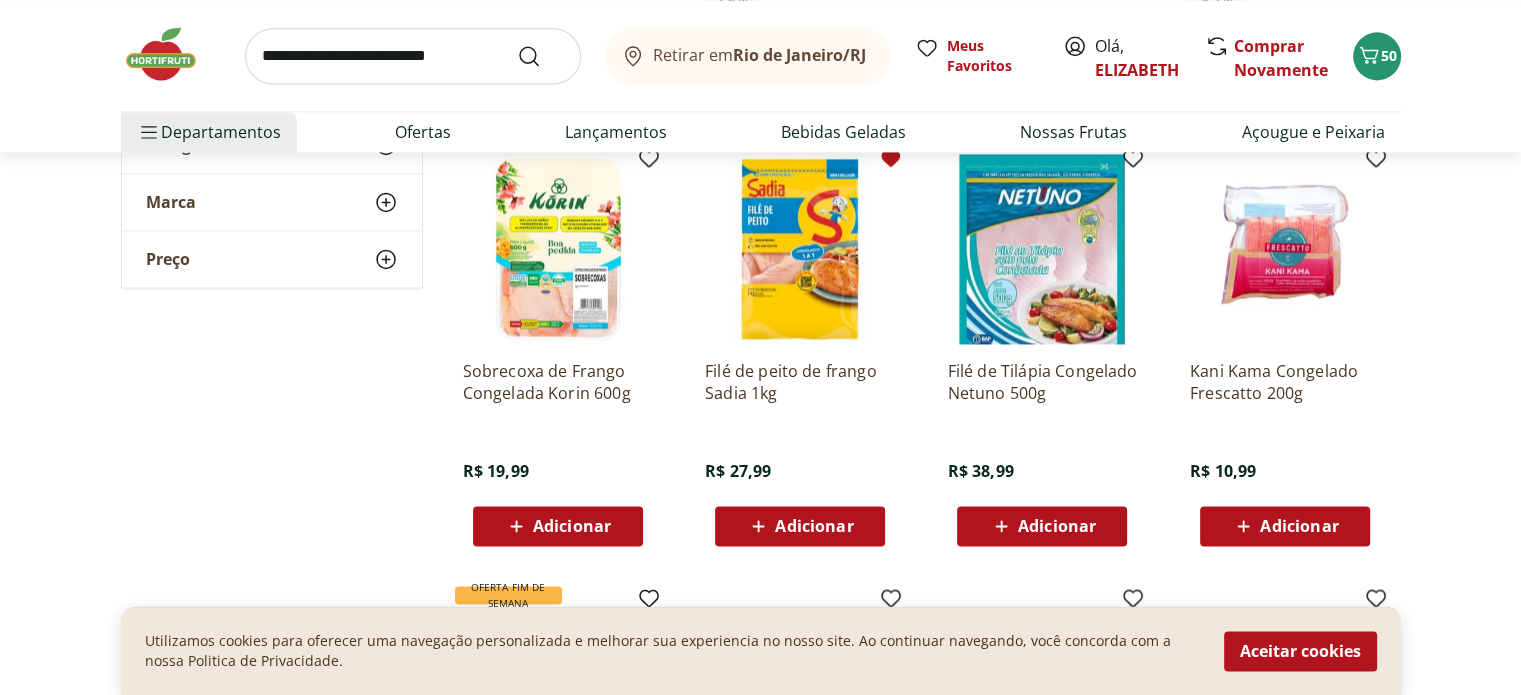 scroll, scrollTop: 2826, scrollLeft: 0, axis: vertical 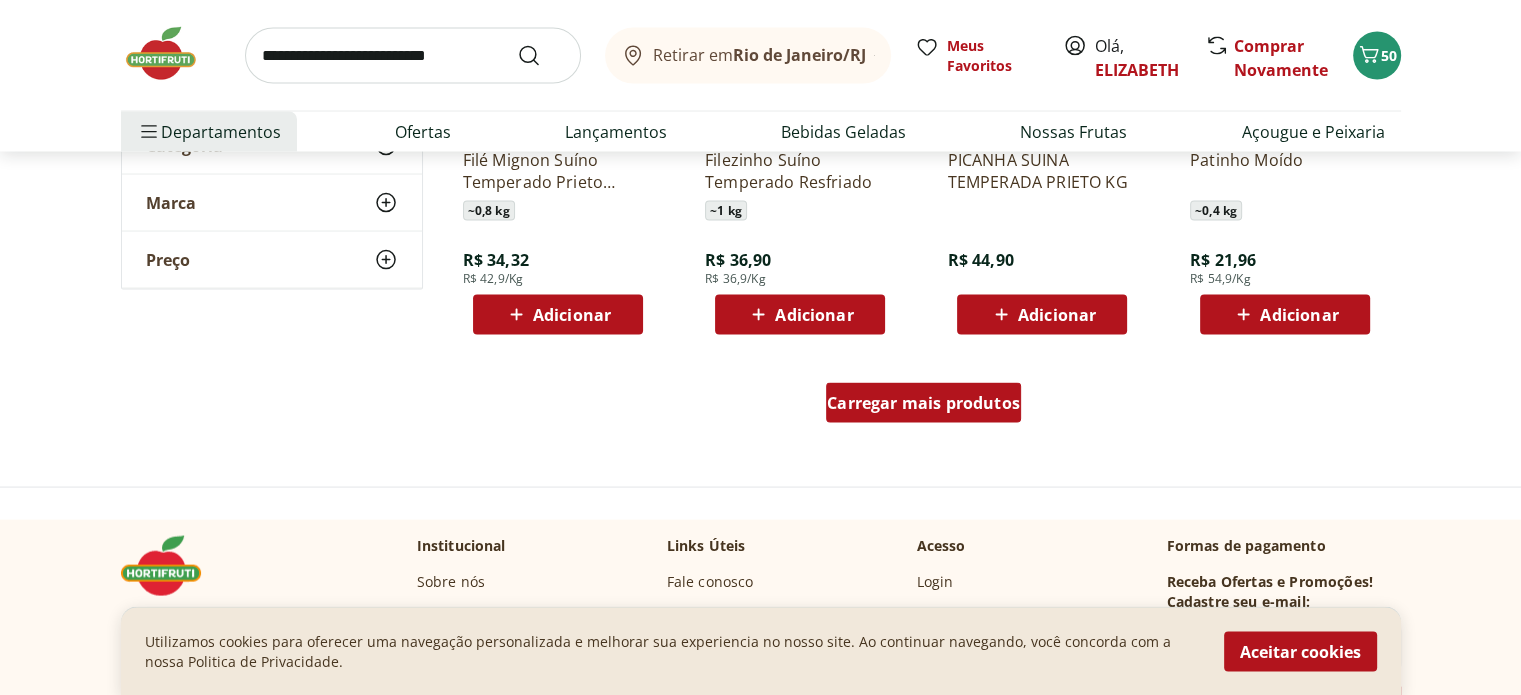 click on "Carregar mais produtos" at bounding box center (923, 403) 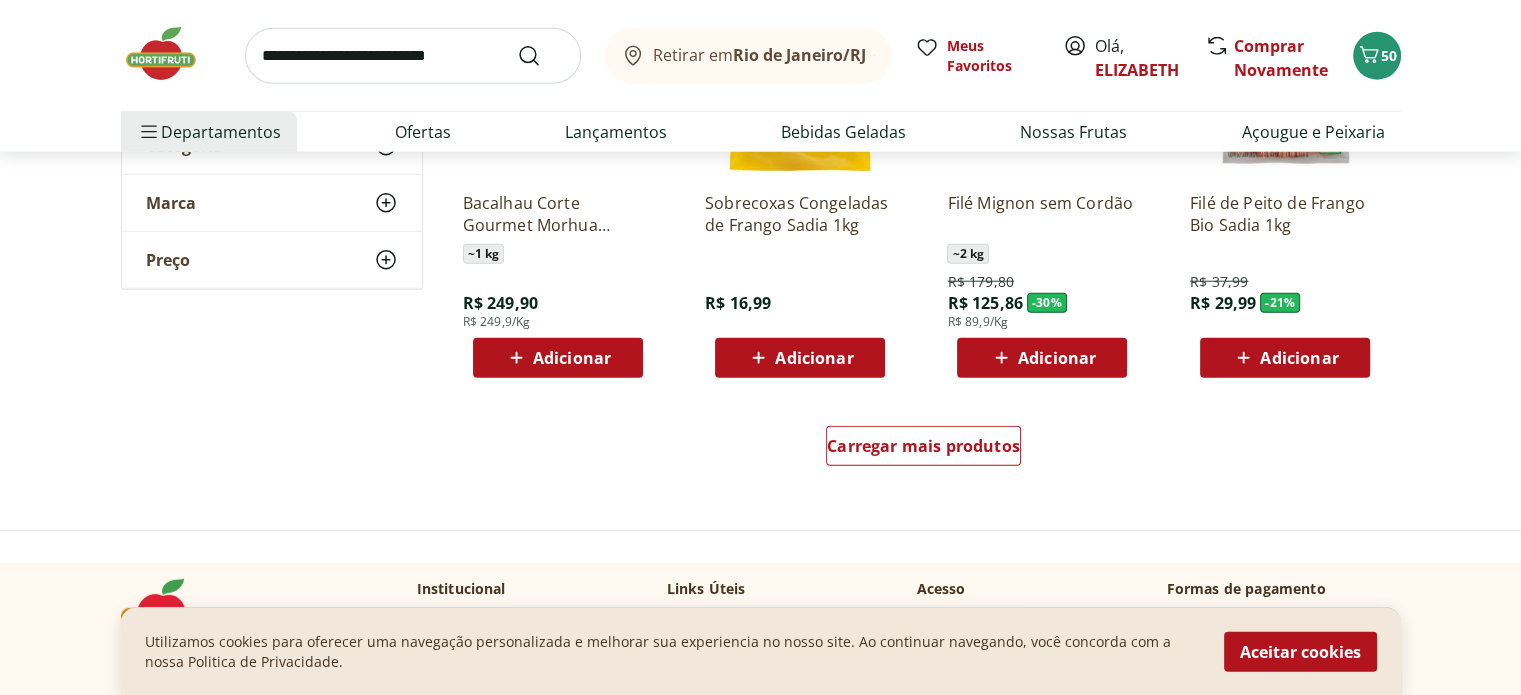 scroll, scrollTop: 5182, scrollLeft: 0, axis: vertical 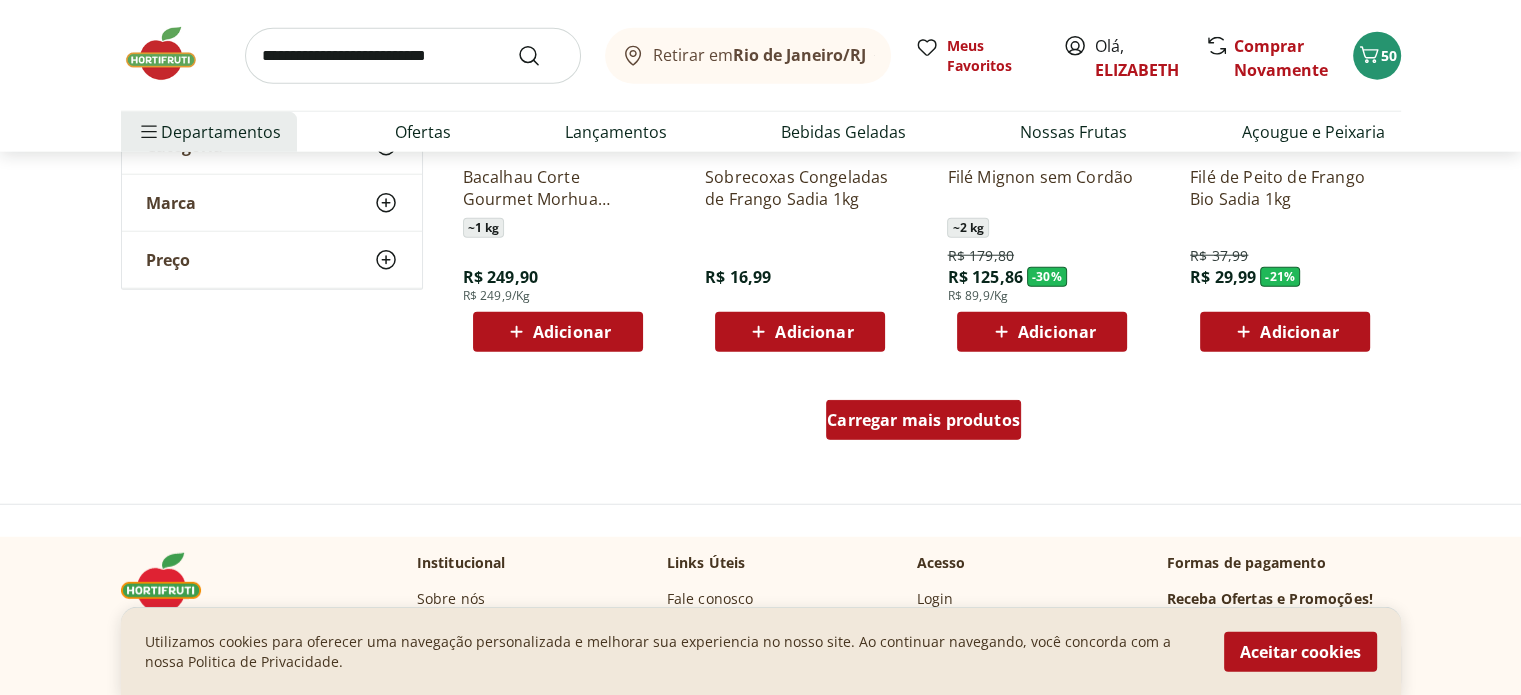 click on "Carregar mais produtos" at bounding box center [923, 420] 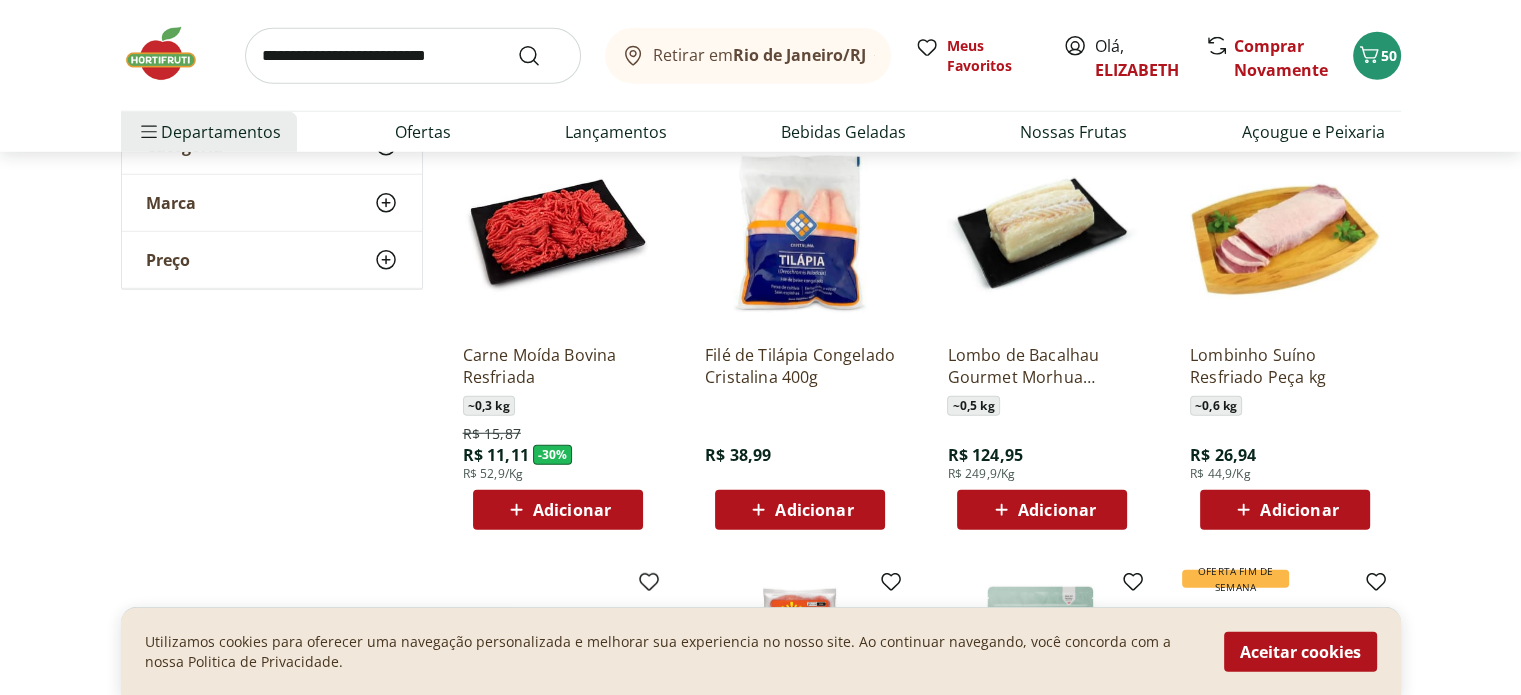 scroll, scrollTop: 5460, scrollLeft: 0, axis: vertical 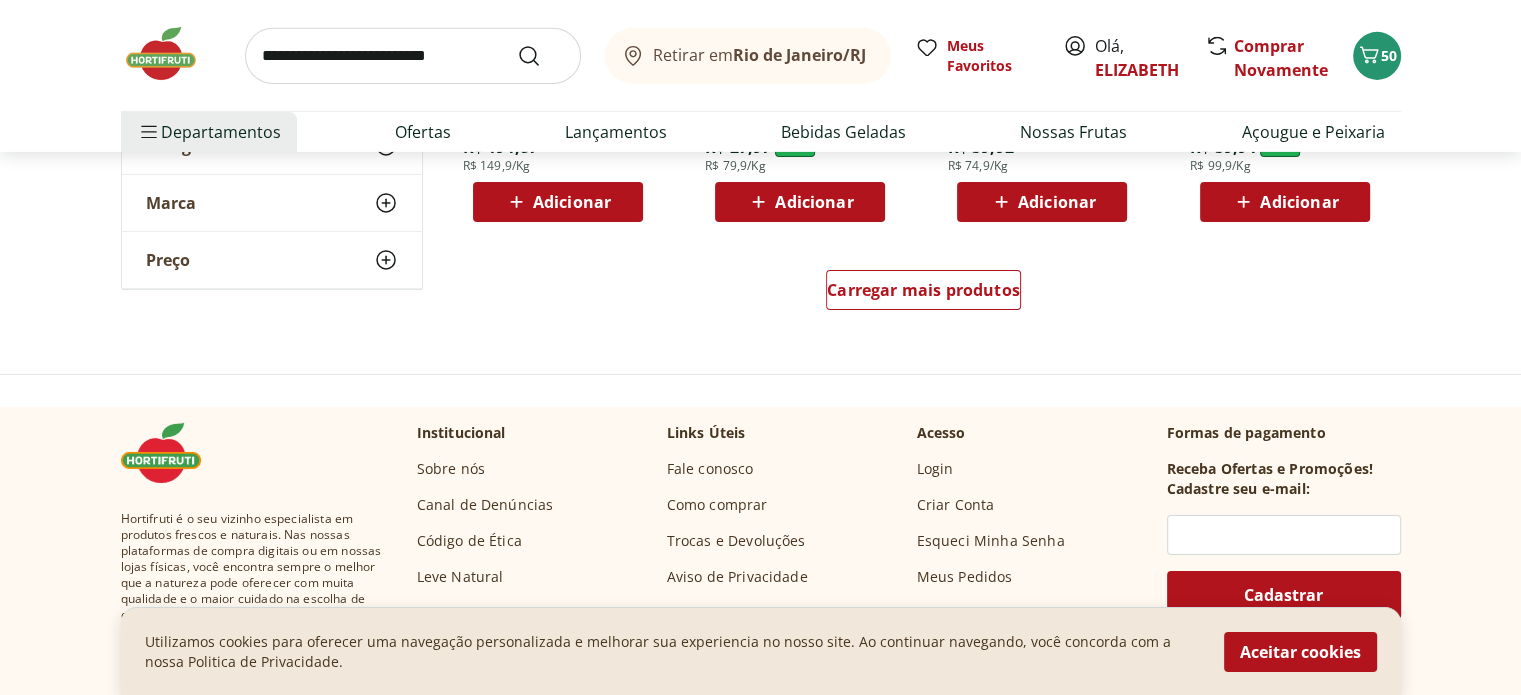 click at bounding box center [171, 54] 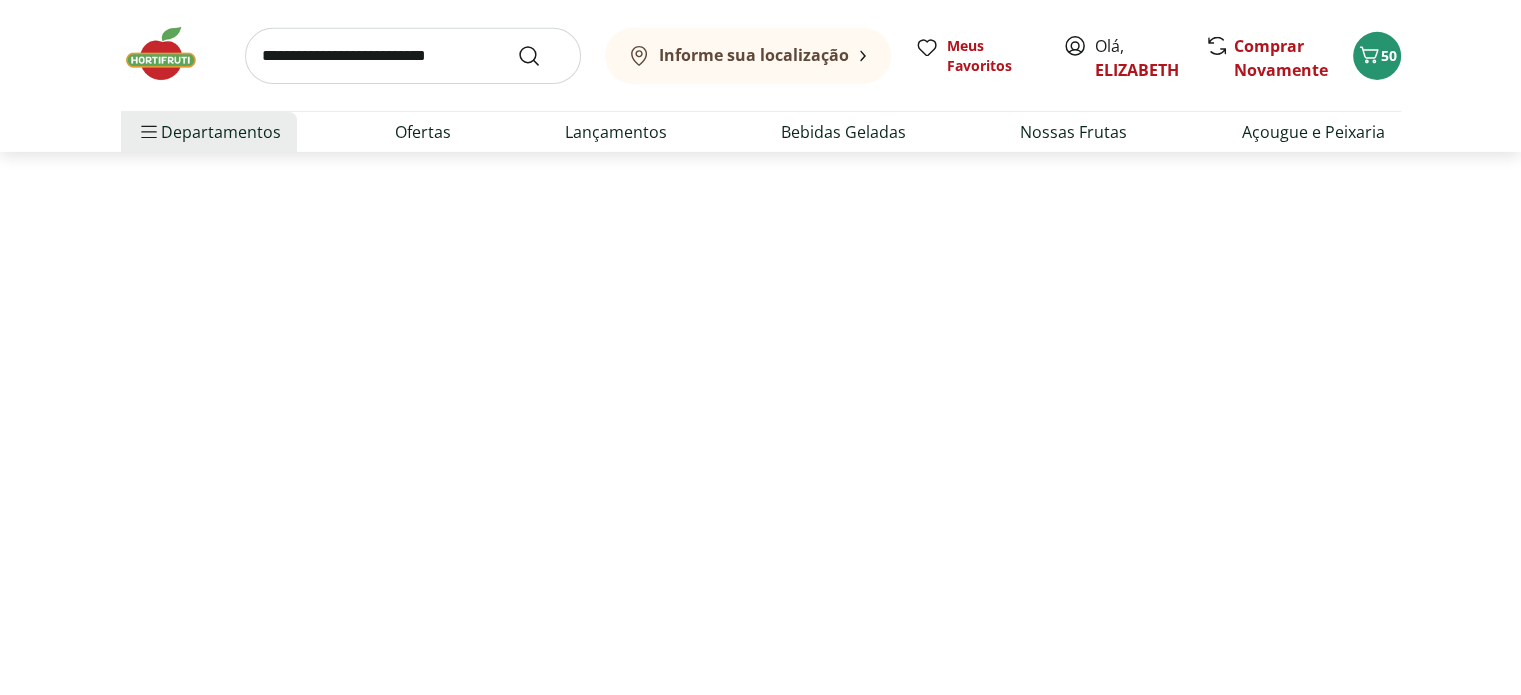 scroll, scrollTop: 0, scrollLeft: 0, axis: both 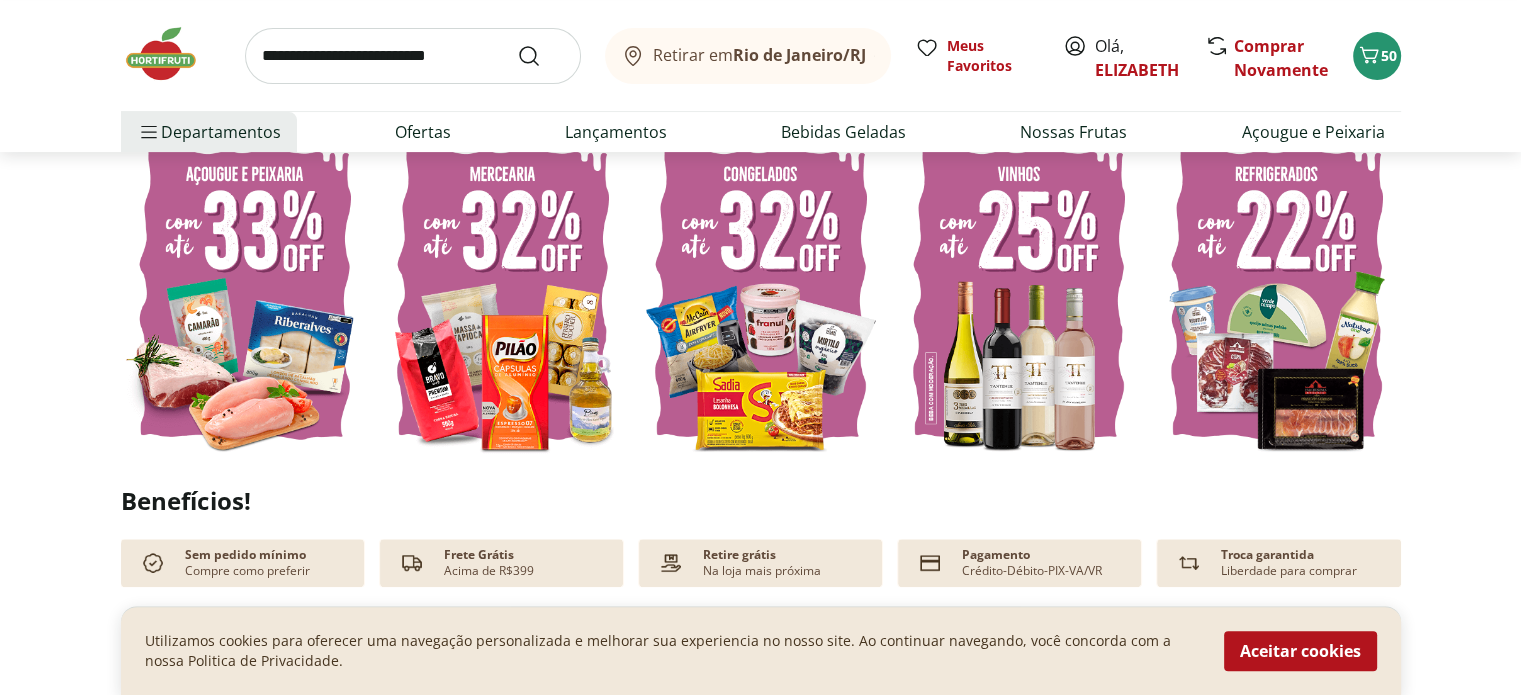click at bounding box center (503, 293) 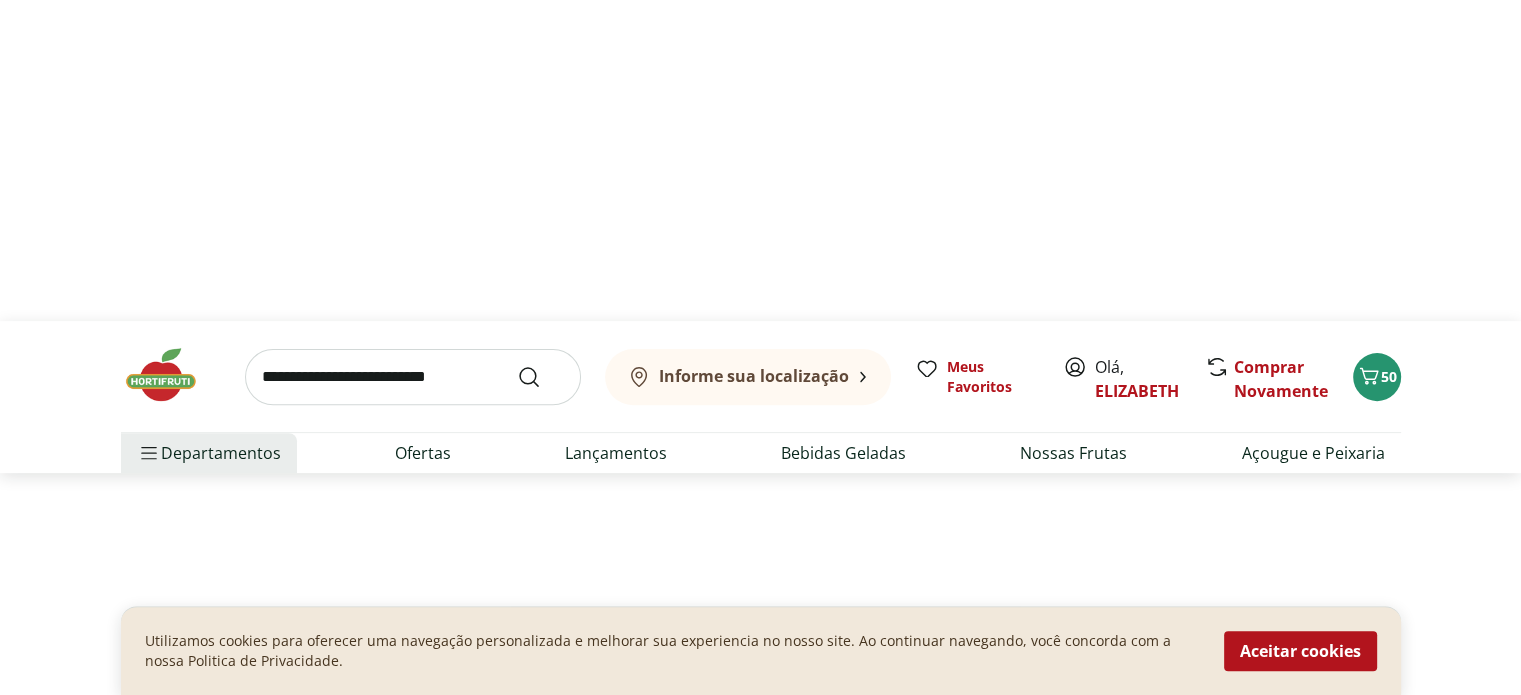 scroll, scrollTop: 0, scrollLeft: 0, axis: both 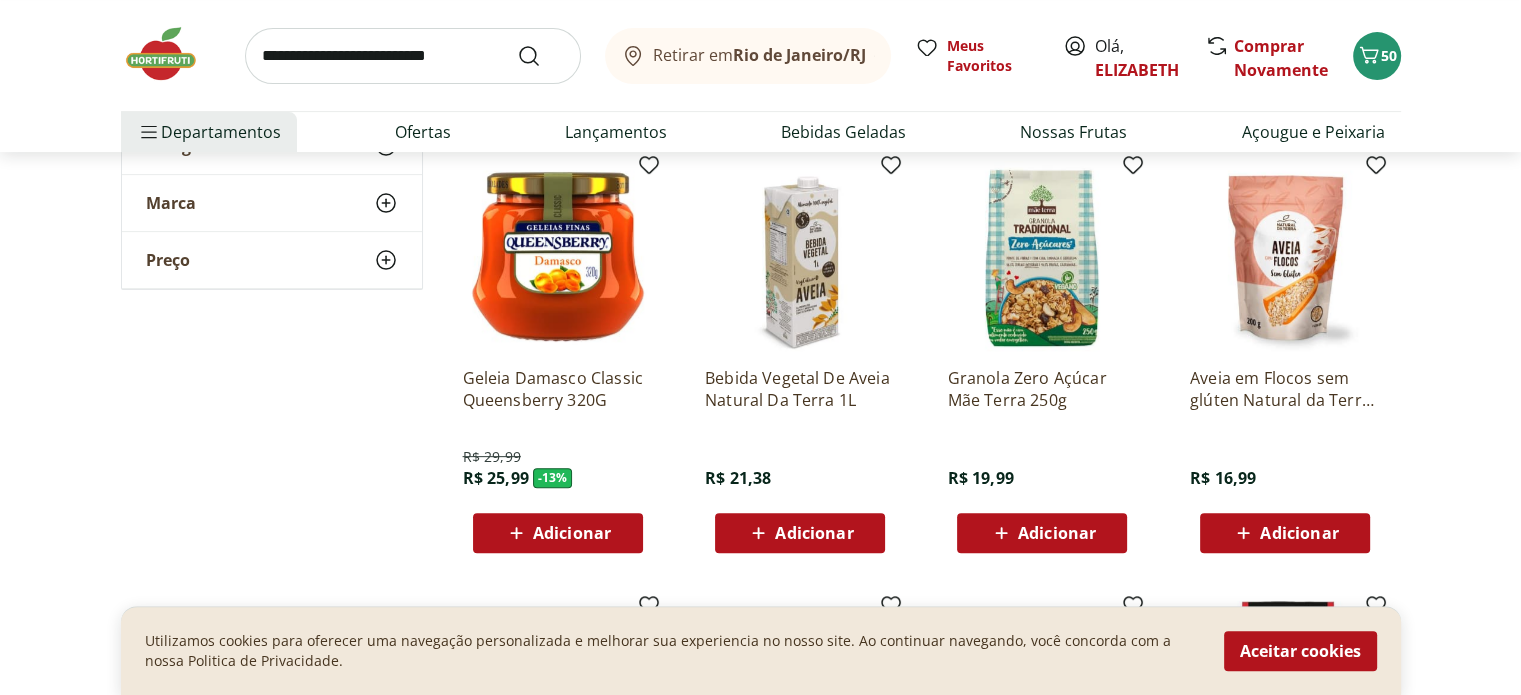 click at bounding box center (1285, 256) 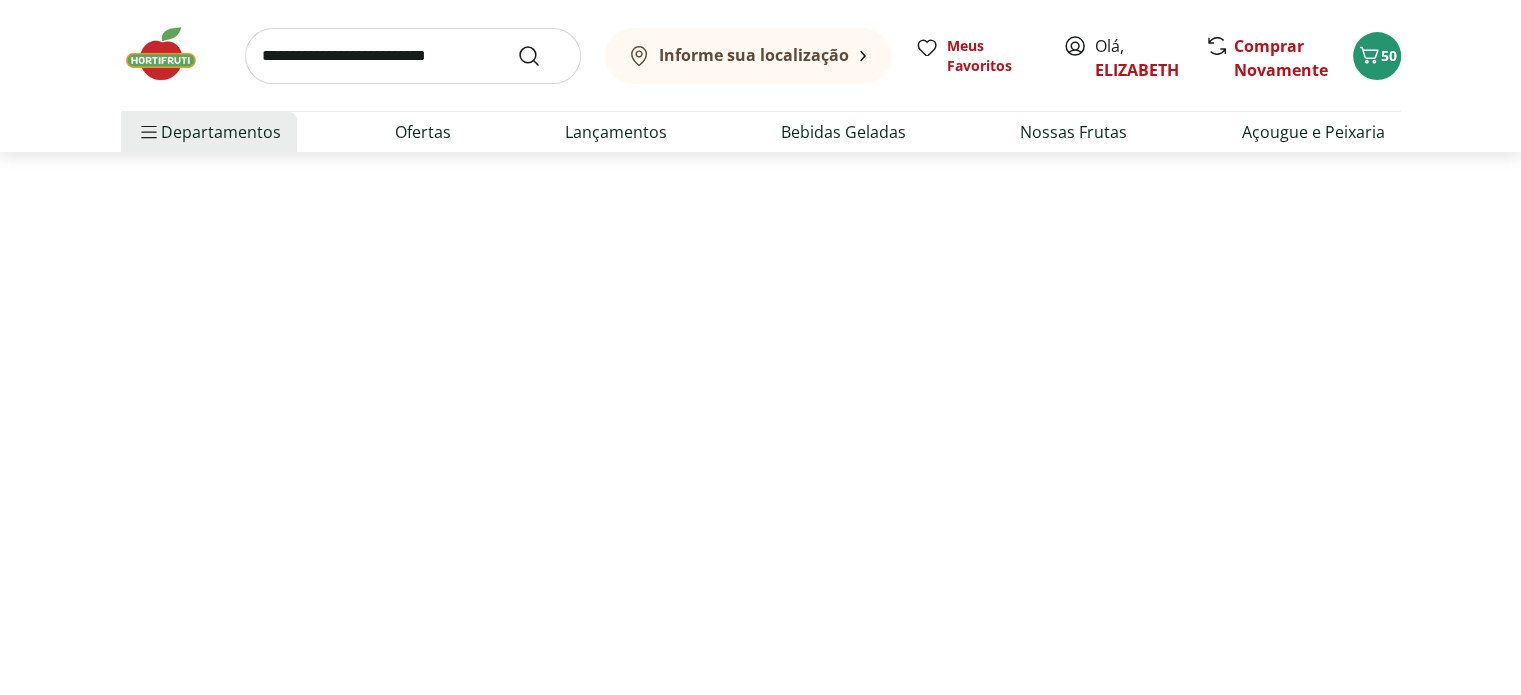 scroll, scrollTop: 0, scrollLeft: 0, axis: both 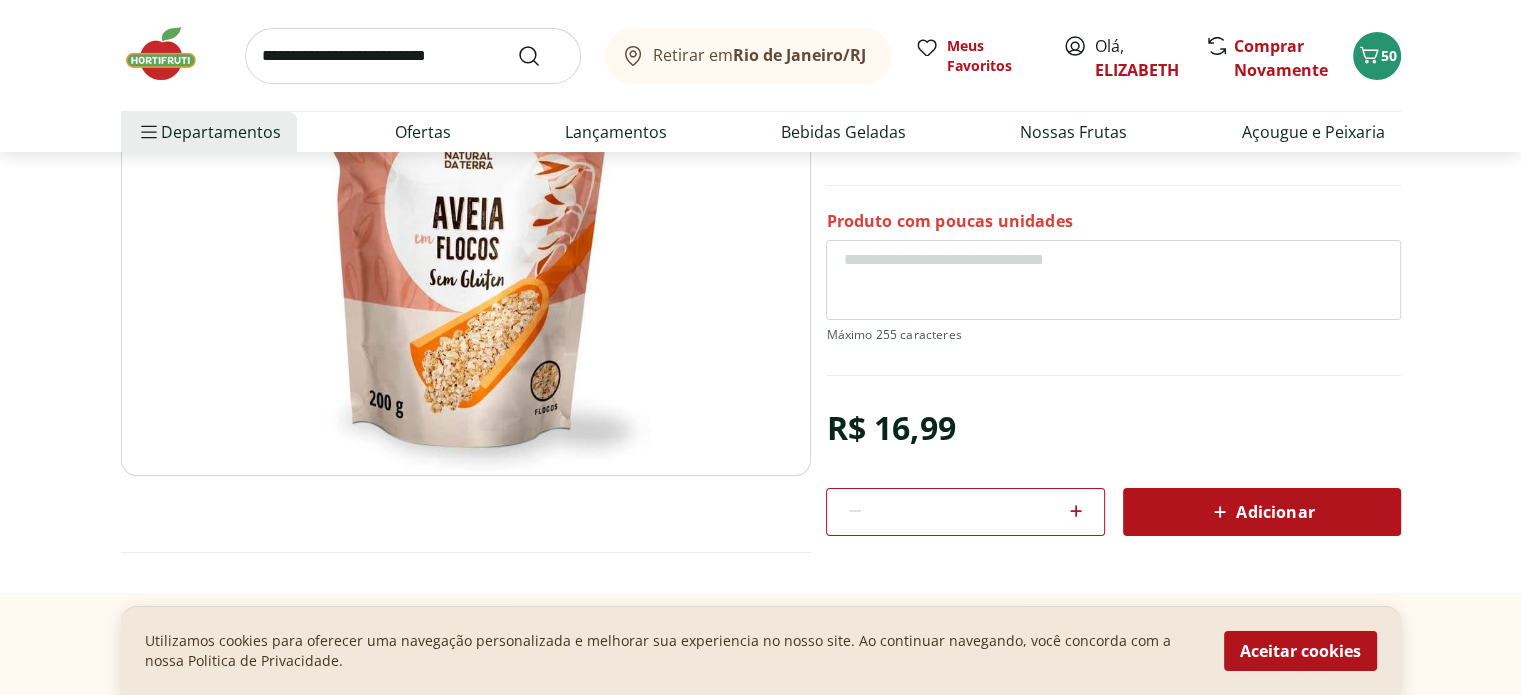click at bounding box center [466, 234] 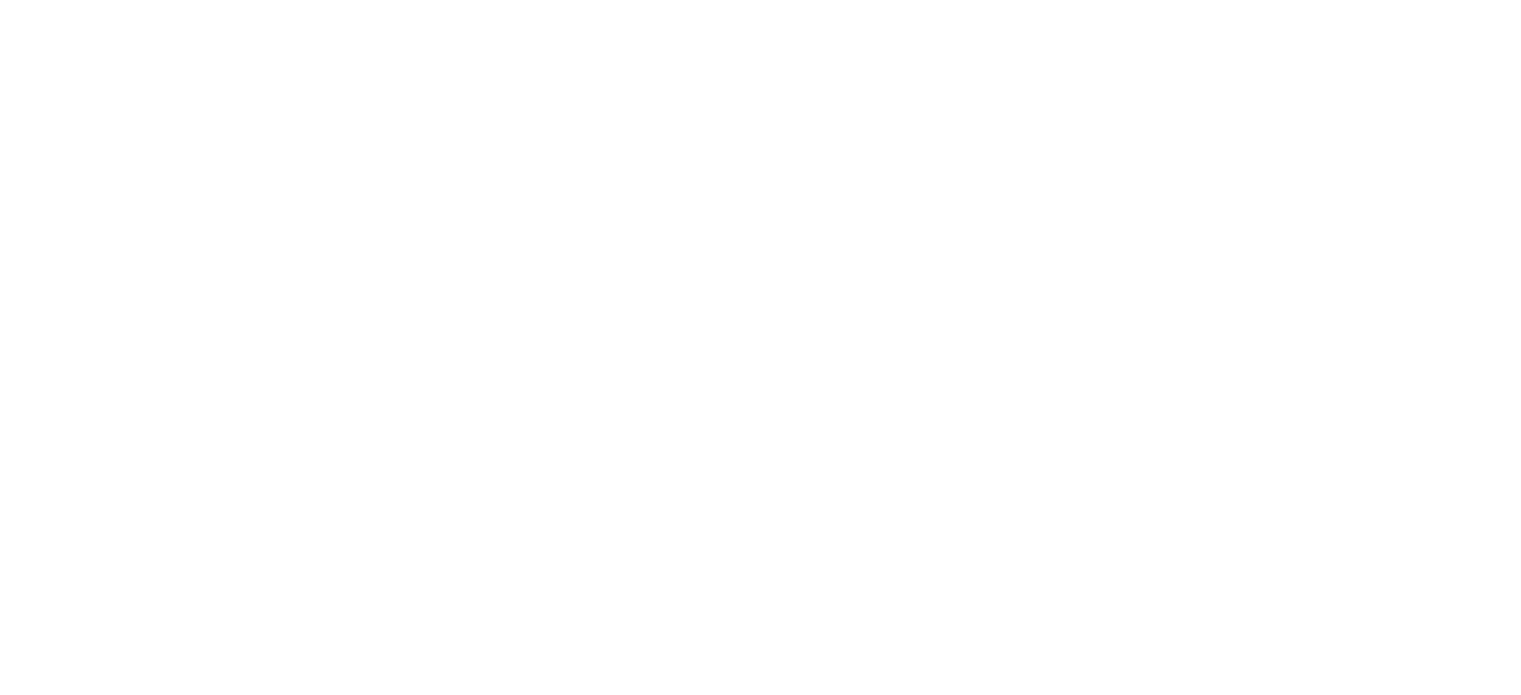 scroll, scrollTop: 0, scrollLeft: 0, axis: both 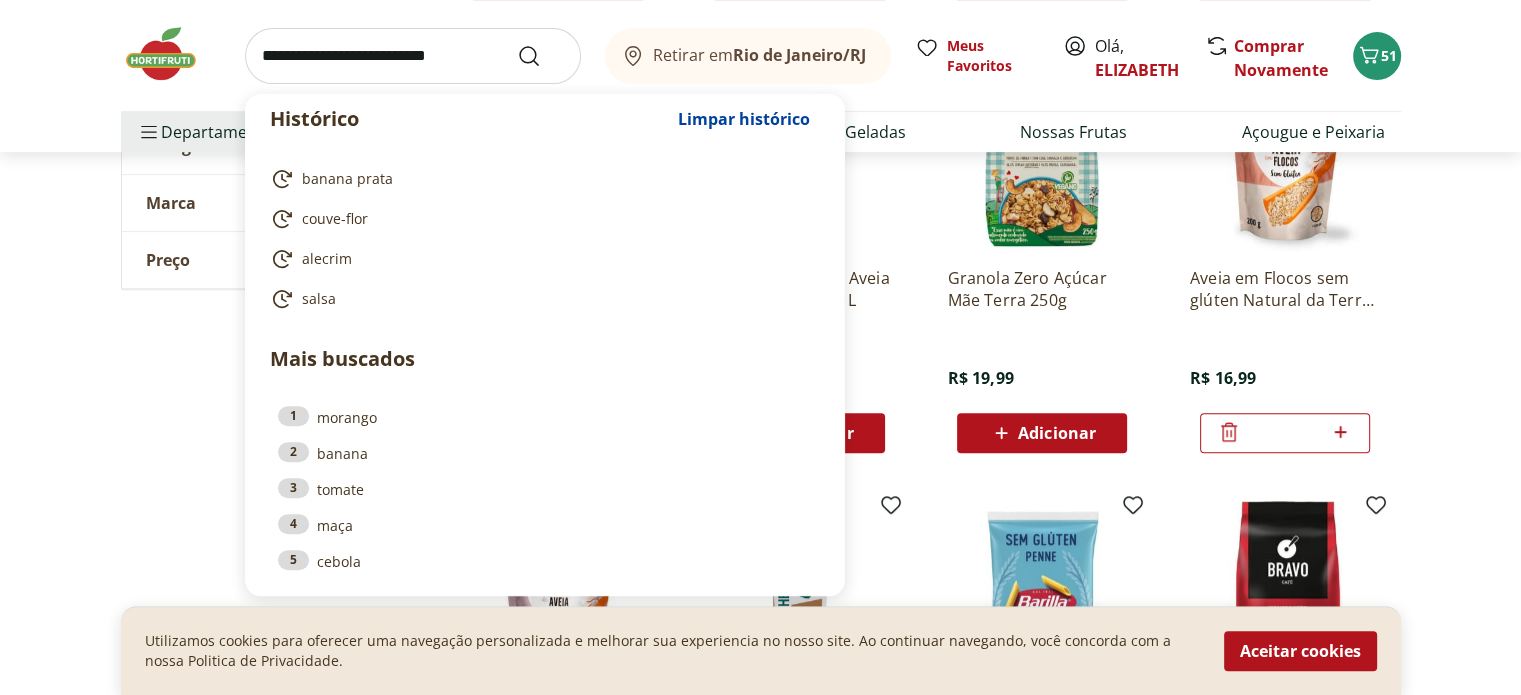 click at bounding box center [413, 56] 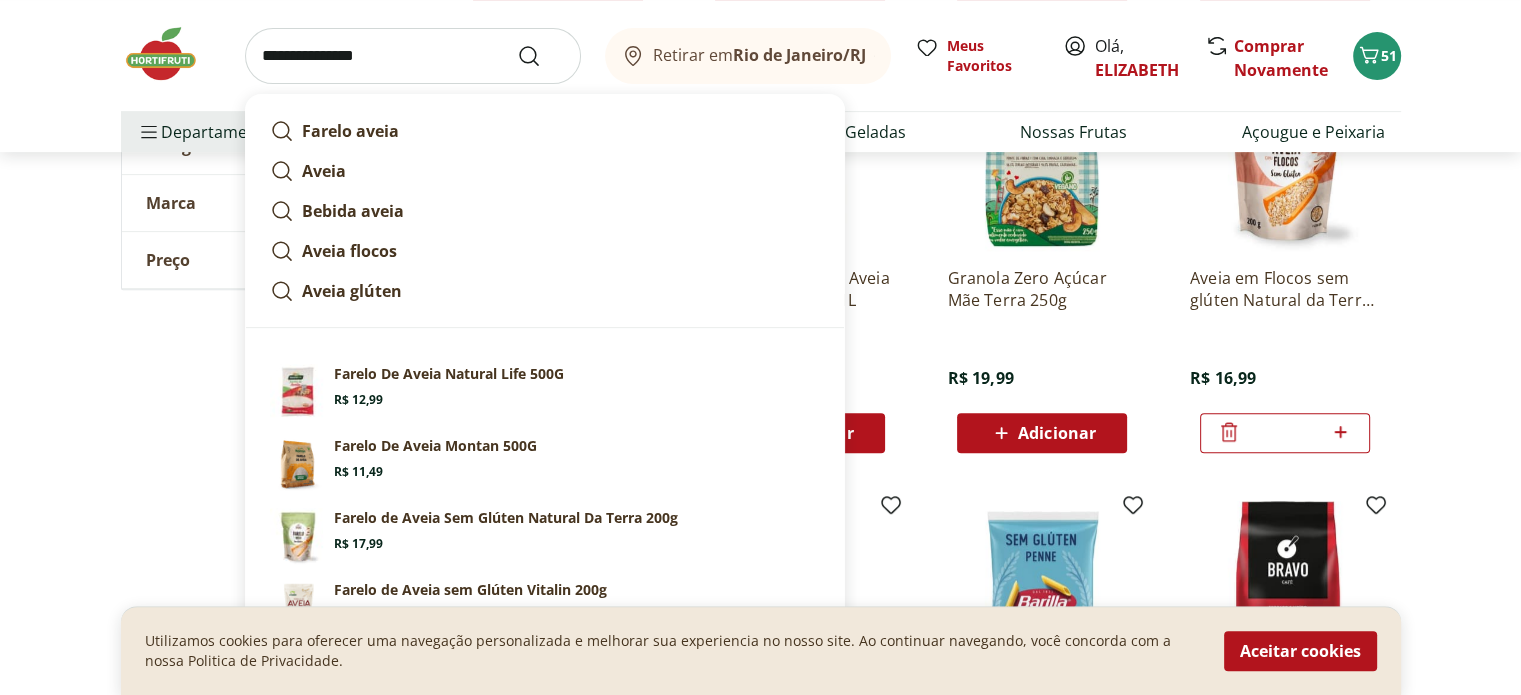 type on "**********" 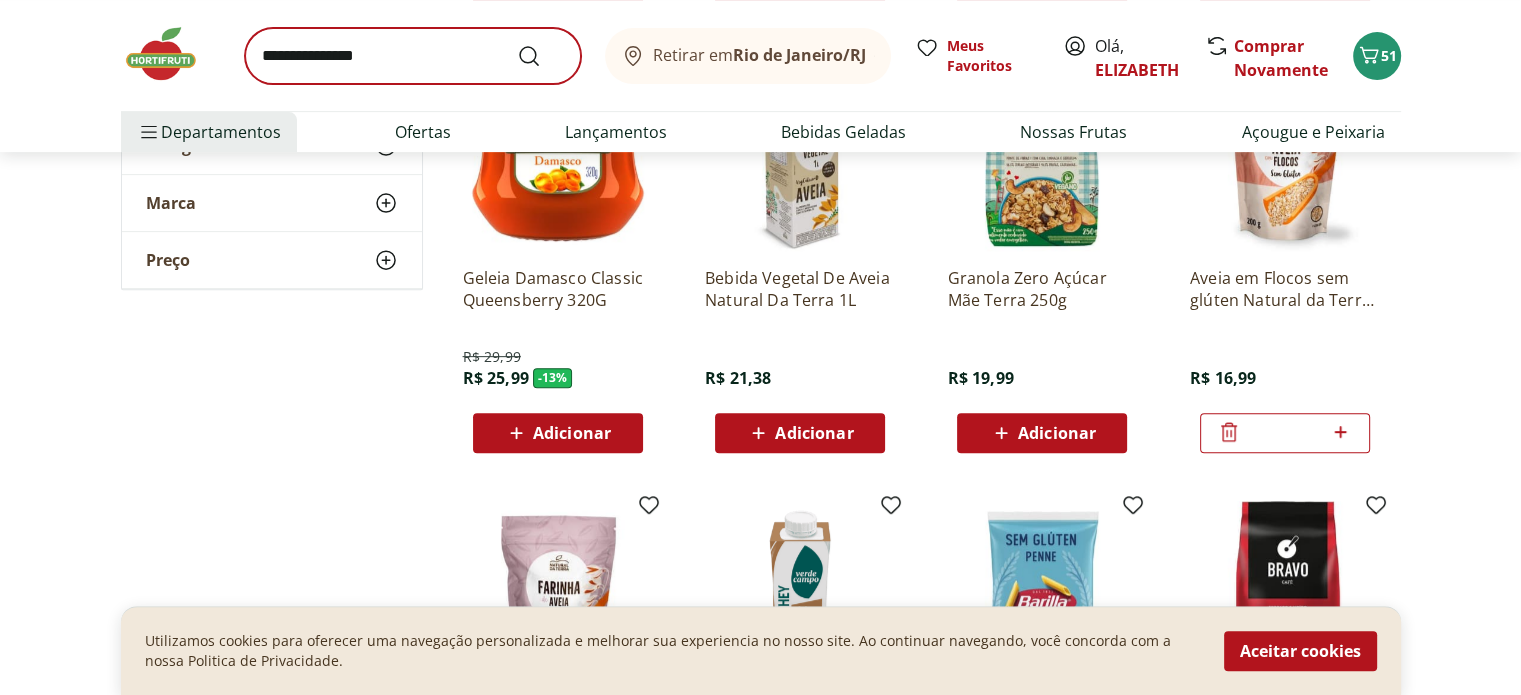 scroll, scrollTop: 0, scrollLeft: 0, axis: both 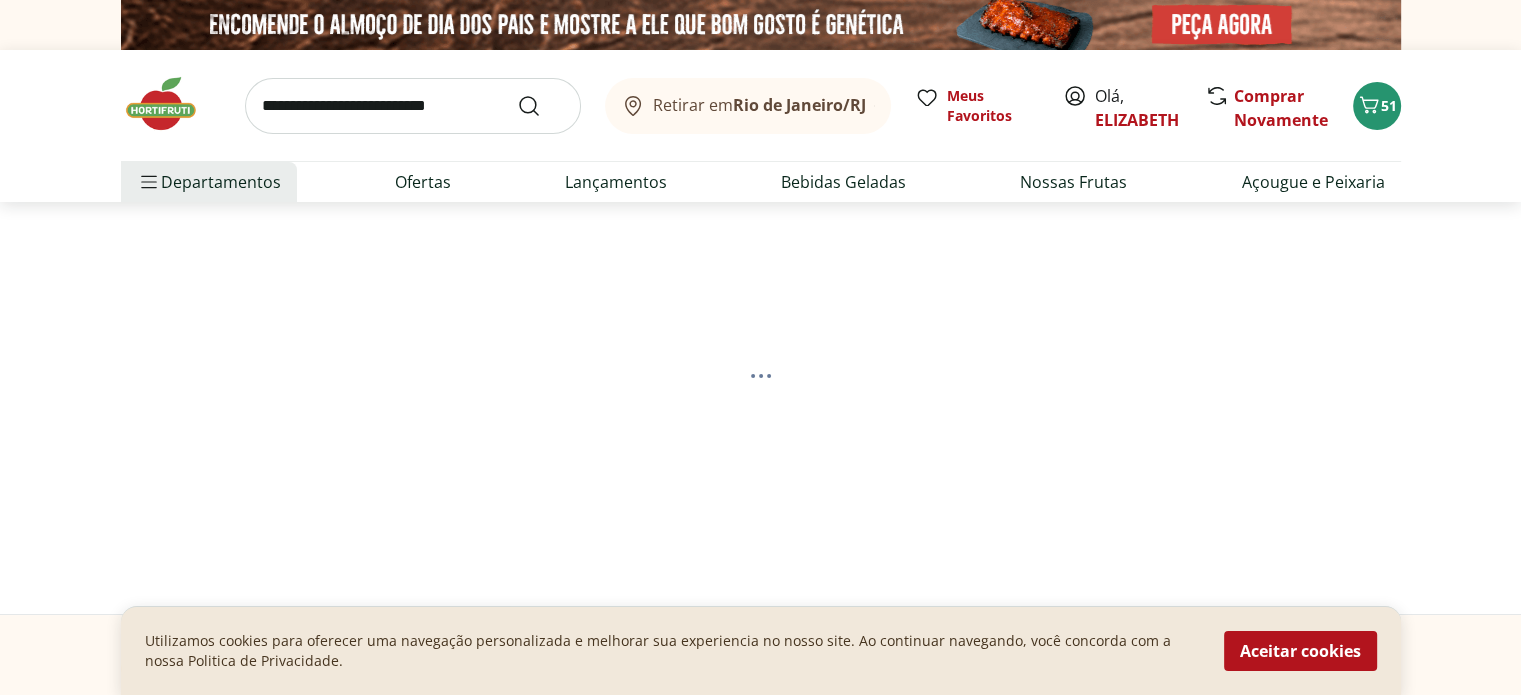 select on "**********" 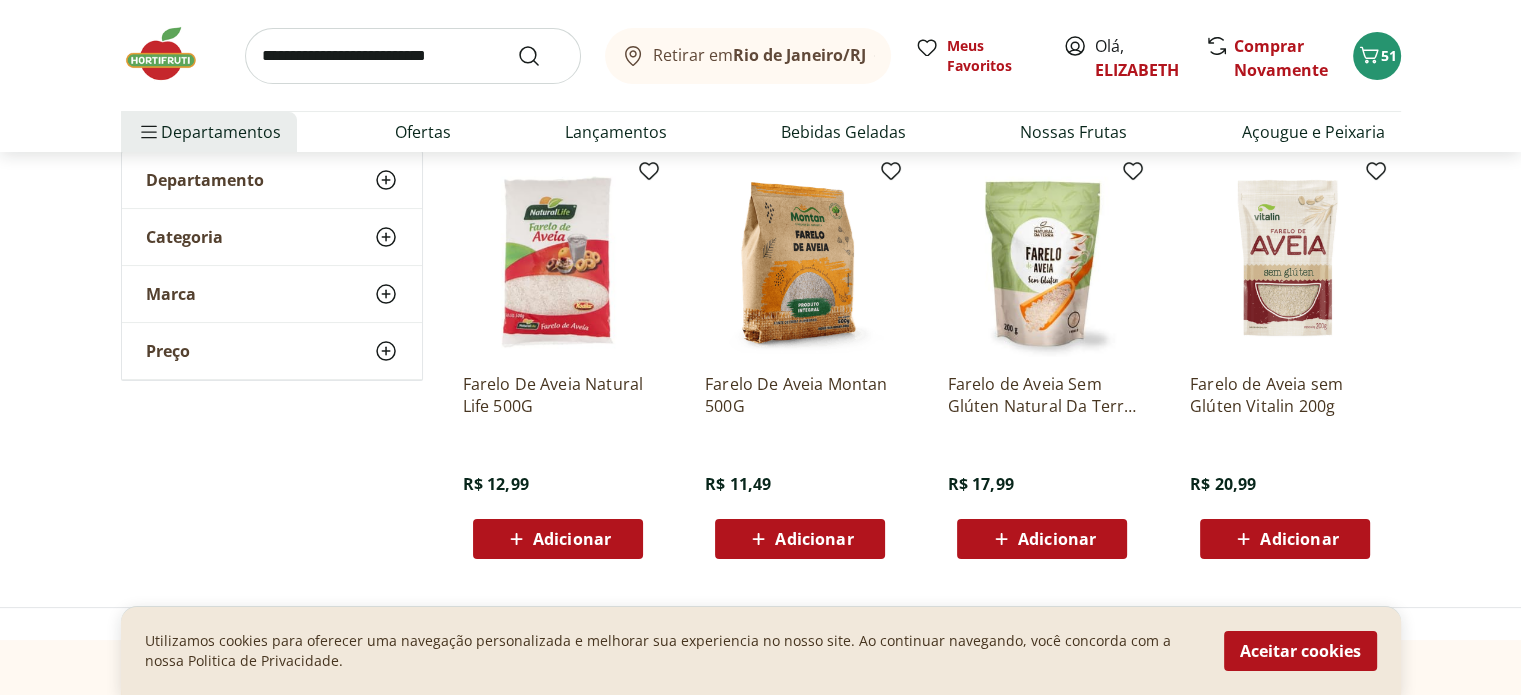 scroll, scrollTop: 235, scrollLeft: 0, axis: vertical 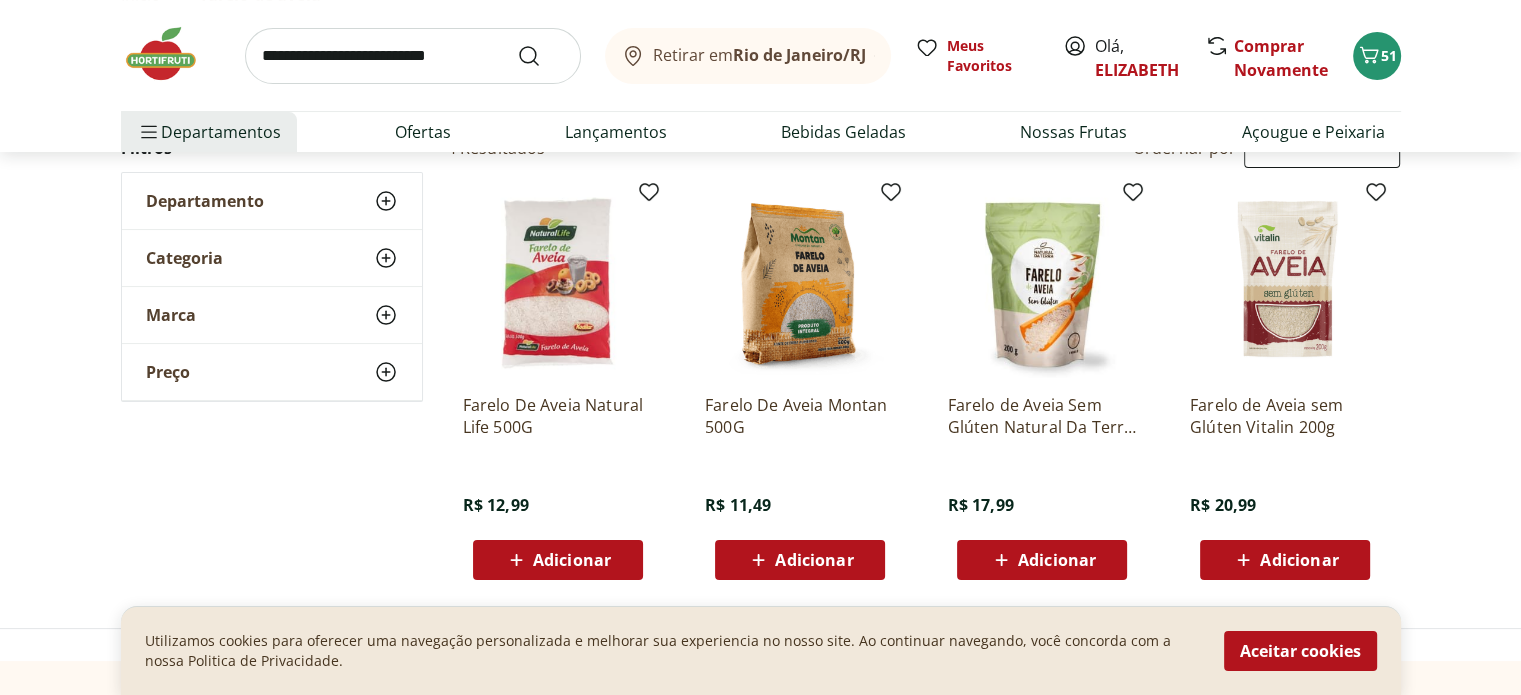 click at bounding box center (1042, 283) 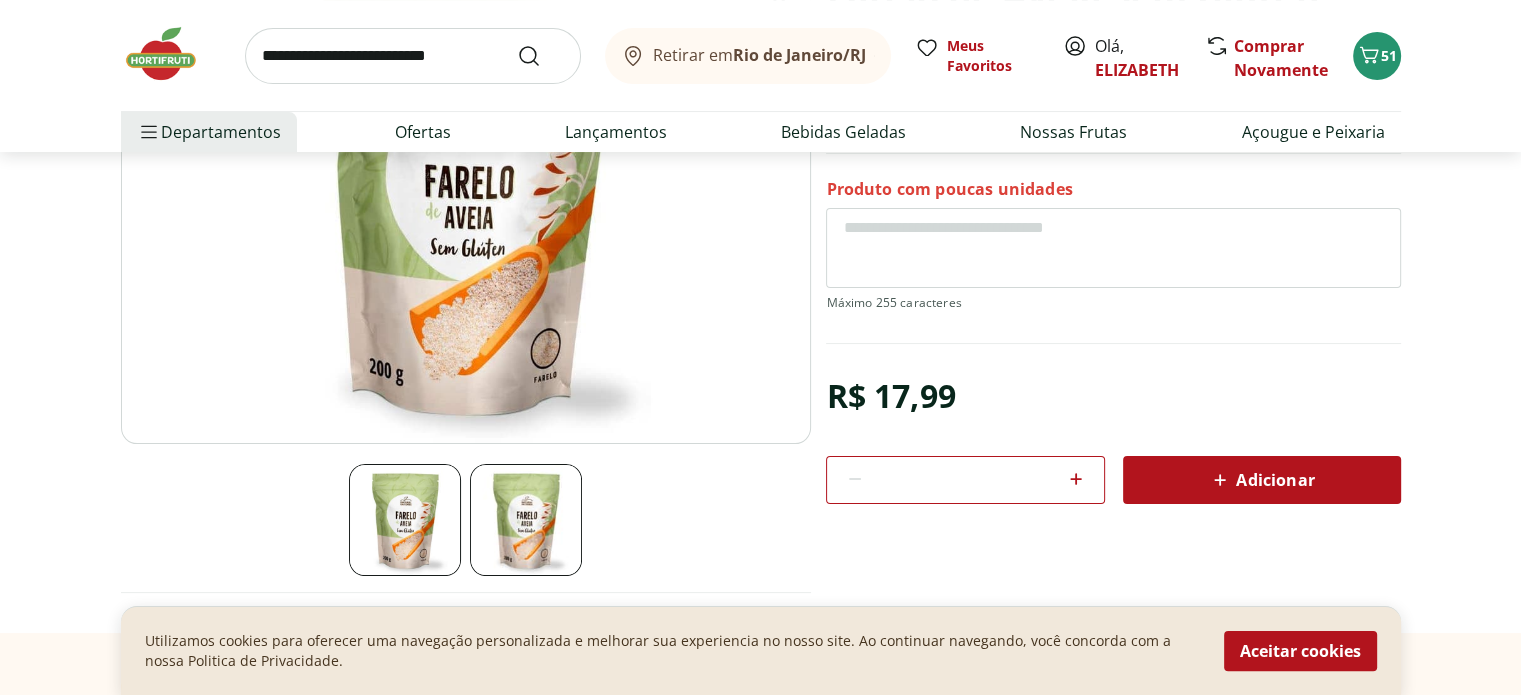 scroll, scrollTop: 278, scrollLeft: 0, axis: vertical 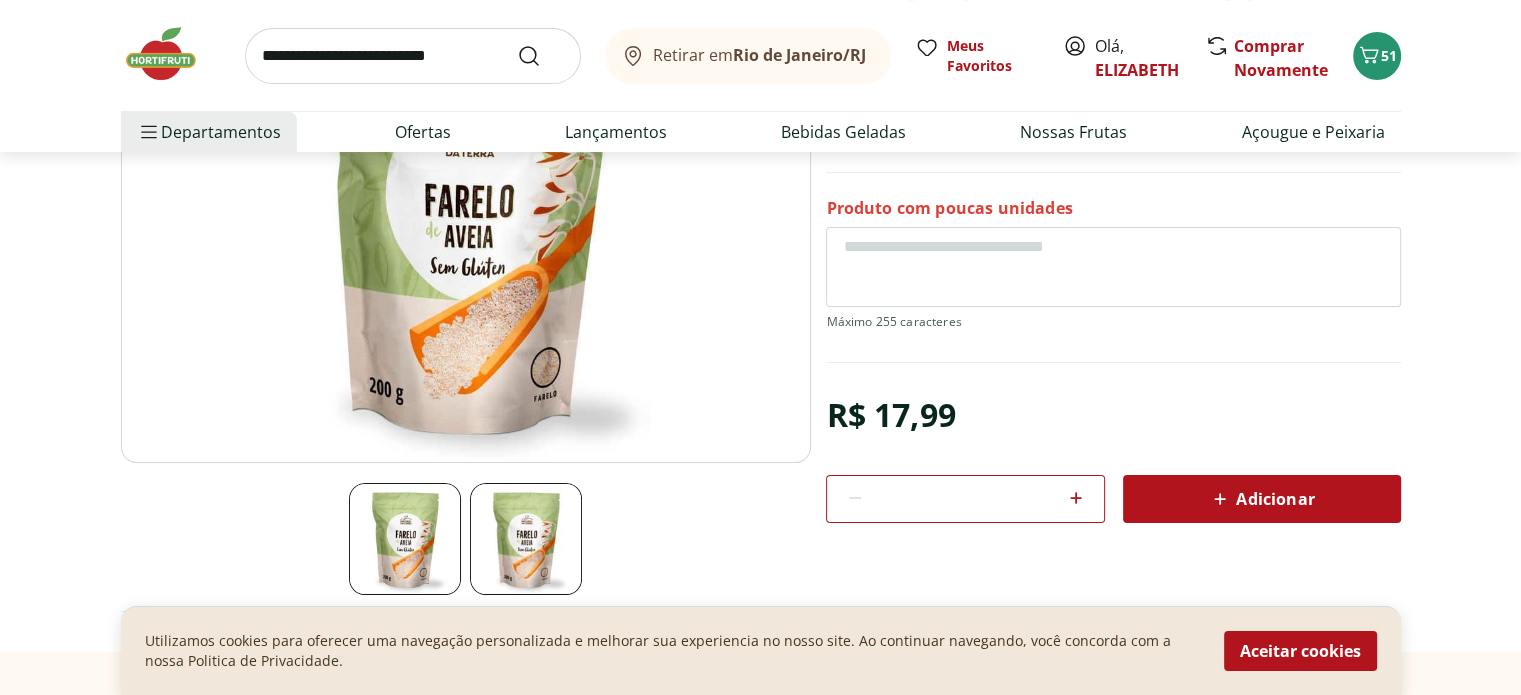 click at bounding box center [405, 539] 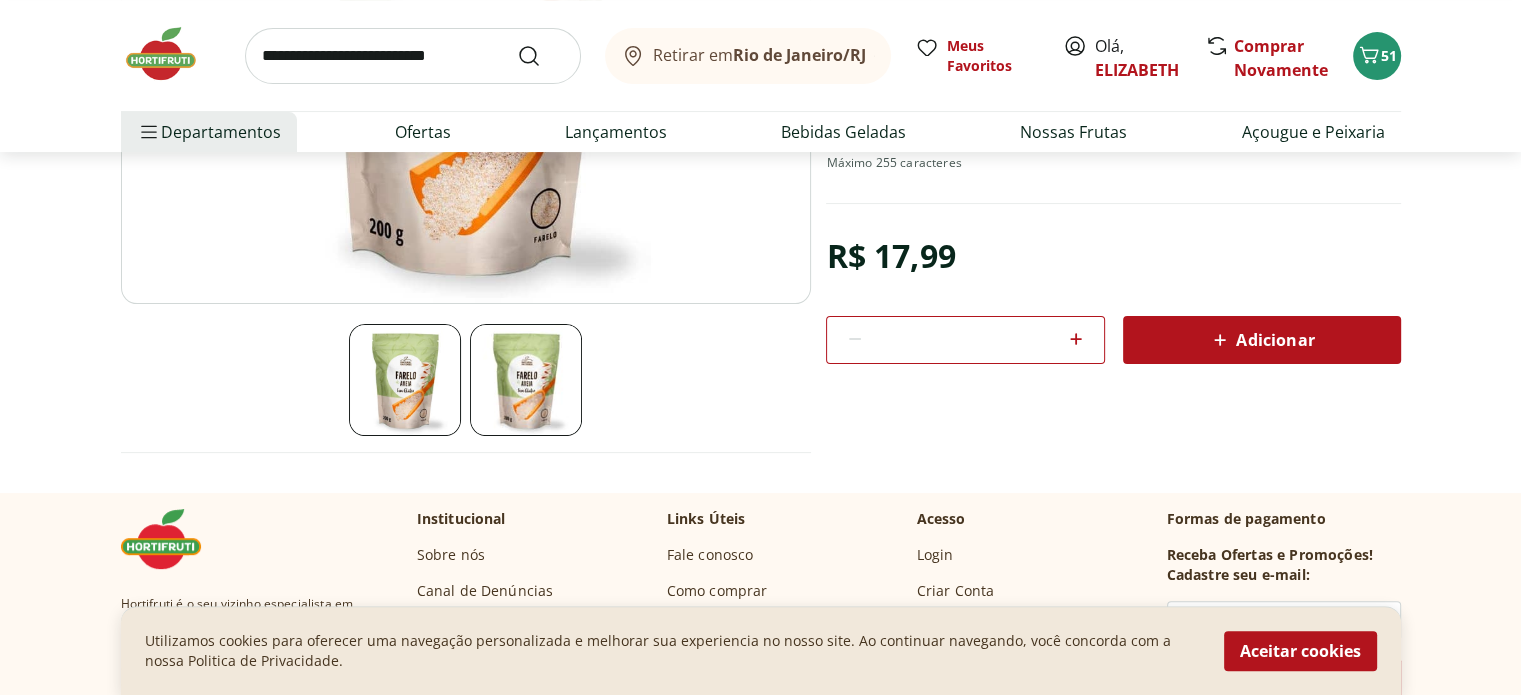 scroll, scrollTop: 406, scrollLeft: 0, axis: vertical 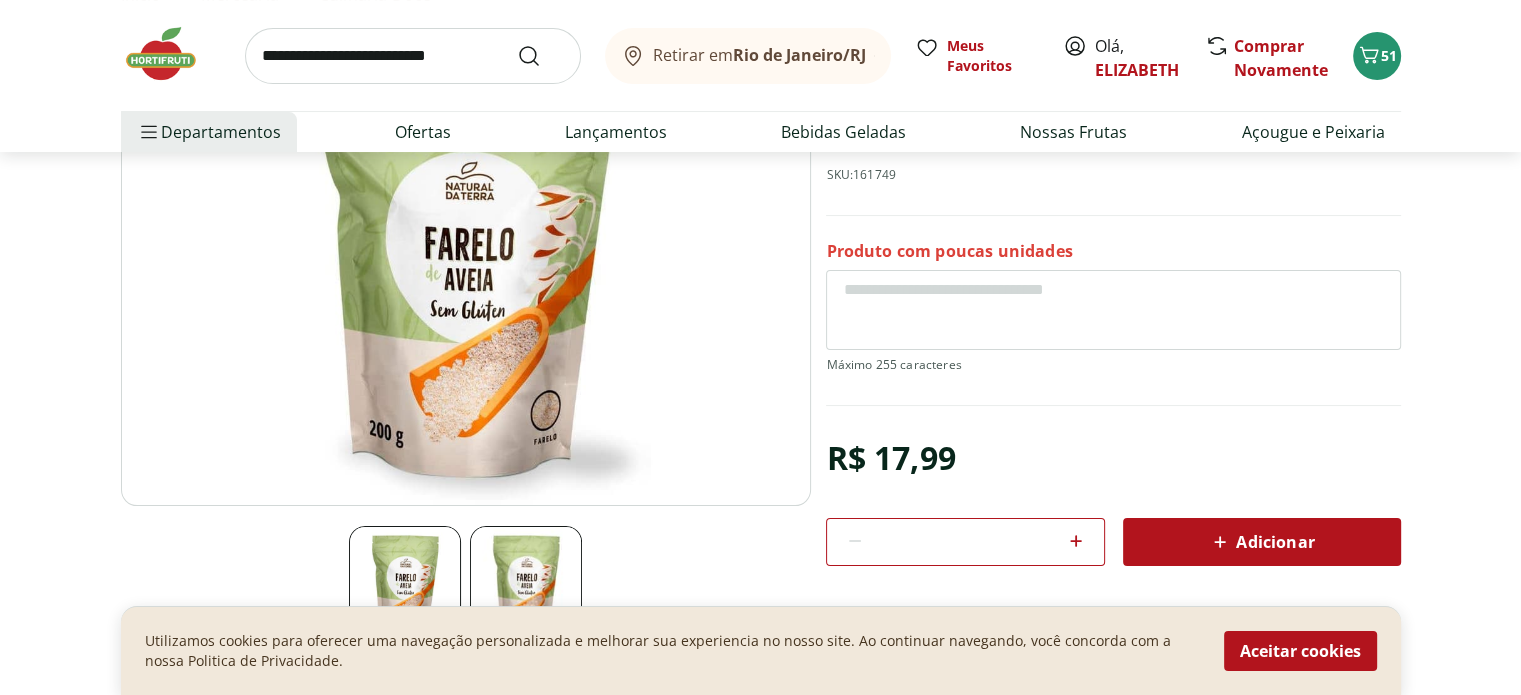 click on "Adicionar" at bounding box center [1261, 542] 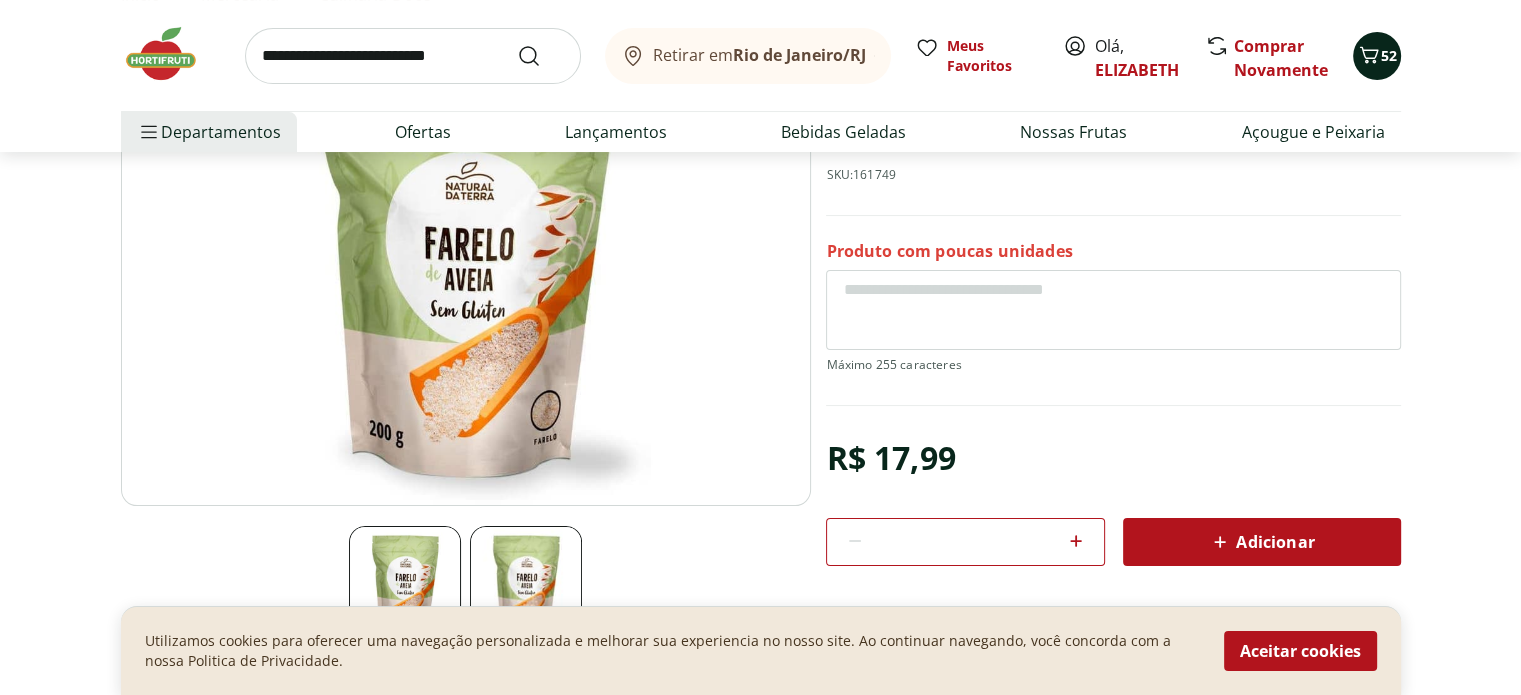 click 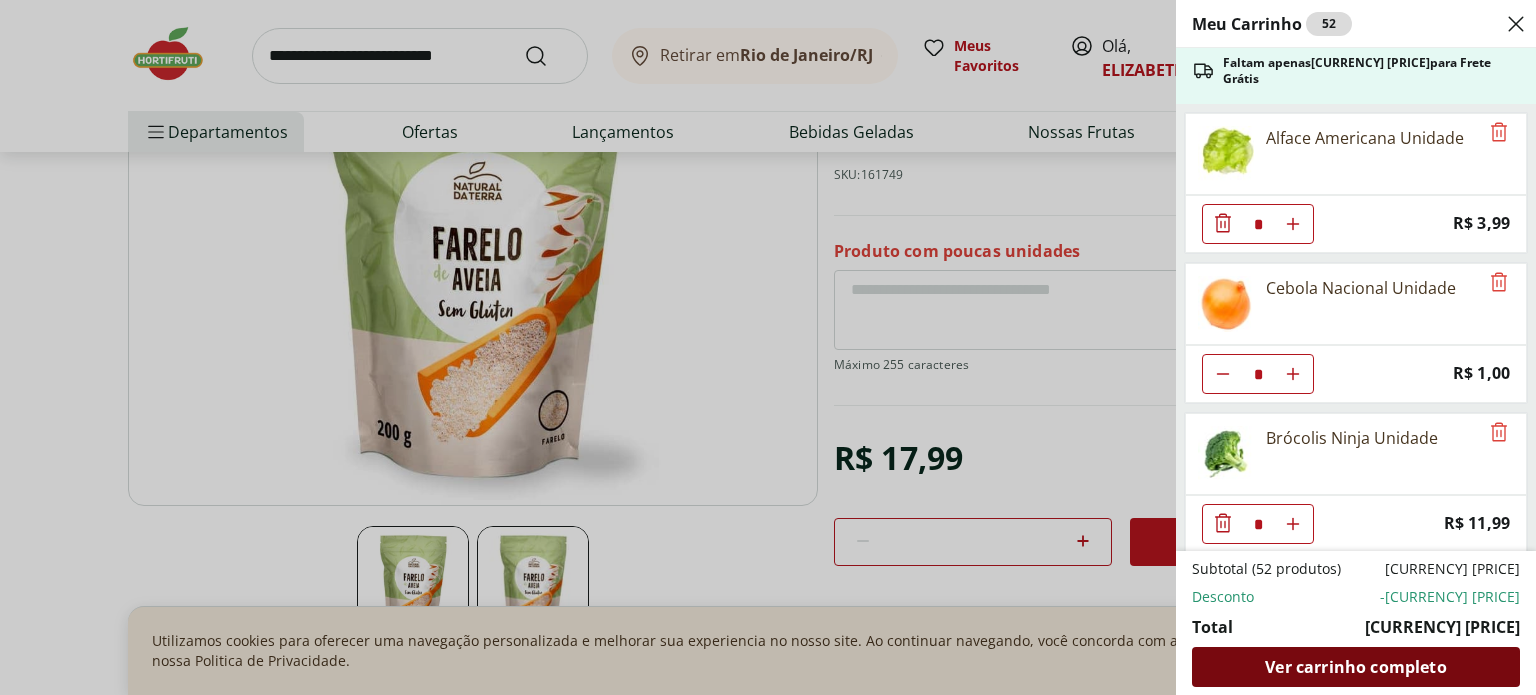 click on "Ver carrinho completo" at bounding box center [1355, 667] 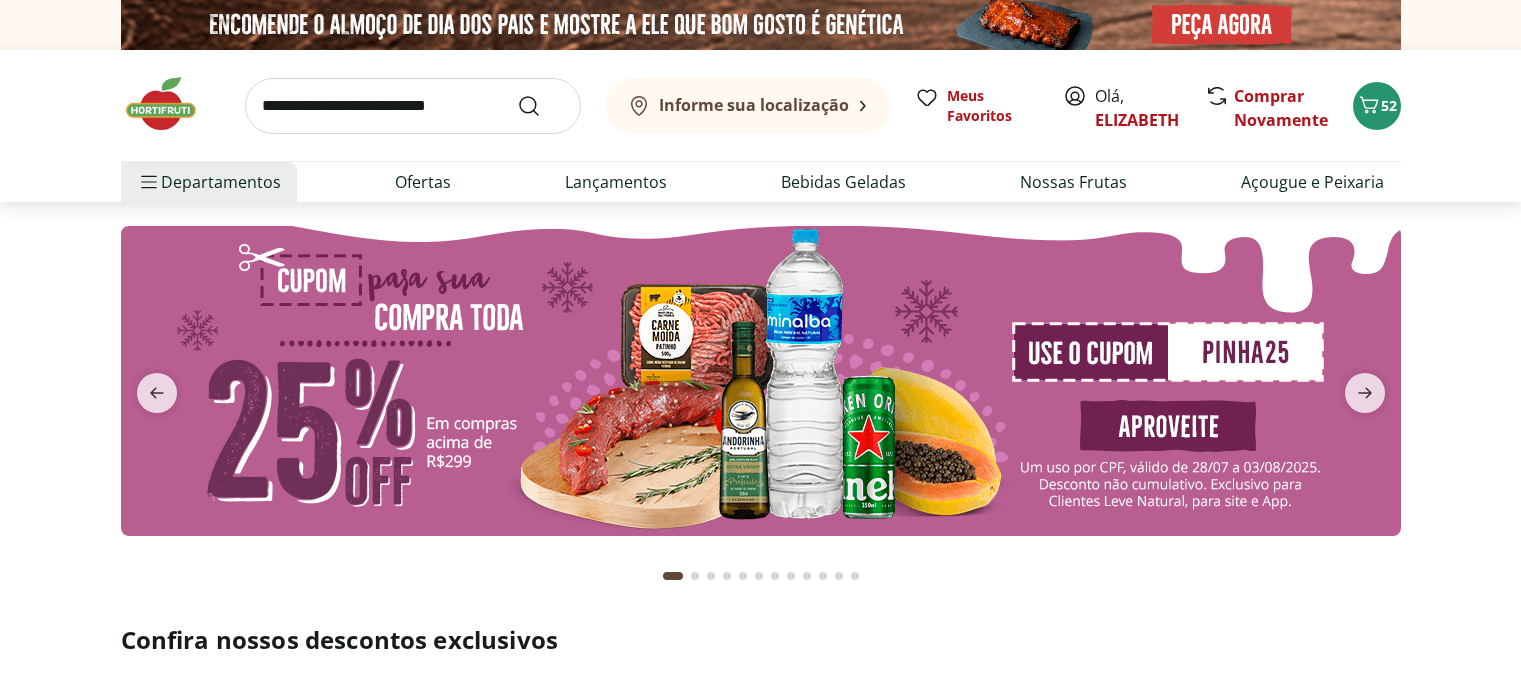 scroll, scrollTop: 0, scrollLeft: 0, axis: both 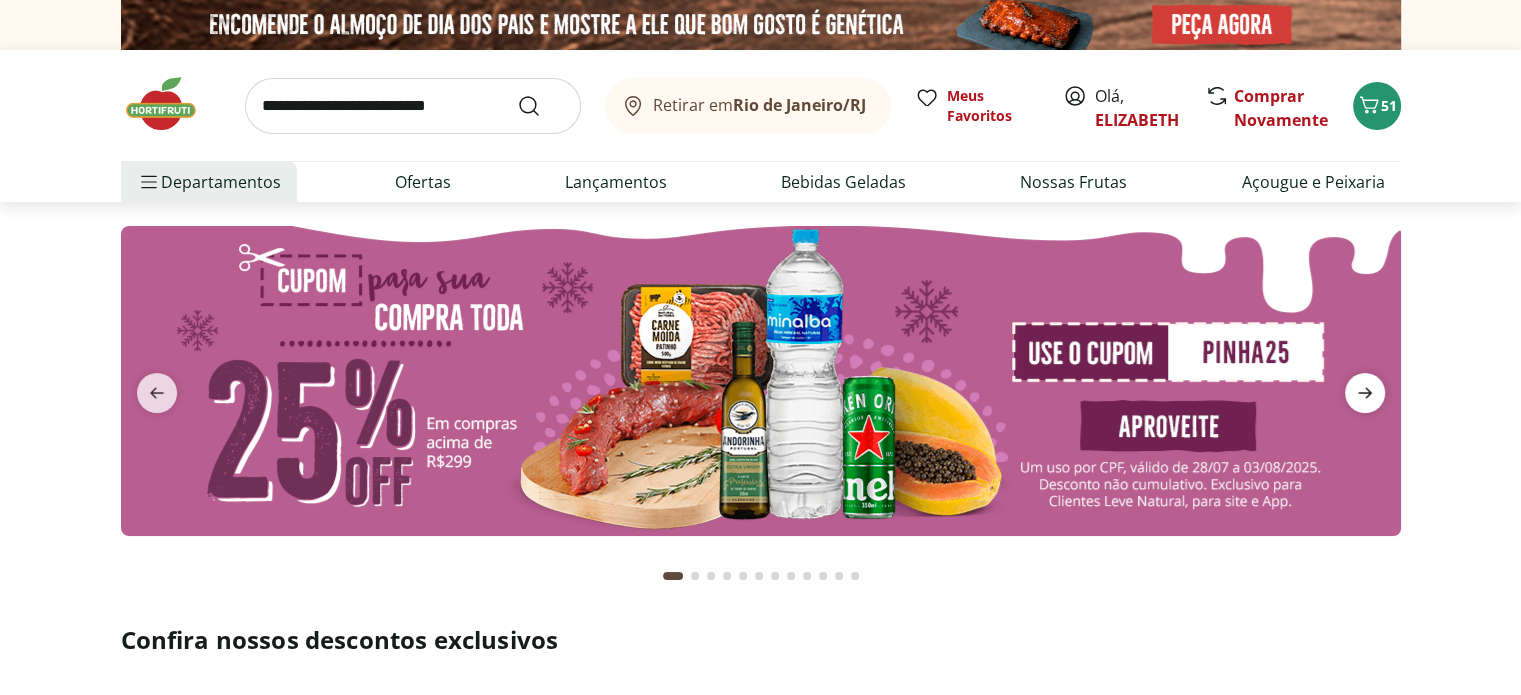 click 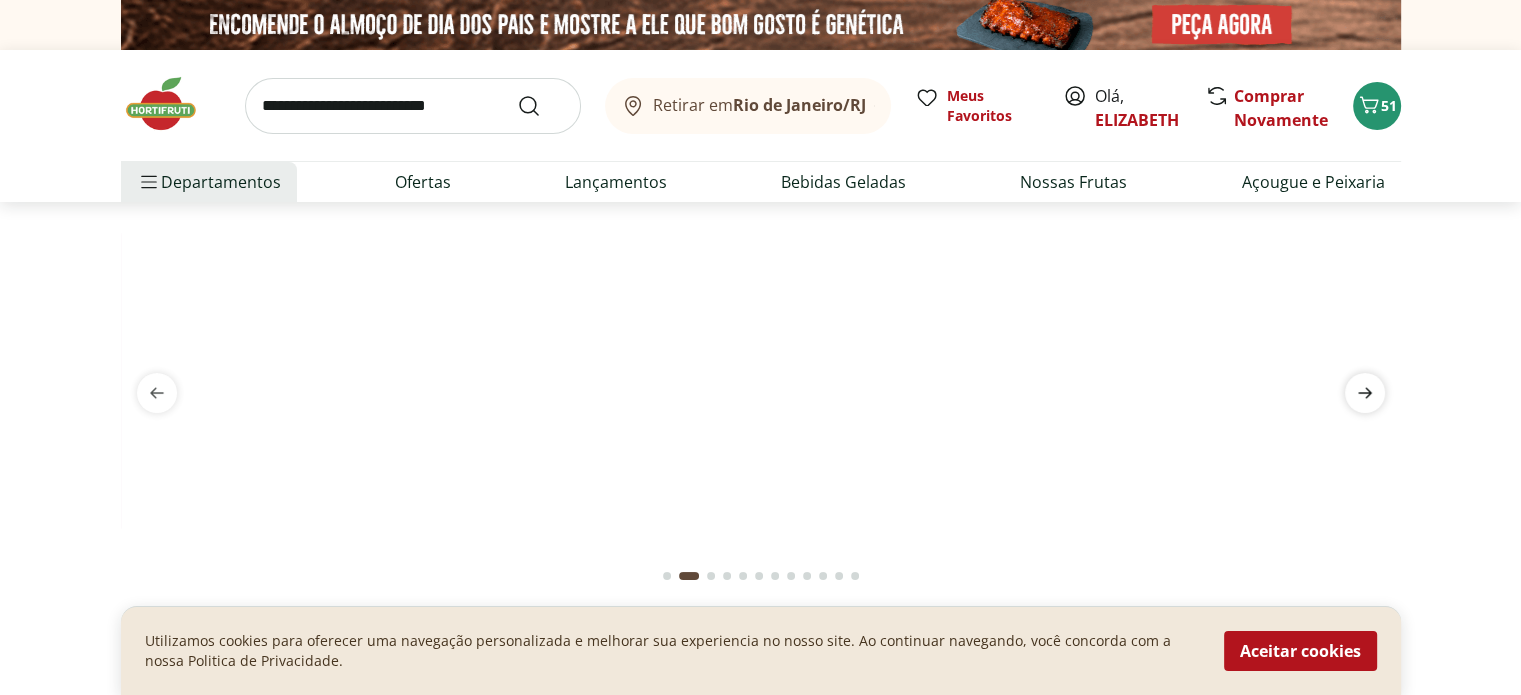 click 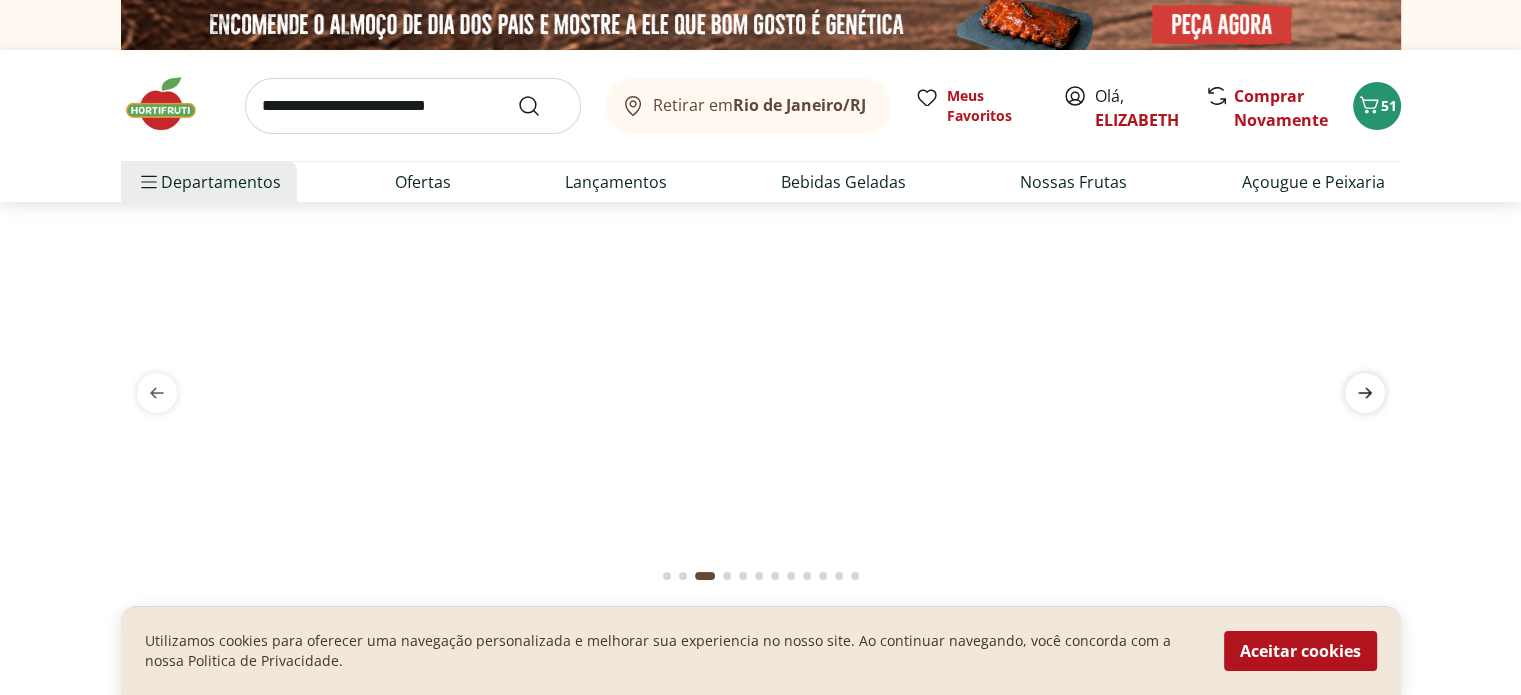 click 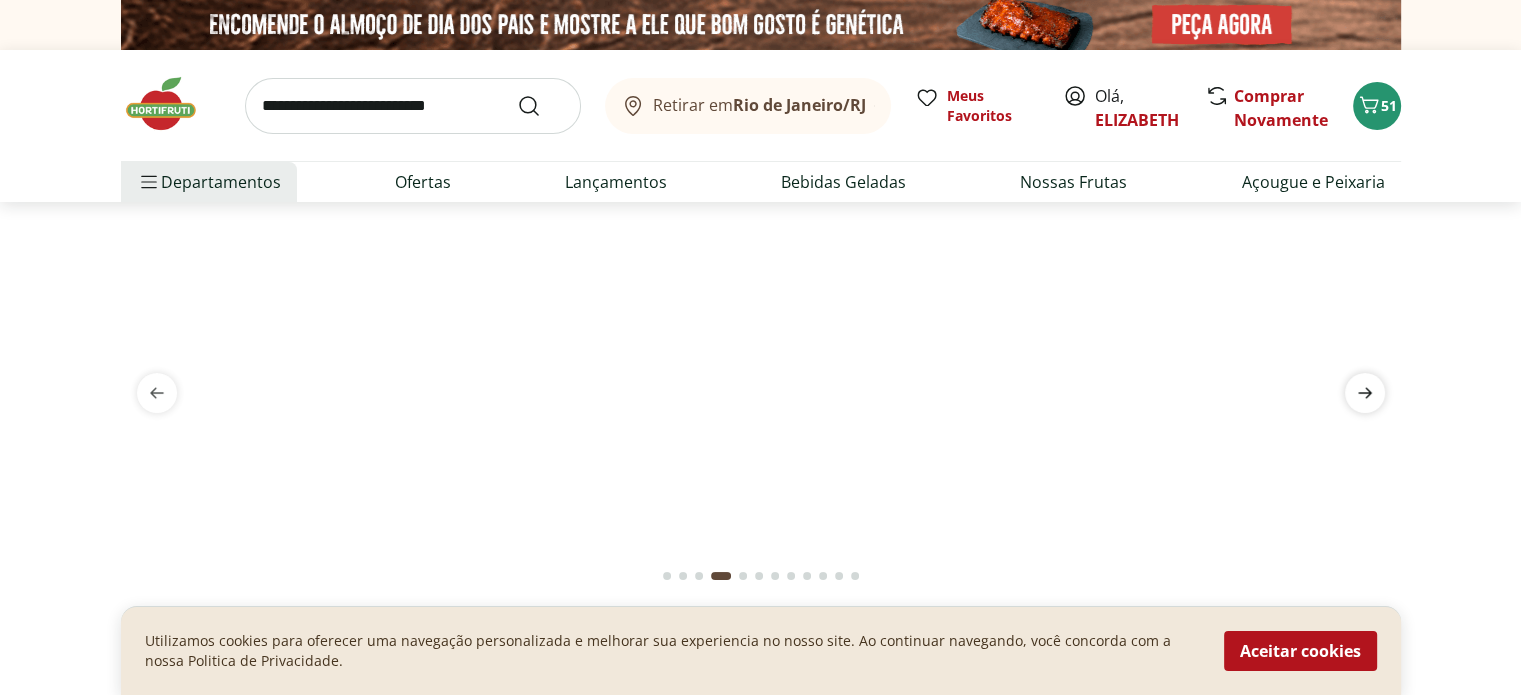 click 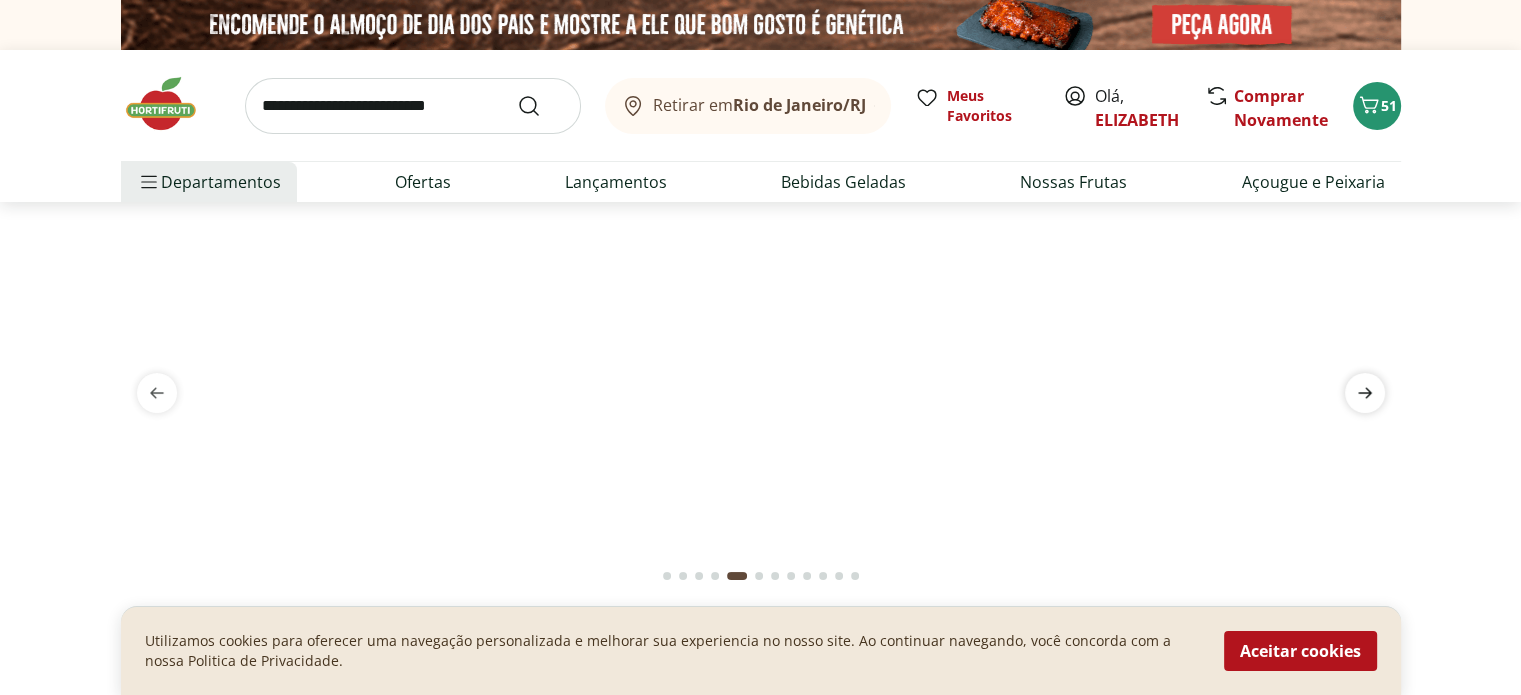 click 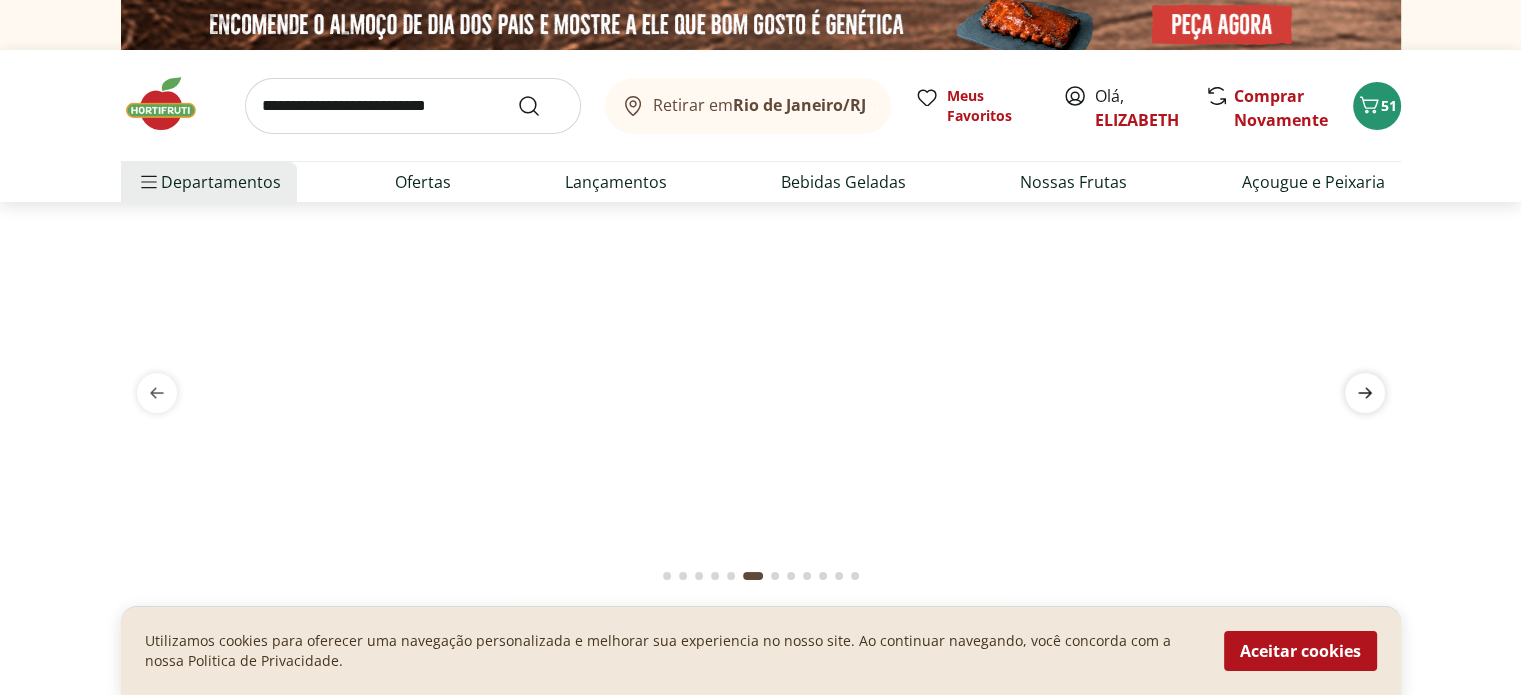 click 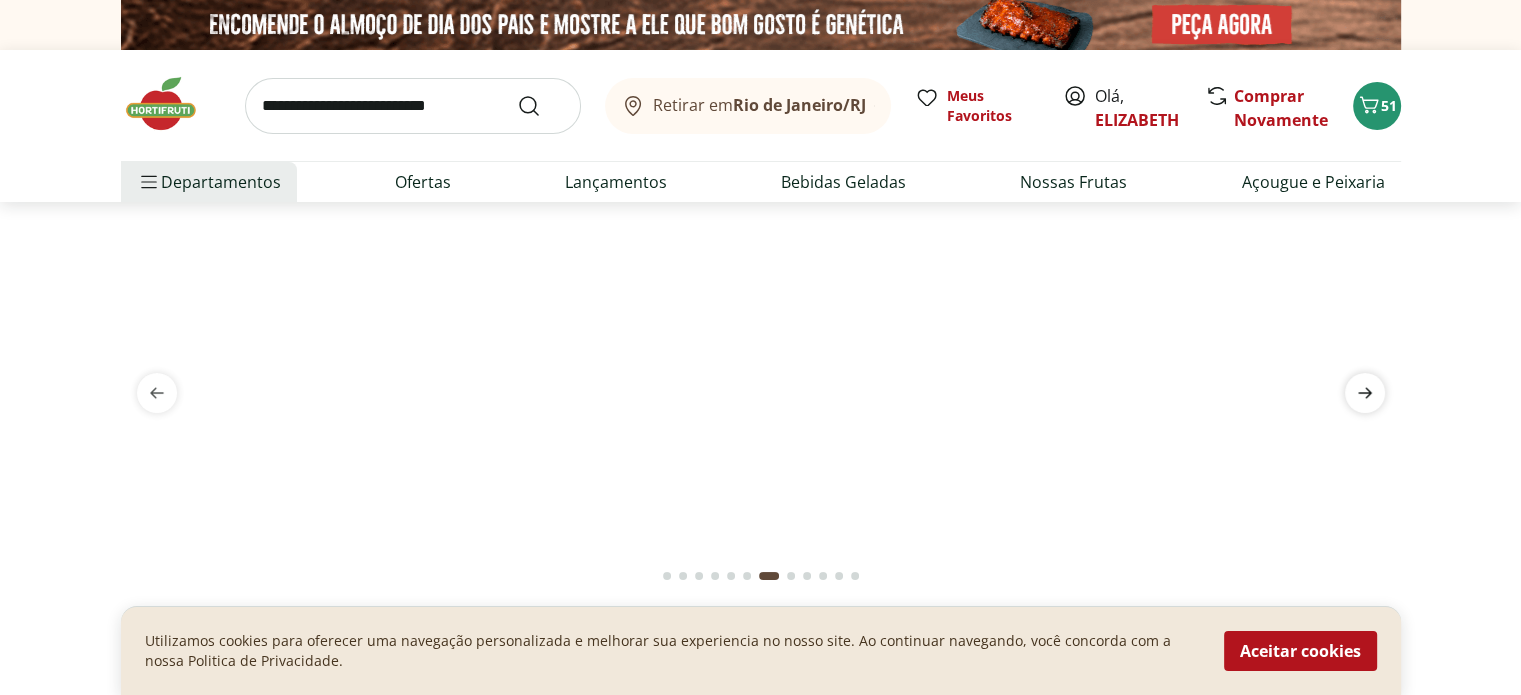click 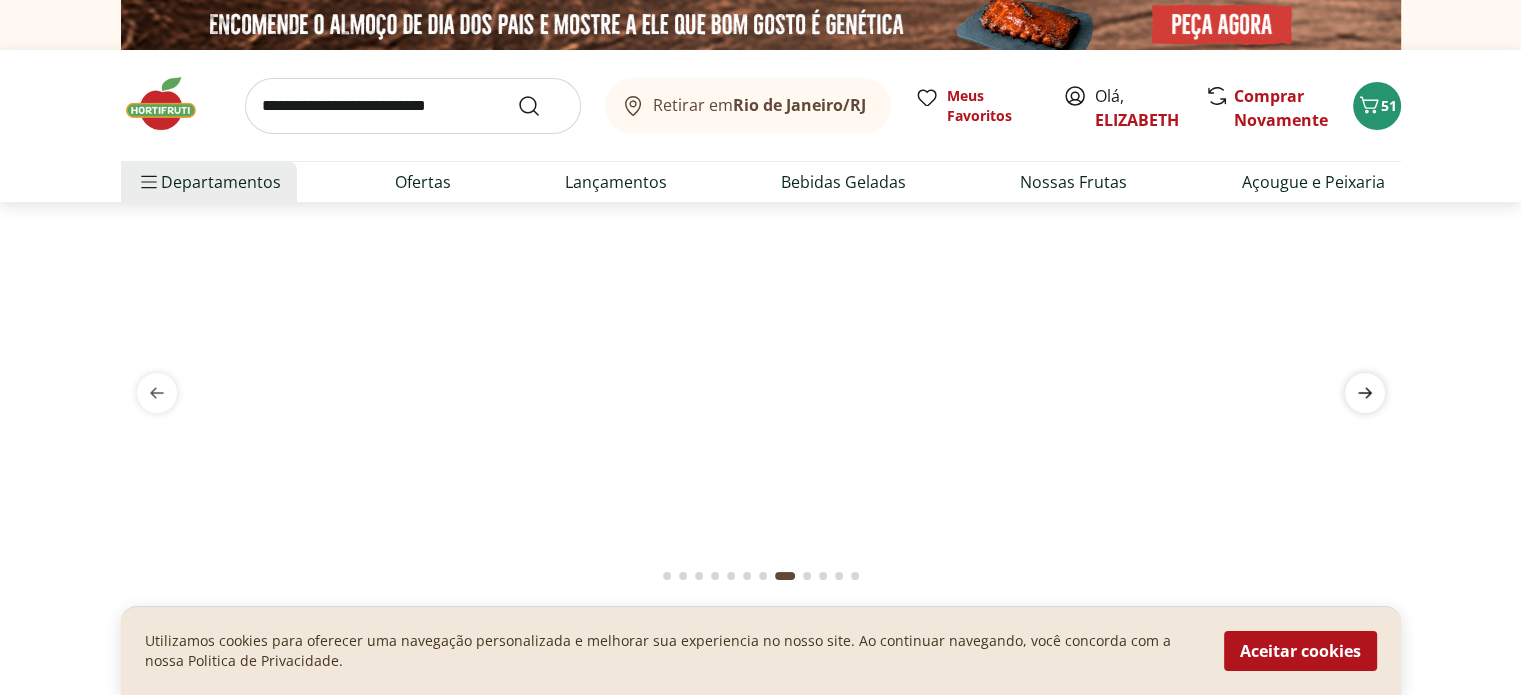 click 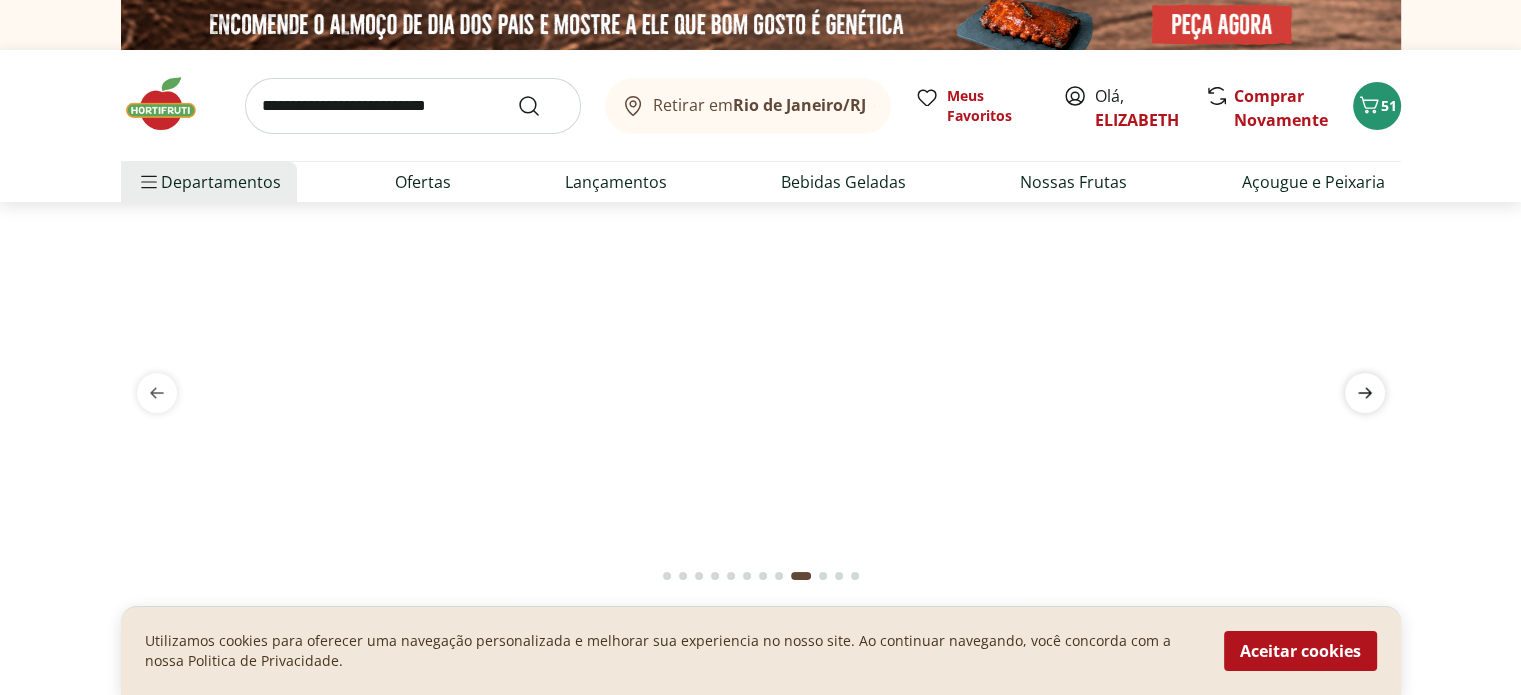 click 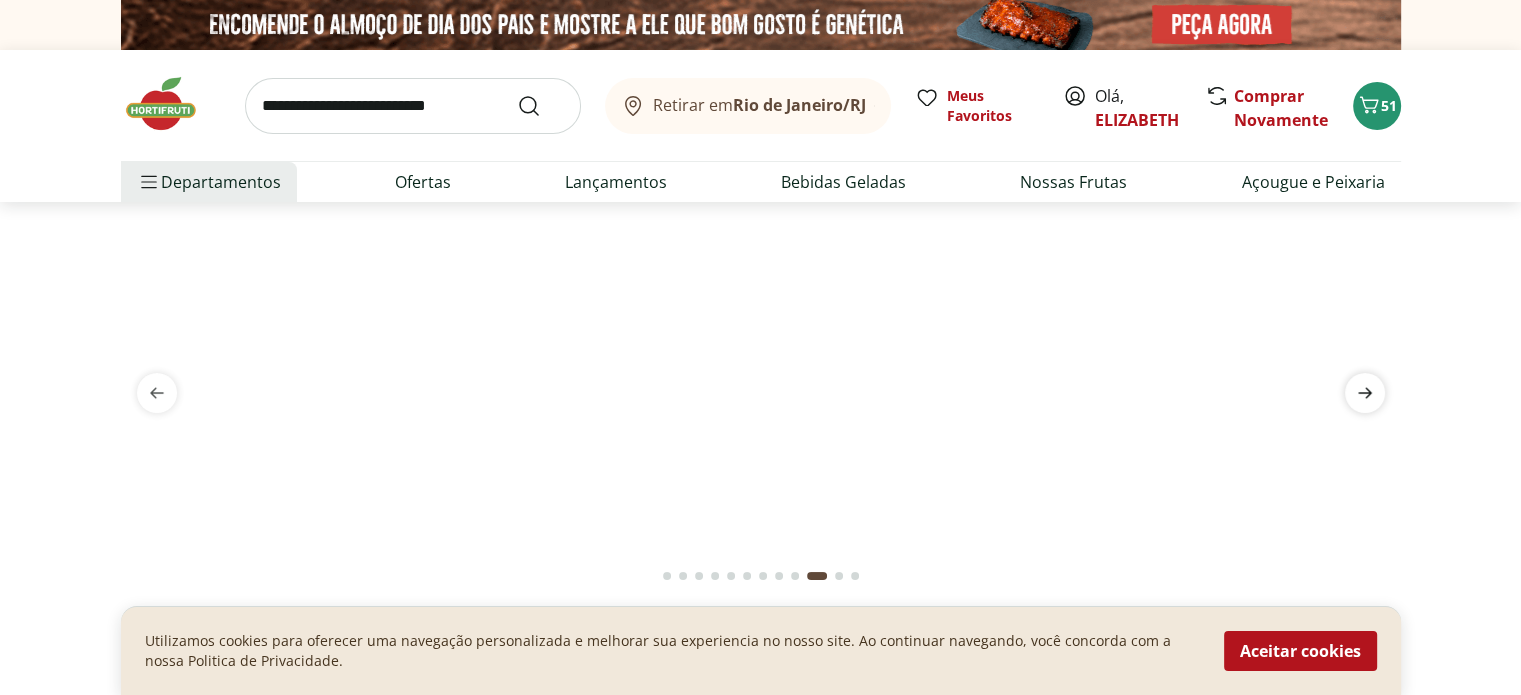 click 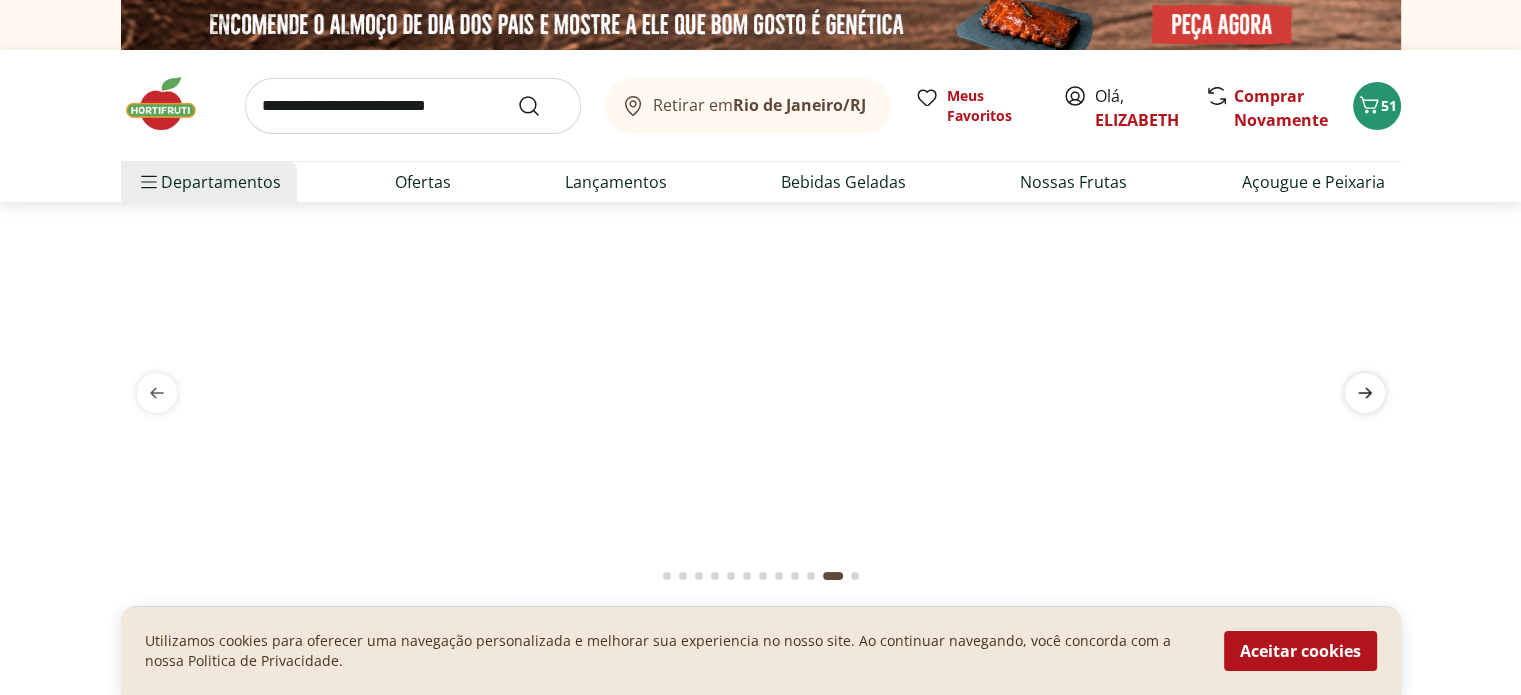click 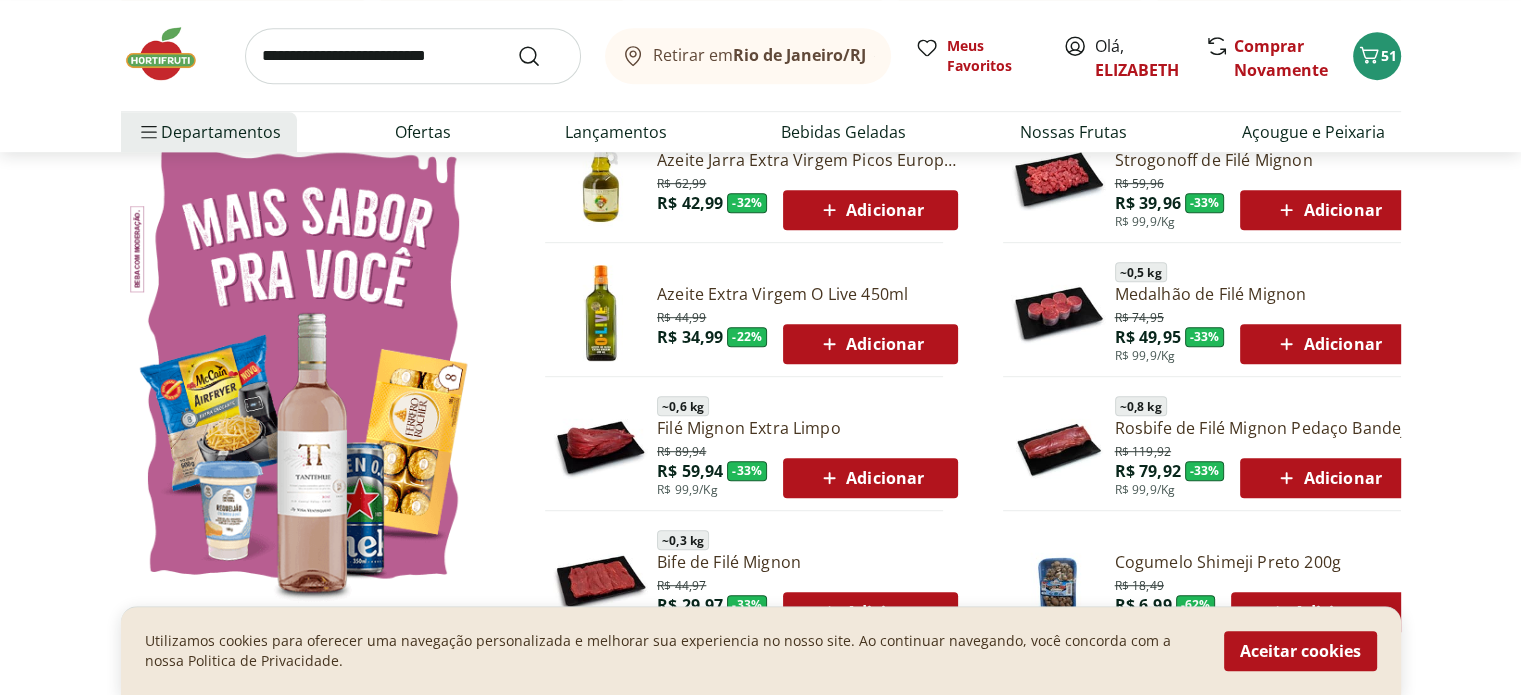 scroll, scrollTop: 1120, scrollLeft: 0, axis: vertical 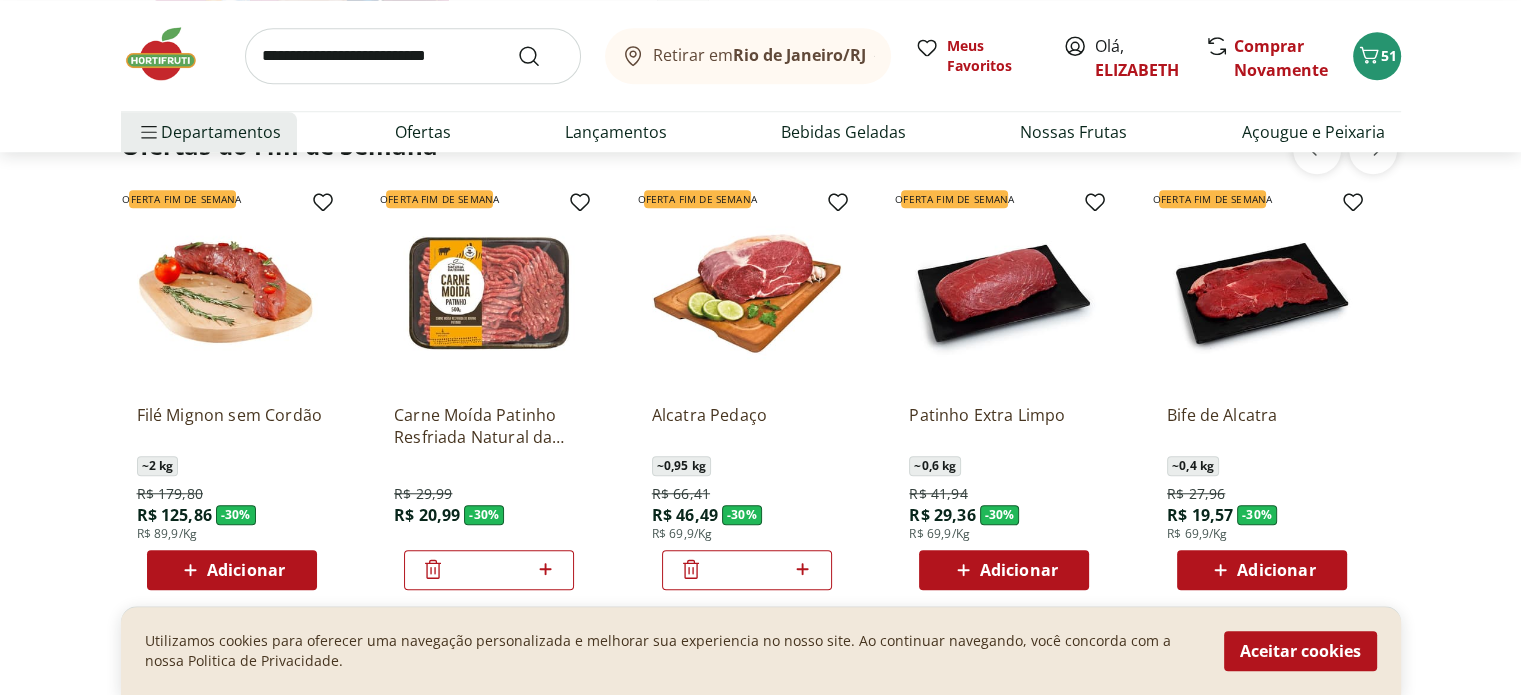 click on "Adicionar" at bounding box center (1004, 570) 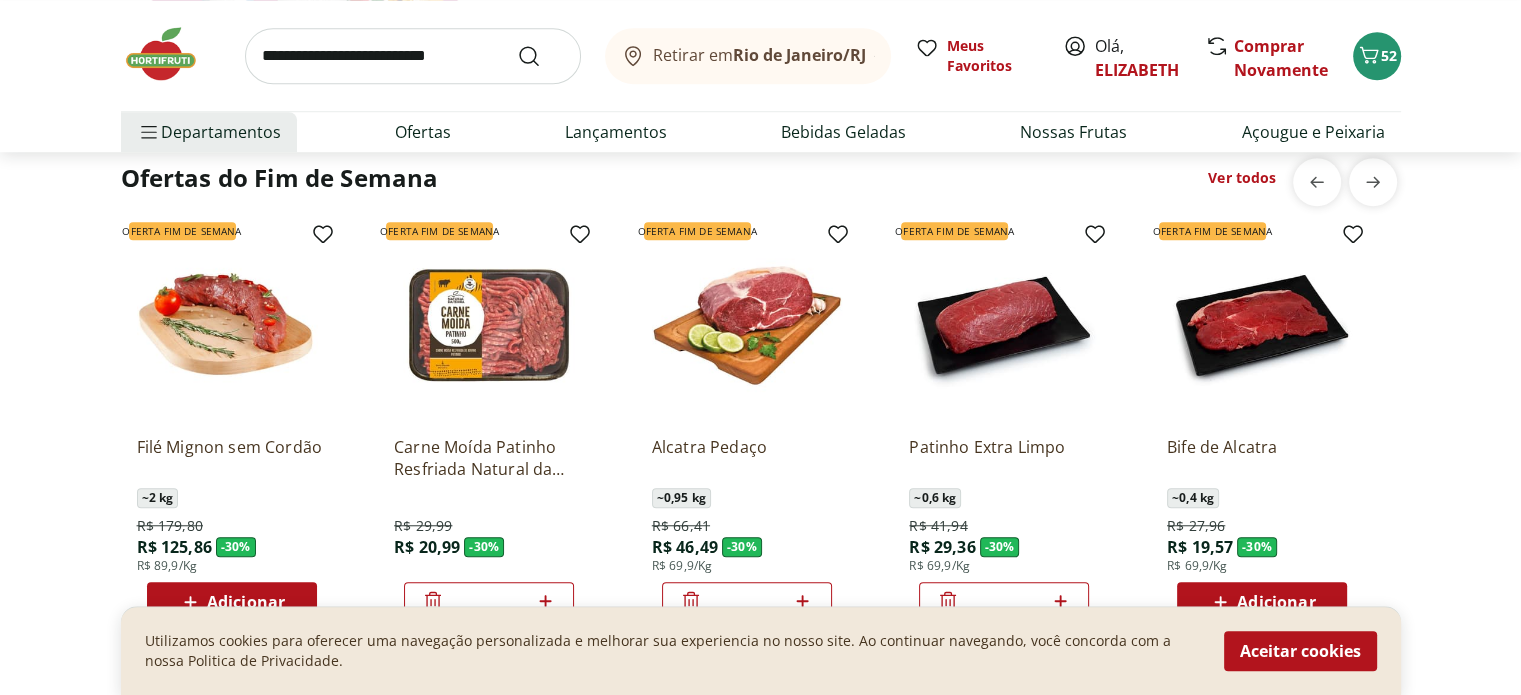 scroll, scrollTop: 1587, scrollLeft: 0, axis: vertical 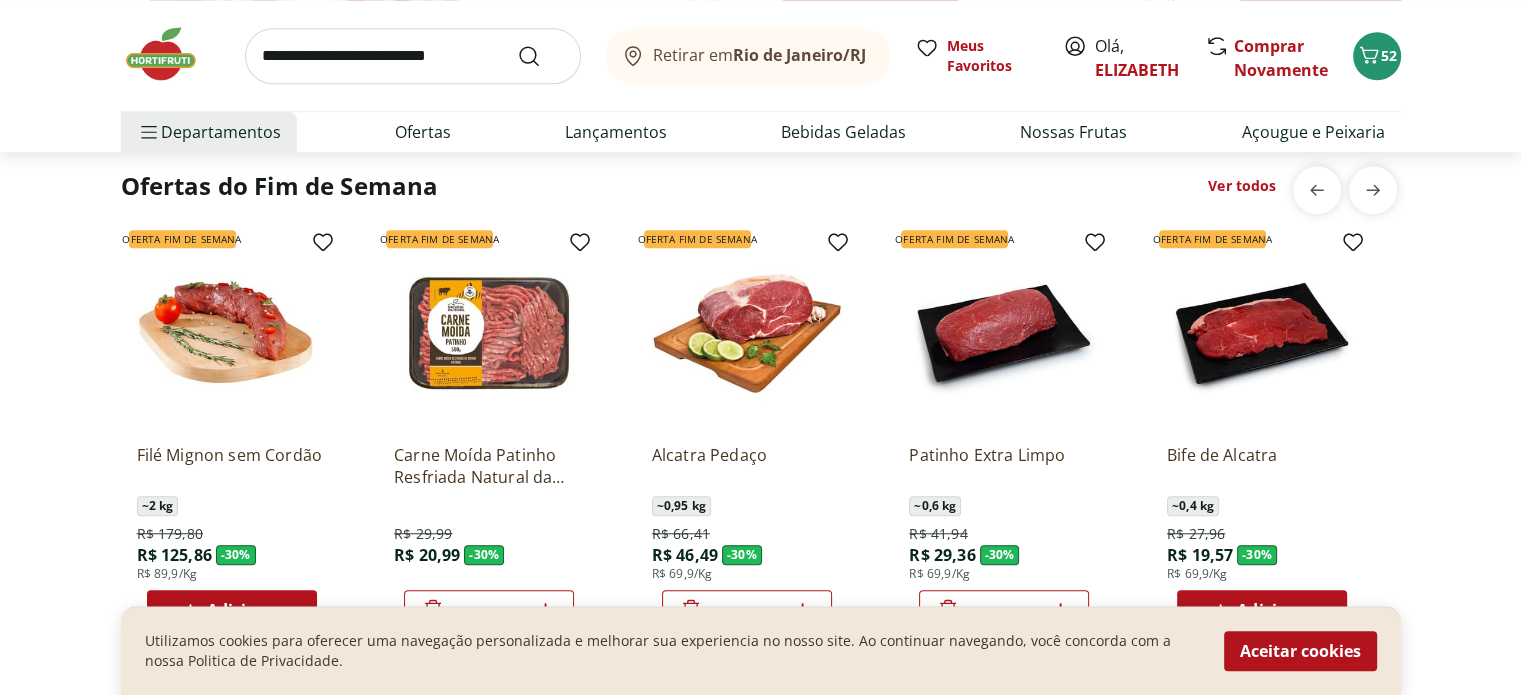 click on "Ver todos" at bounding box center (1242, 186) 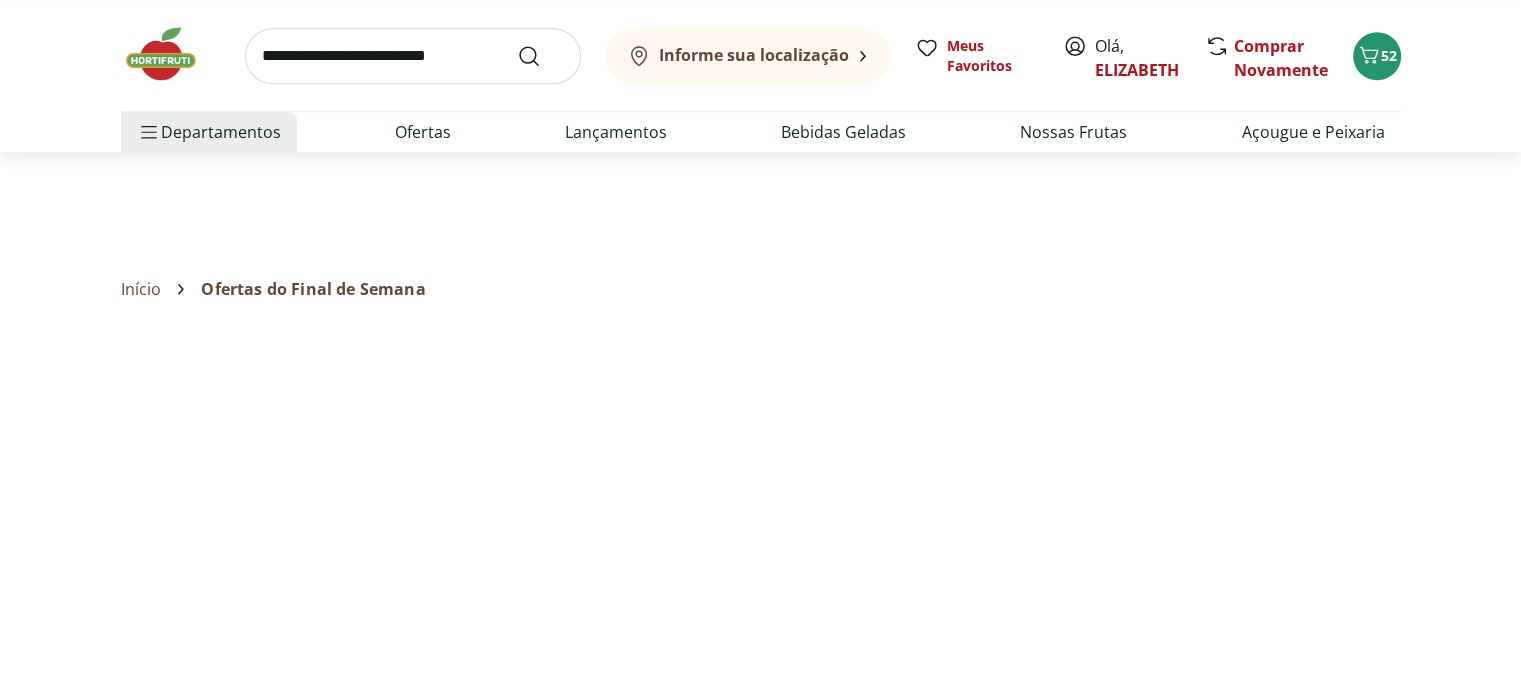 scroll, scrollTop: 0, scrollLeft: 0, axis: both 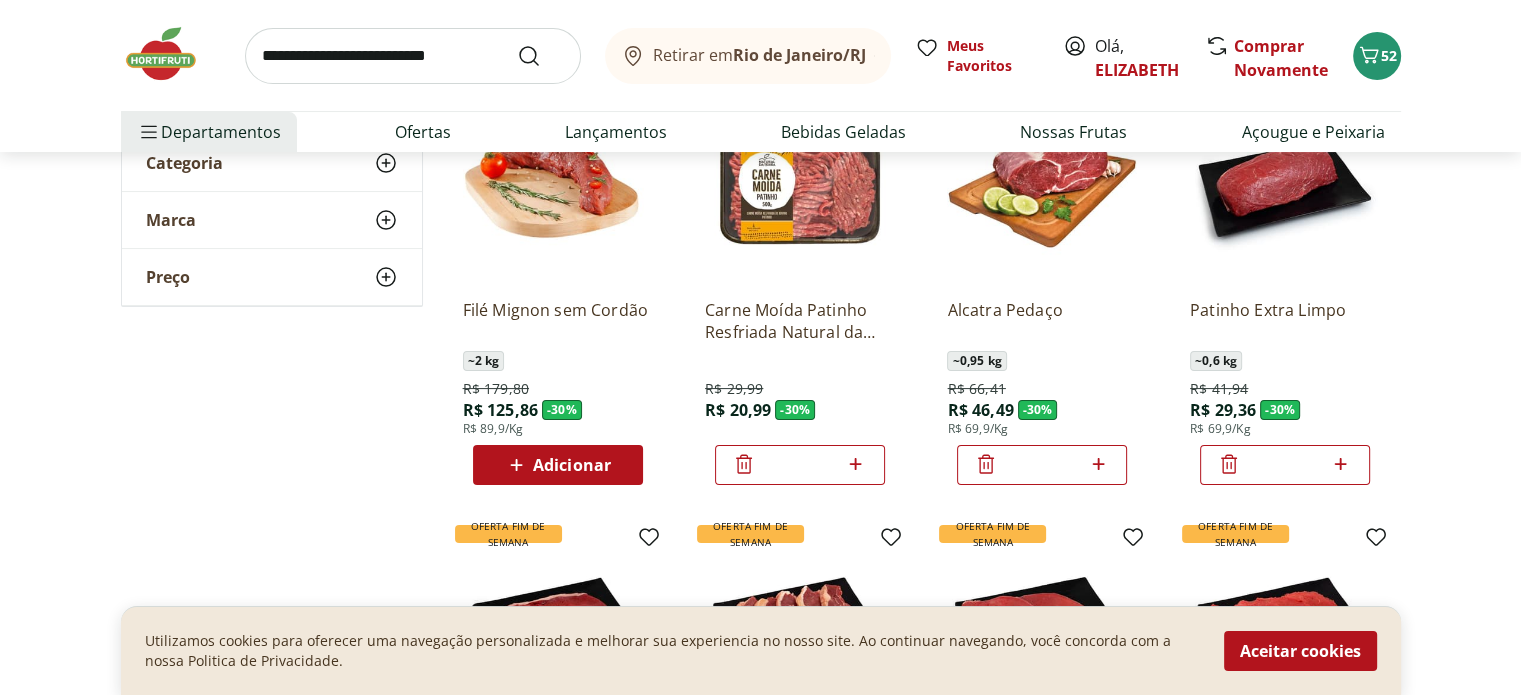 click 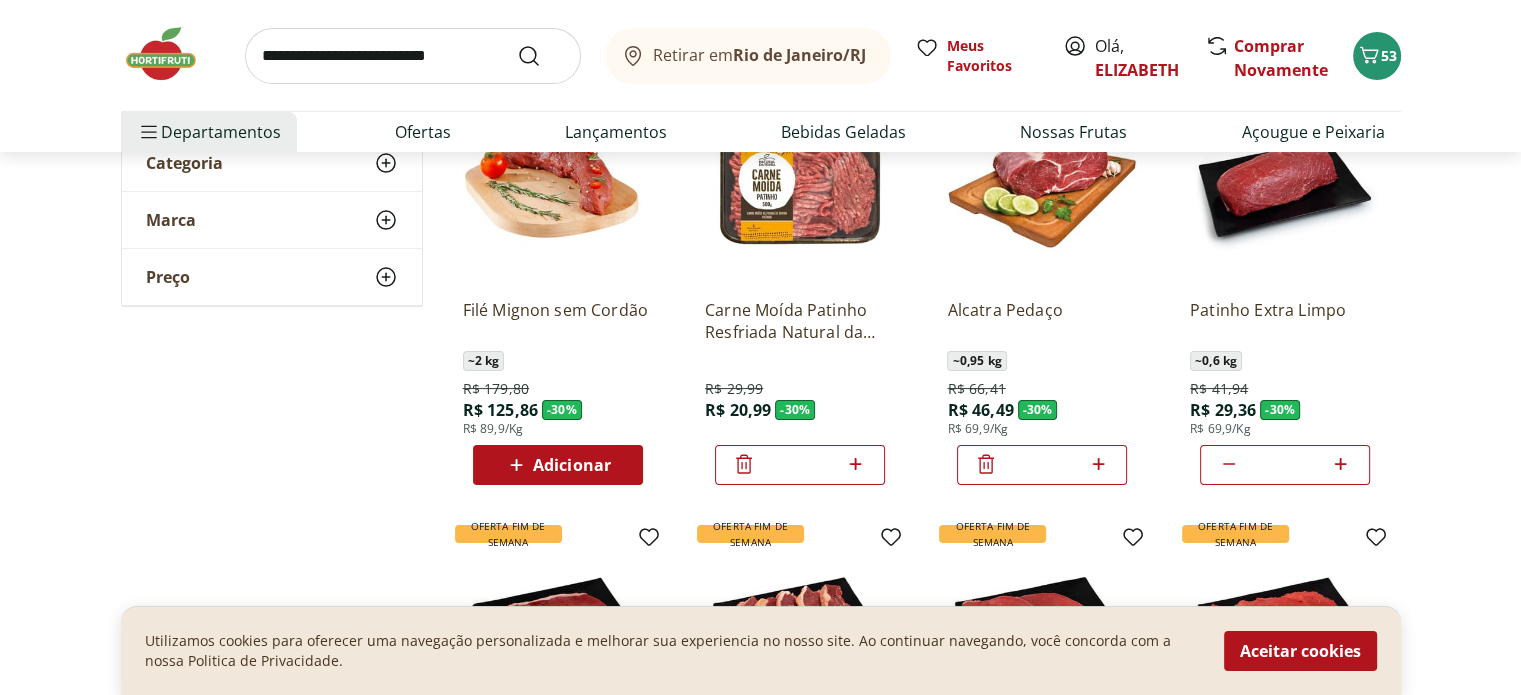 click 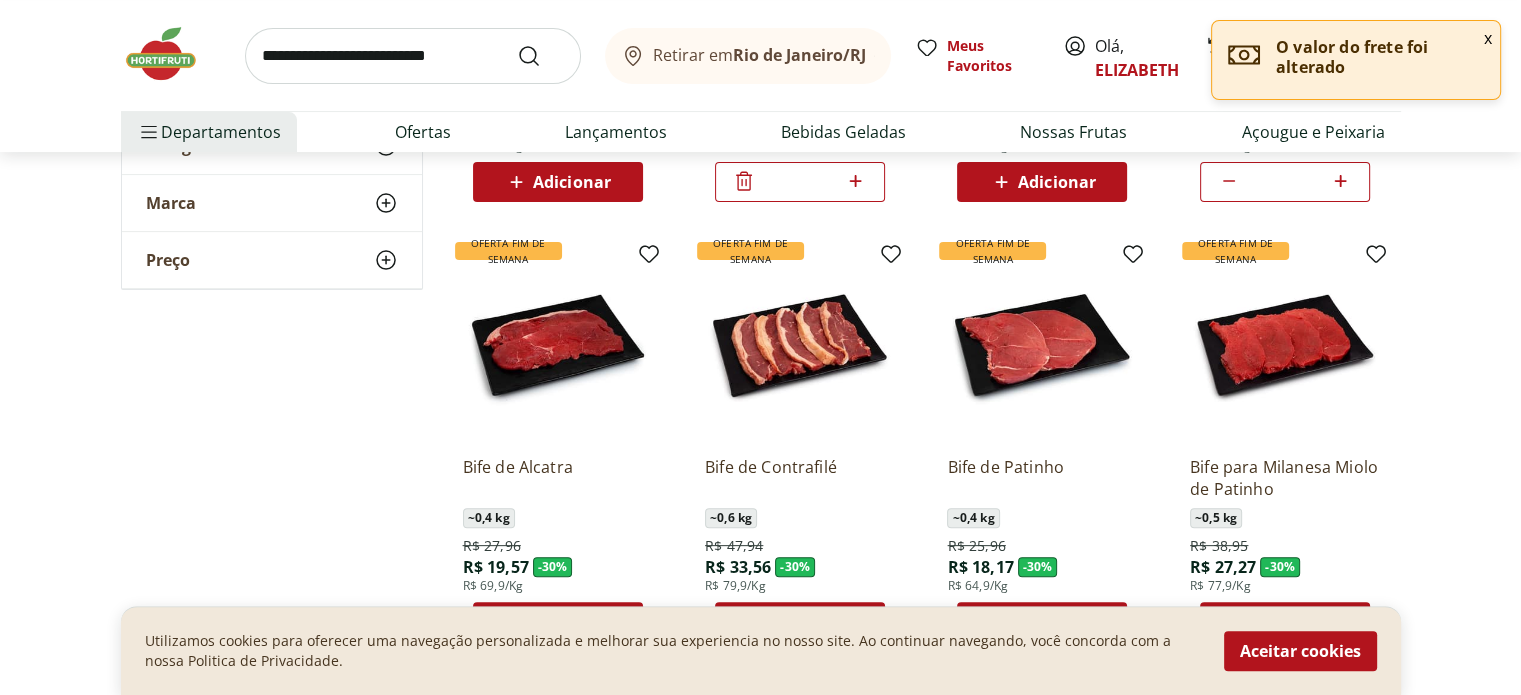 scroll, scrollTop: 548, scrollLeft: 0, axis: vertical 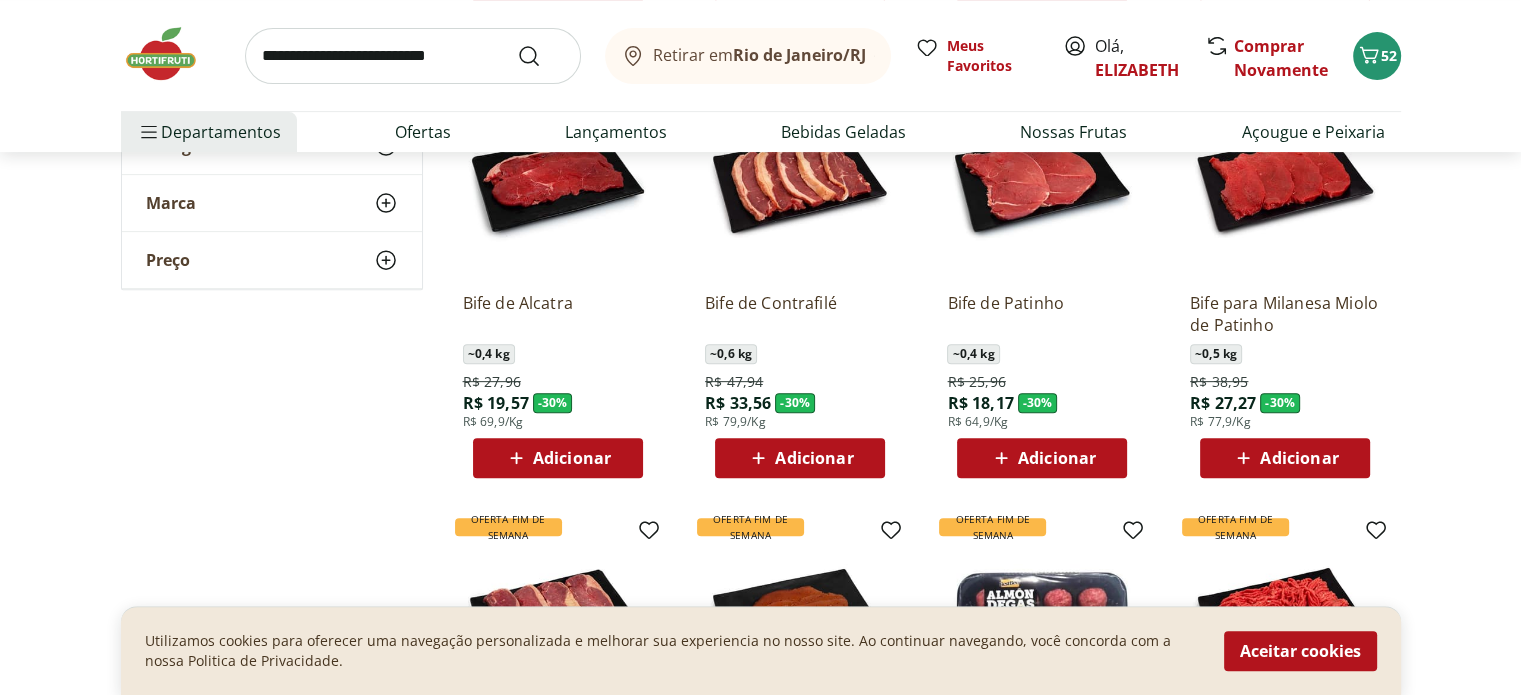 click on "Adicionar" at bounding box center (572, 458) 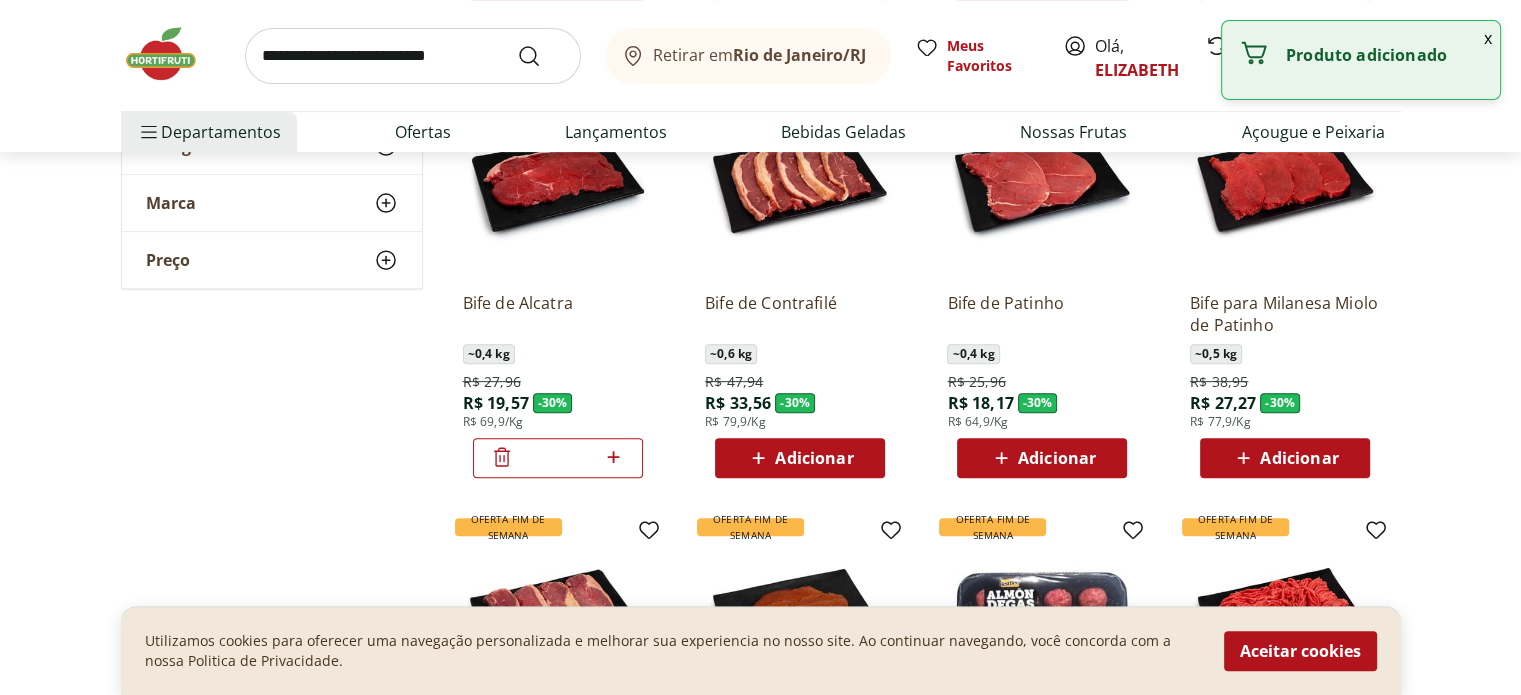 click 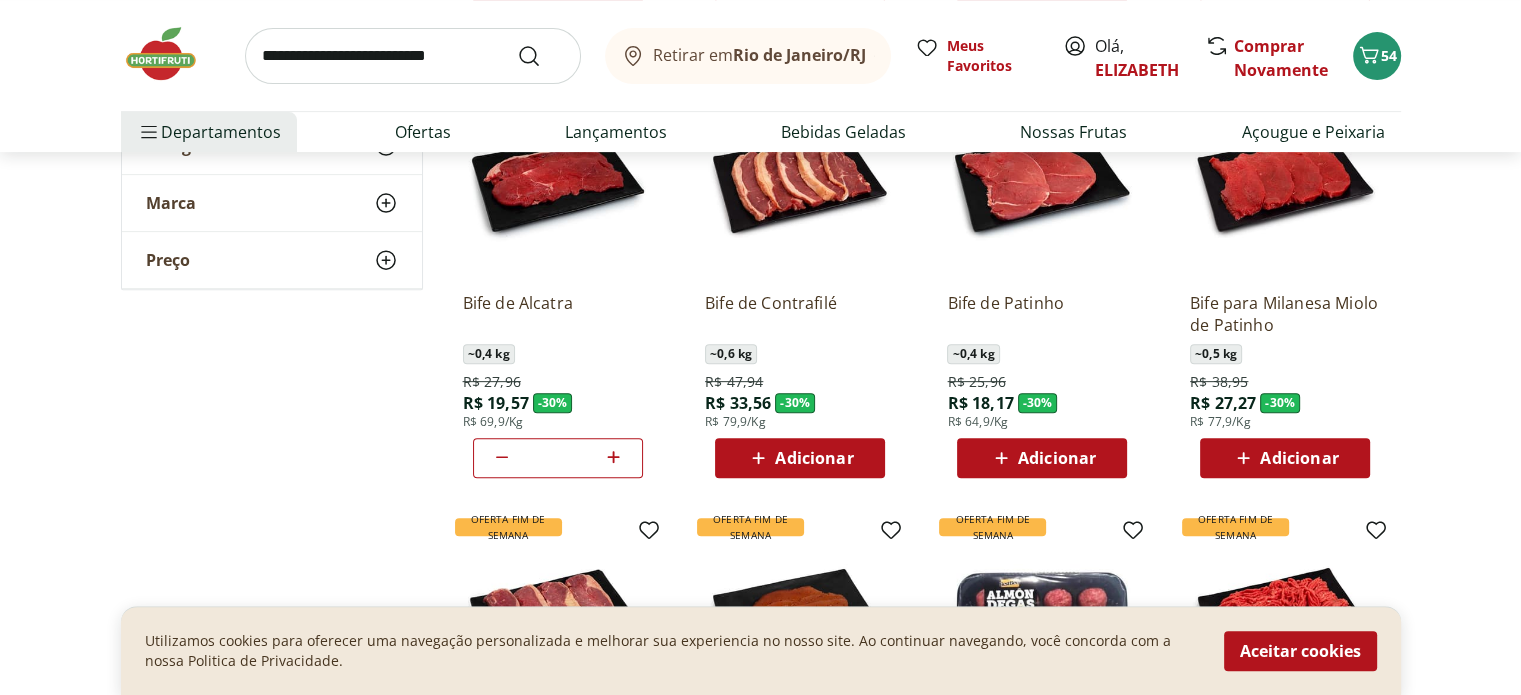 click at bounding box center (171, 54) 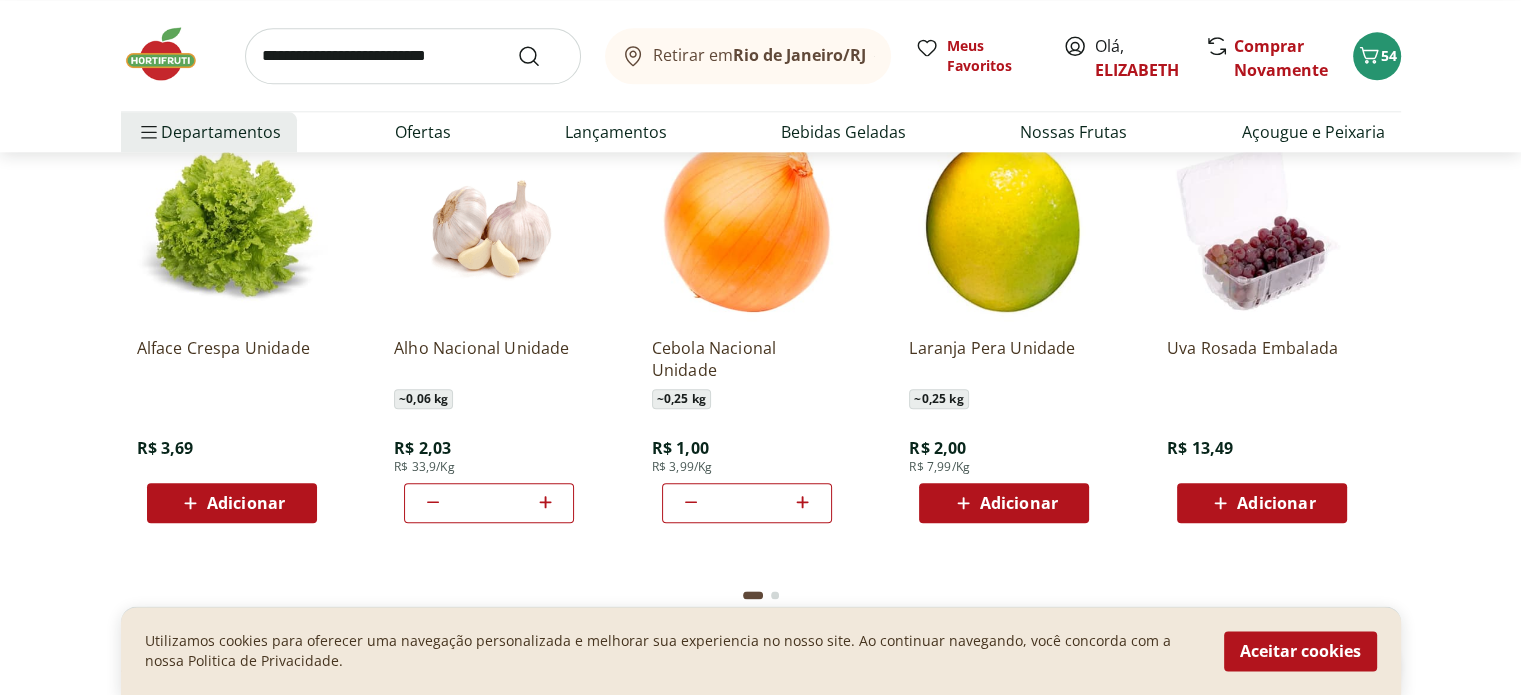 scroll, scrollTop: 2314, scrollLeft: 0, axis: vertical 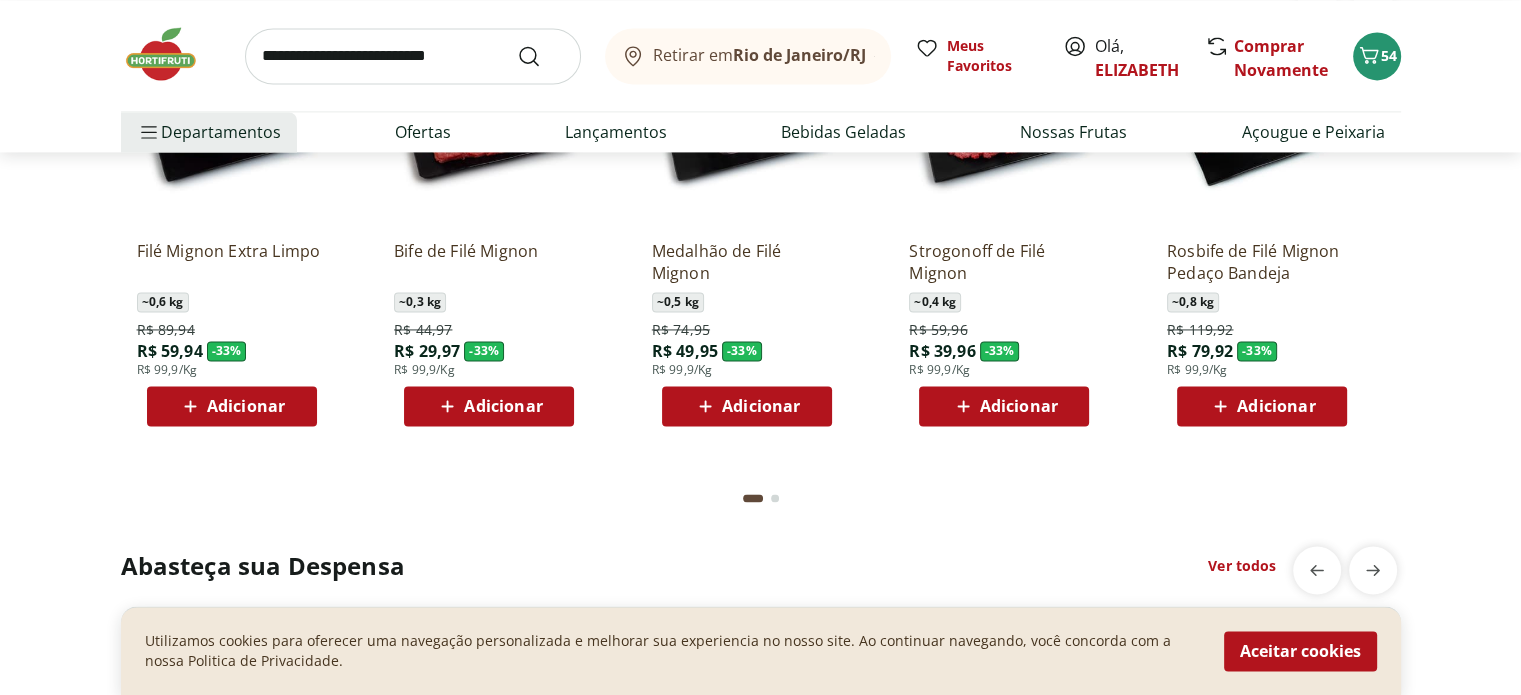 click at bounding box center [413, 56] 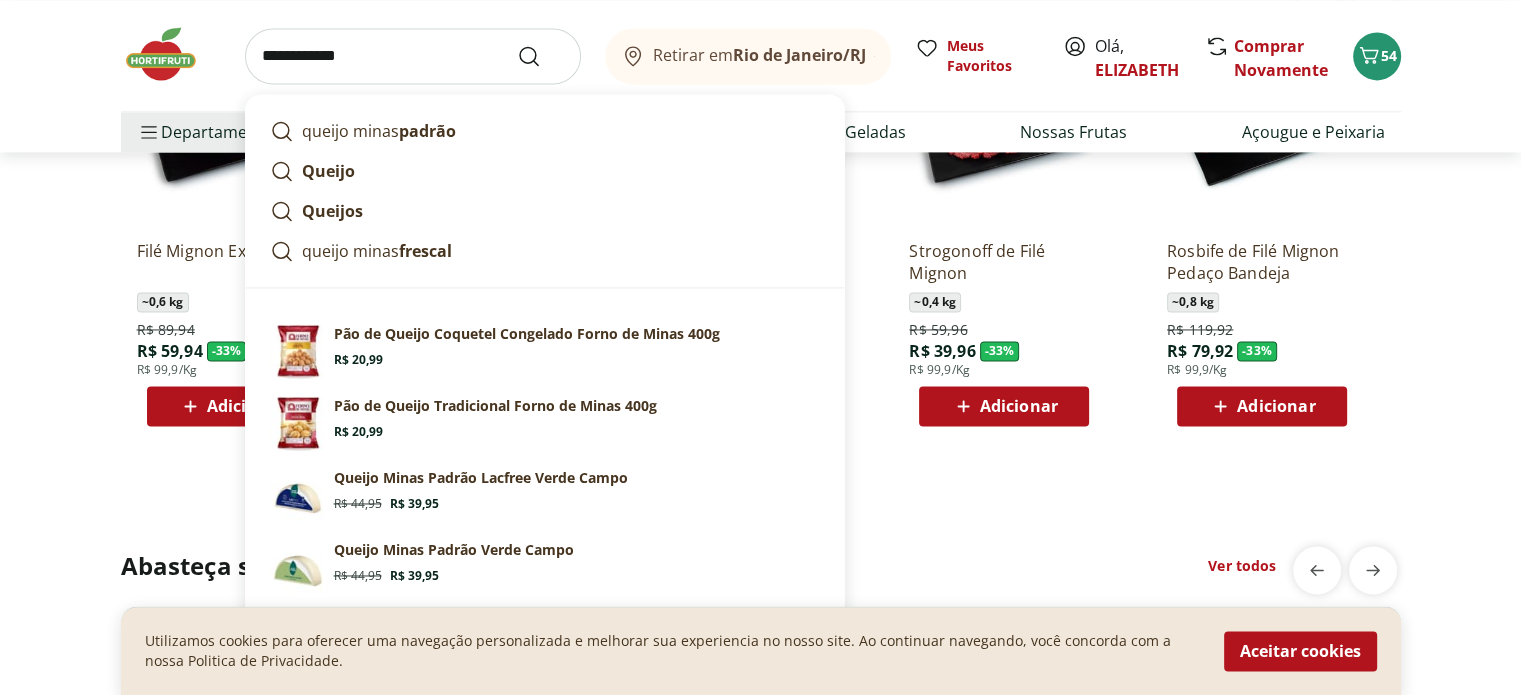 type on "**********" 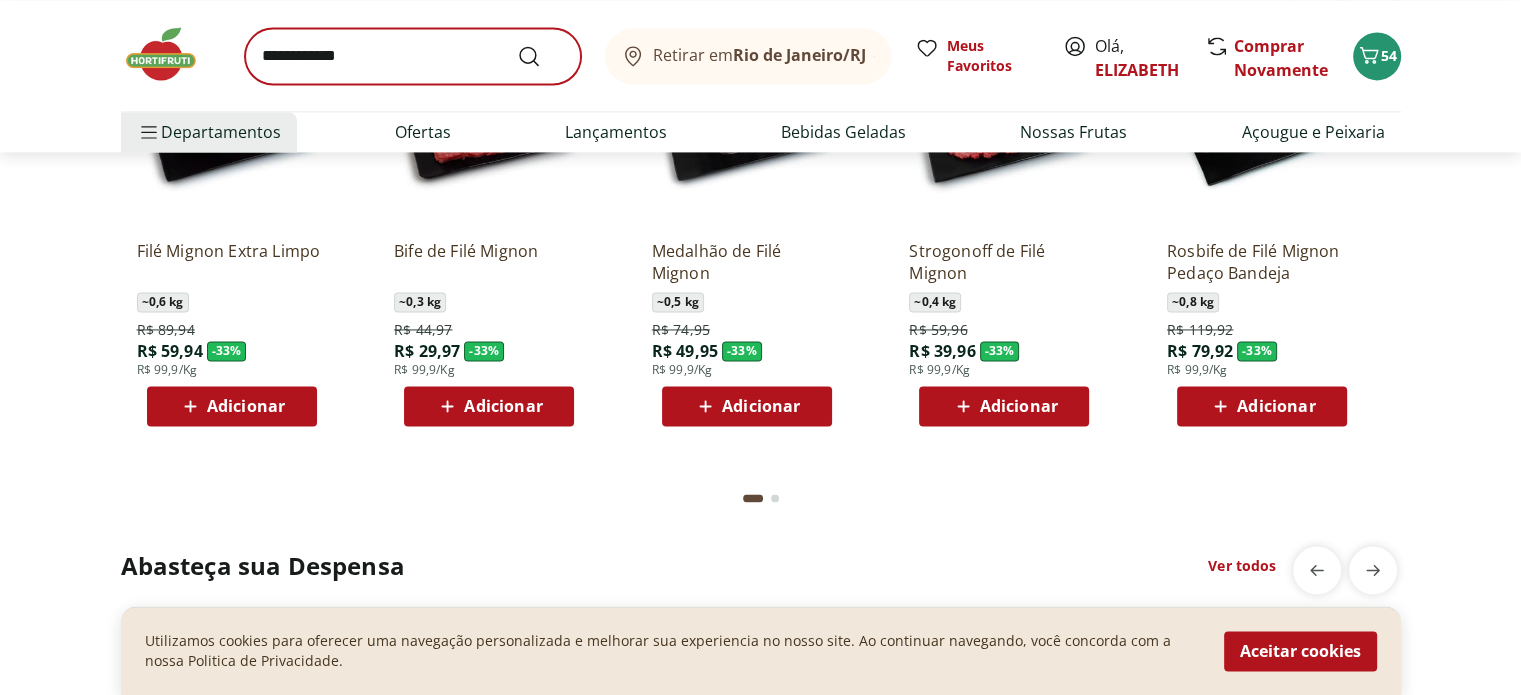 scroll, scrollTop: 0, scrollLeft: 0, axis: both 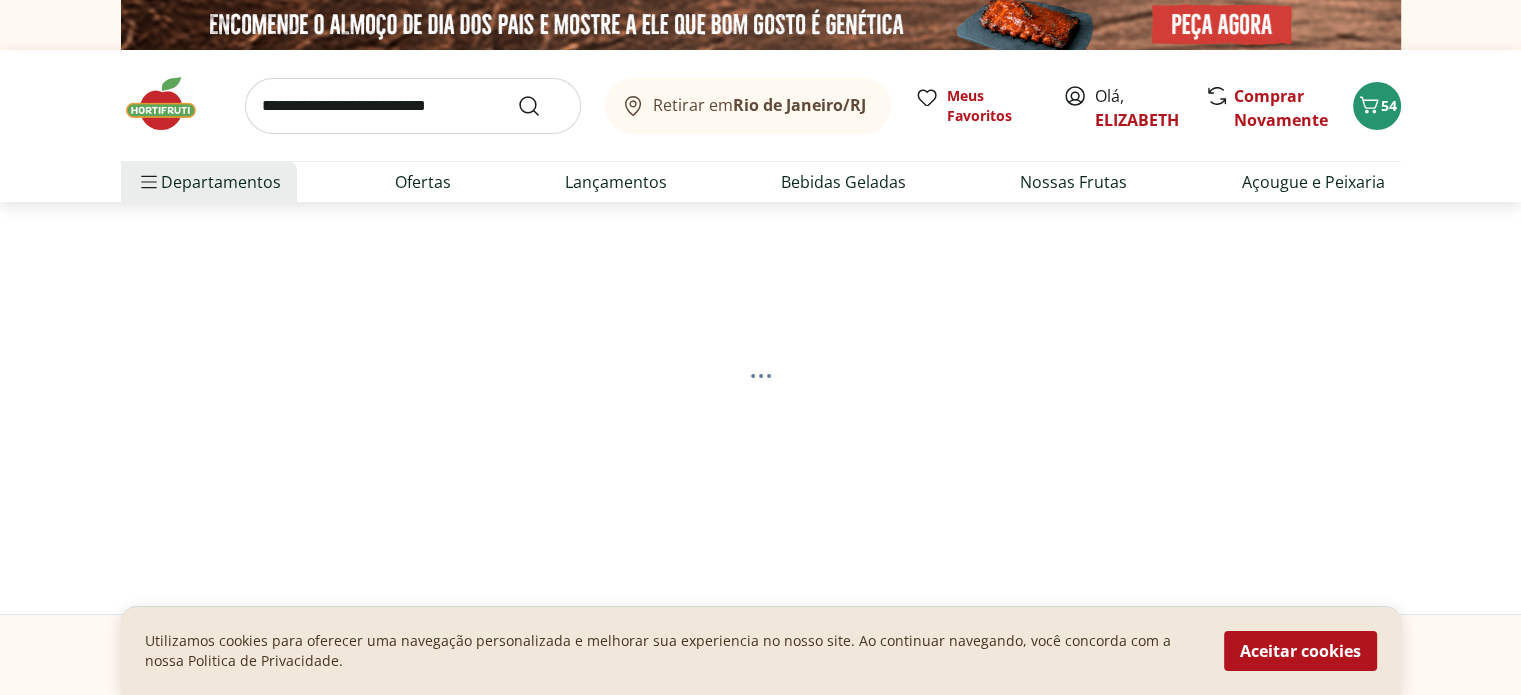select on "**********" 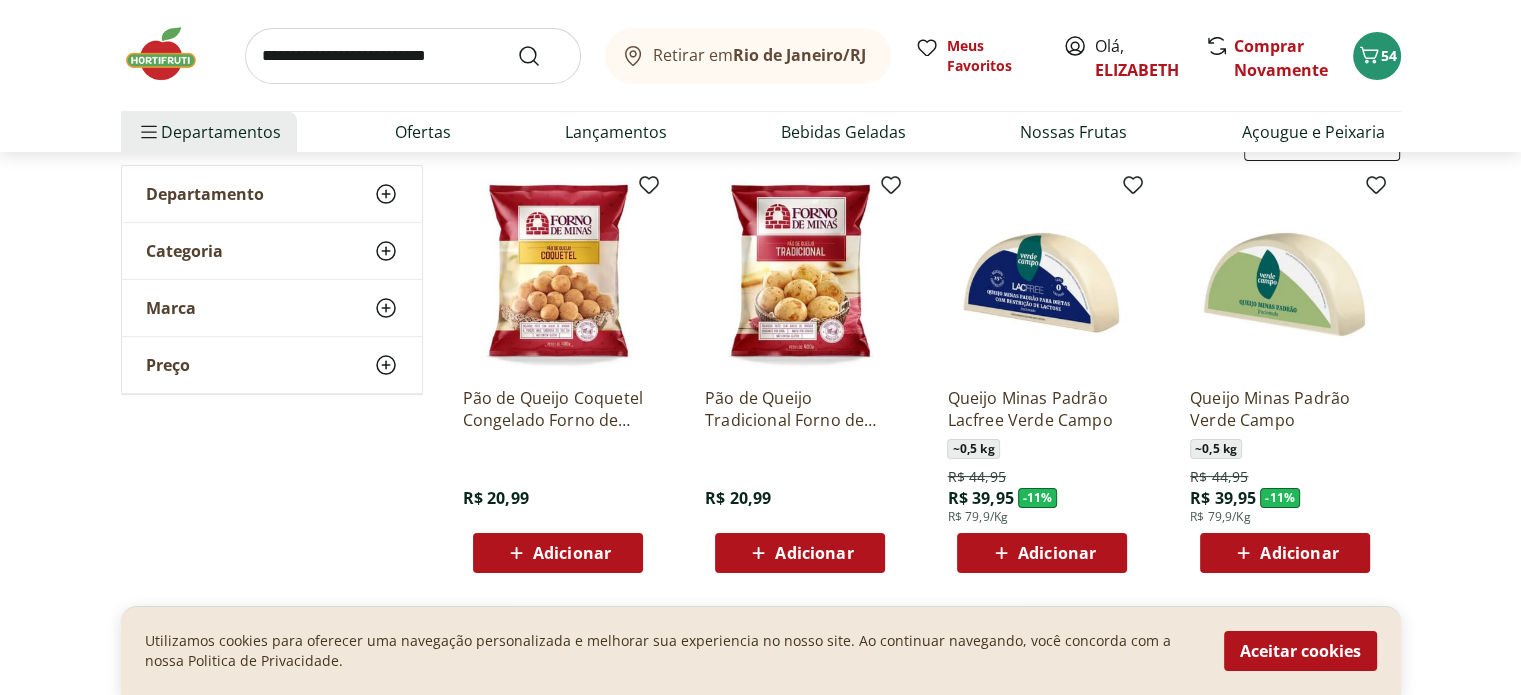 scroll, scrollTop: 260, scrollLeft: 0, axis: vertical 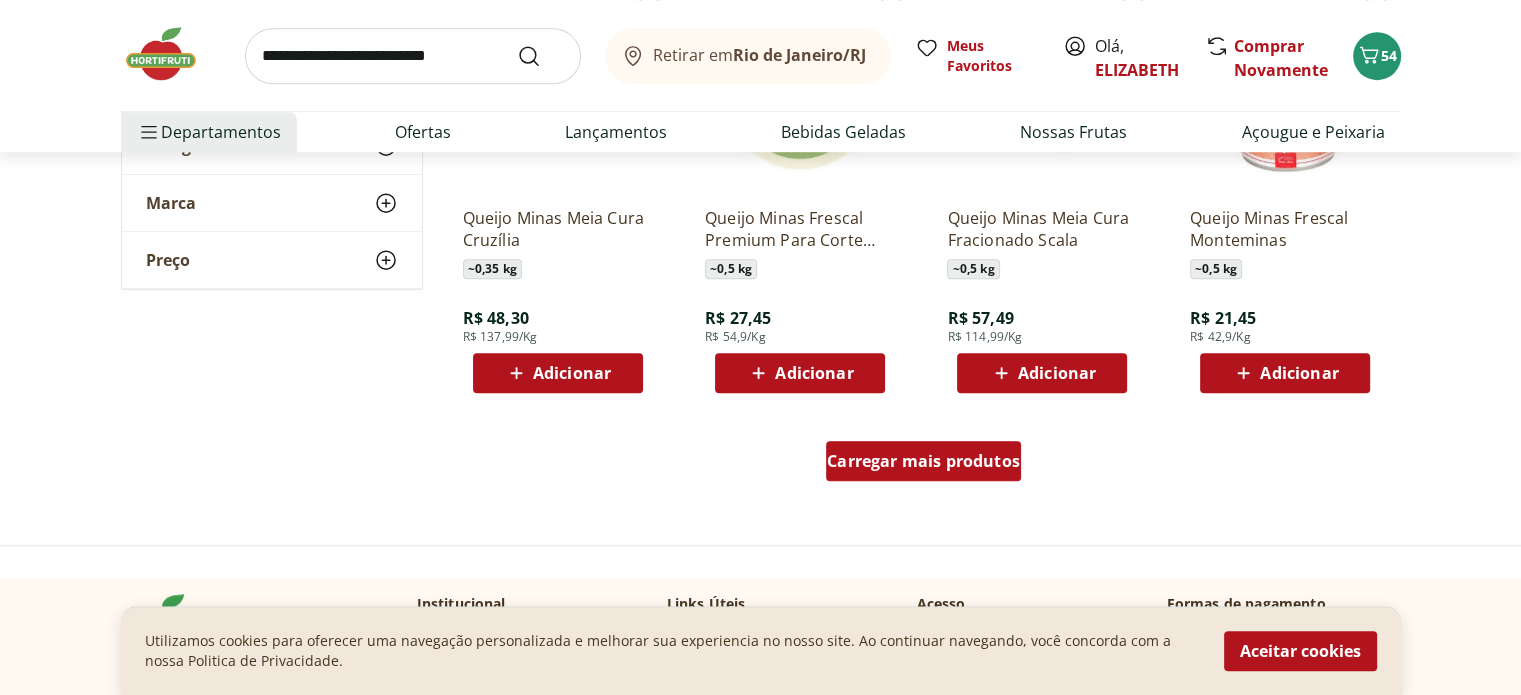 click on "Carregar mais produtos" at bounding box center [923, 461] 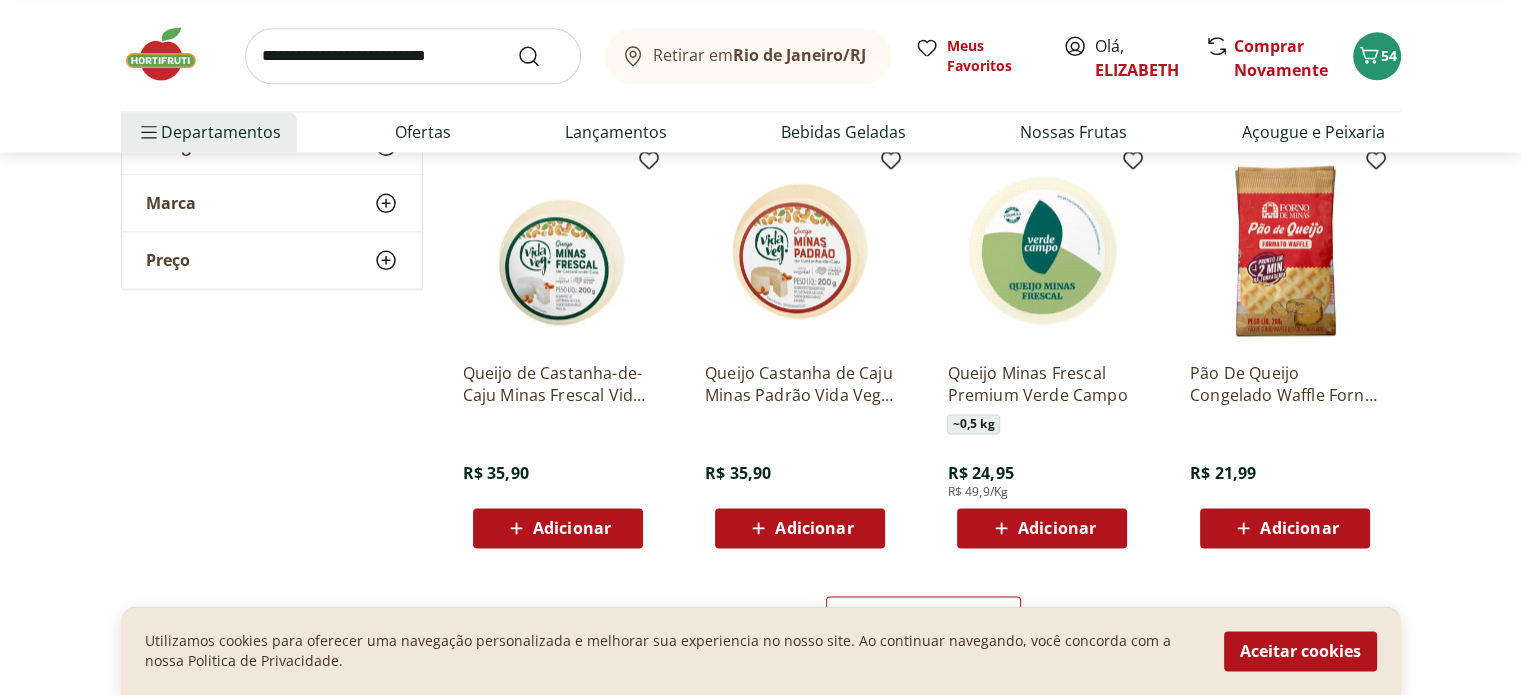 scroll, scrollTop: 2463, scrollLeft: 0, axis: vertical 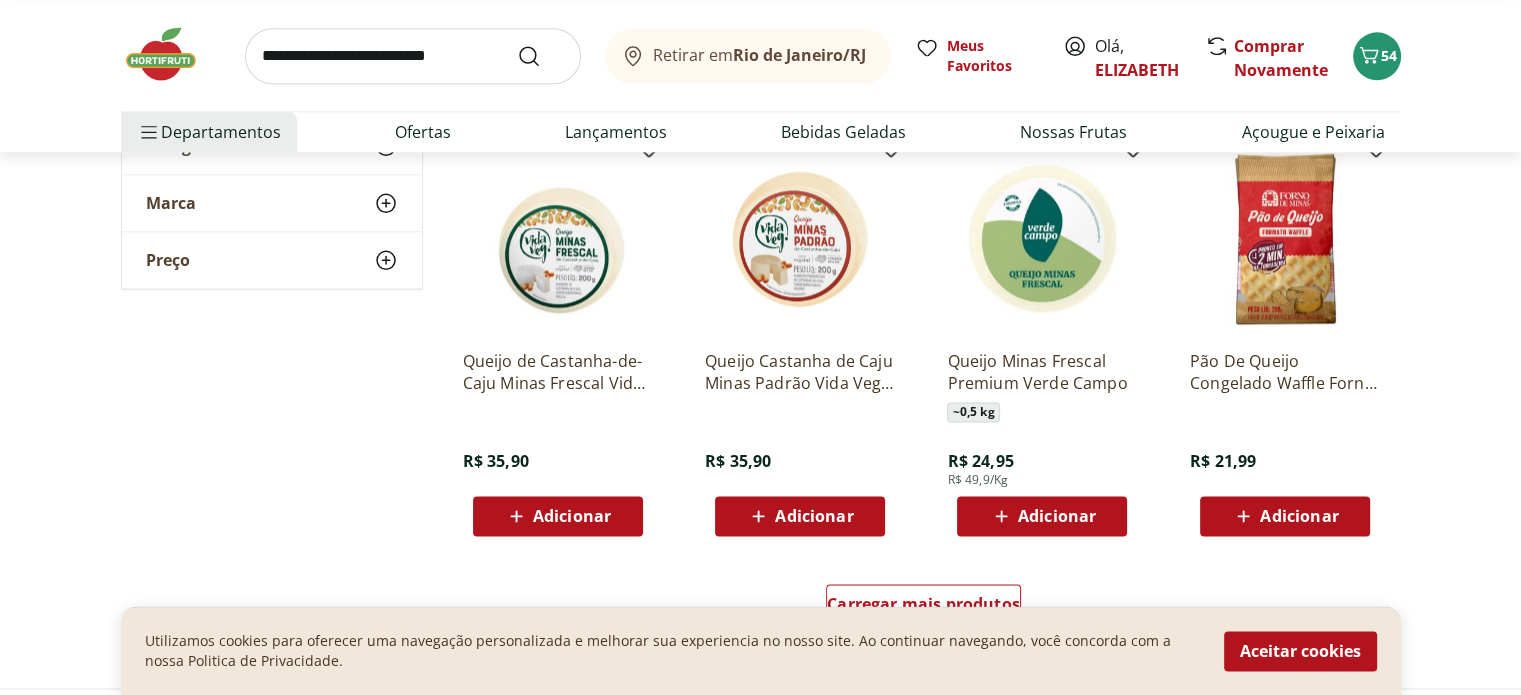 click at bounding box center [558, 239] 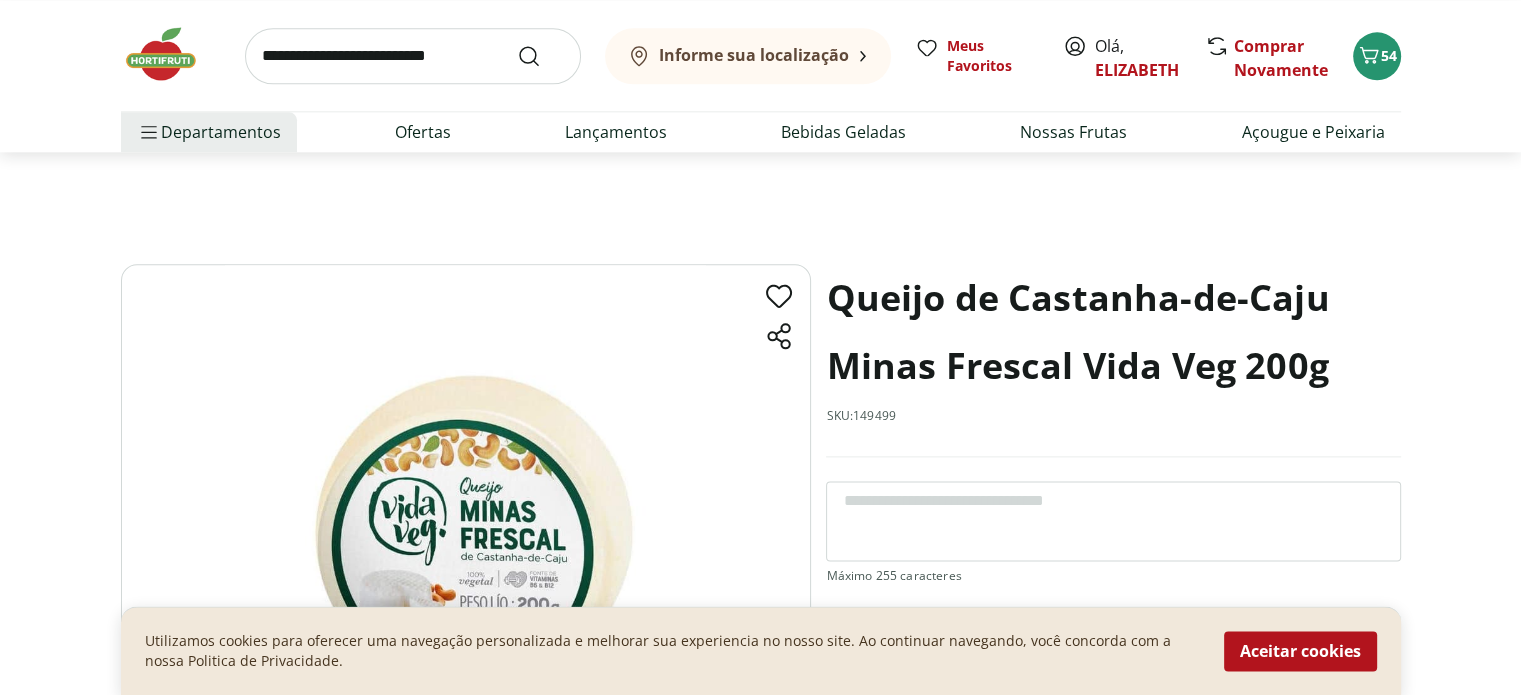 scroll, scrollTop: 0, scrollLeft: 0, axis: both 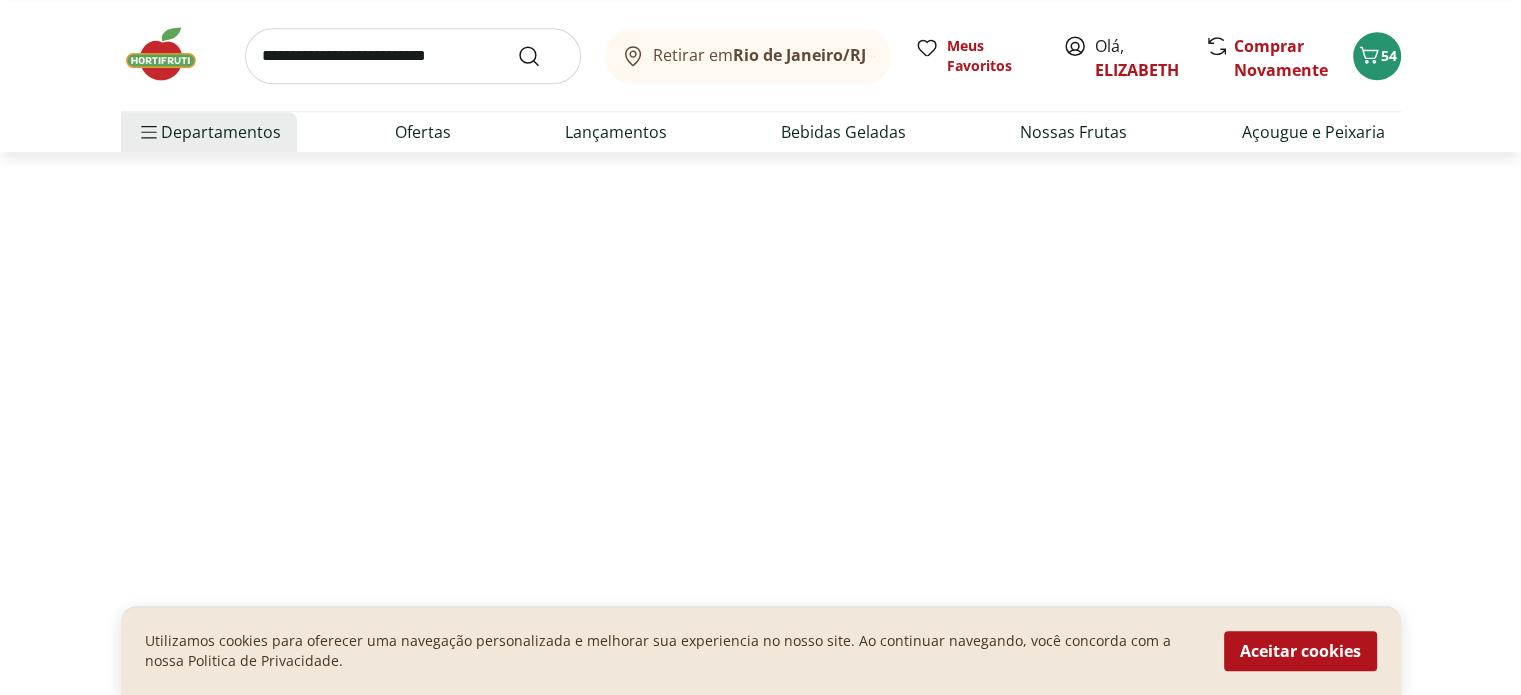 select on "**********" 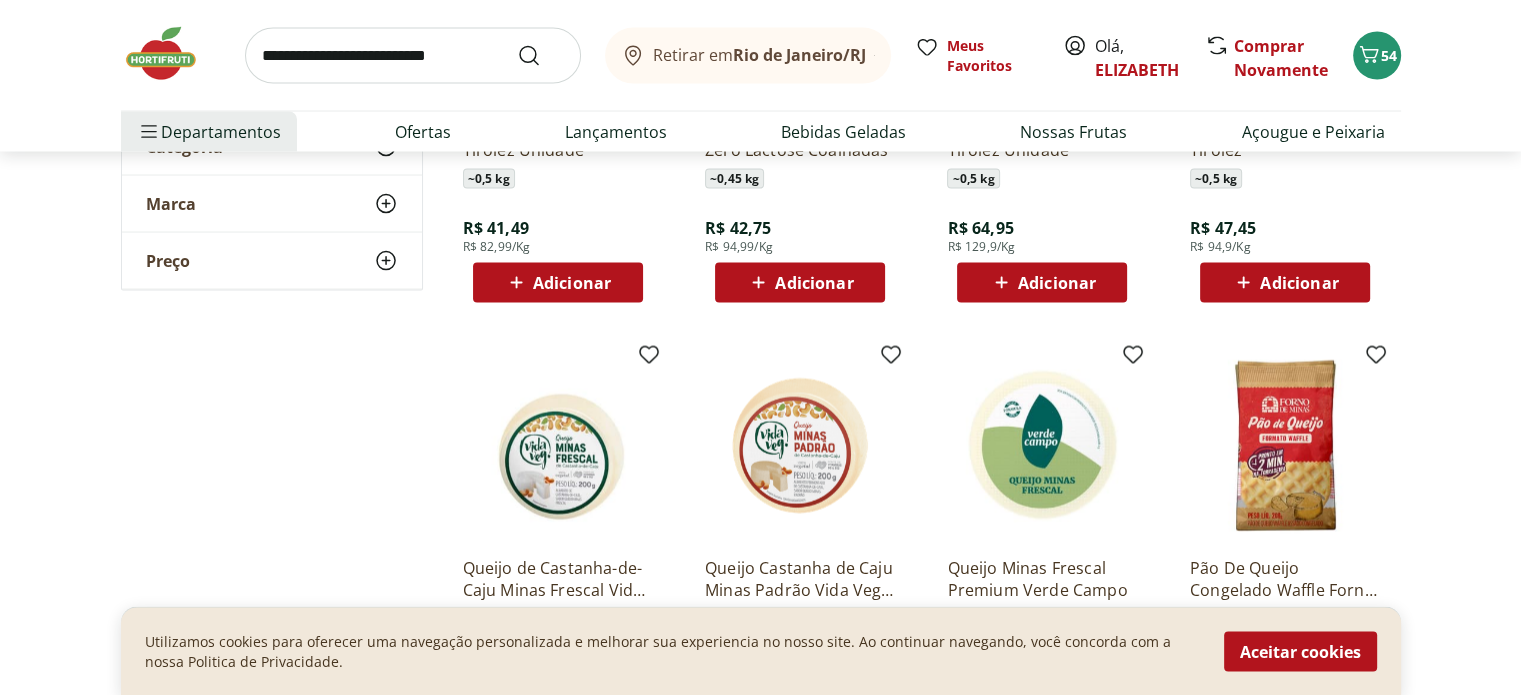 scroll, scrollTop: 4179, scrollLeft: 0, axis: vertical 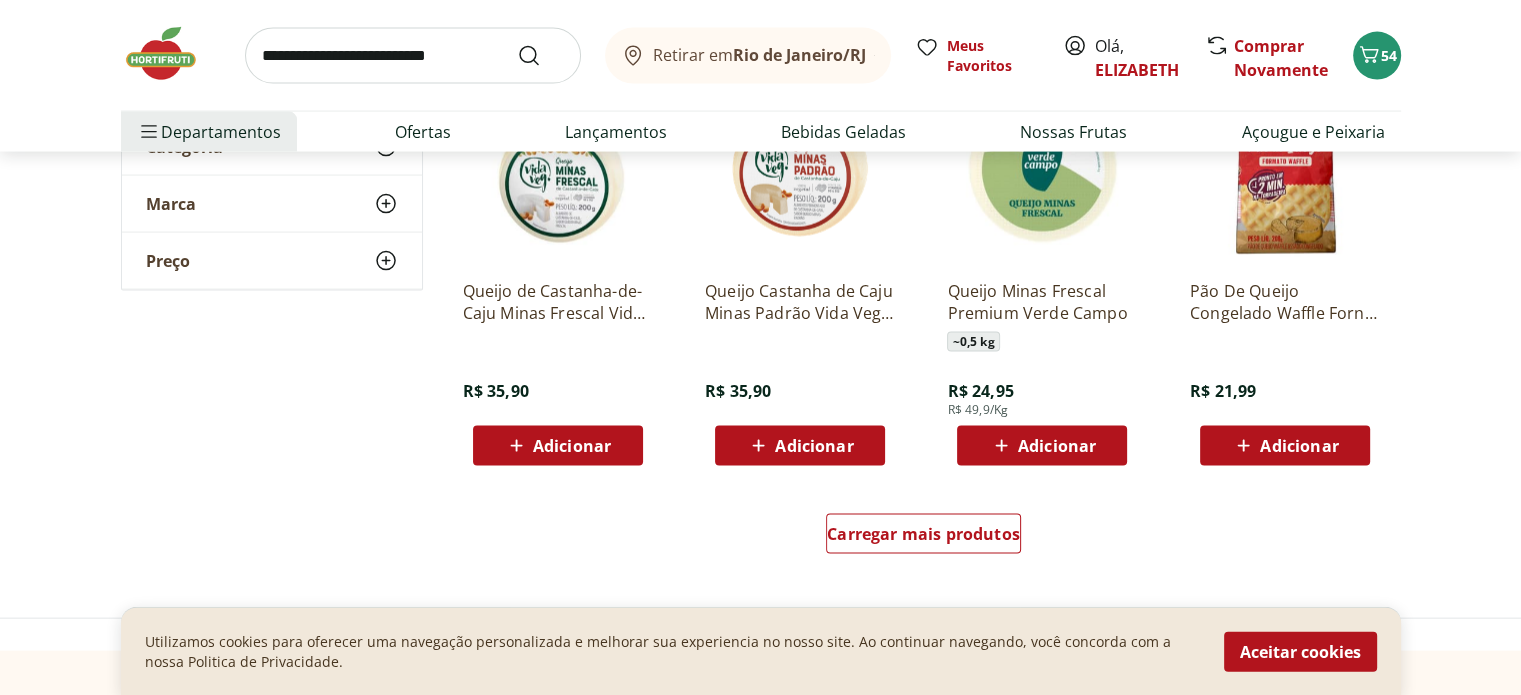 click at bounding box center [800, 169] 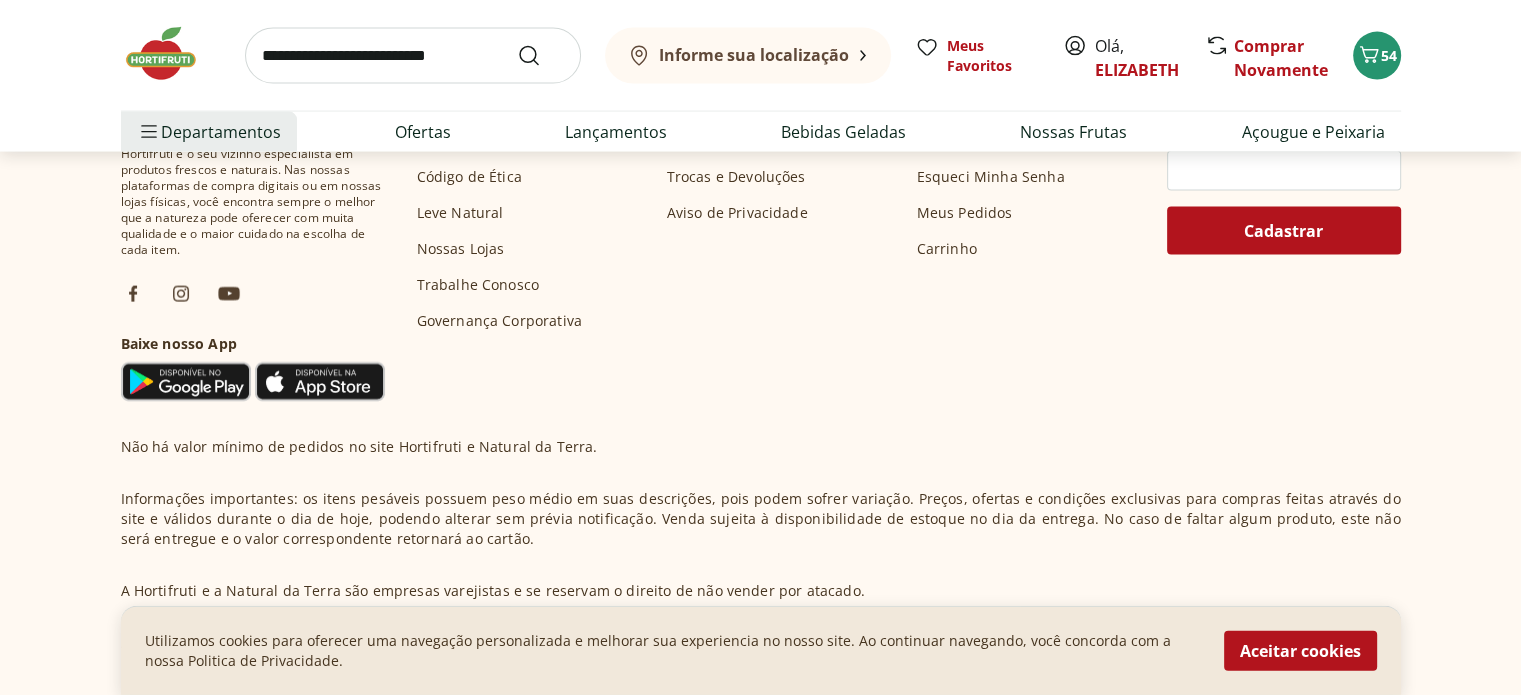 scroll, scrollTop: 0, scrollLeft: 0, axis: both 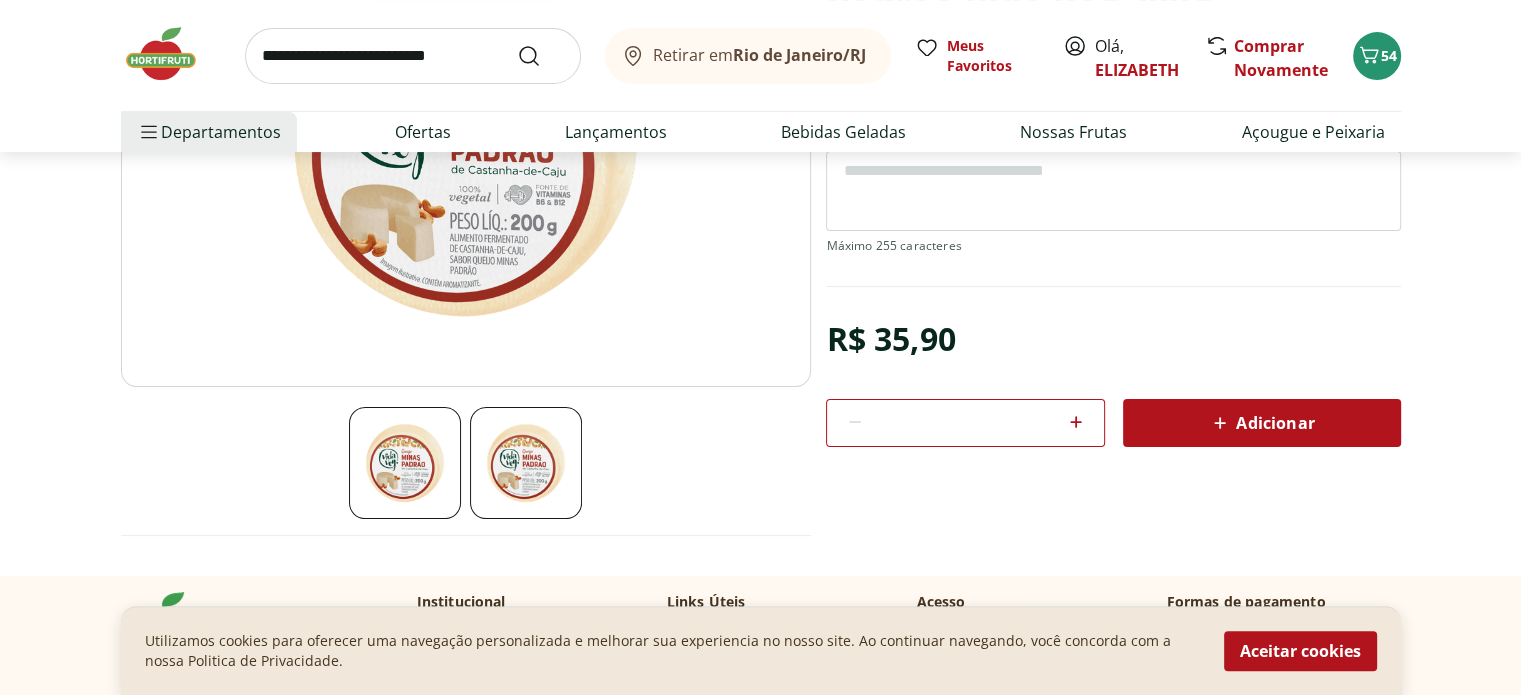 click 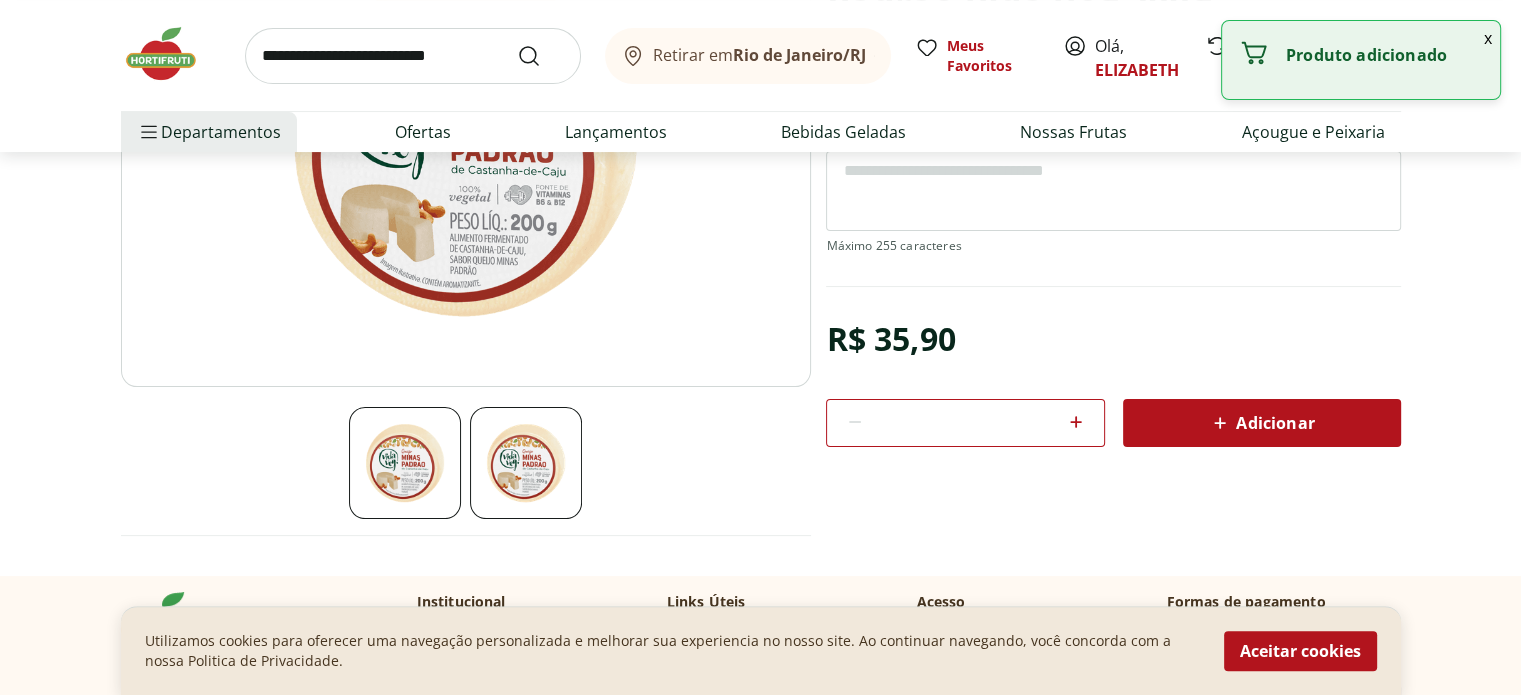 click at bounding box center [171, 54] 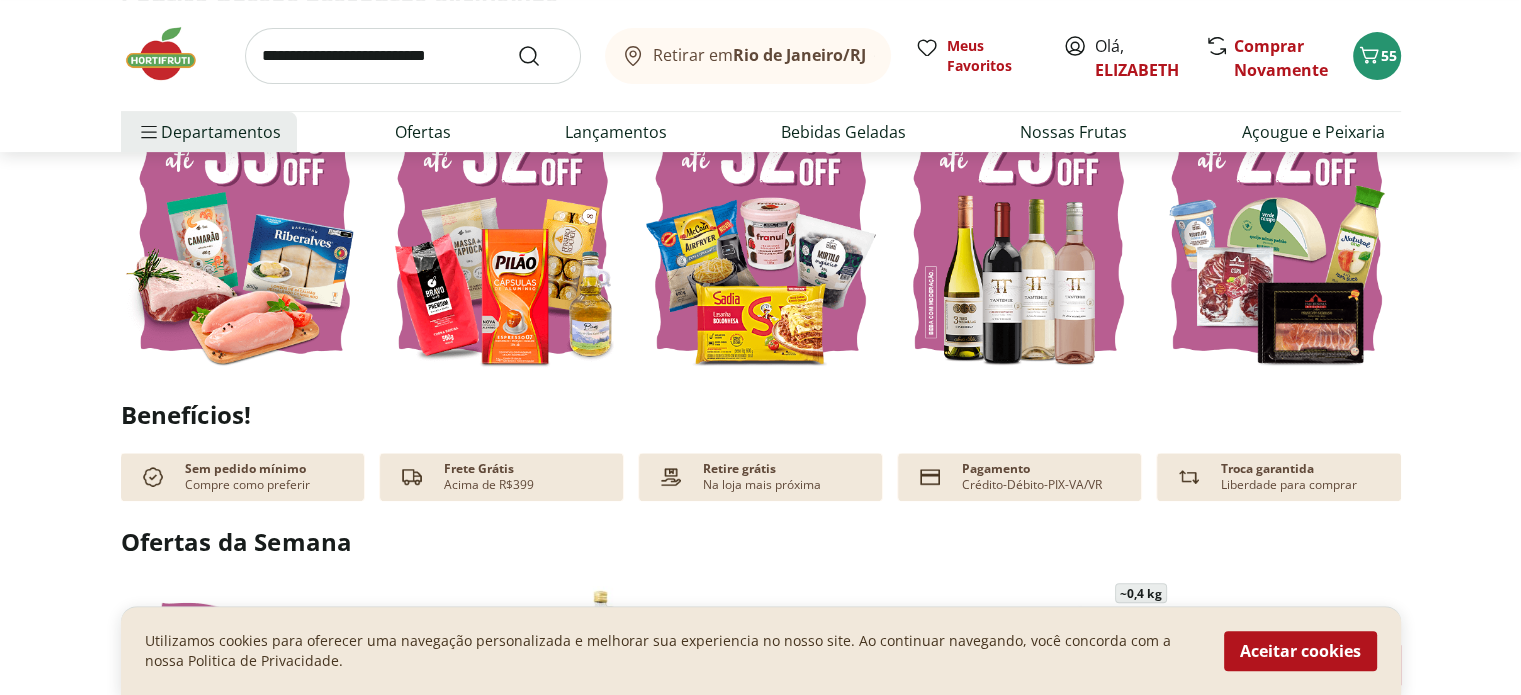 scroll, scrollTop: 0, scrollLeft: 0, axis: both 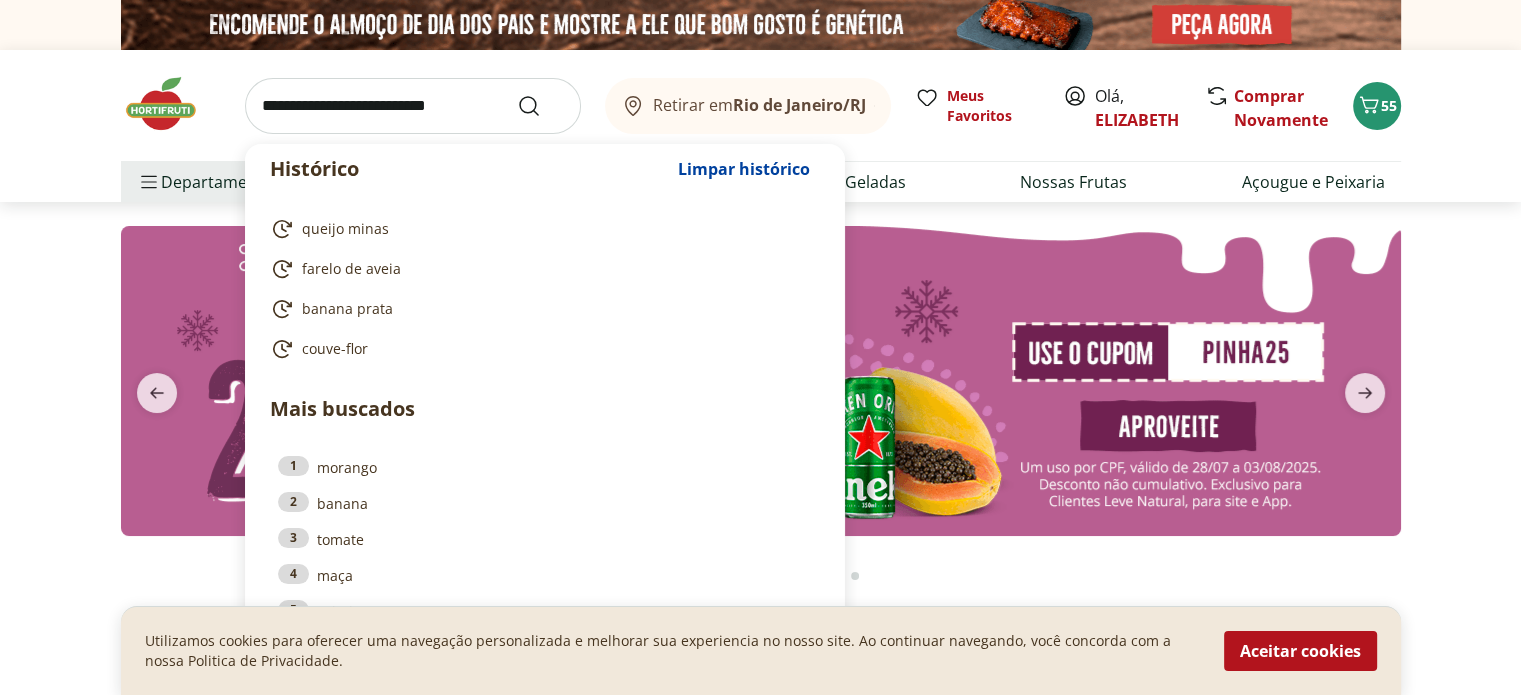 click at bounding box center (413, 106) 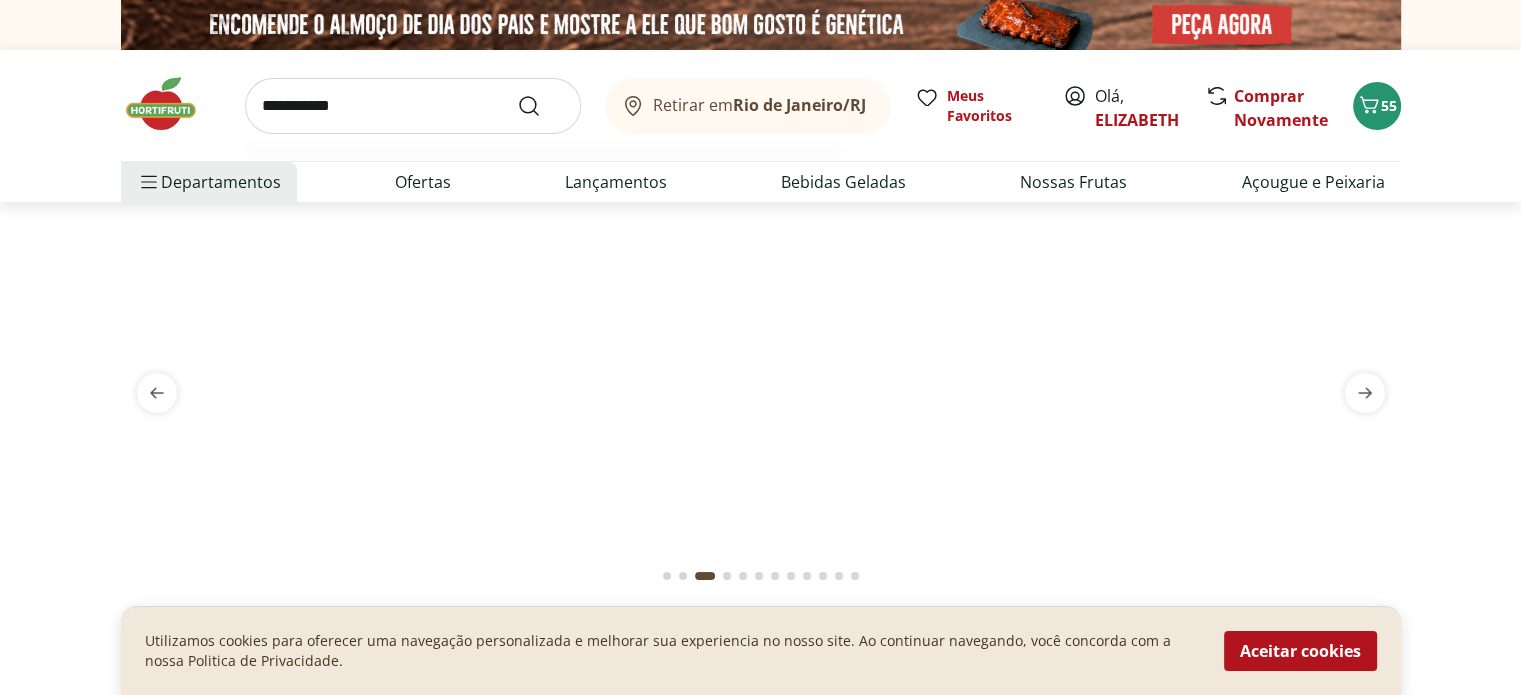 type on "**********" 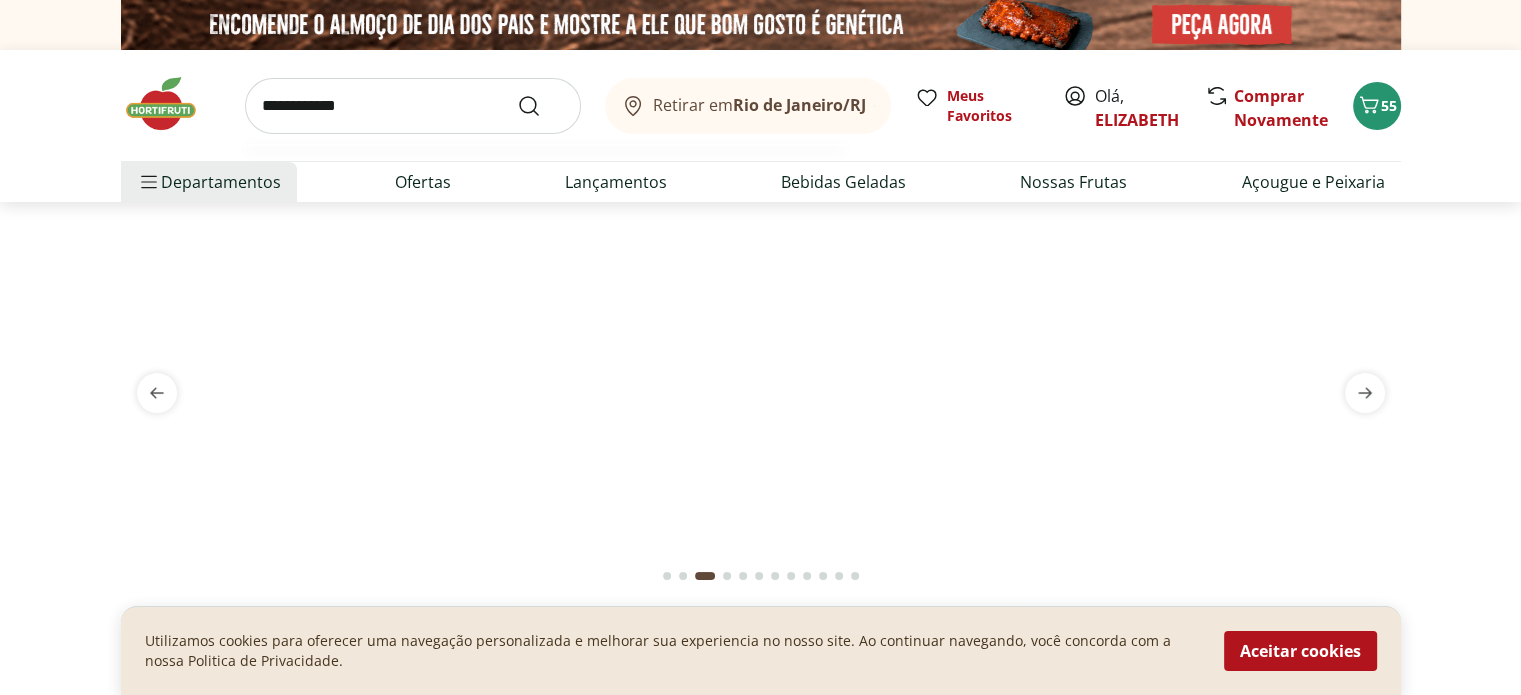 click at bounding box center (541, 106) 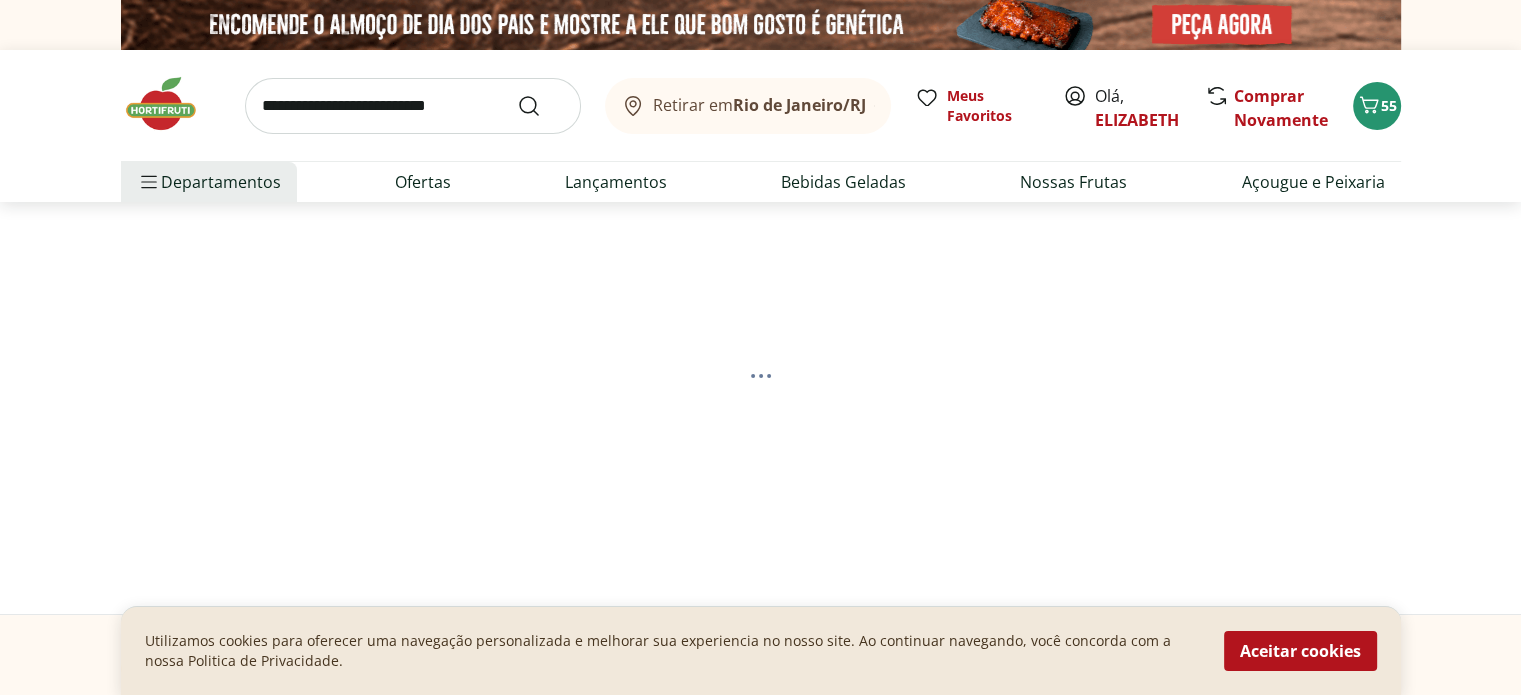 select on "**********" 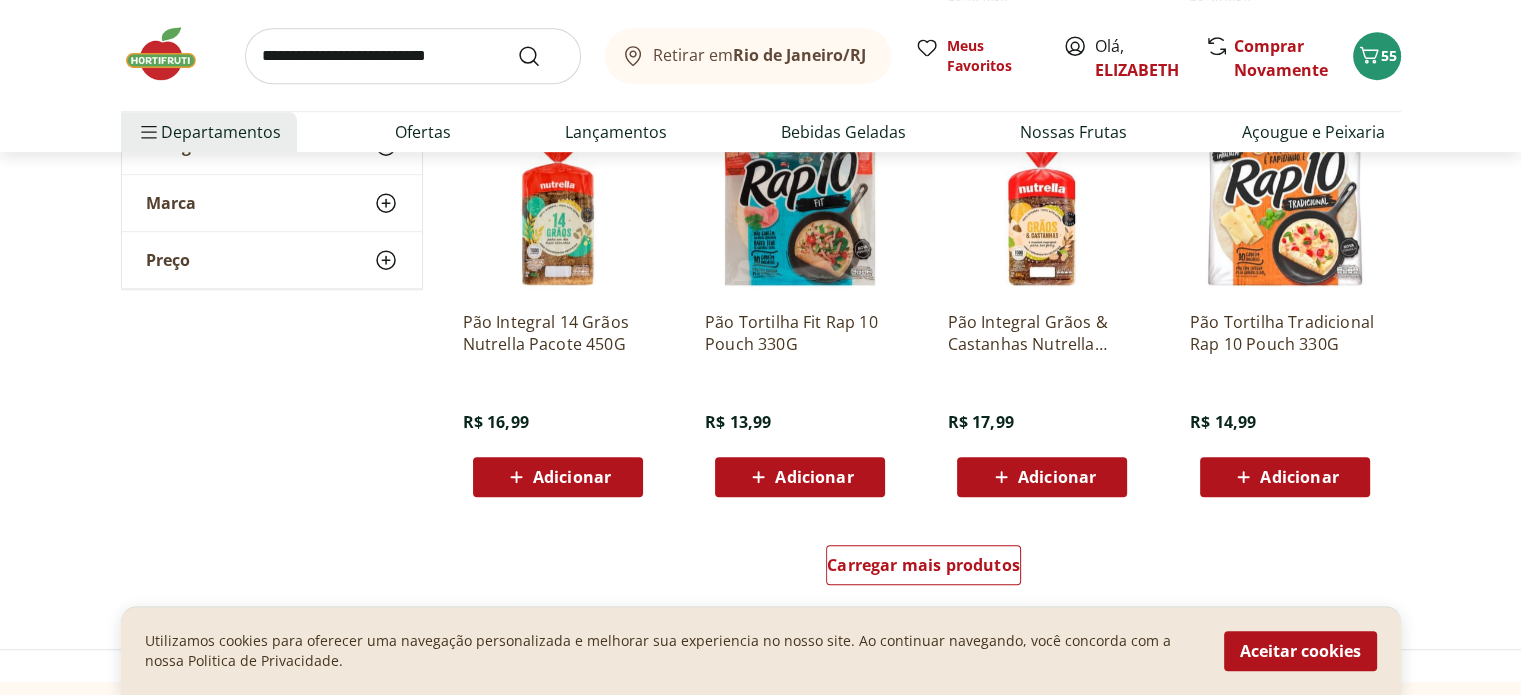 scroll, scrollTop: 1259, scrollLeft: 0, axis: vertical 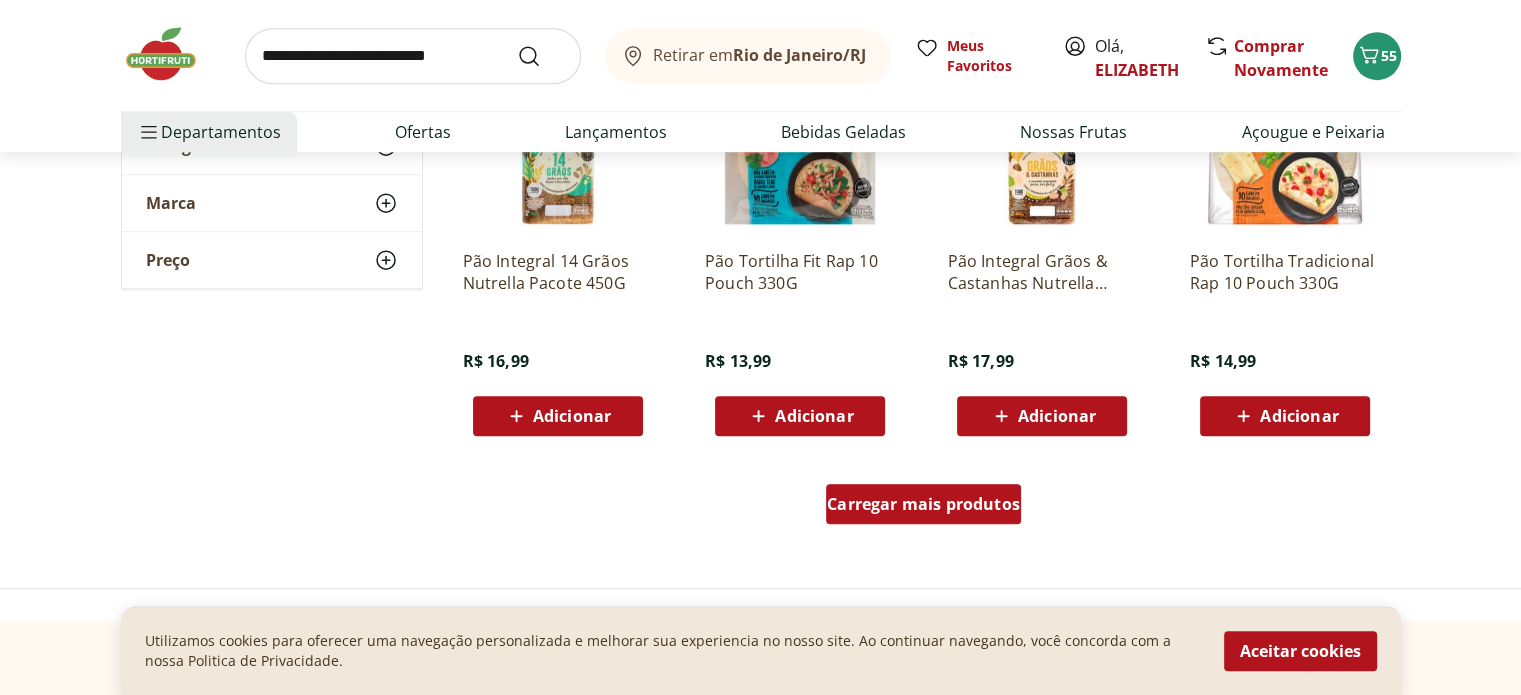 click on "Carregar mais produtos" at bounding box center (923, 504) 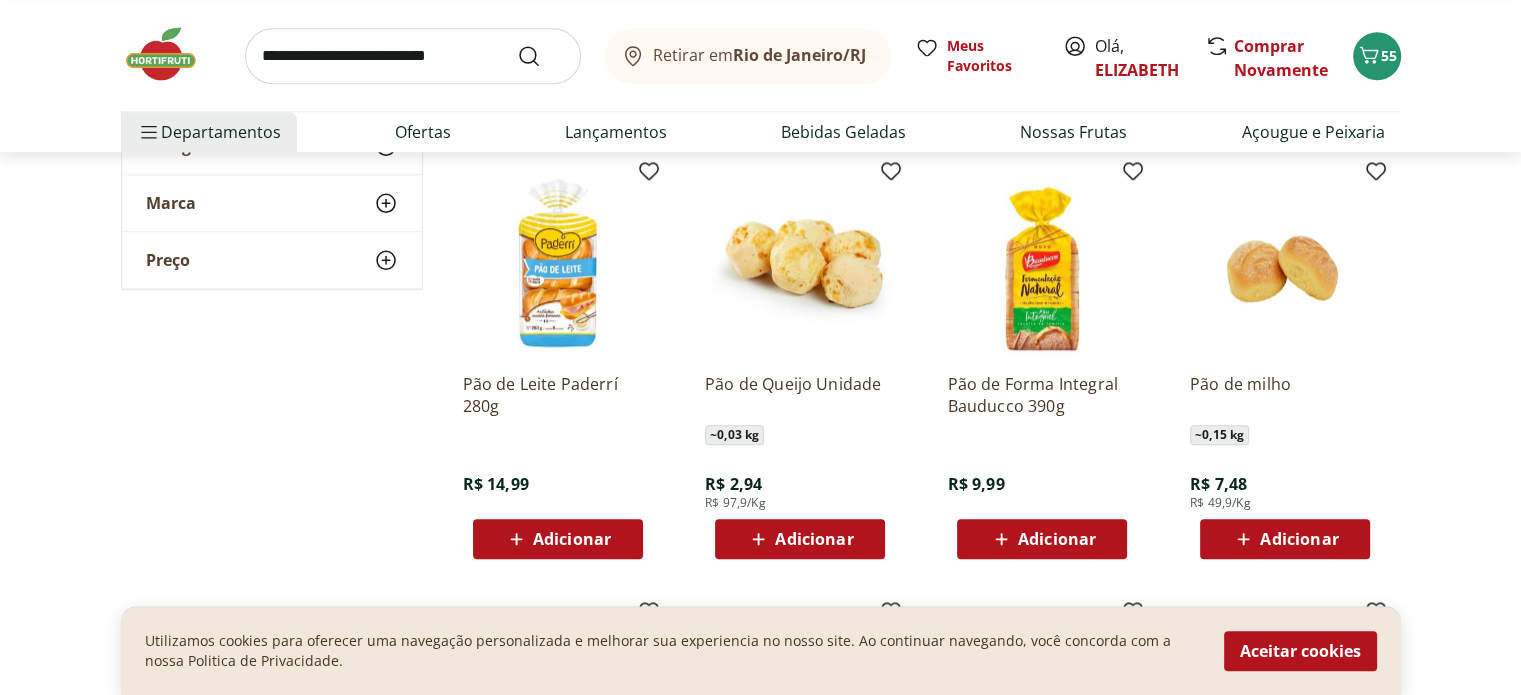scroll, scrollTop: 2012, scrollLeft: 0, axis: vertical 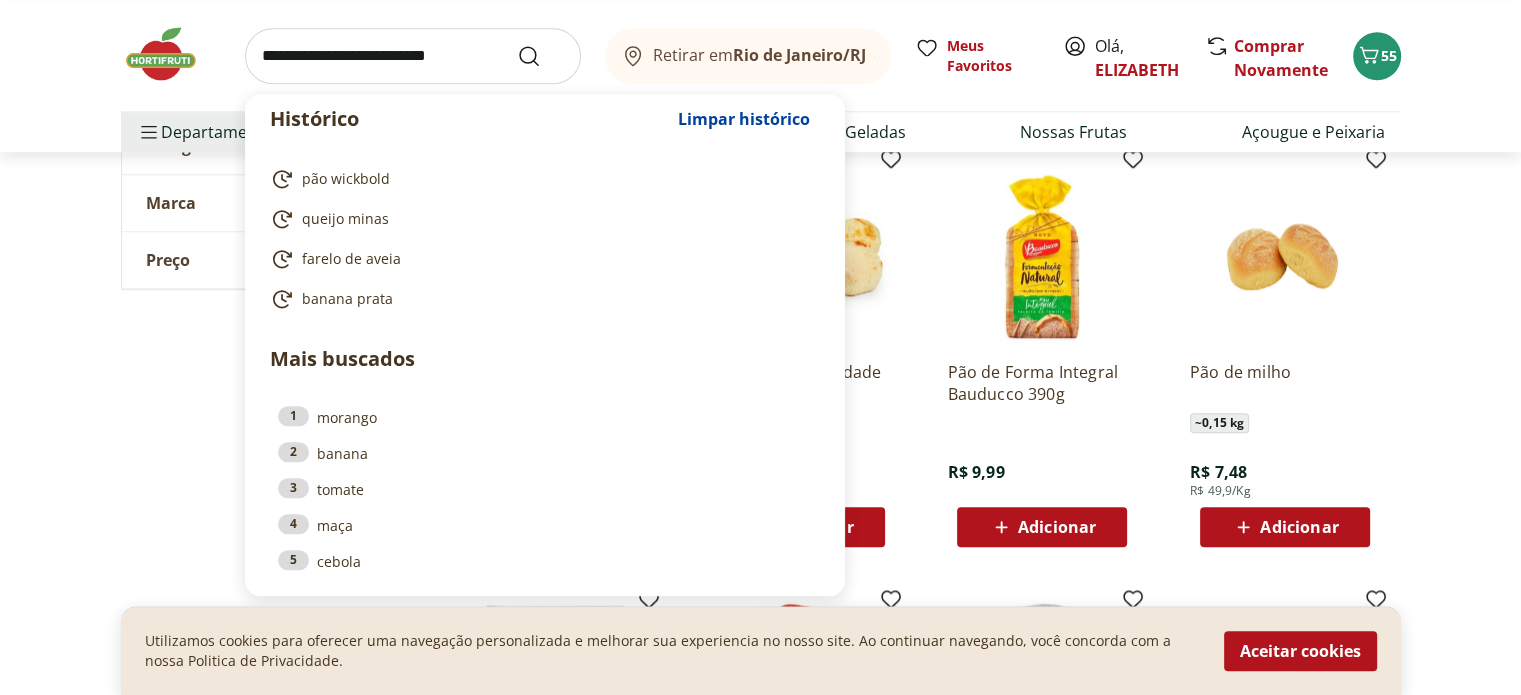 click at bounding box center [413, 56] 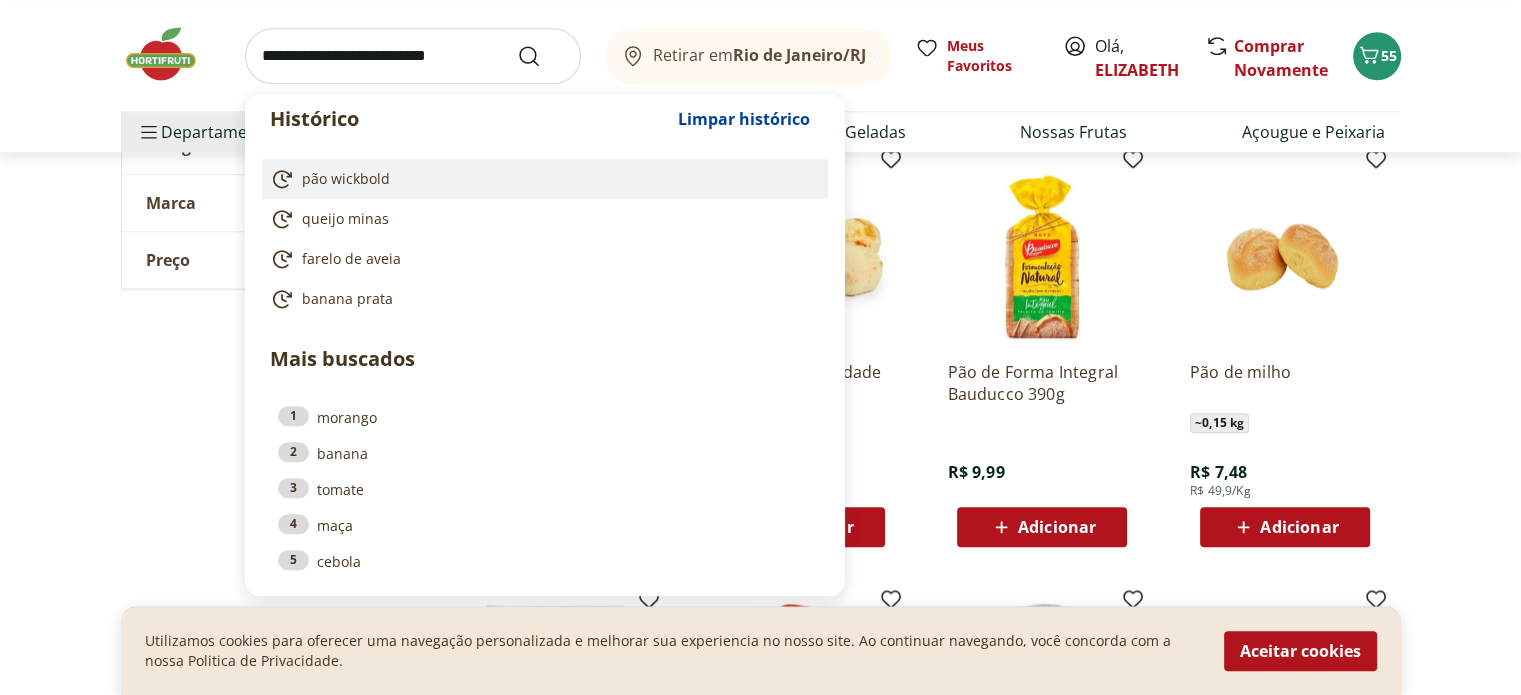click on "pão wickbold" at bounding box center [346, 179] 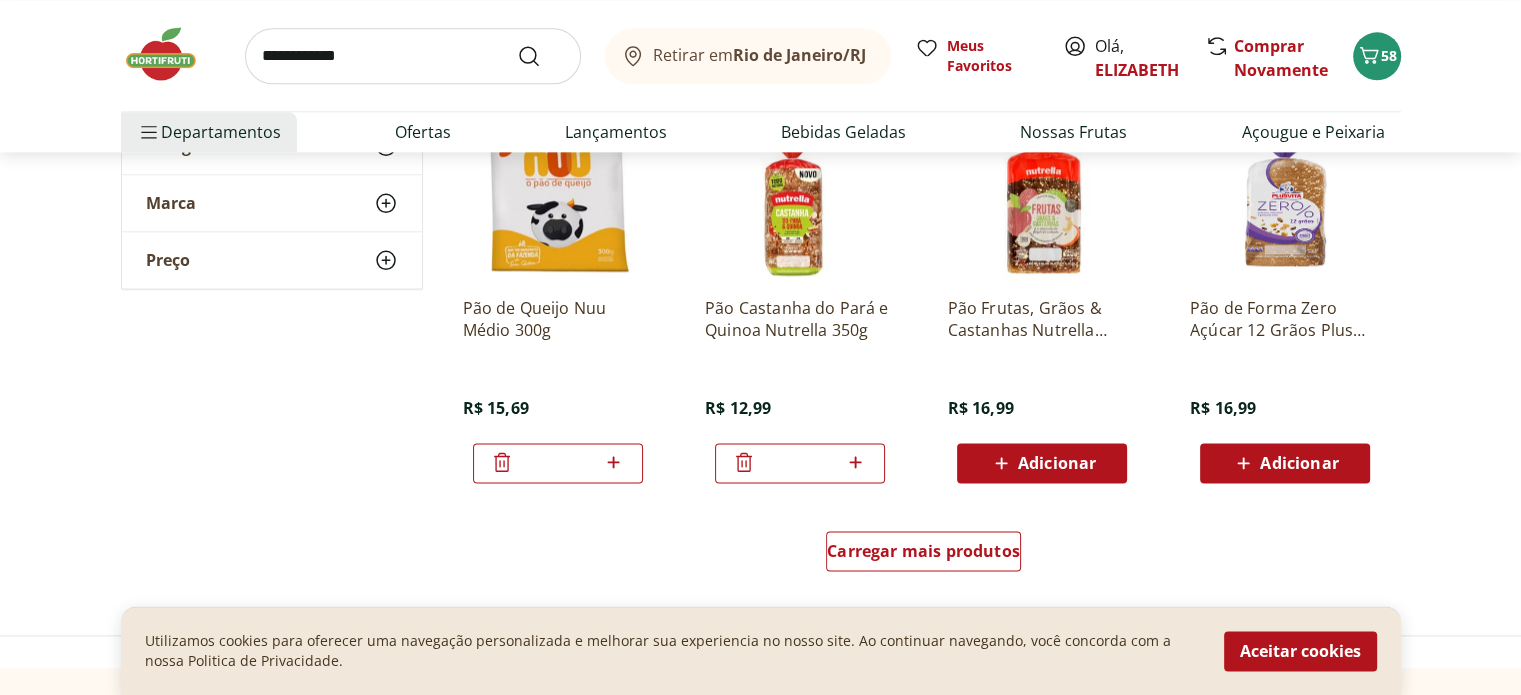 scroll, scrollTop: 2533, scrollLeft: 0, axis: vertical 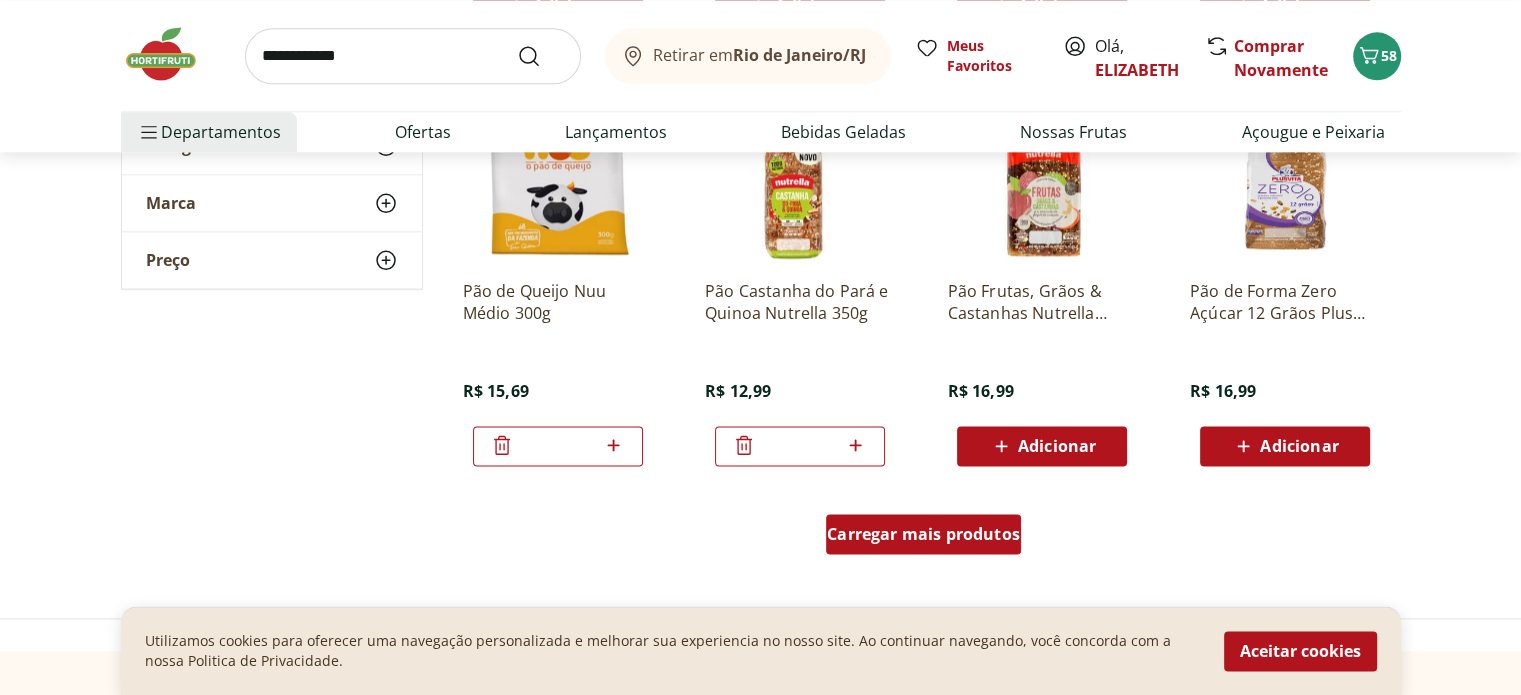 click on "Carregar mais produtos" at bounding box center [923, 534] 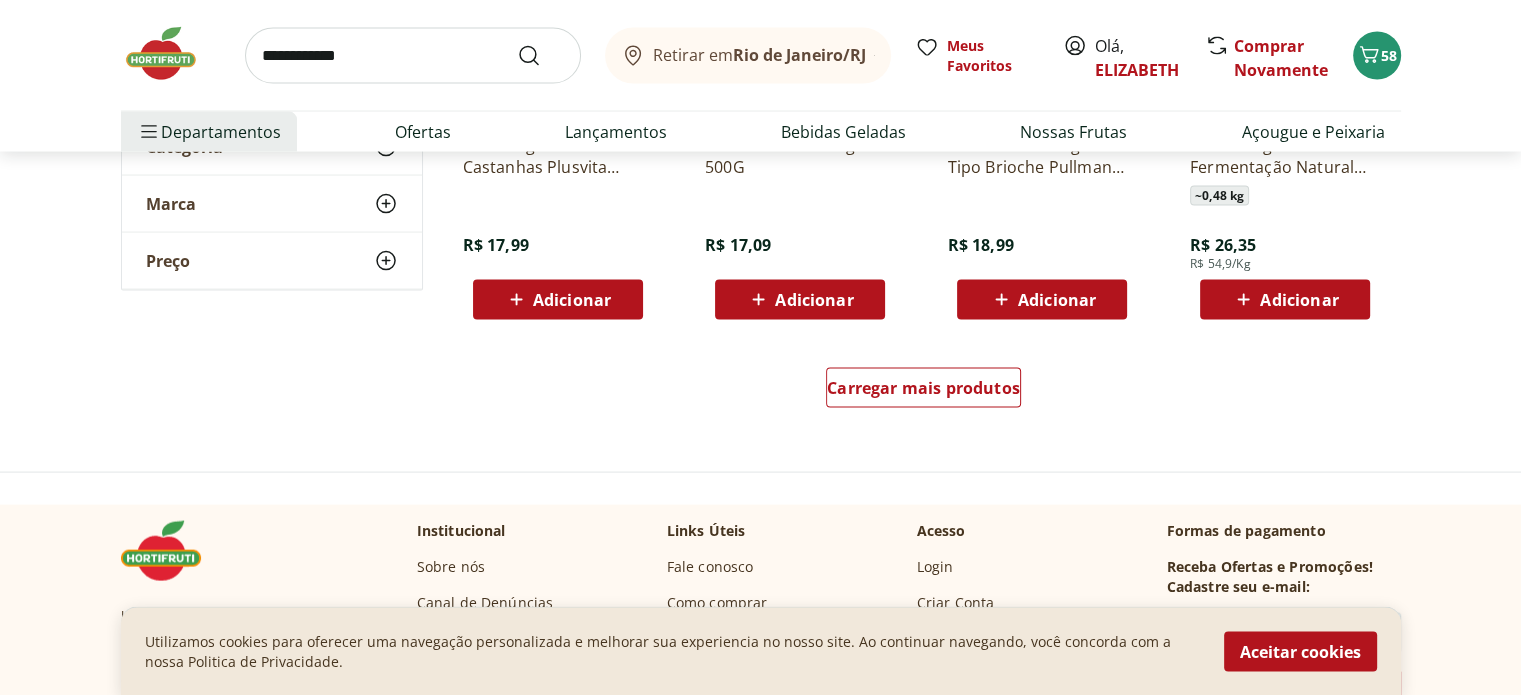 scroll, scrollTop: 4117, scrollLeft: 0, axis: vertical 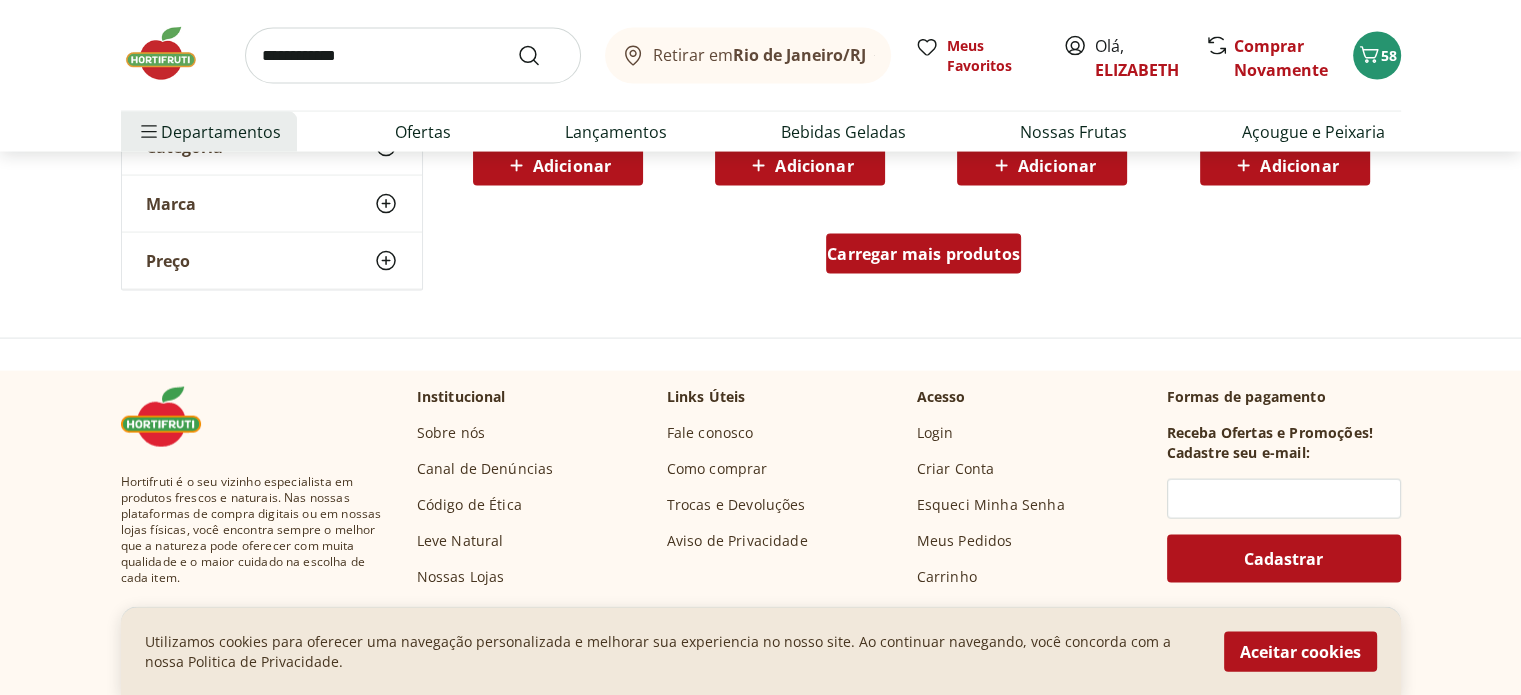 click on "Carregar mais produtos" at bounding box center (923, 254) 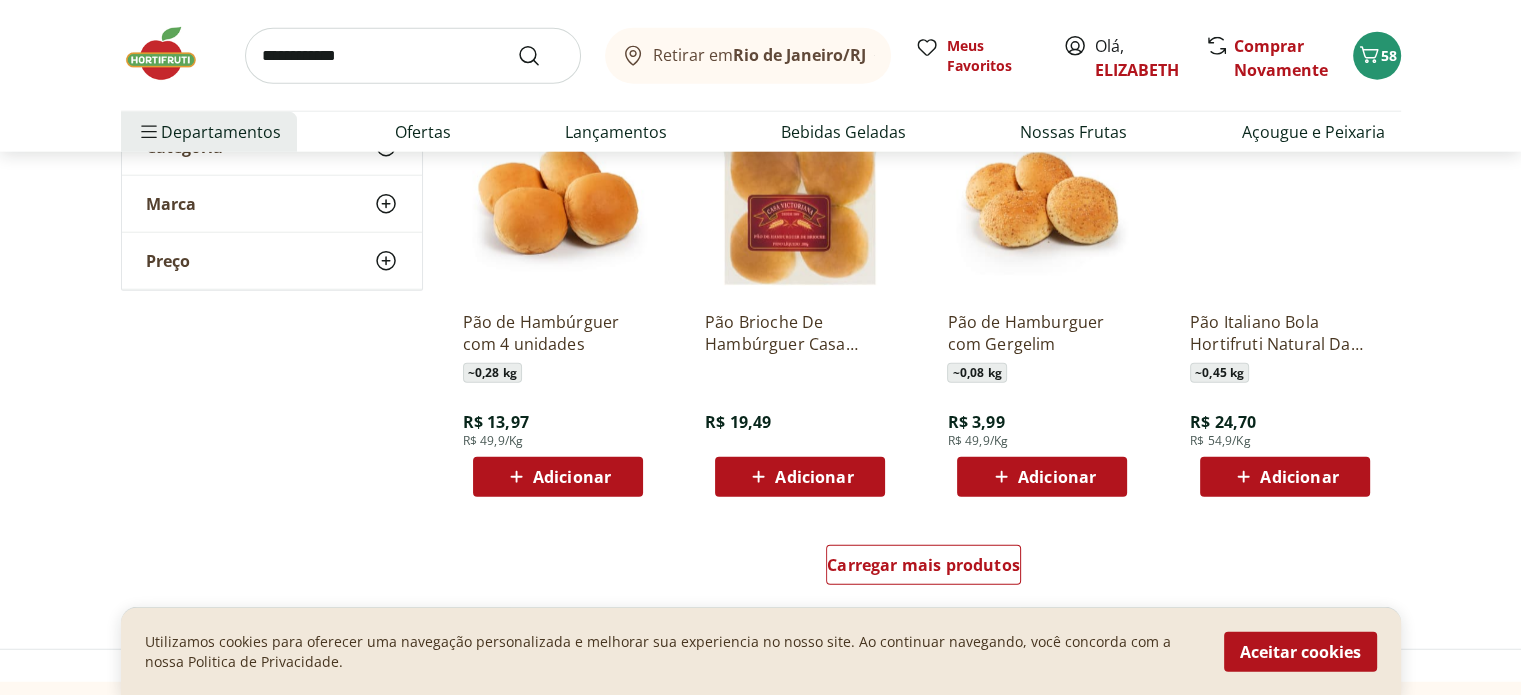 scroll, scrollTop: 5137, scrollLeft: 0, axis: vertical 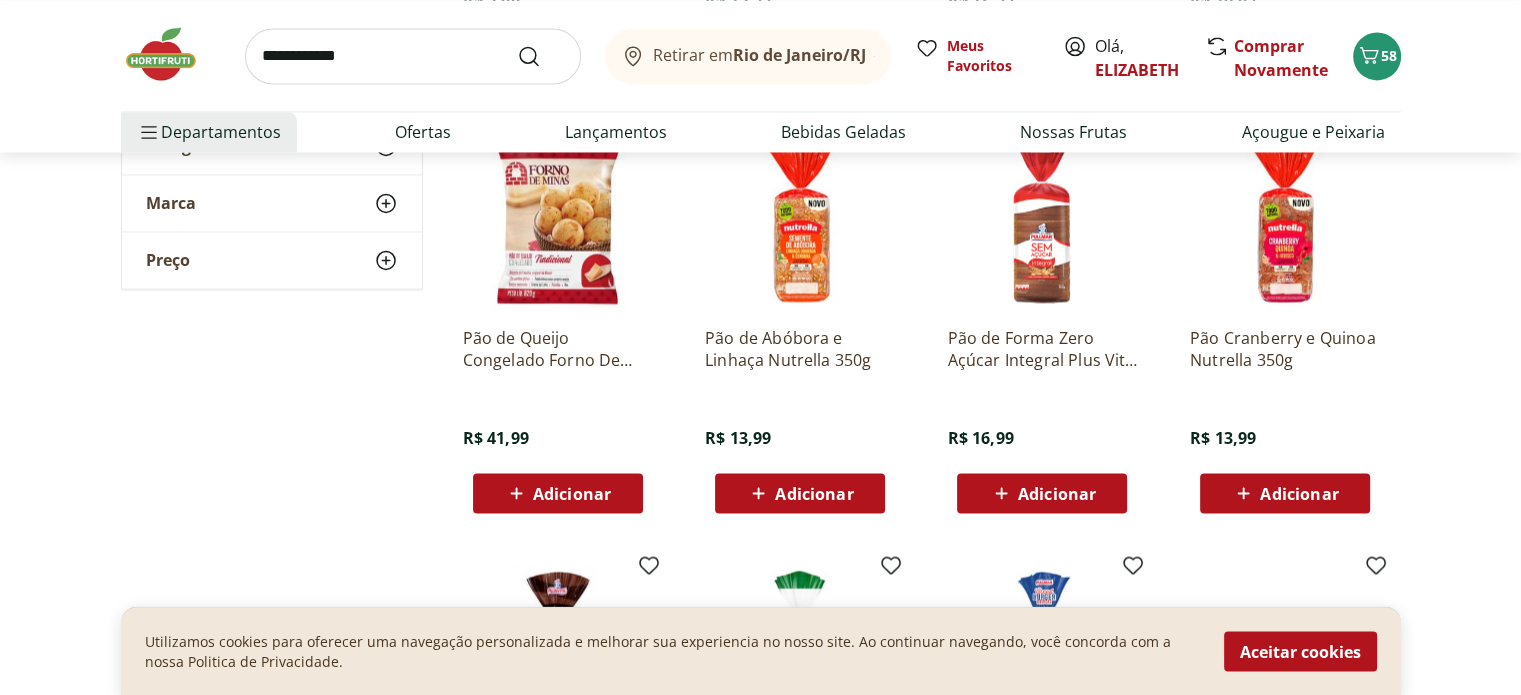 click at bounding box center (800, 216) 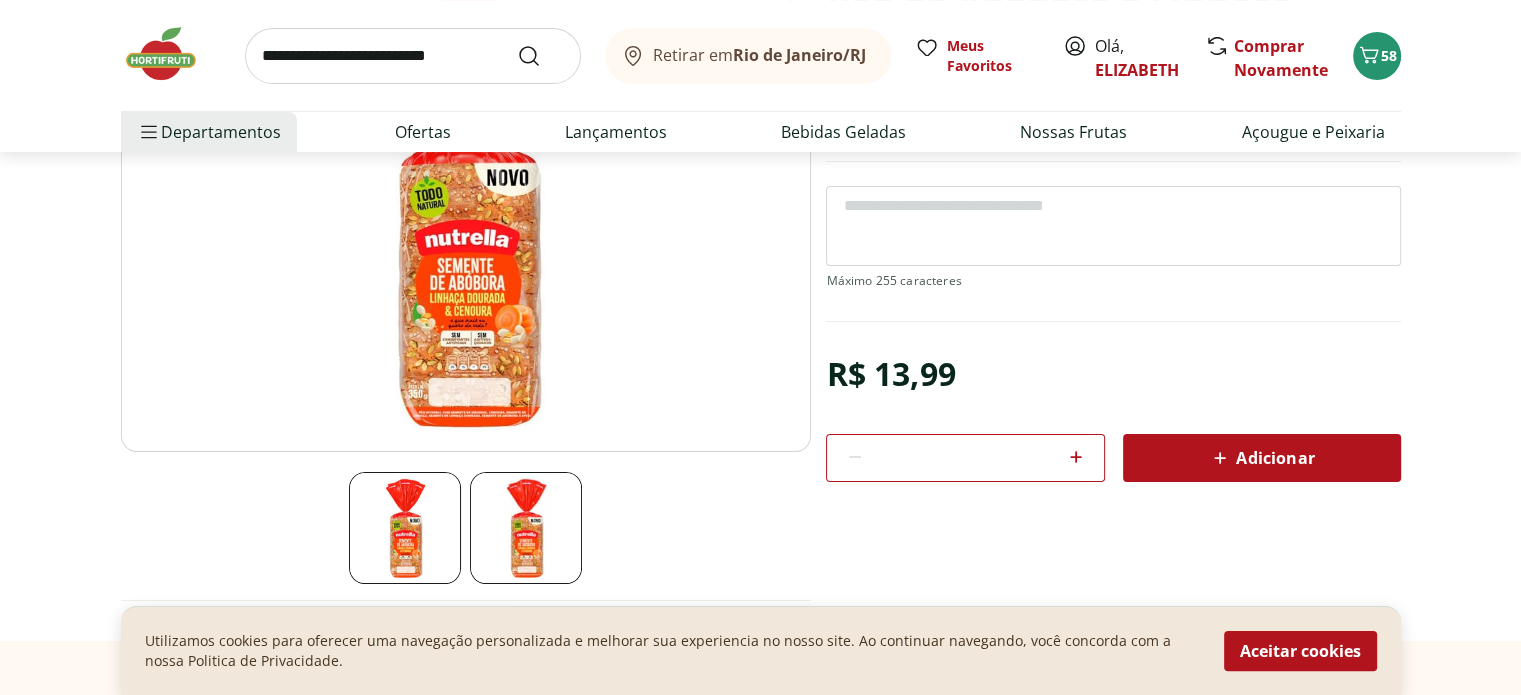 scroll, scrollTop: 296, scrollLeft: 0, axis: vertical 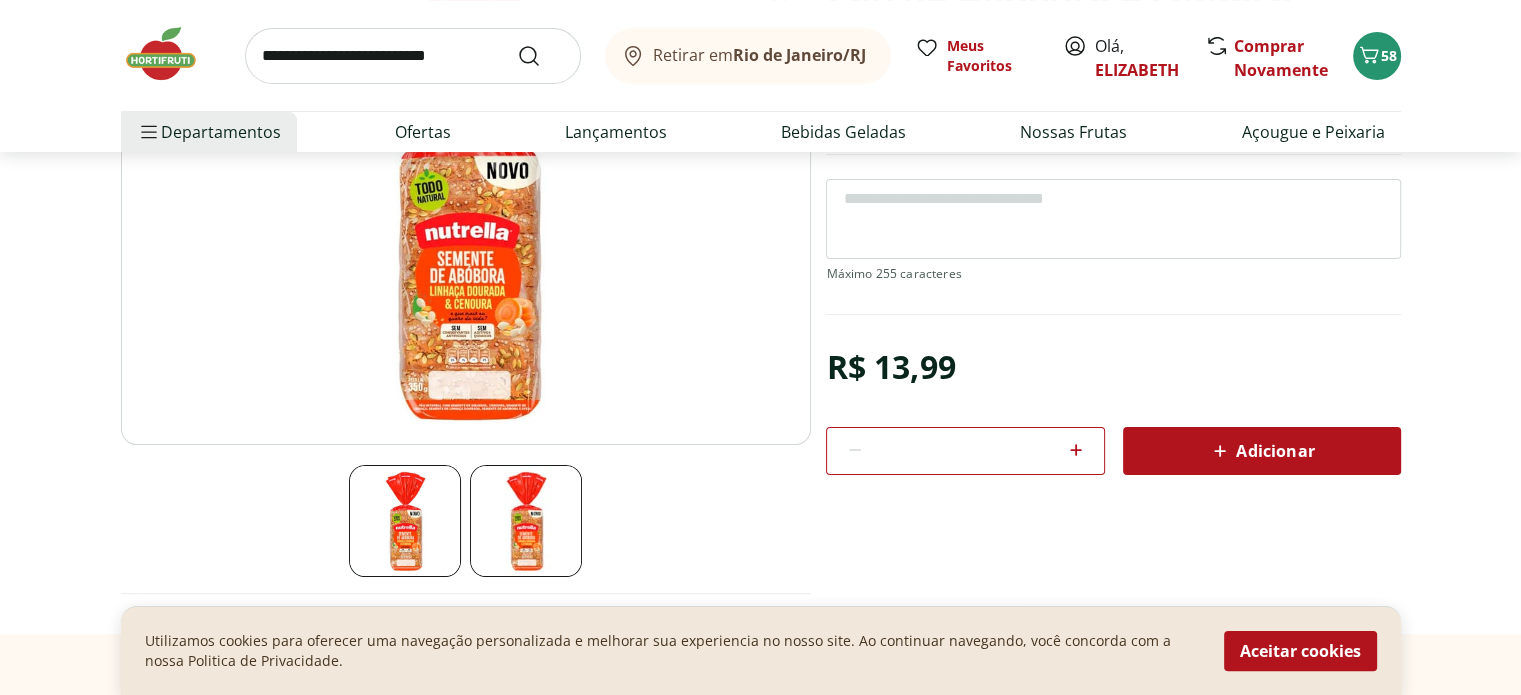 click at bounding box center (466, 203) 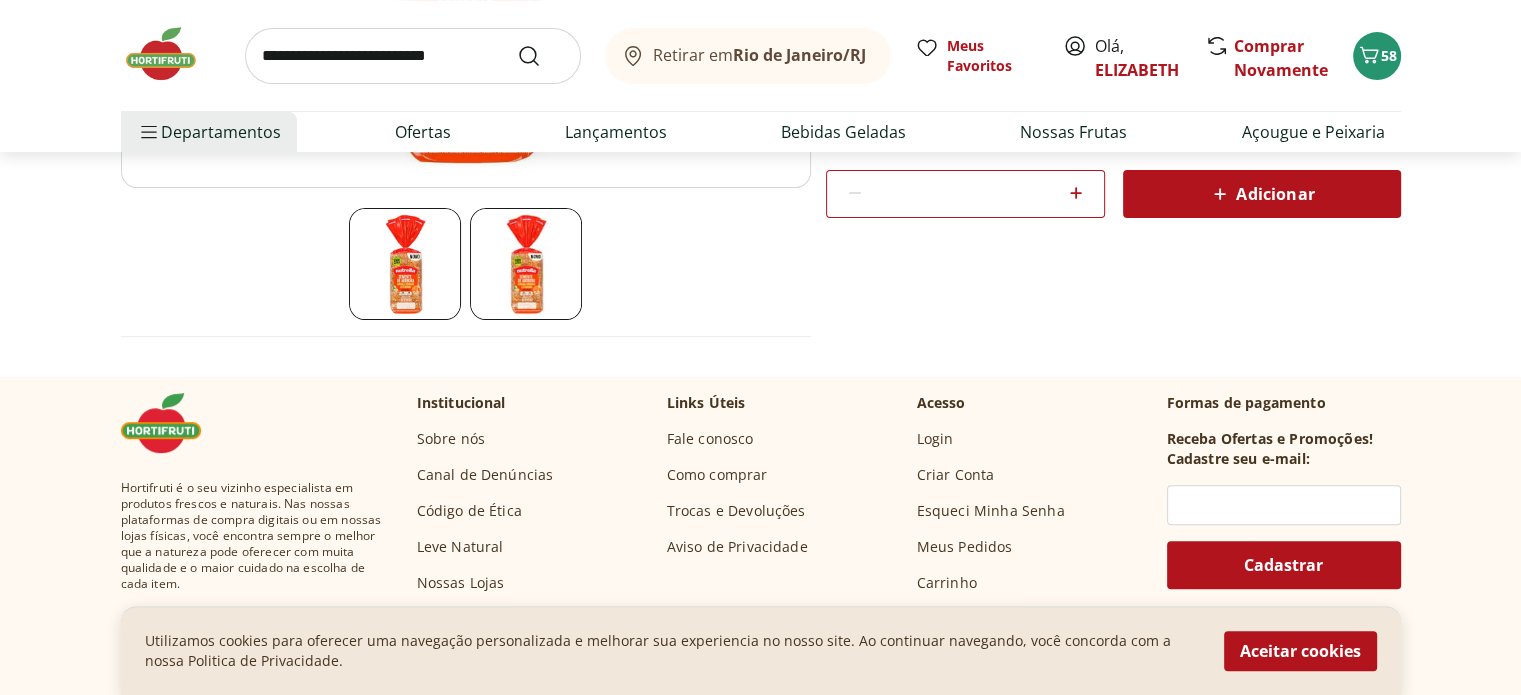 scroll, scrollTop: 563, scrollLeft: 0, axis: vertical 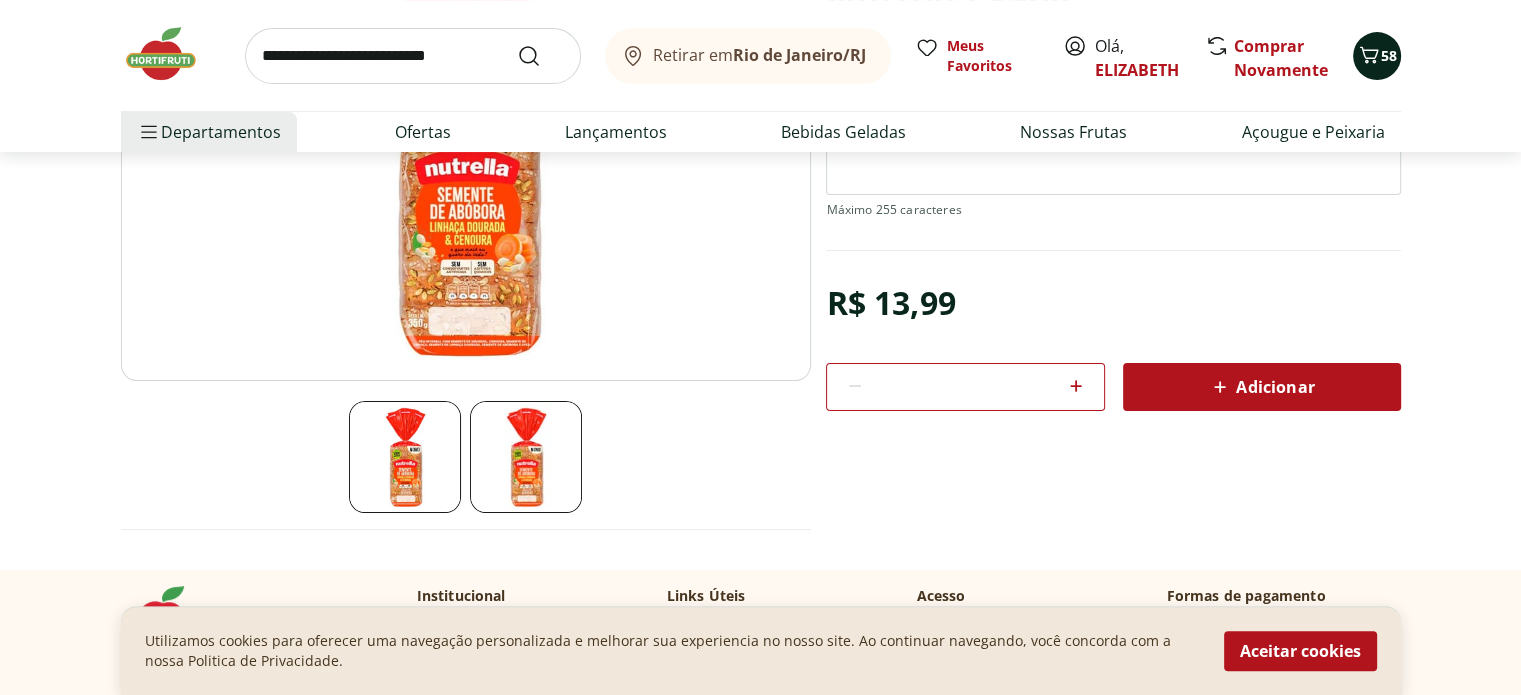 click 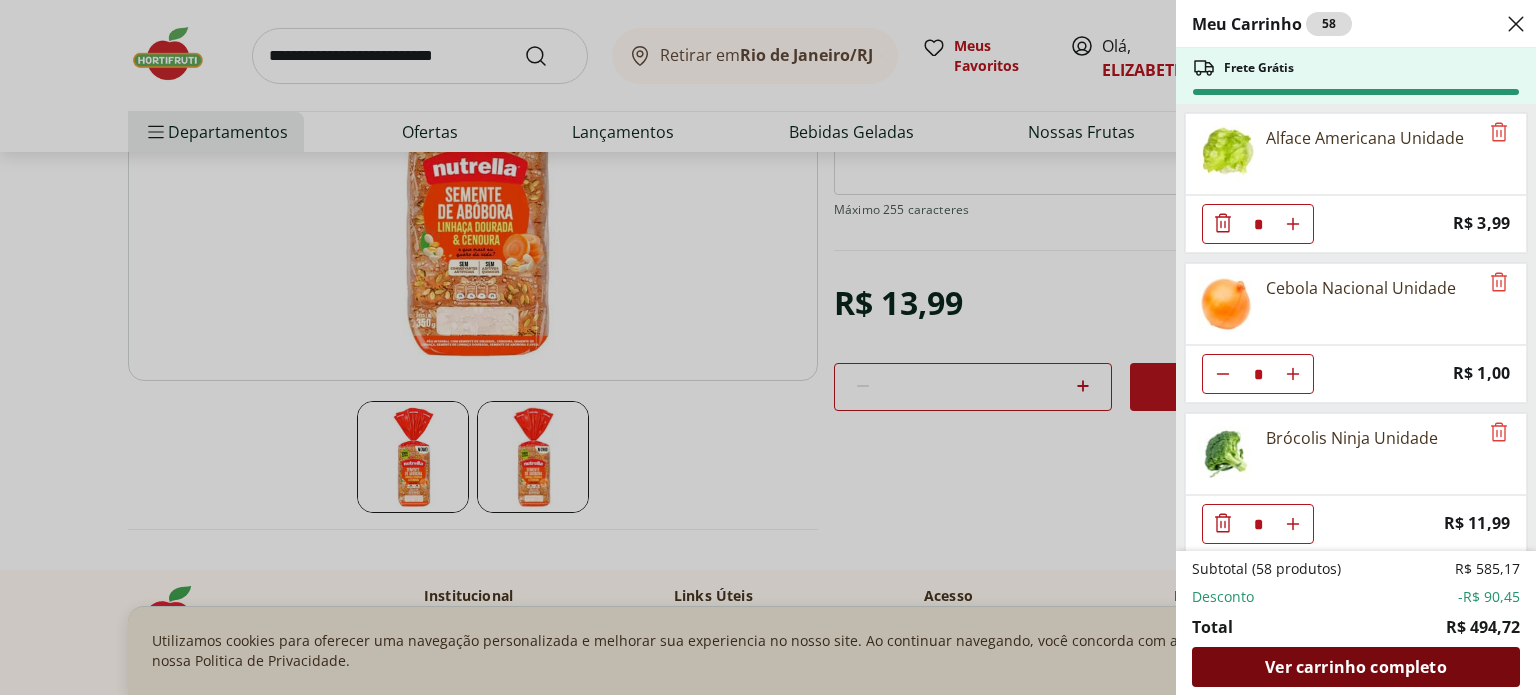 click on "Ver carrinho completo" at bounding box center (1355, 667) 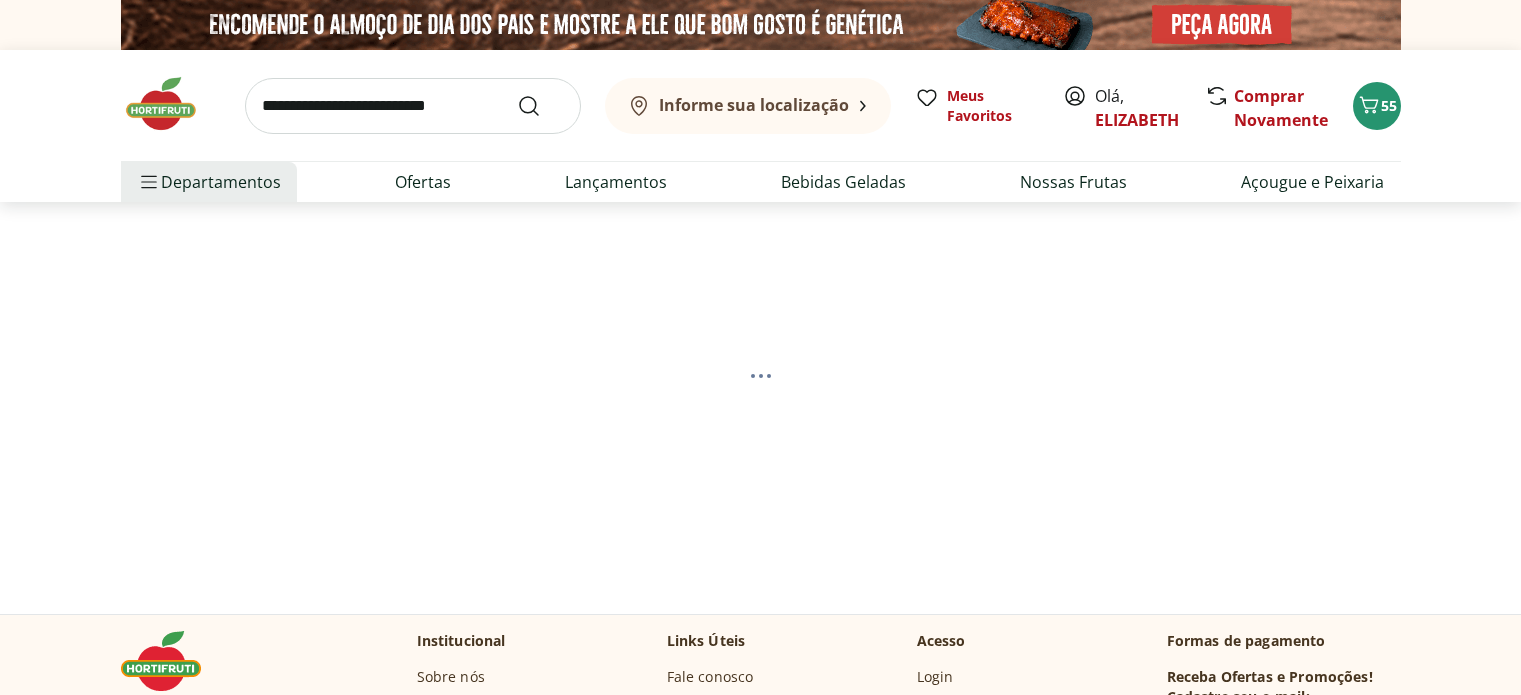scroll, scrollTop: 0, scrollLeft: 0, axis: both 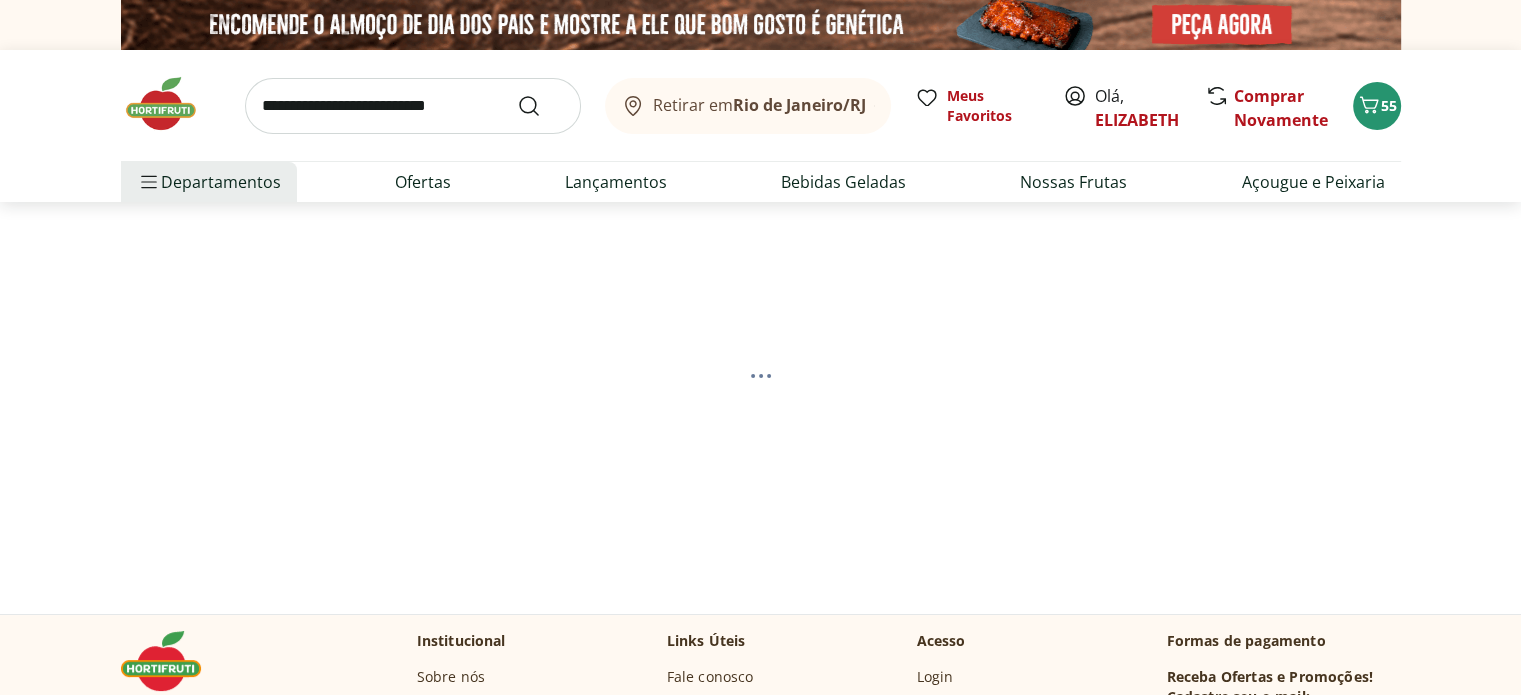select on "**********" 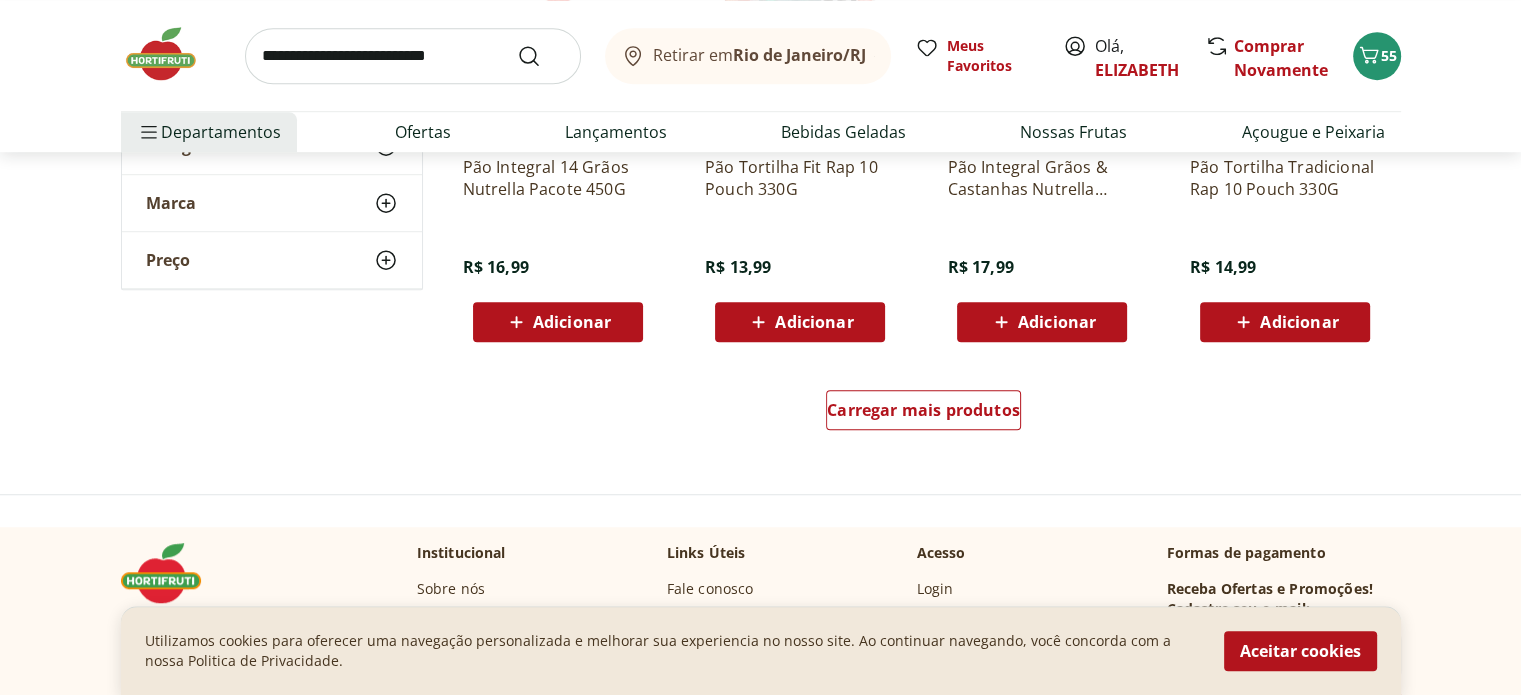 scroll, scrollTop: 1371, scrollLeft: 0, axis: vertical 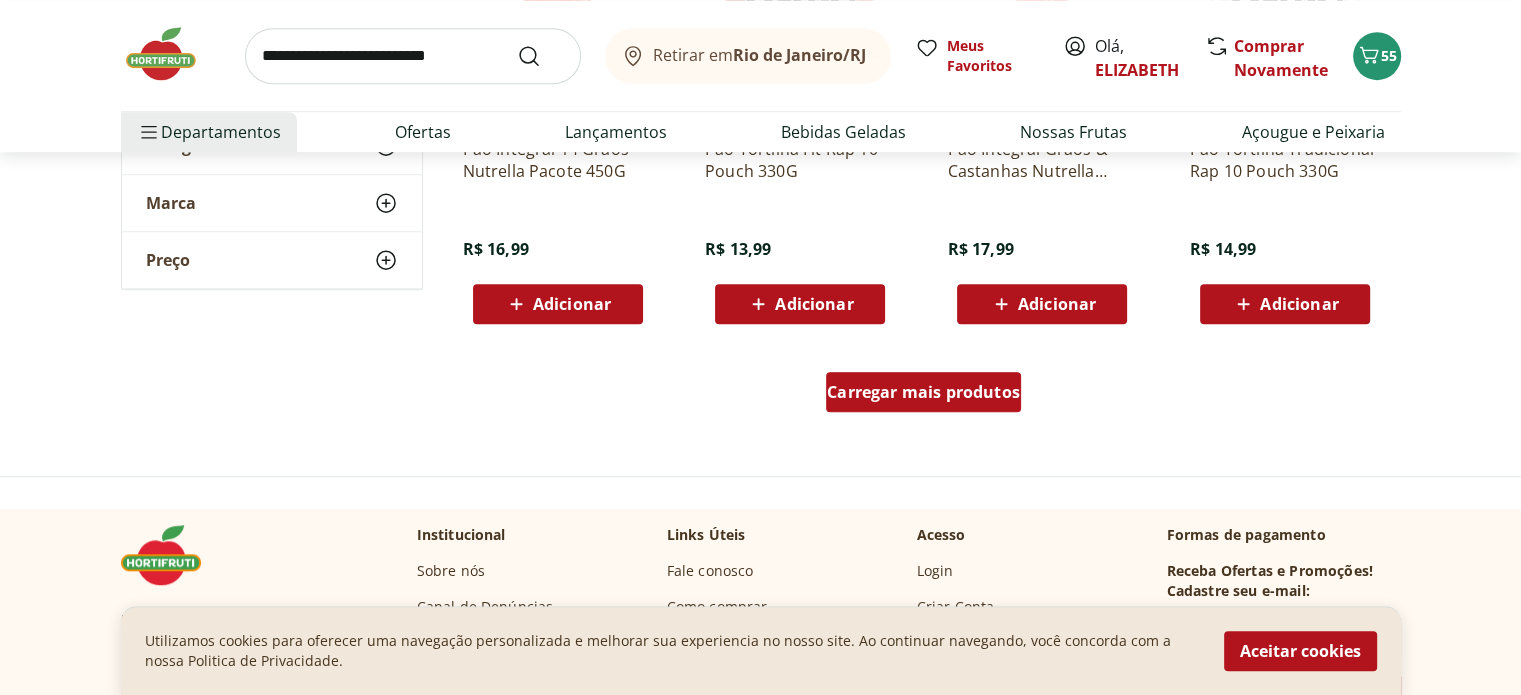 click on "Carregar mais produtos" at bounding box center [923, 392] 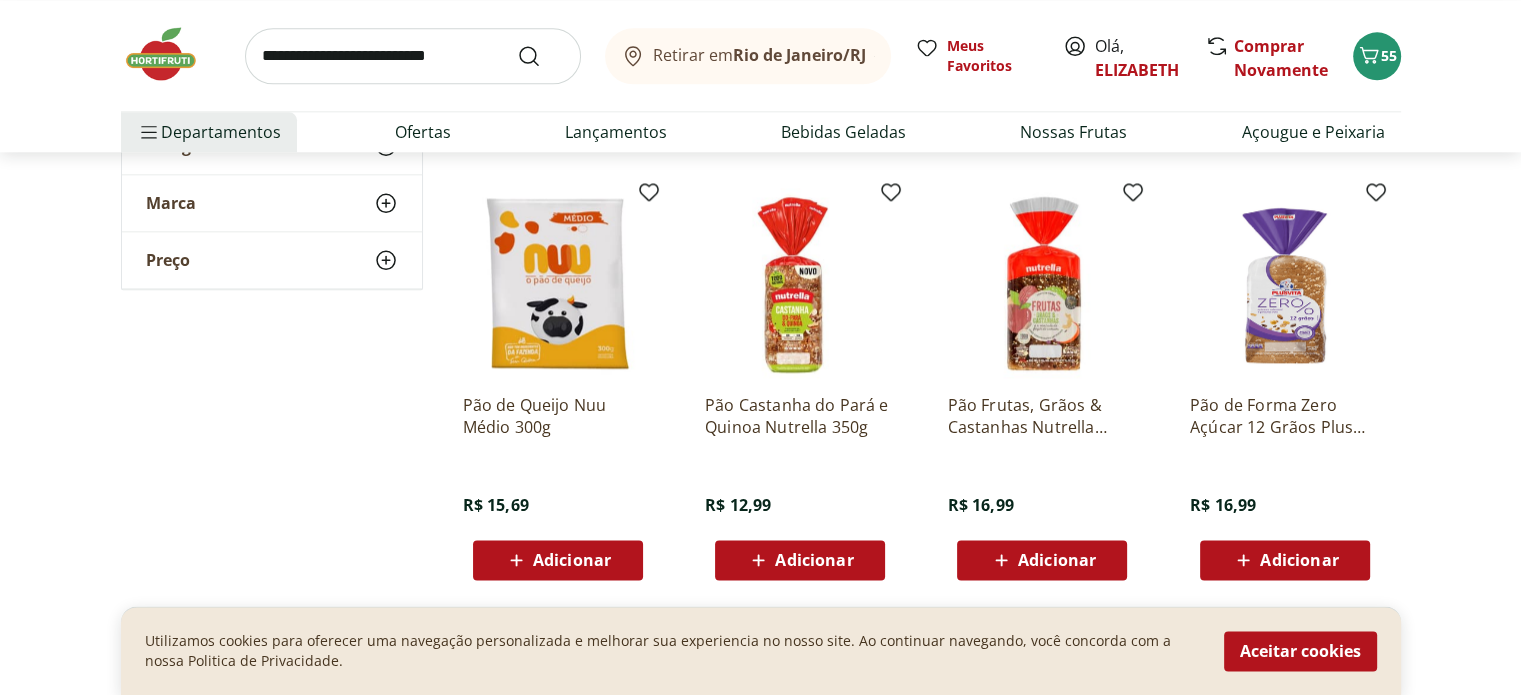 scroll, scrollTop: 2448, scrollLeft: 0, axis: vertical 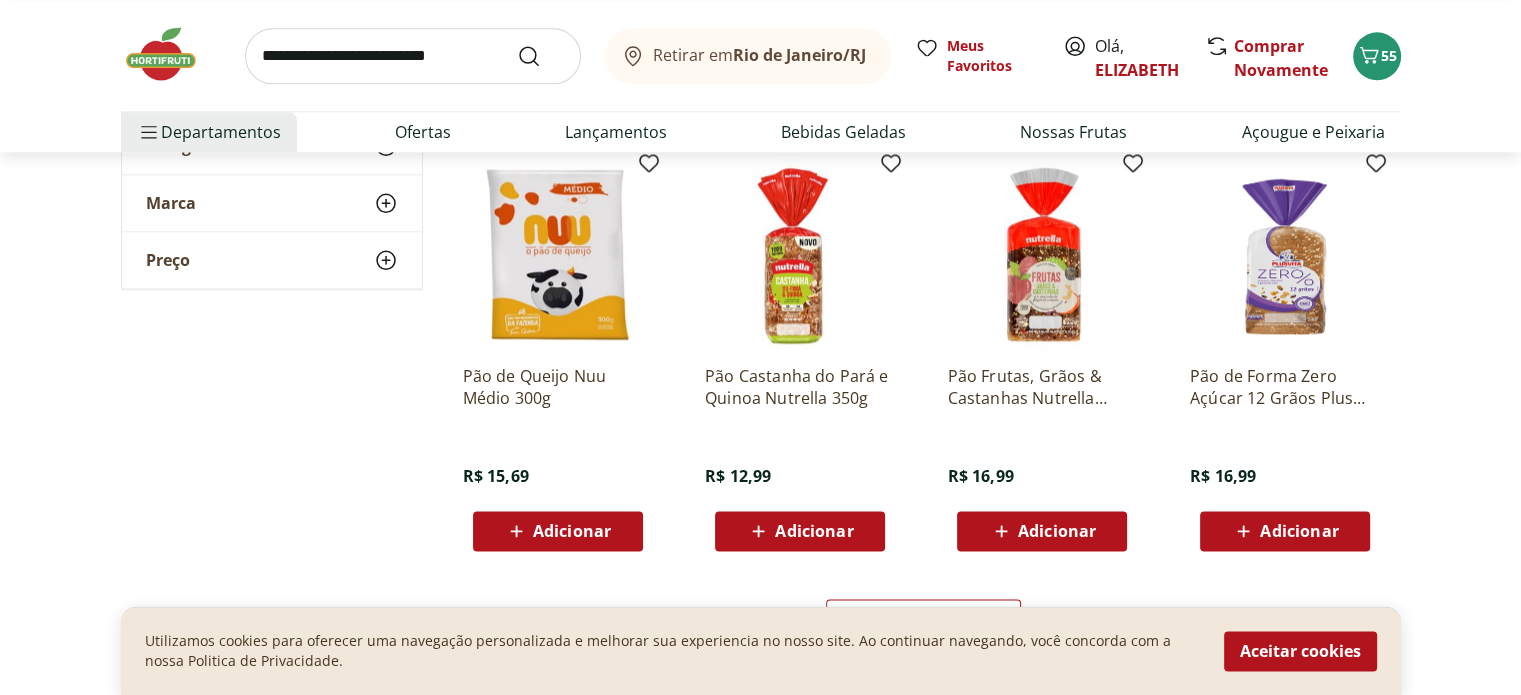 click on "Adicionar" at bounding box center (572, 531) 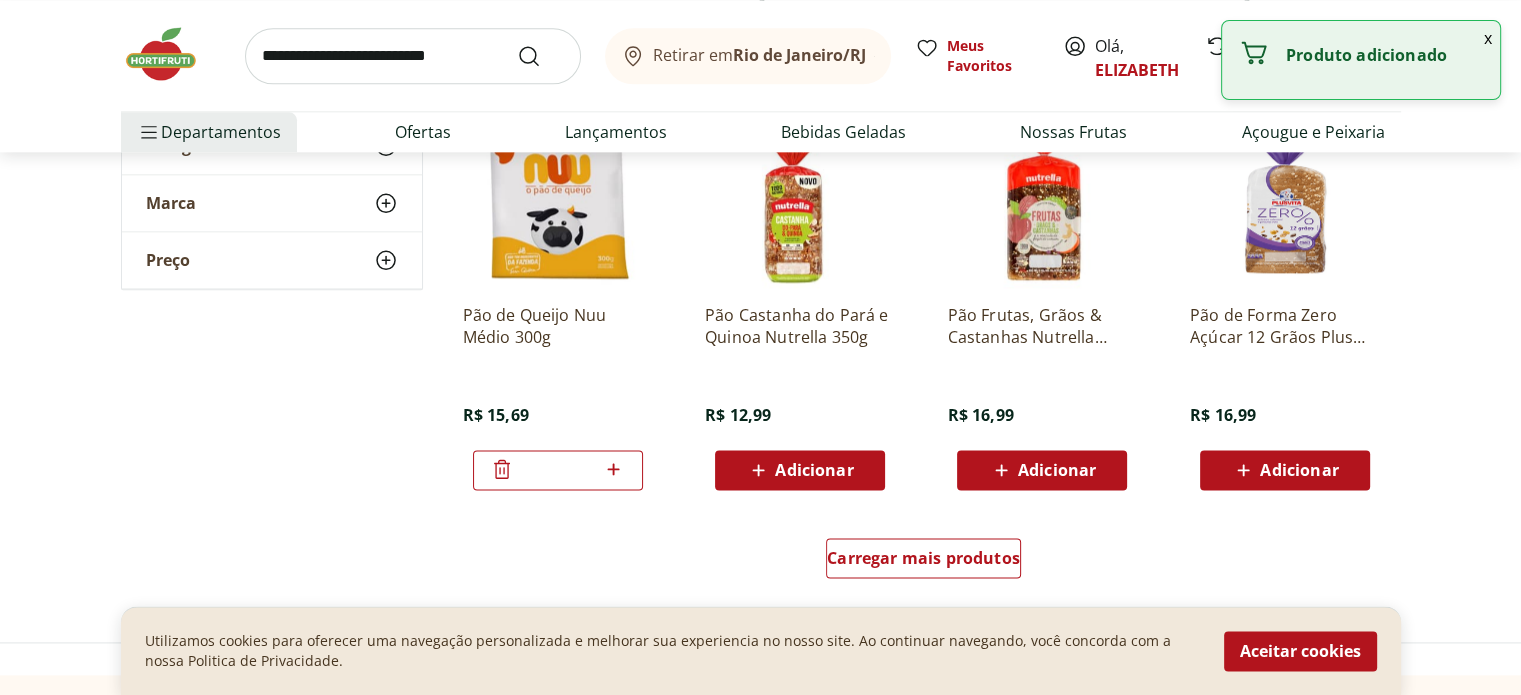 scroll, scrollTop: 2551, scrollLeft: 0, axis: vertical 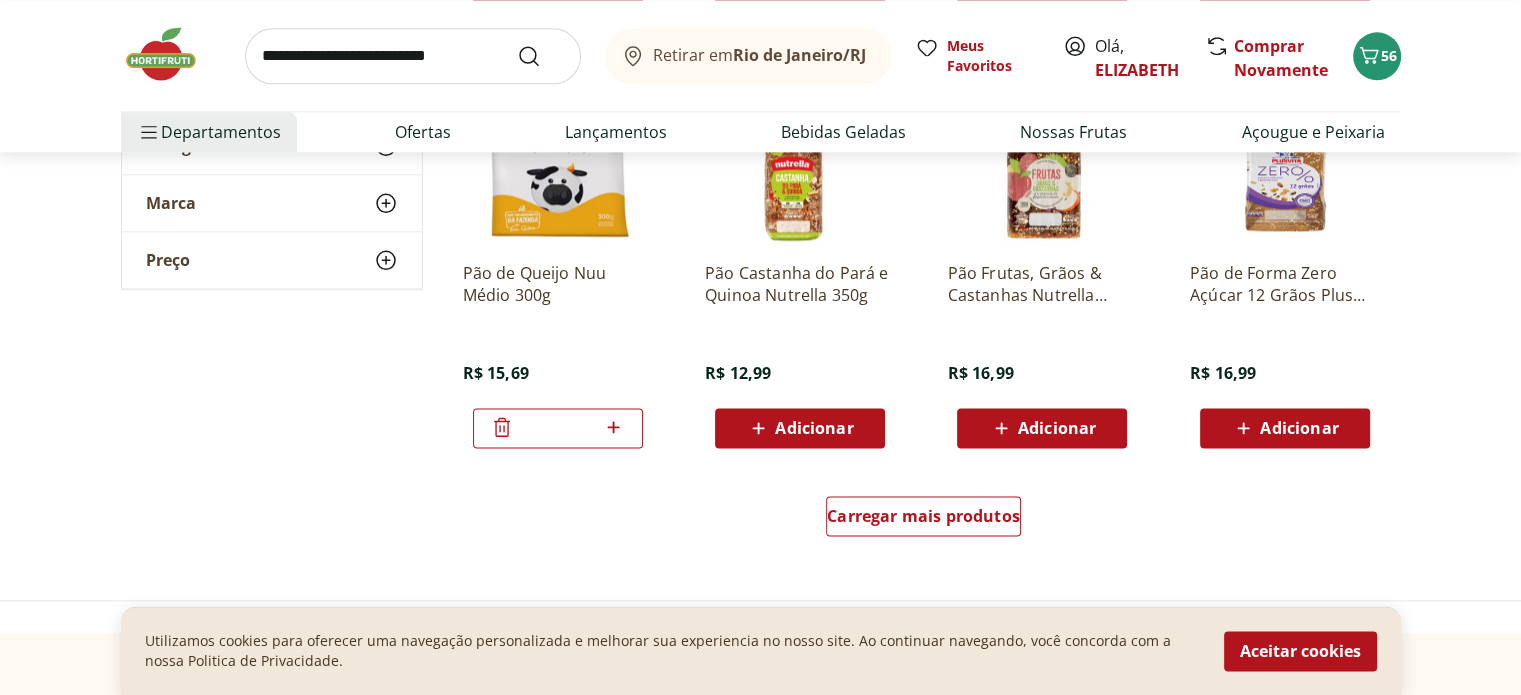 click on "Adicionar" at bounding box center (814, 428) 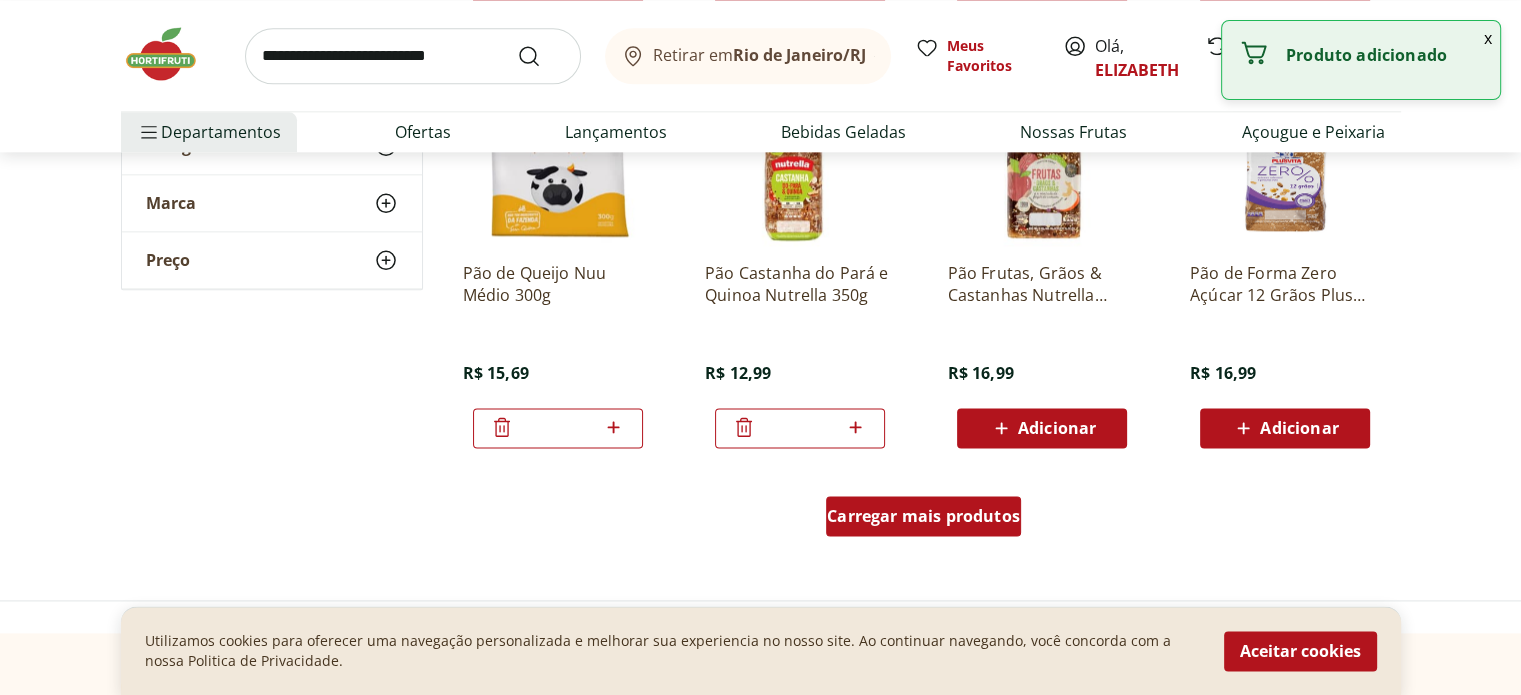 click on "Carregar mais produtos" at bounding box center [923, 516] 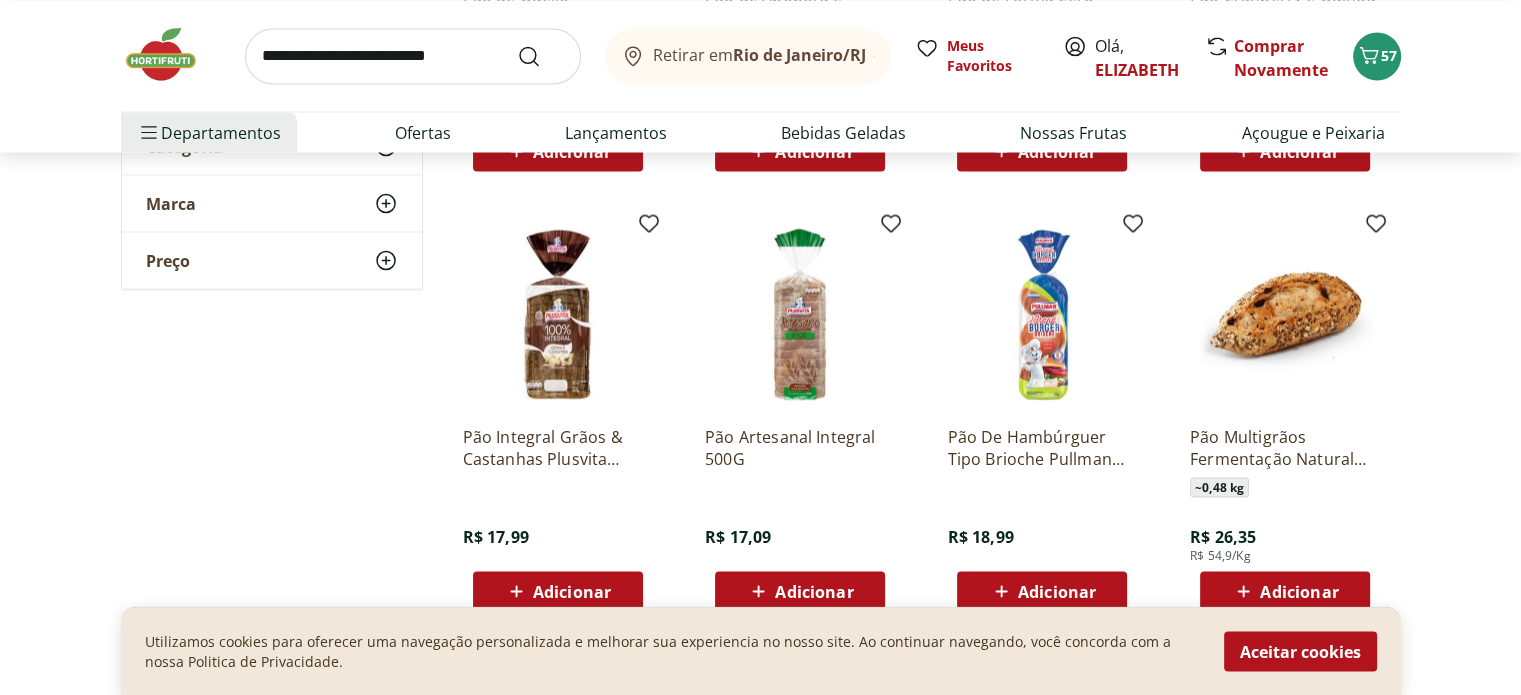 scroll, scrollTop: 3744, scrollLeft: 0, axis: vertical 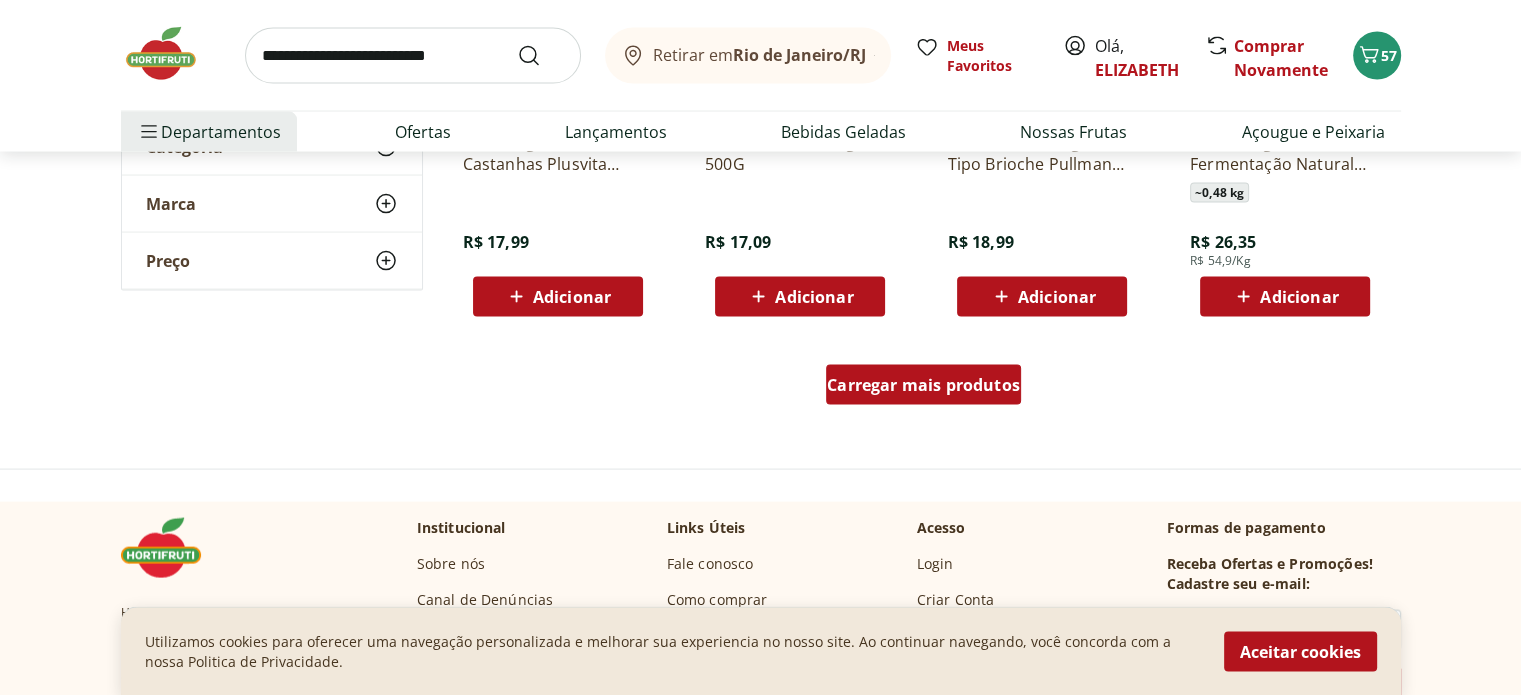 click on "Carregar mais produtos" at bounding box center [923, 385] 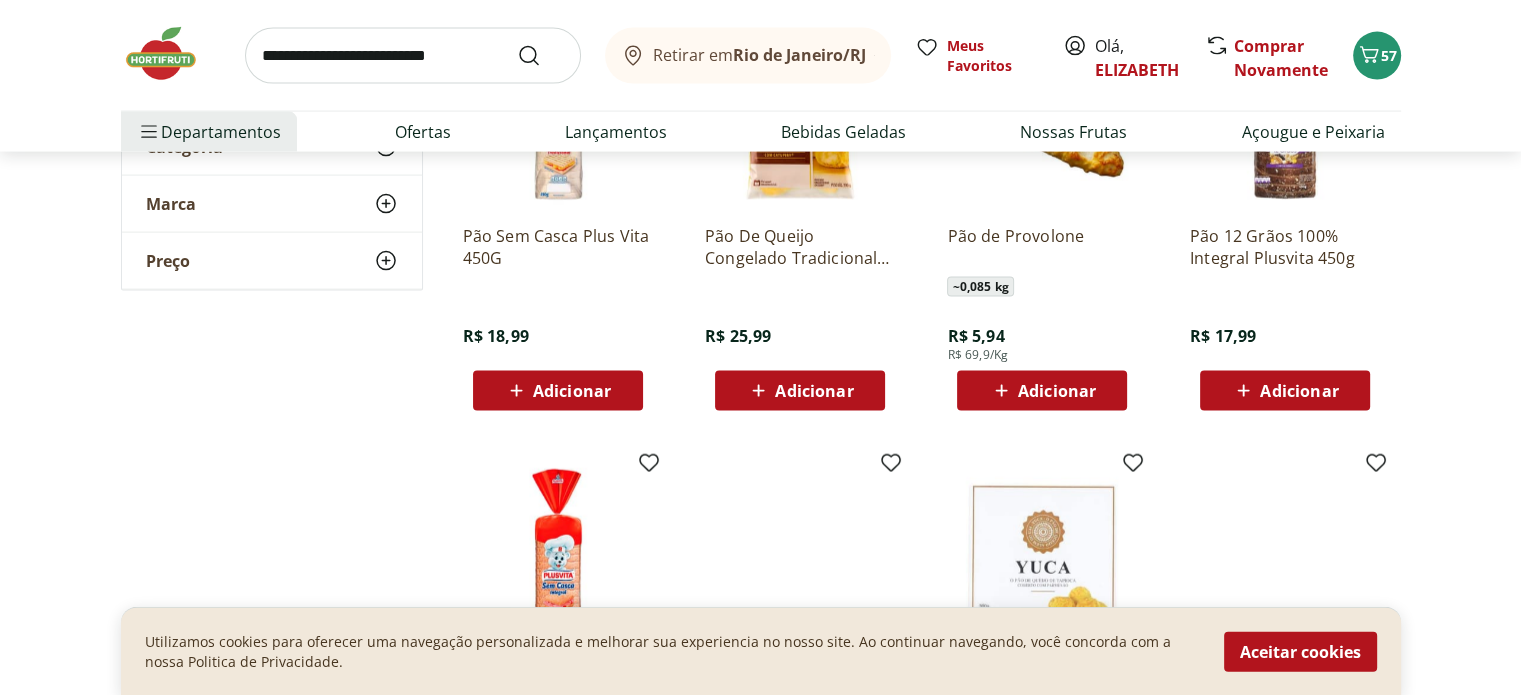 scroll, scrollTop: 4343, scrollLeft: 0, axis: vertical 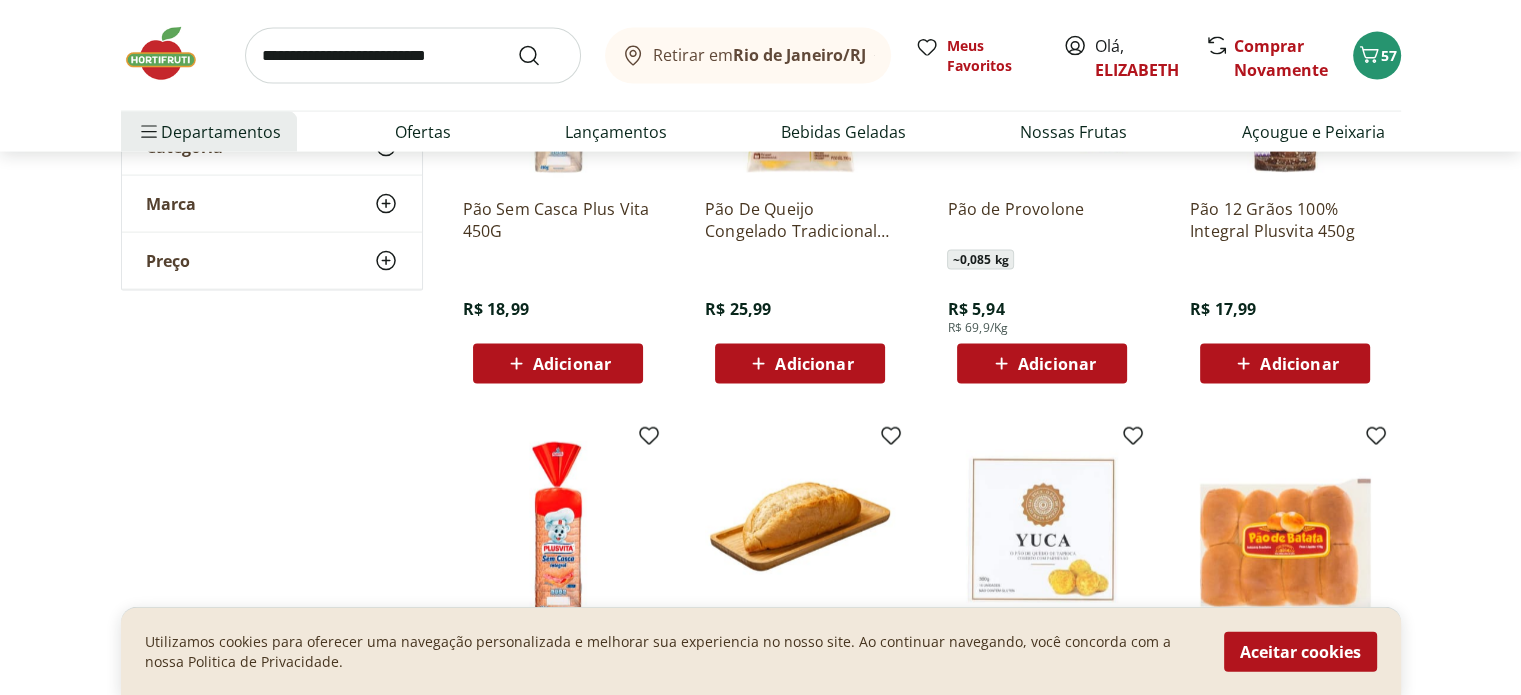 click on "Adicionar" at bounding box center (1285, 364) 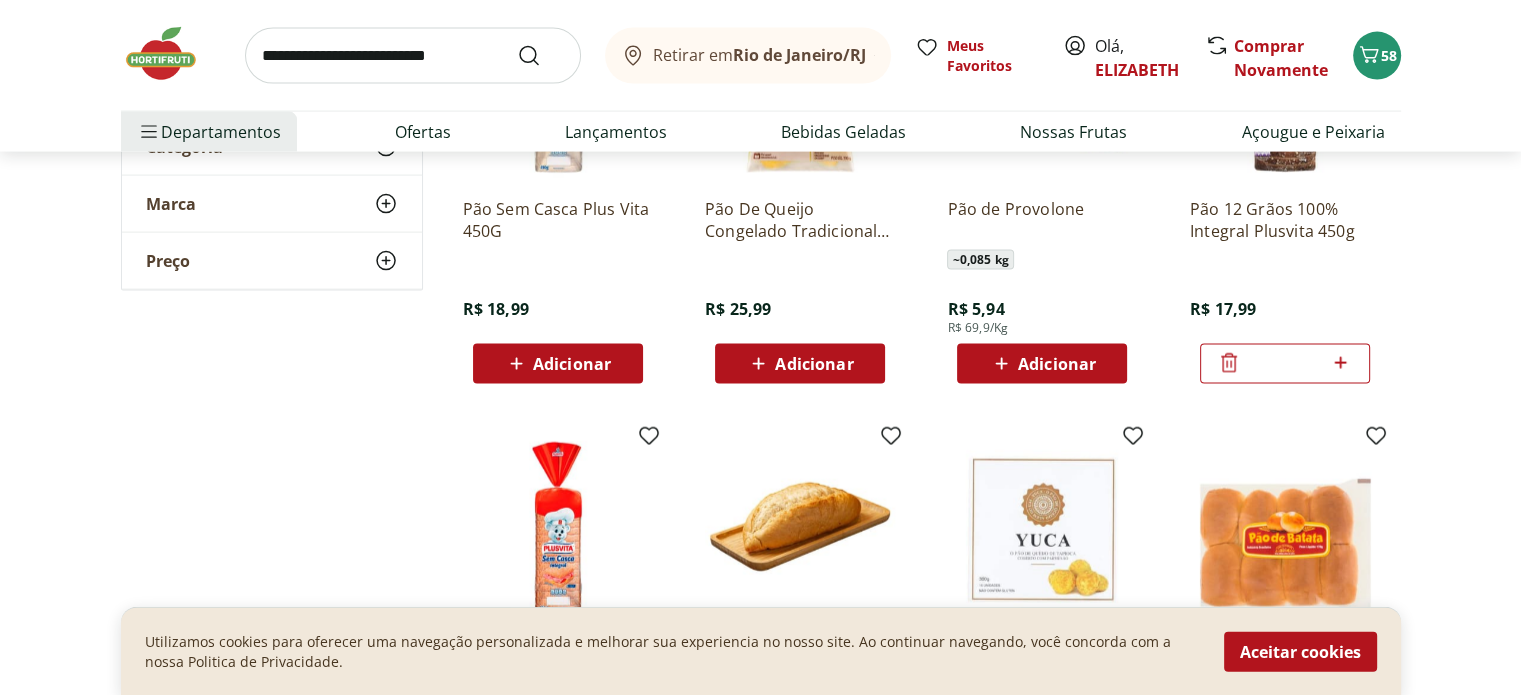 click on "Pão 12 Grãos 100% Integral Plusvita 450g" at bounding box center (1285, 220) 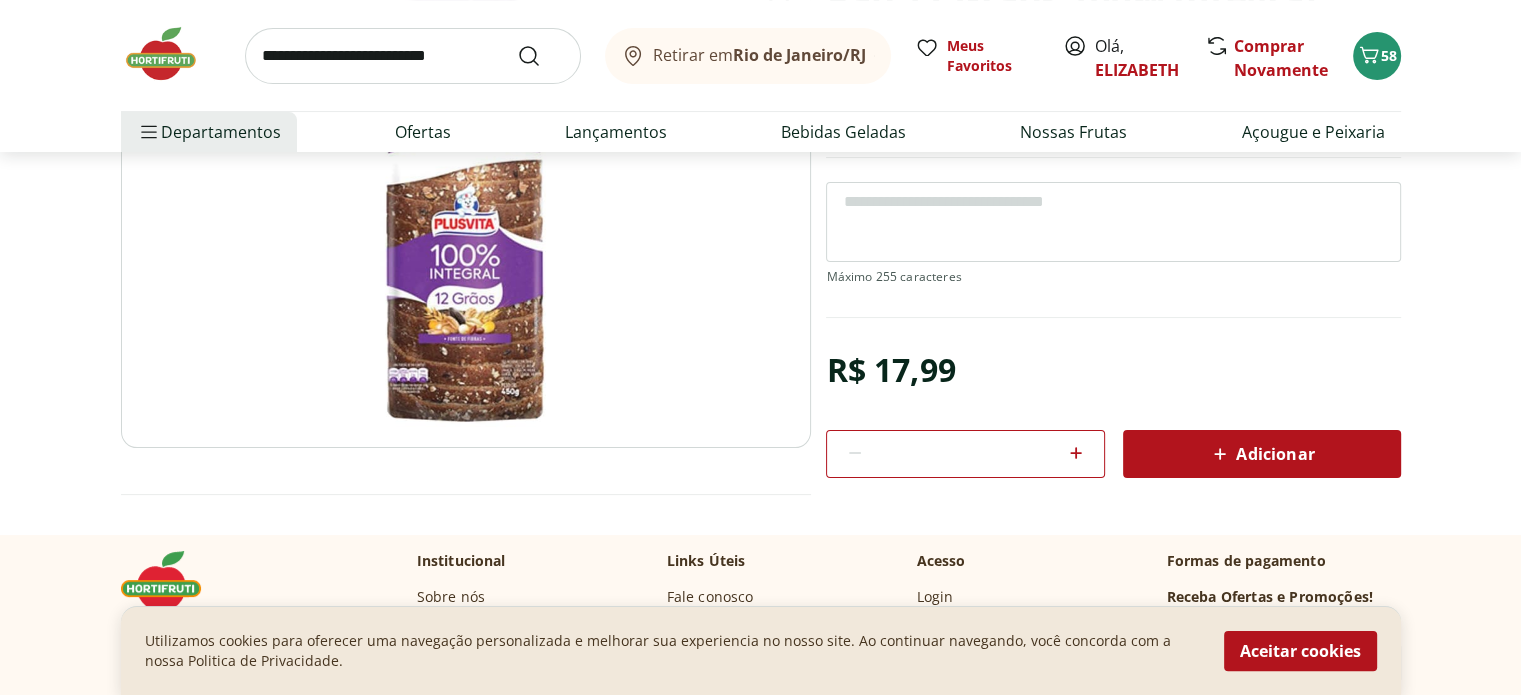 scroll, scrollTop: 330, scrollLeft: 0, axis: vertical 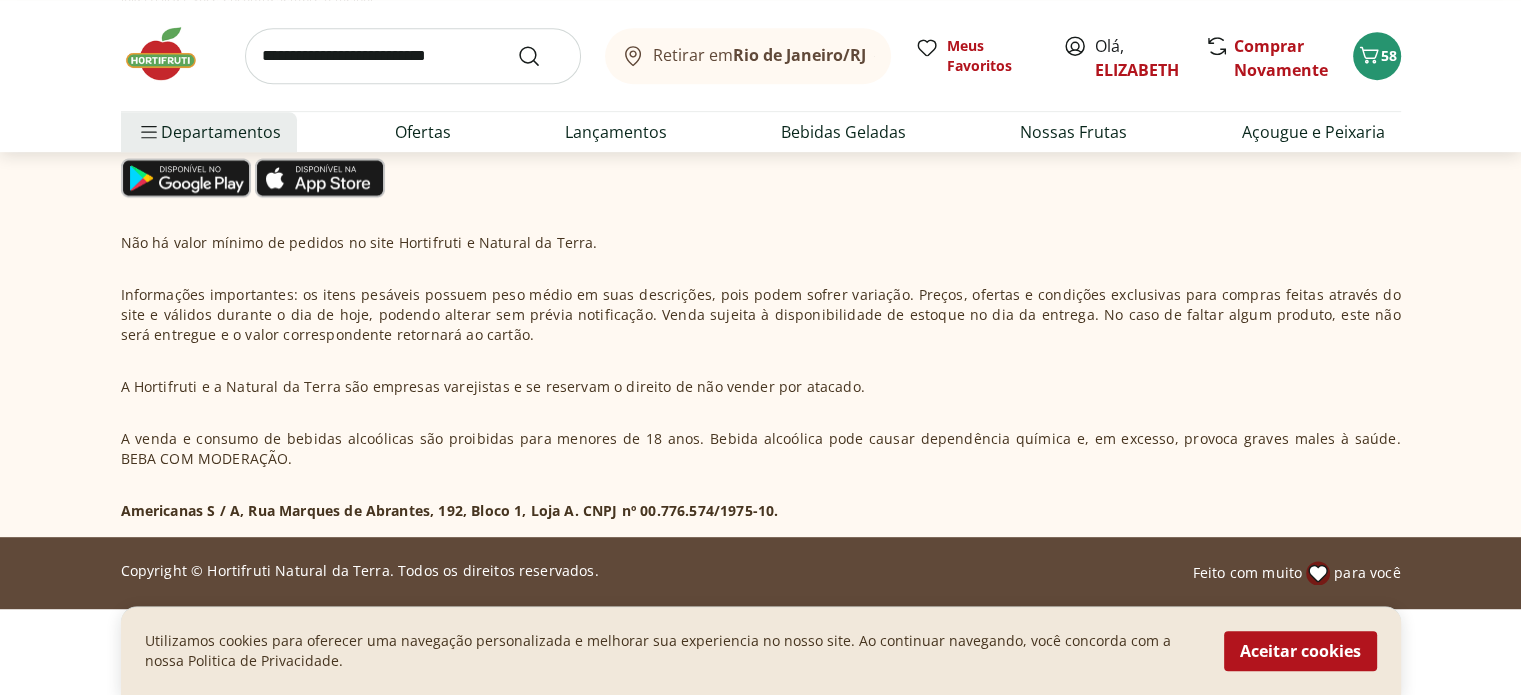 select on "**********" 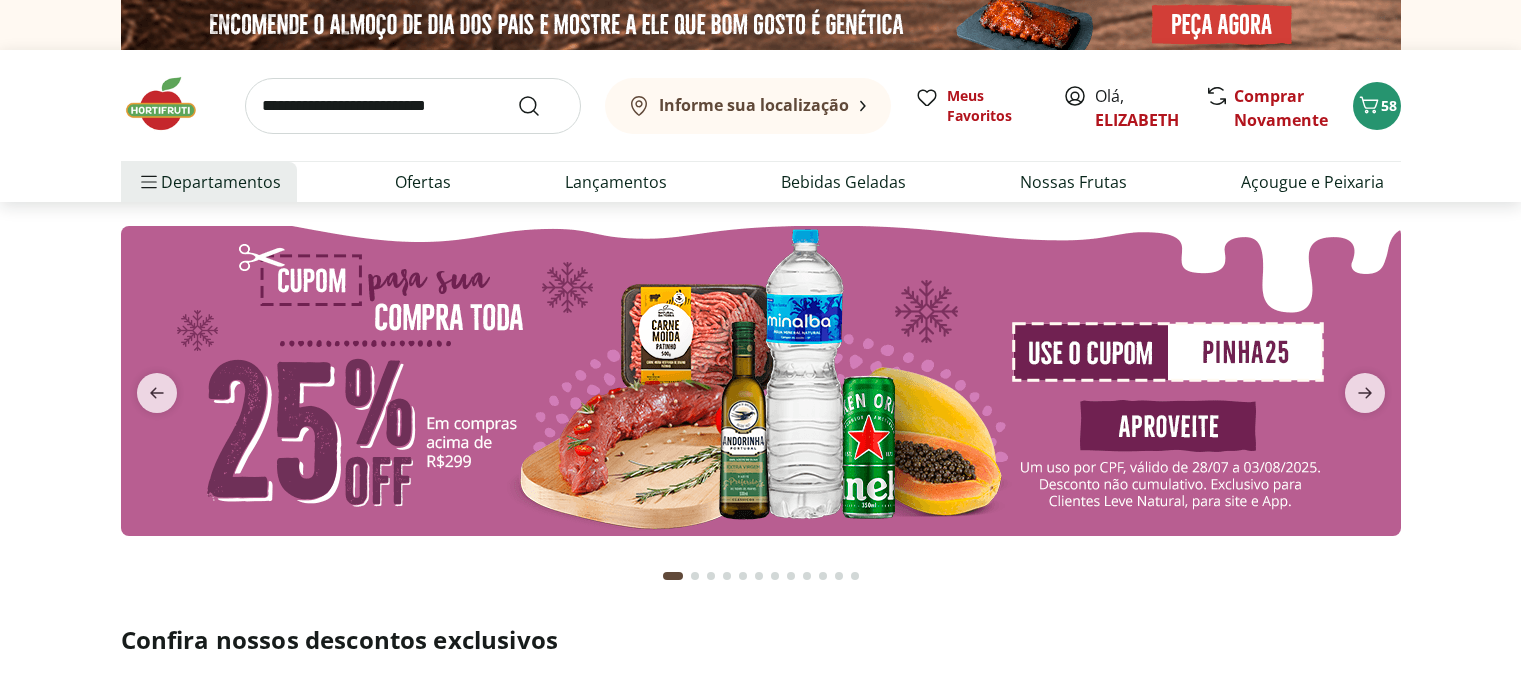 scroll, scrollTop: 0, scrollLeft: 0, axis: both 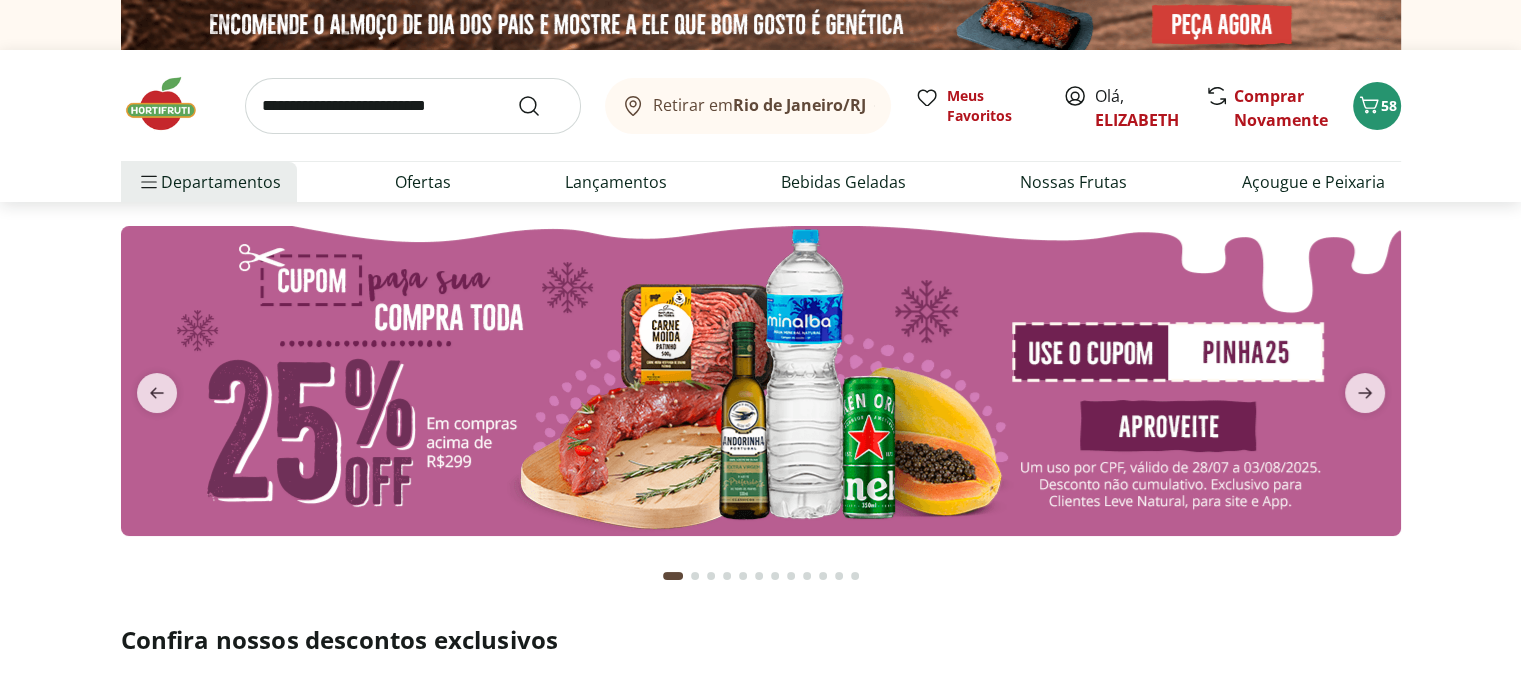 click at bounding box center (413, 106) 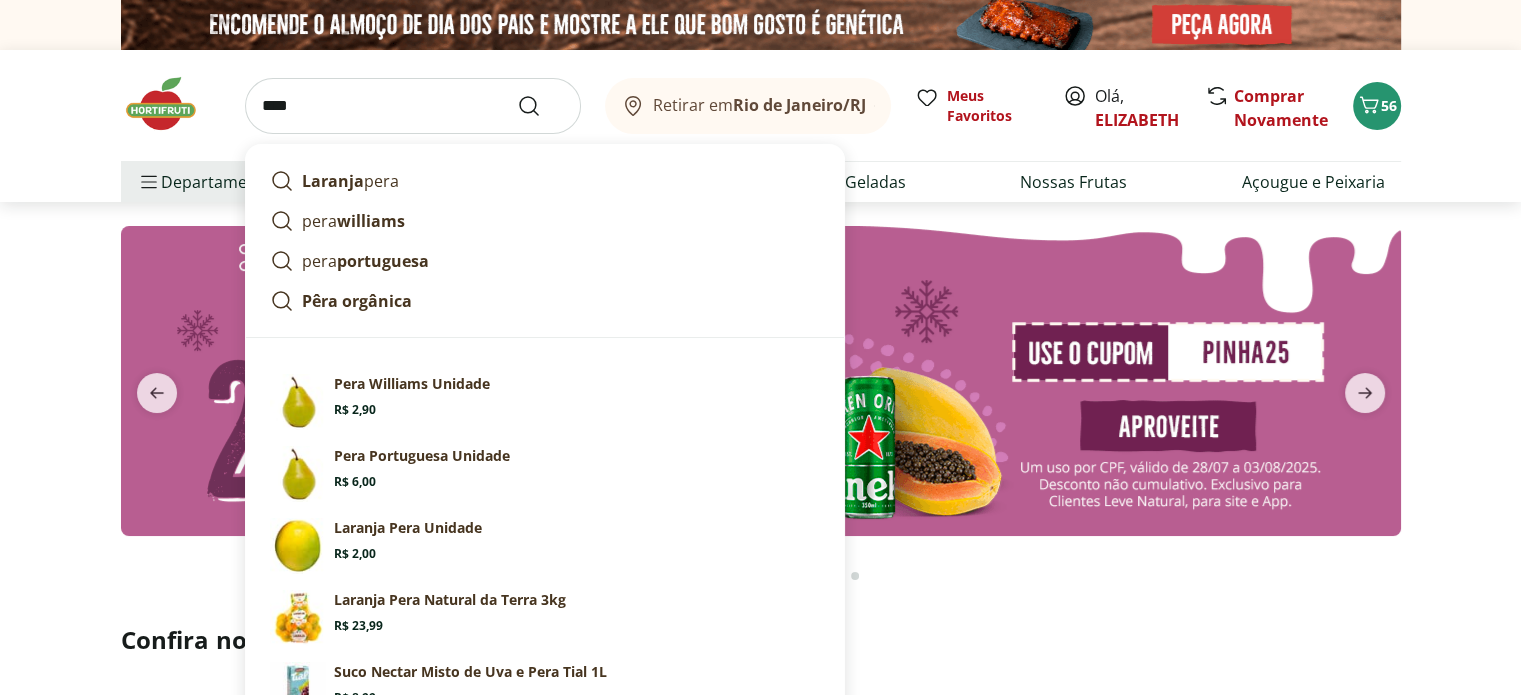 type on "****" 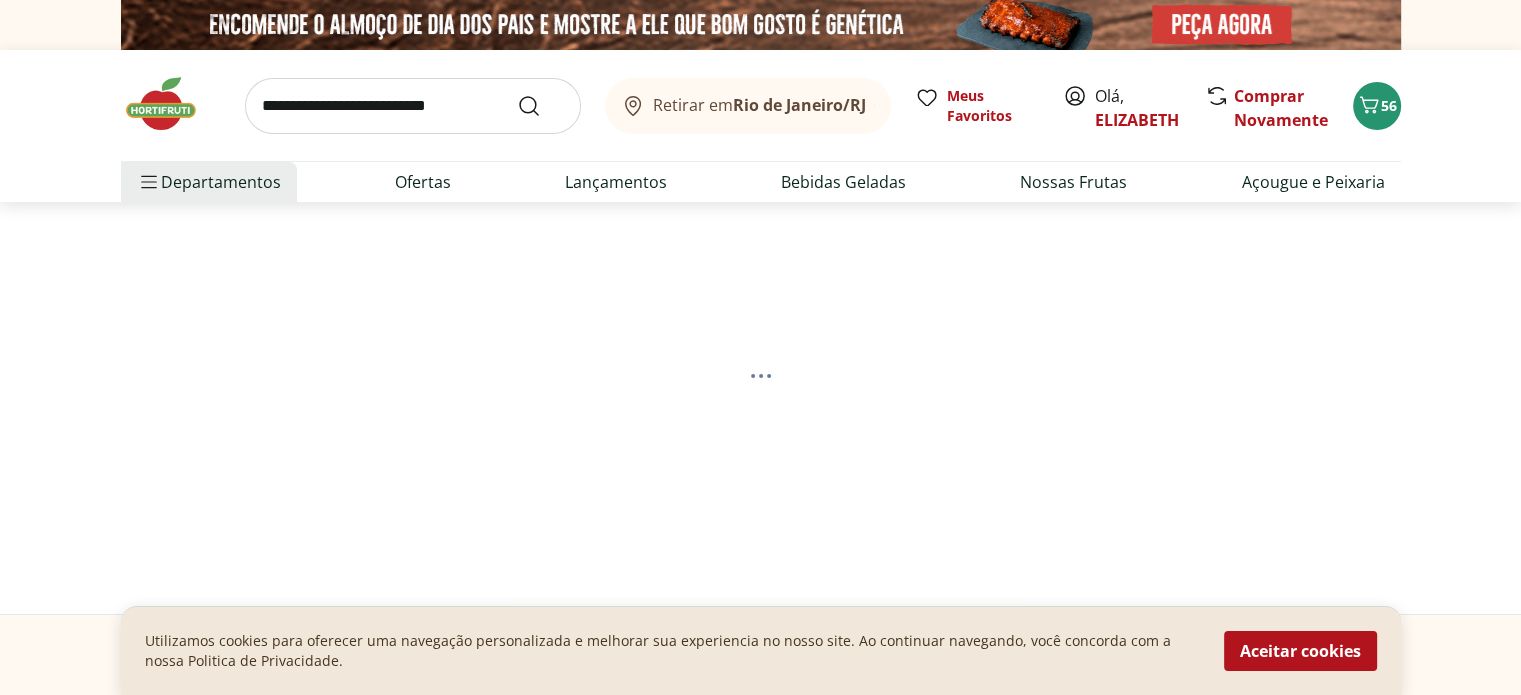select on "**********" 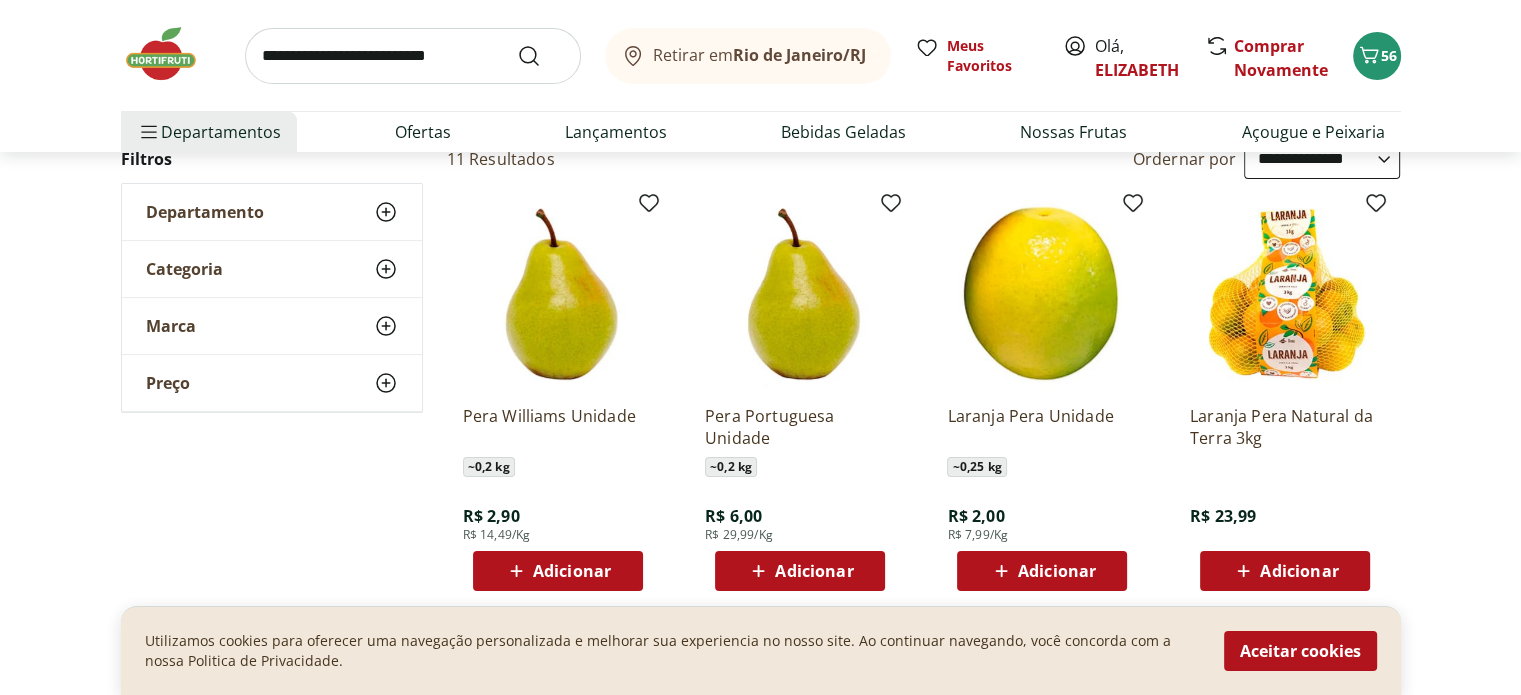 scroll, scrollTop: 249, scrollLeft: 0, axis: vertical 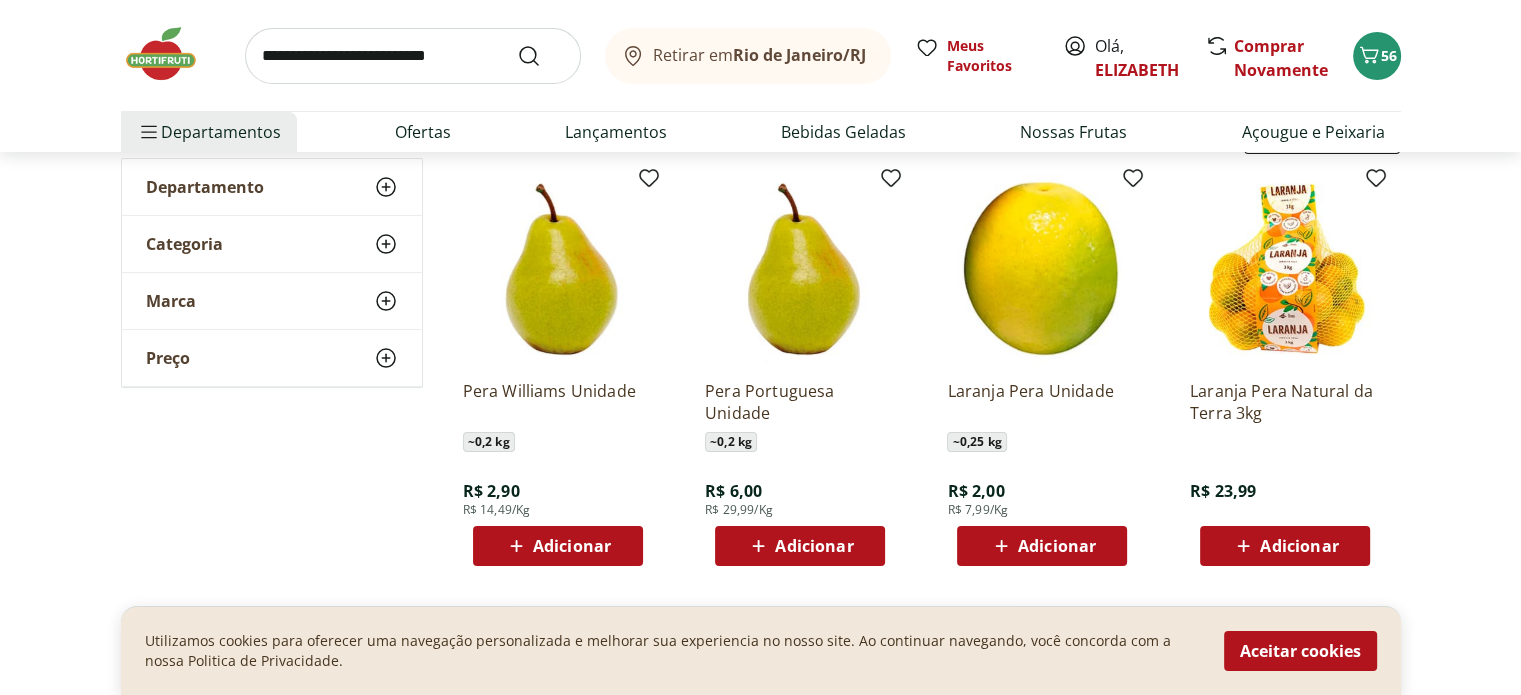 click on "Adicionar" at bounding box center (572, 546) 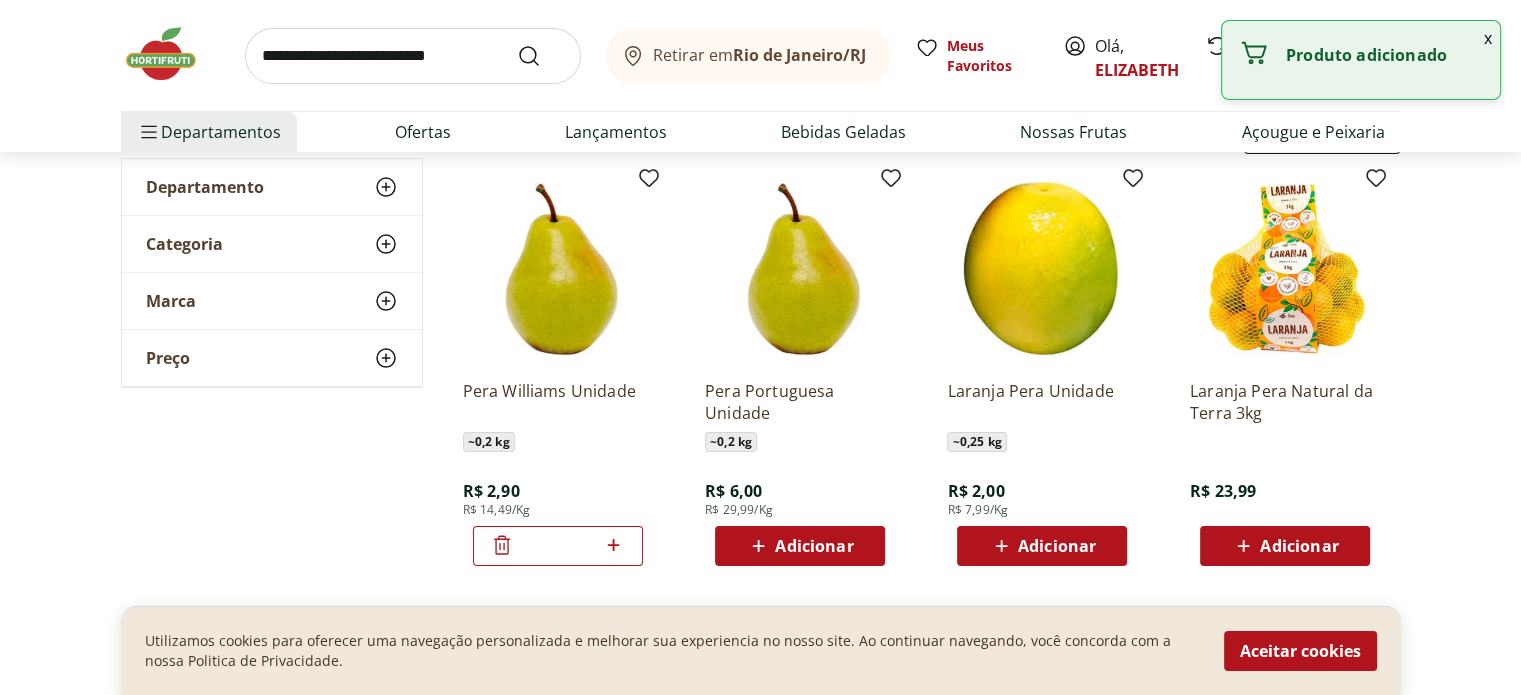 click 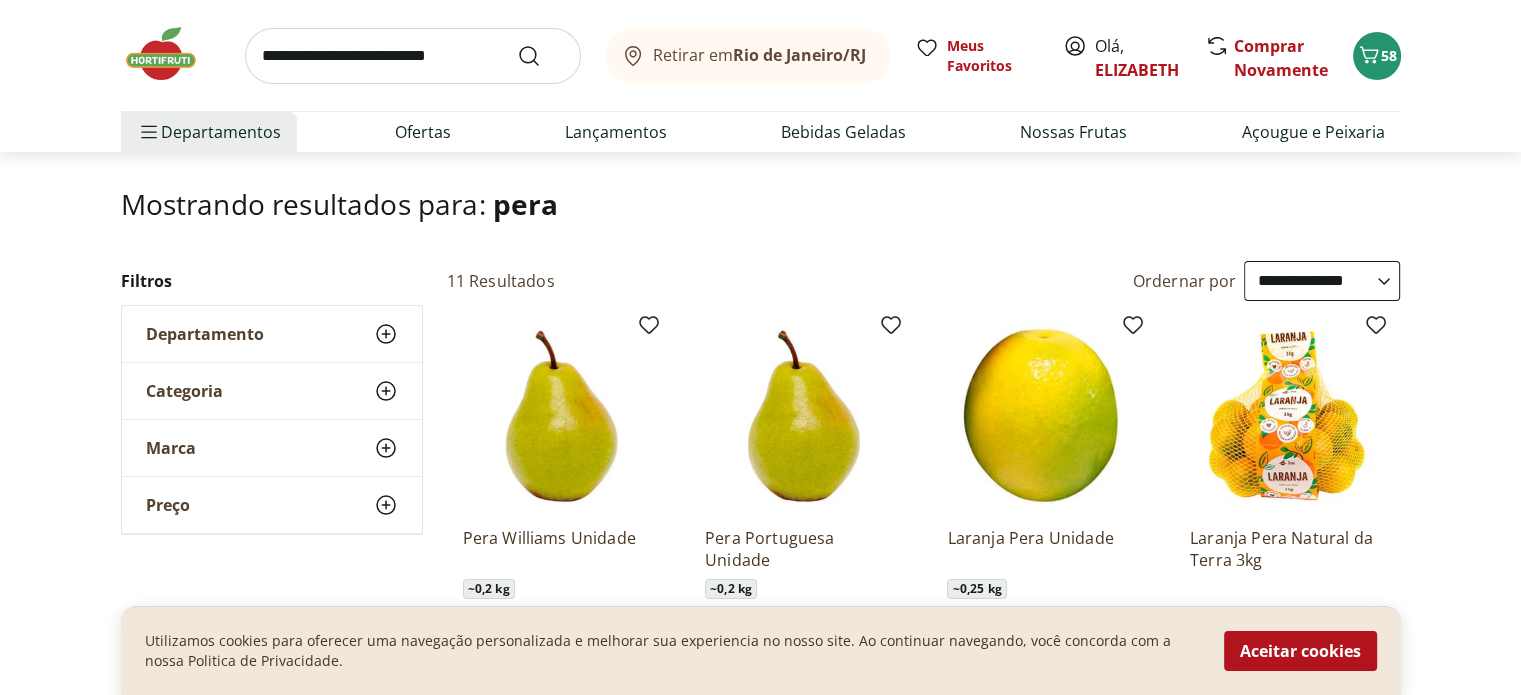 scroll, scrollTop: 0, scrollLeft: 0, axis: both 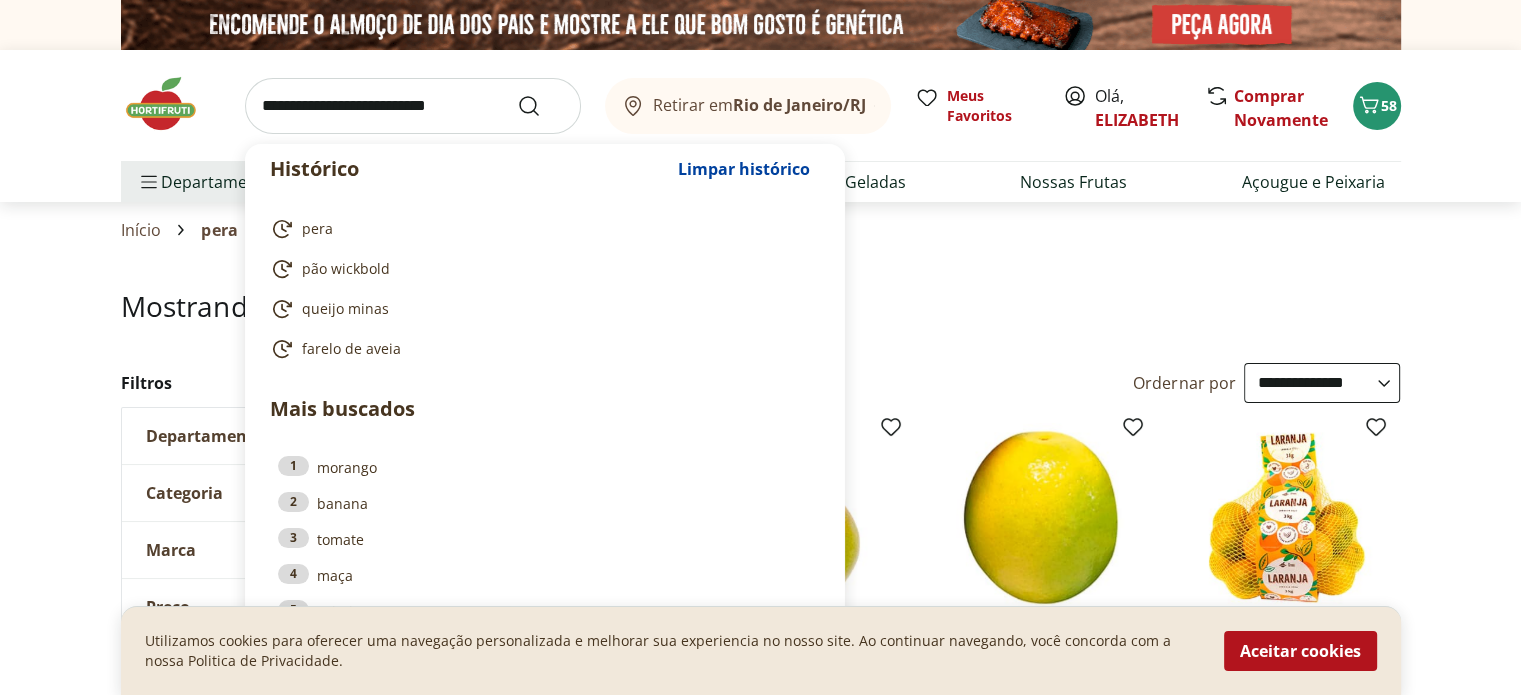 click at bounding box center (413, 106) 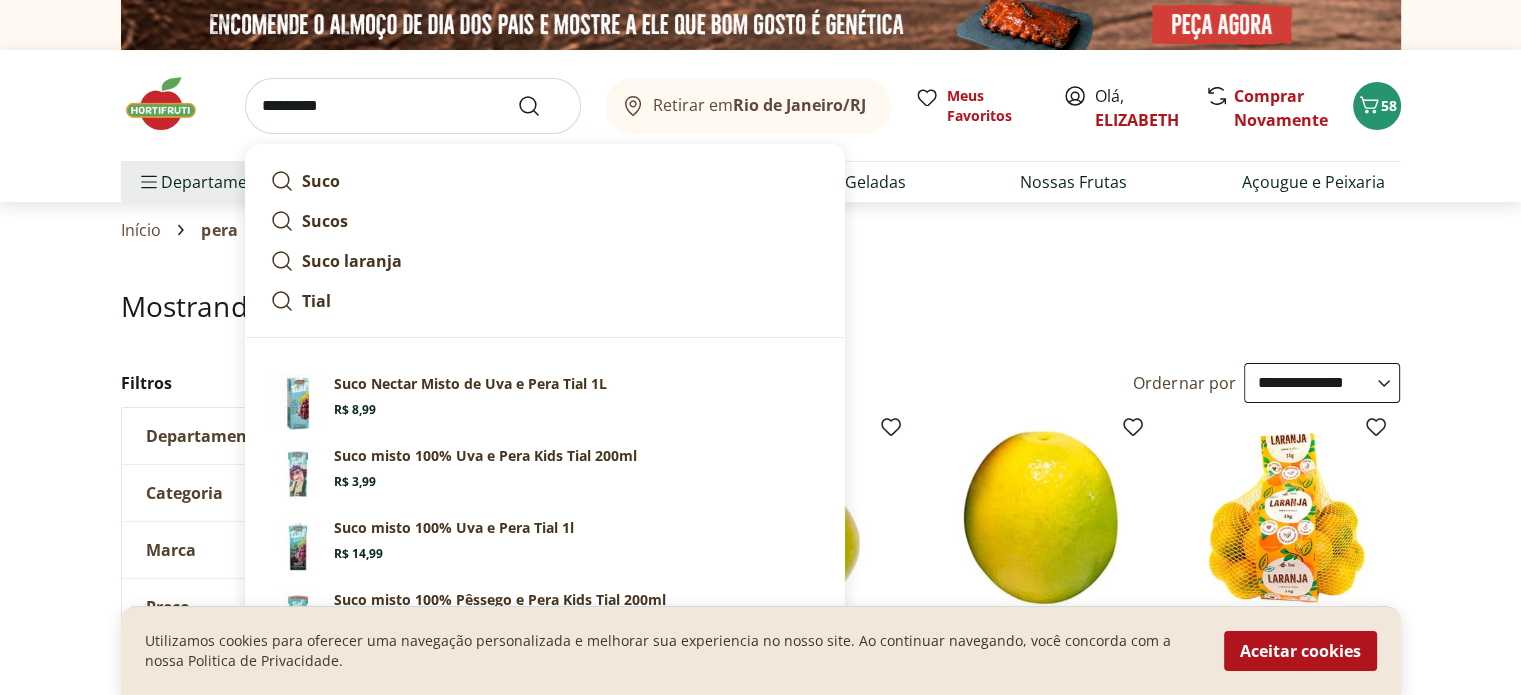 type on "*********" 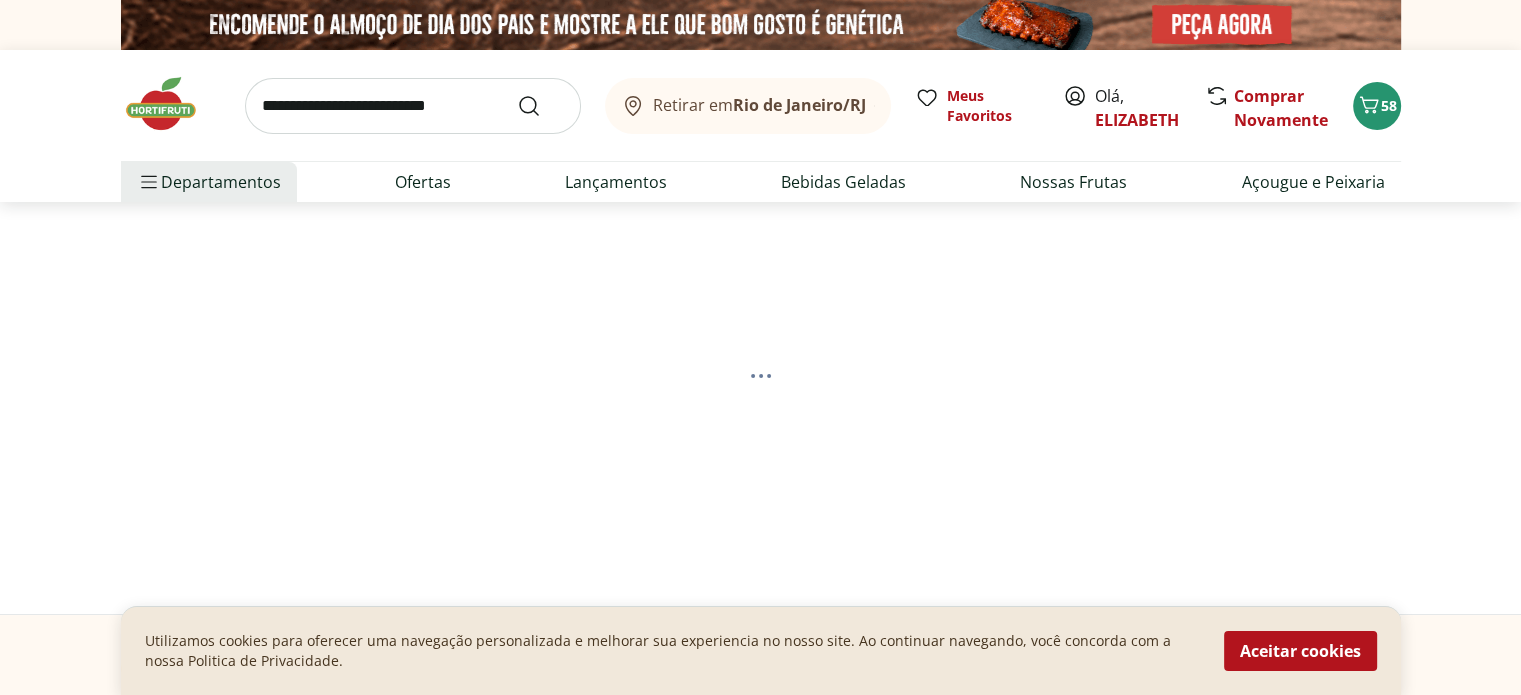 select on "**********" 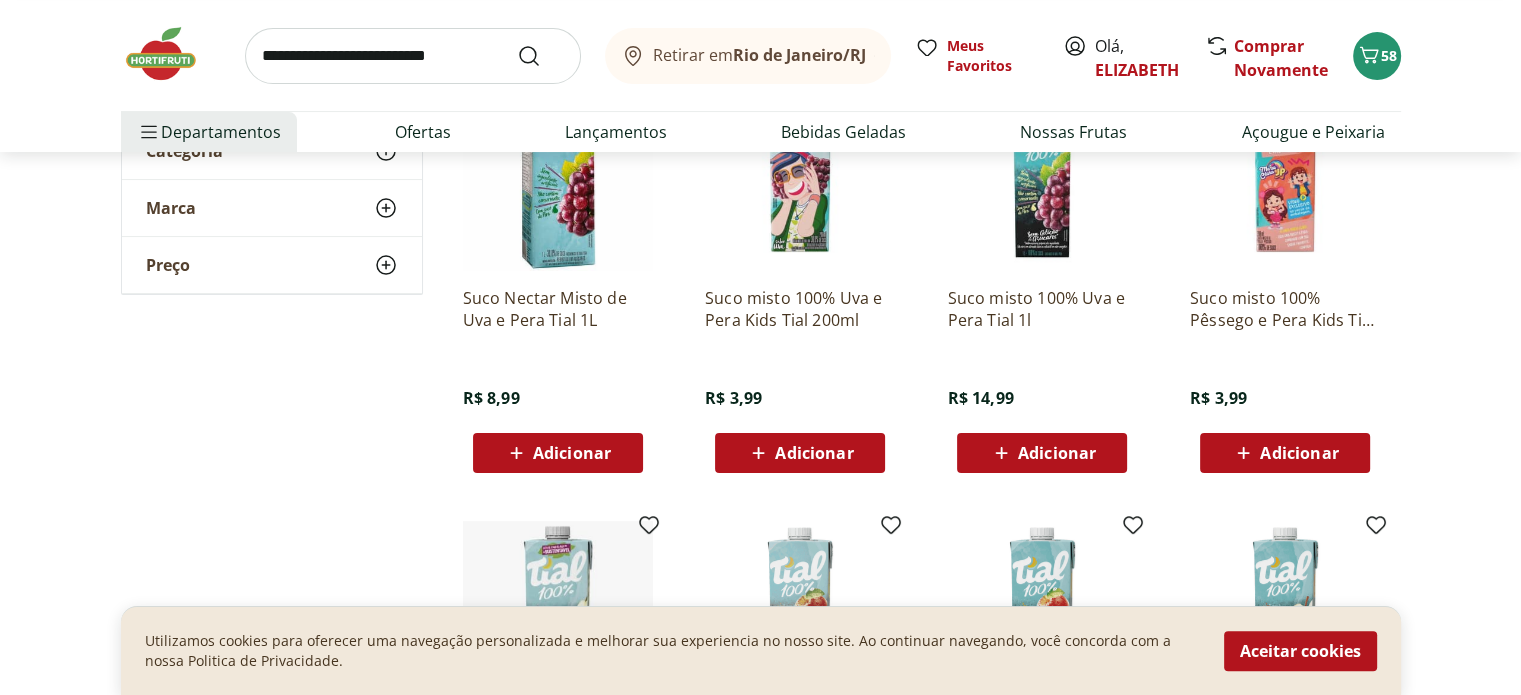 scroll, scrollTop: 355, scrollLeft: 0, axis: vertical 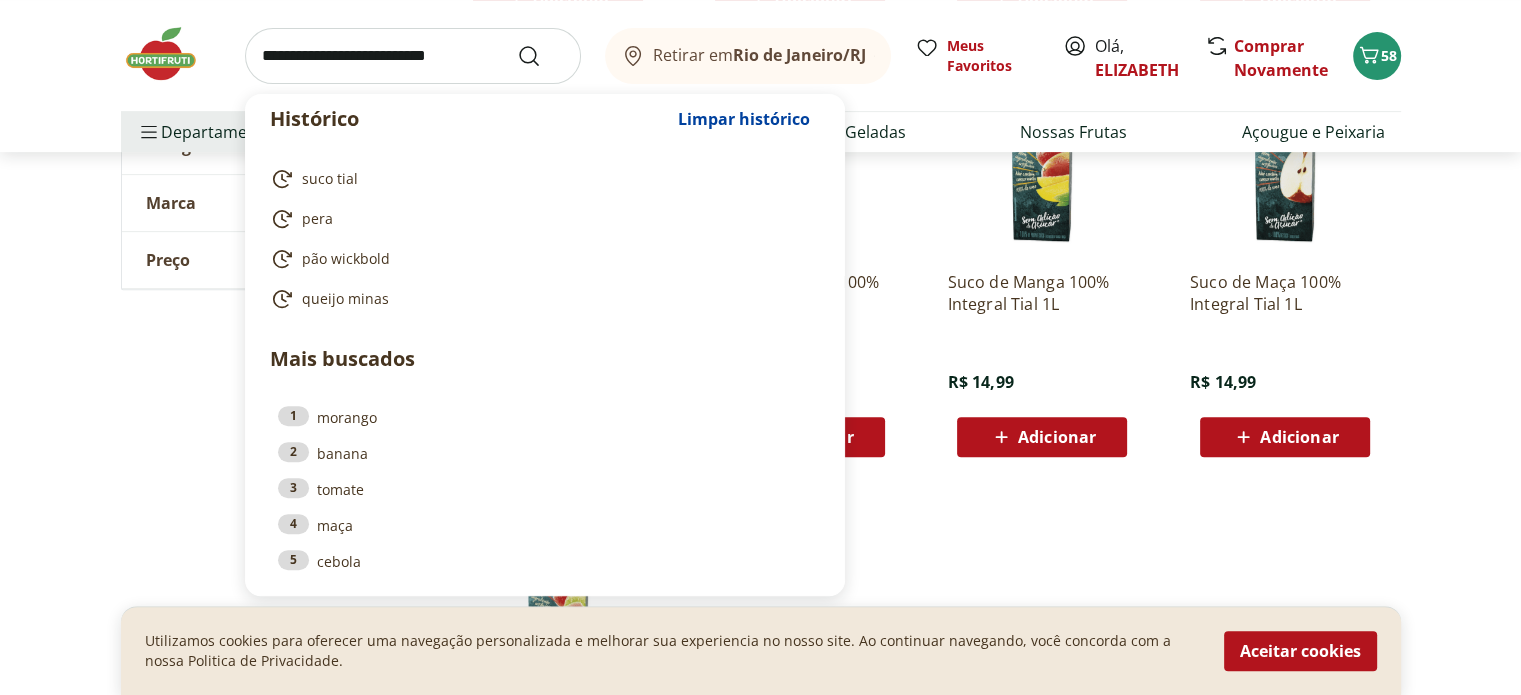 click at bounding box center [413, 56] 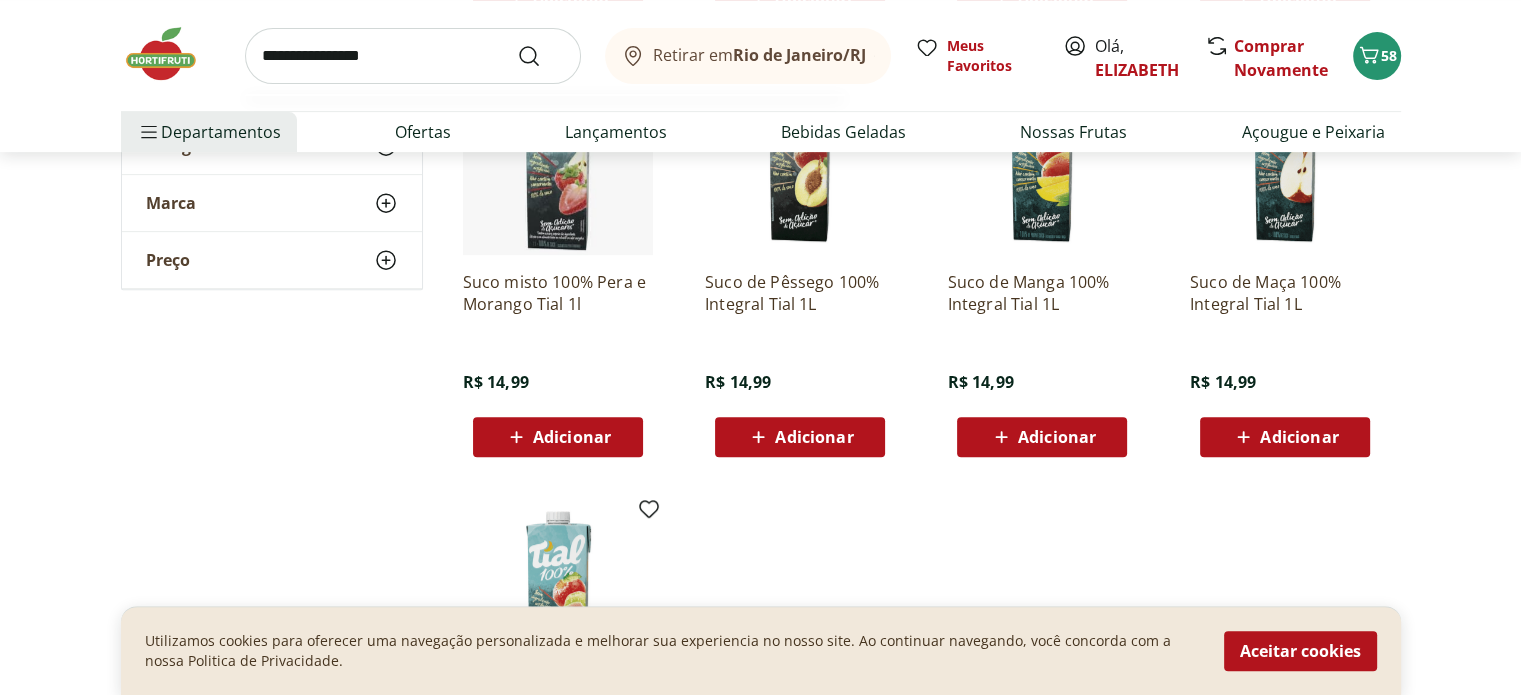 type on "**********" 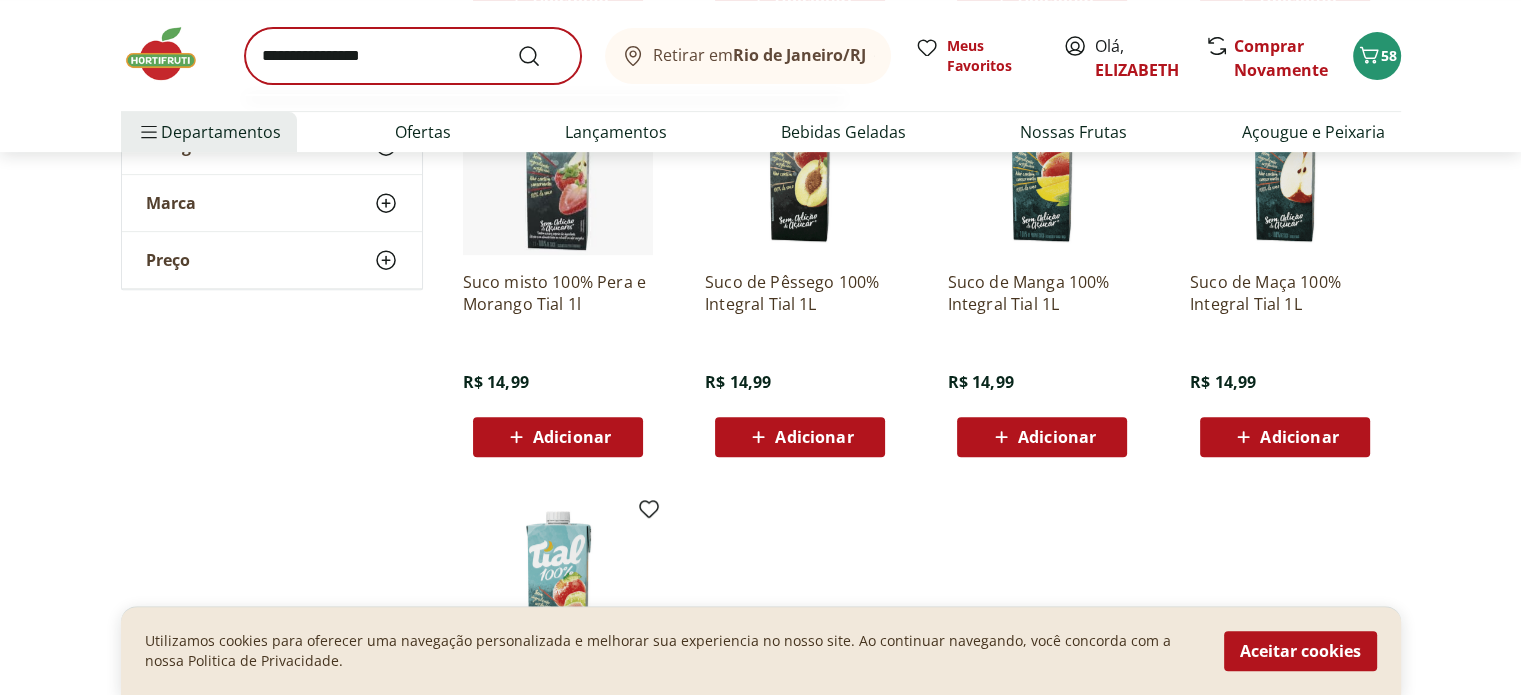 scroll, scrollTop: 0, scrollLeft: 0, axis: both 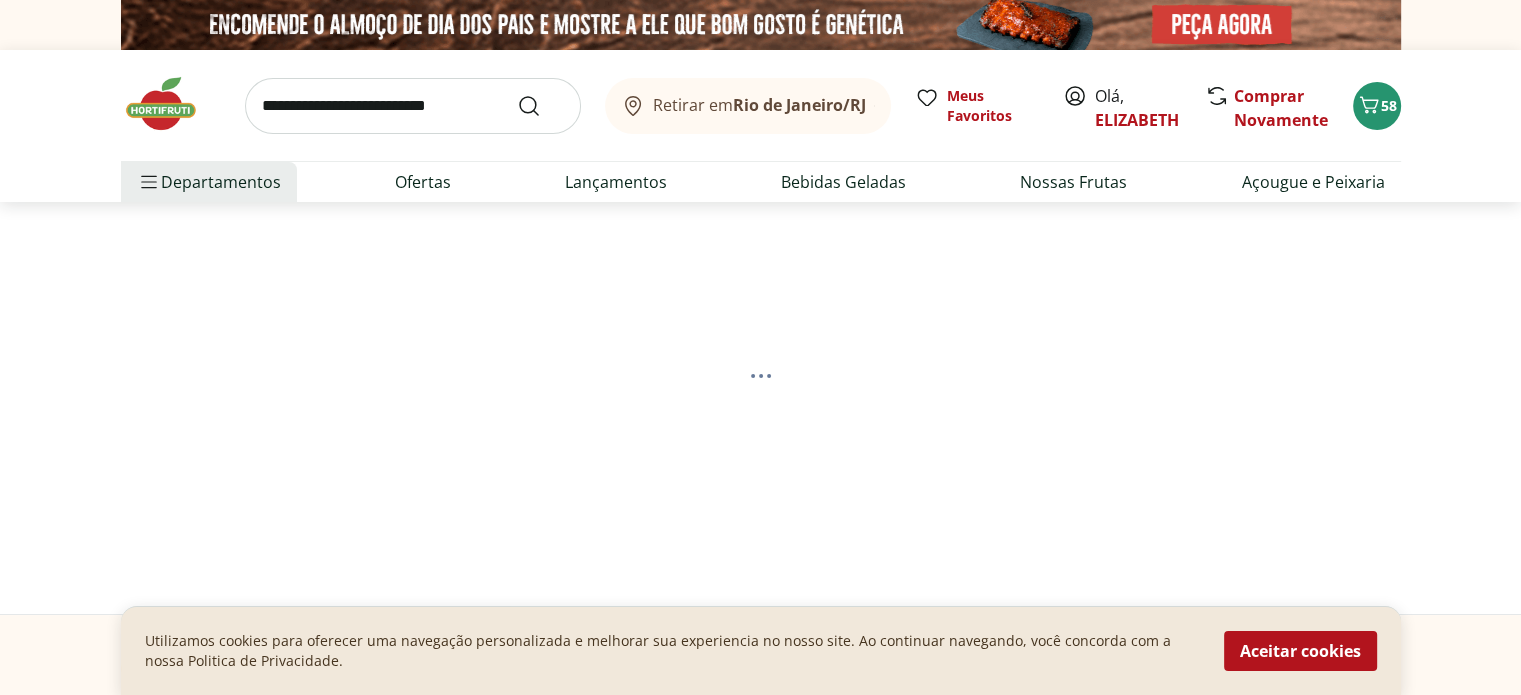 select on "**********" 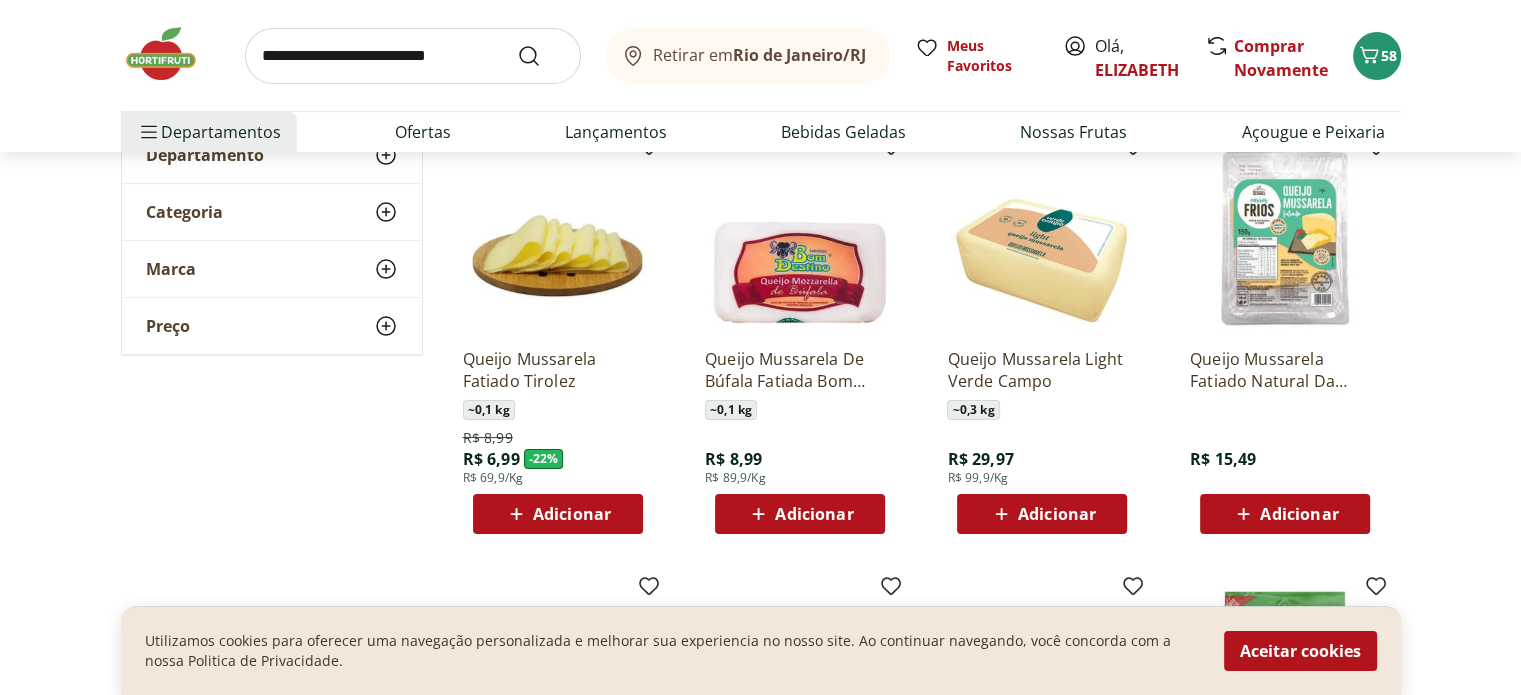 scroll, scrollTop: 300, scrollLeft: 0, axis: vertical 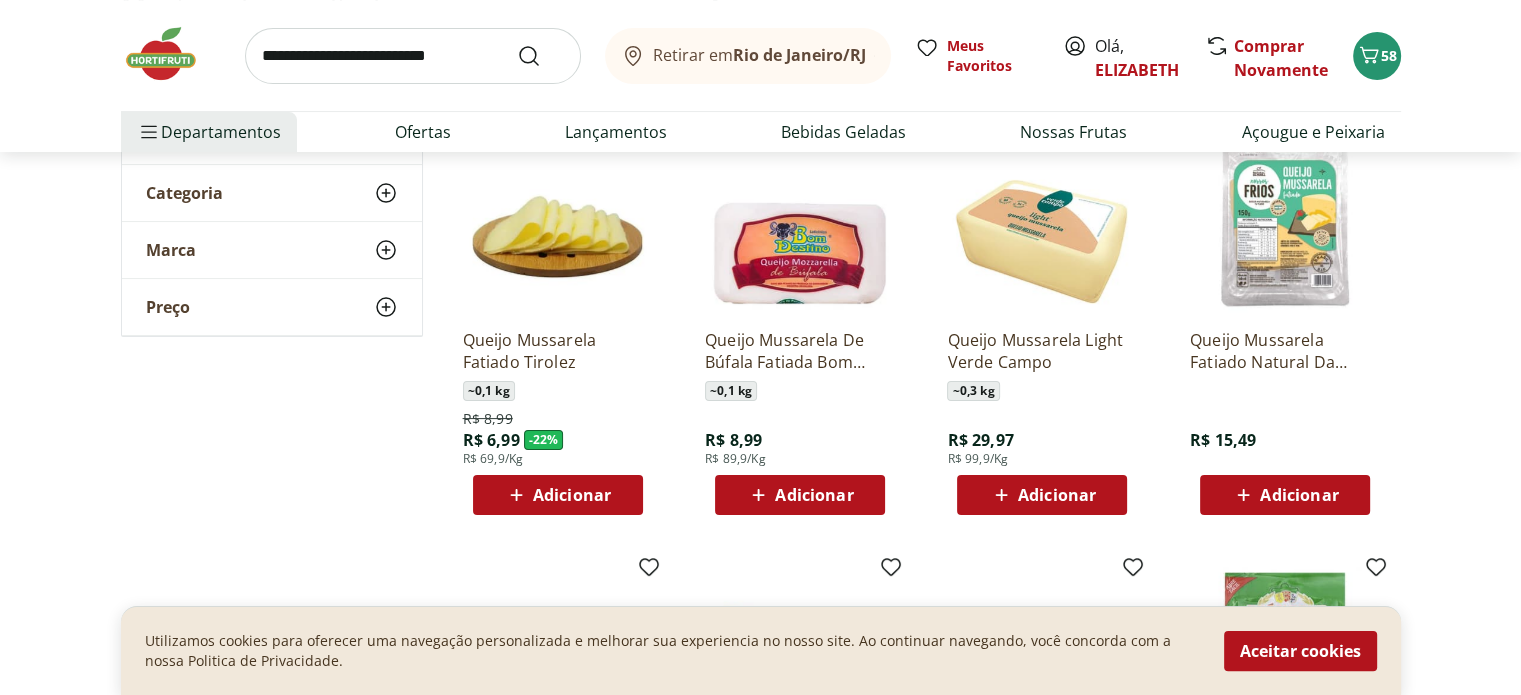 click on "Adicionar" at bounding box center (572, 495) 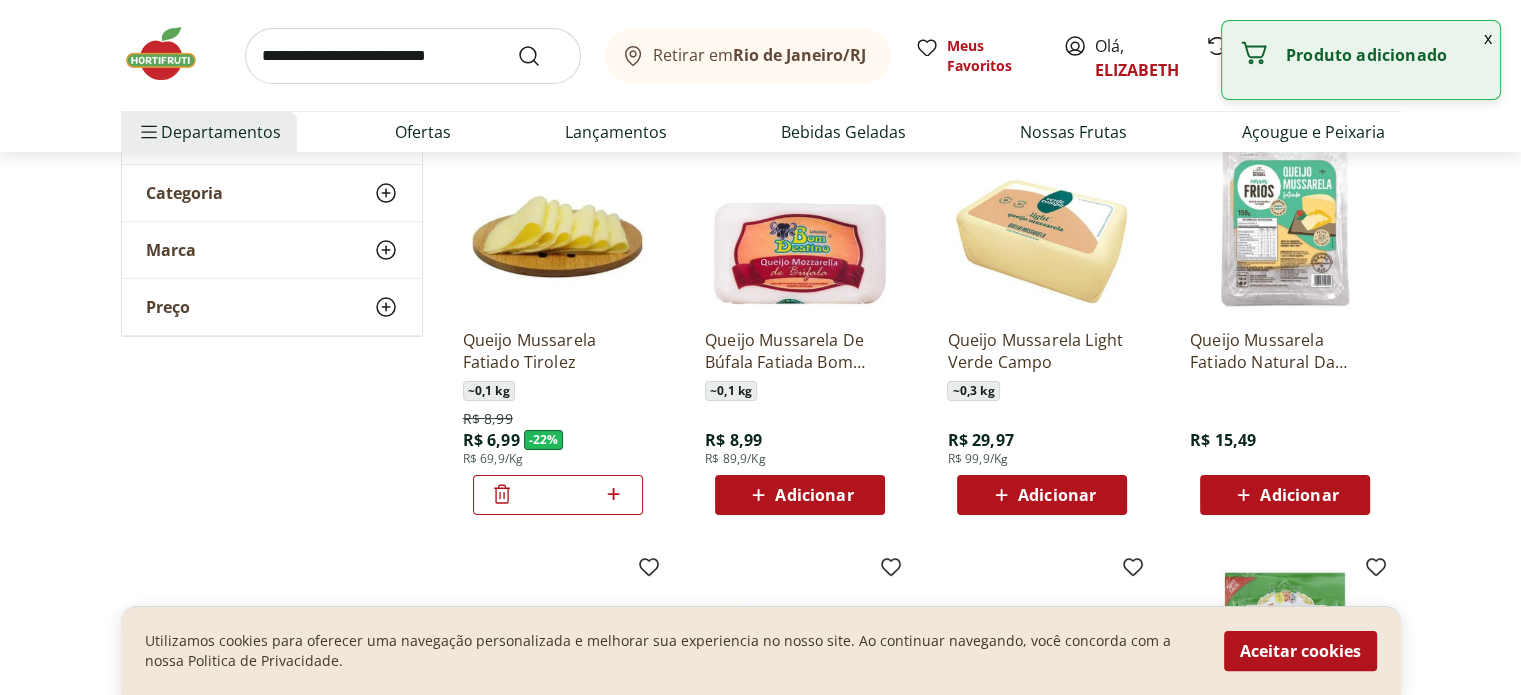 click 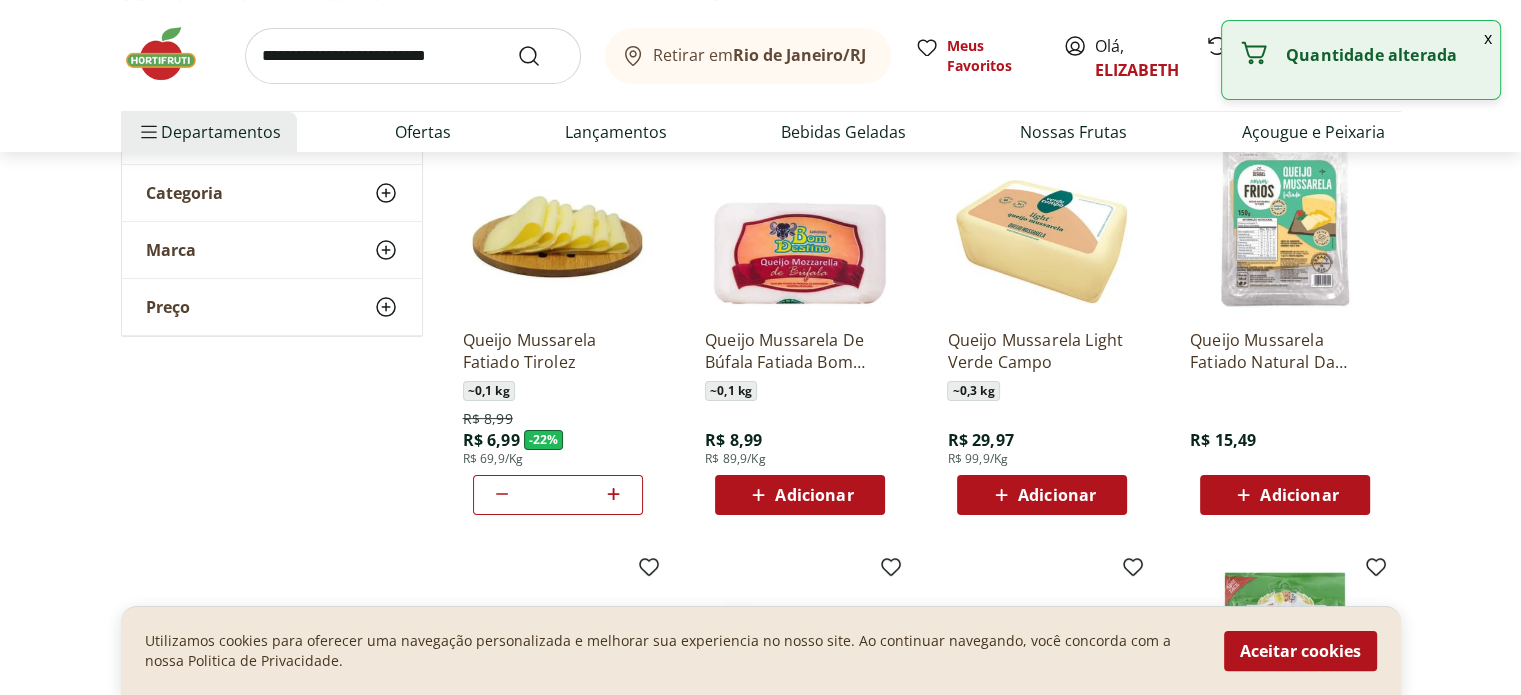 click 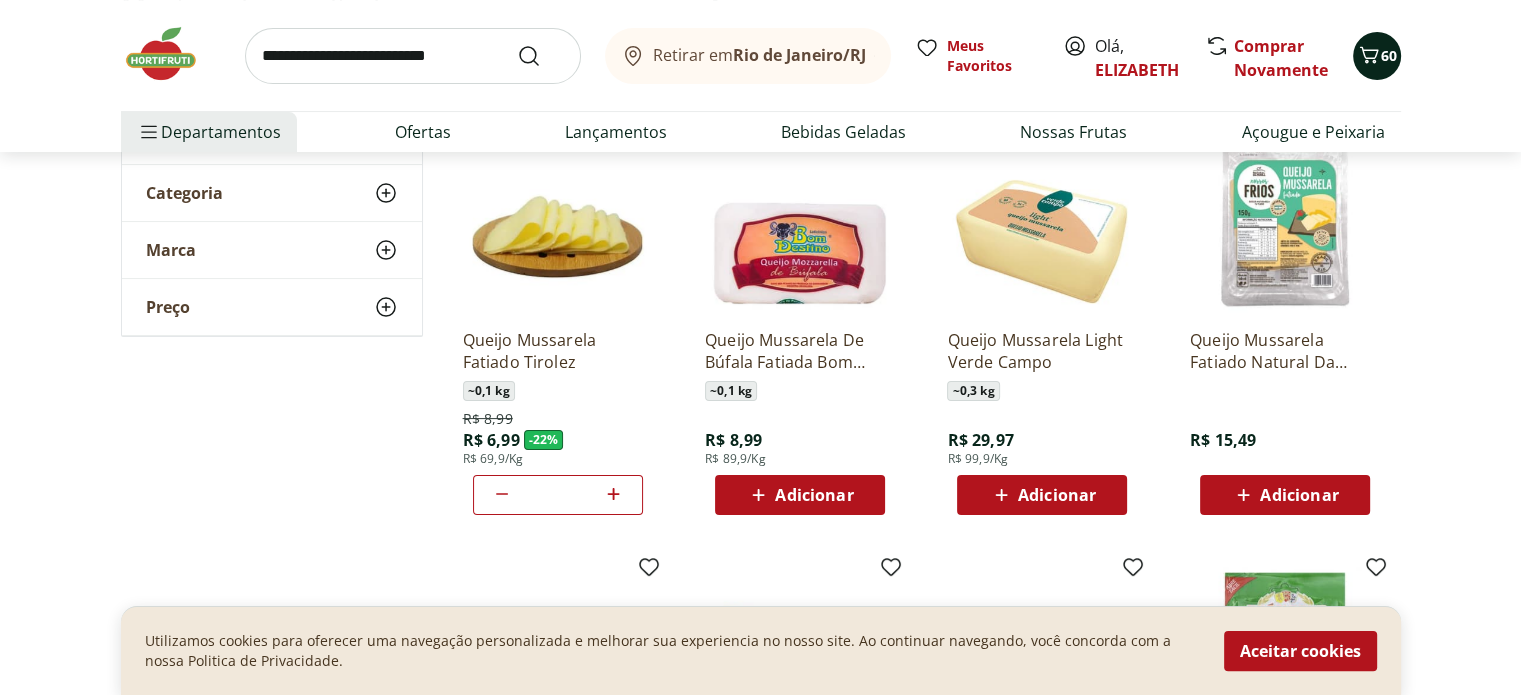 click 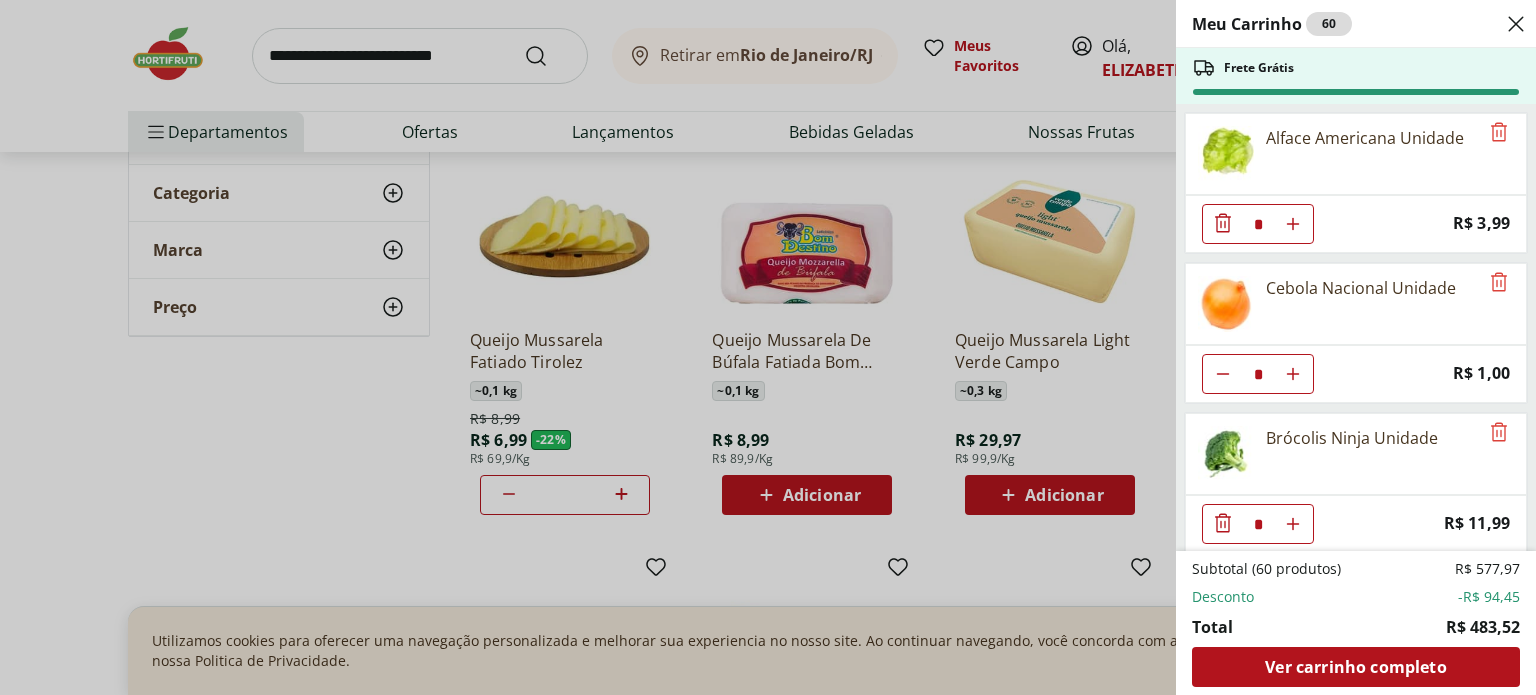 click on "Meu Carrinho 60 Frete Grátis Alface Americana Unidade * Price: R$ 3,99 Cebola Nacional Unidade * Price: R$ 1,00 Brócolis Ninja Unidade * Price: R$ 11,99 Alho Nacional Unidade * Price: R$ 2,03 Batata Inglesa Unidade * Price: R$ 0,80 Limão Tahity Unidade * Price: R$ 0,55 Mamão Papaia Unidade * Price: R$ 5,52 Tomate Italiano * Price: R$ 1,15 Abacate Unidade * Price: R$ 9,97 Ovos Brancos Embalados com 30 unidades * Price: R$ 19,99 Maçã em pacote Natural da Terra 1kg * Price: R$ 16,49 Tomate Grape Fiorello 300g * Price: R$ 7,99 Chuchu Unidade * Price: R$ 1,64 Vagem Bandeja 200g * Price: R$ 3,40 RUCULA BABY LEAF HIDROSOL * Price: R$ 5,99 Rabanete Rama * Price: R$ 8,79 Coentro Unidade * Price: R$ 3,49 SALSA CRESPA * Price: R$ 4,99 Alecrim - Unidade * Price: R$ 5,49 Couve-Flor Unidade * Price: R$ 6,99 Banana Prata Unidade * Price: R$ 2,20 Lagarto Redondo Pedaço * Original price: R$ 71,37 Price: R$ 49,96 Peito de Frango Light * Original price: R$ 25,49 Price: R$ 20,39 * Price: R$ 10,40" at bounding box center (768, 347) 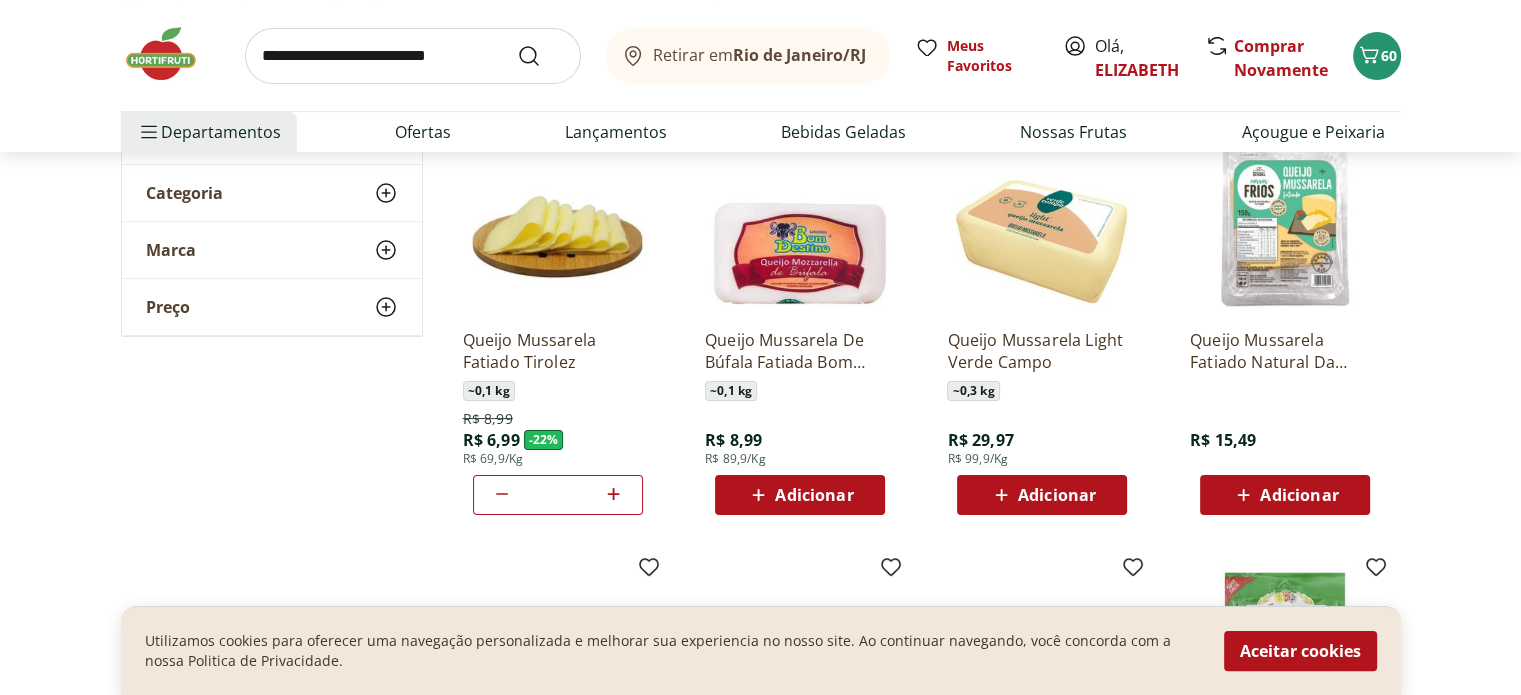 click at bounding box center [171, 54] 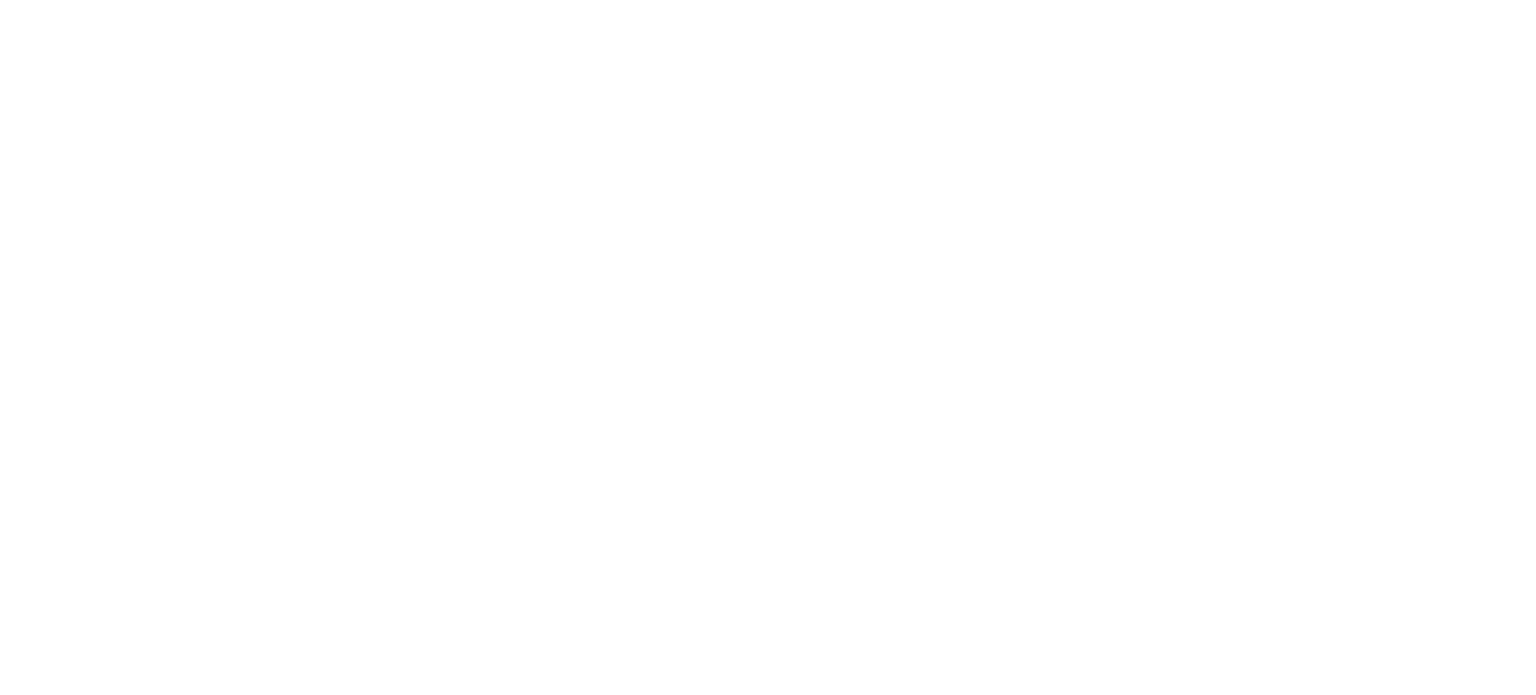 scroll, scrollTop: 0, scrollLeft: 0, axis: both 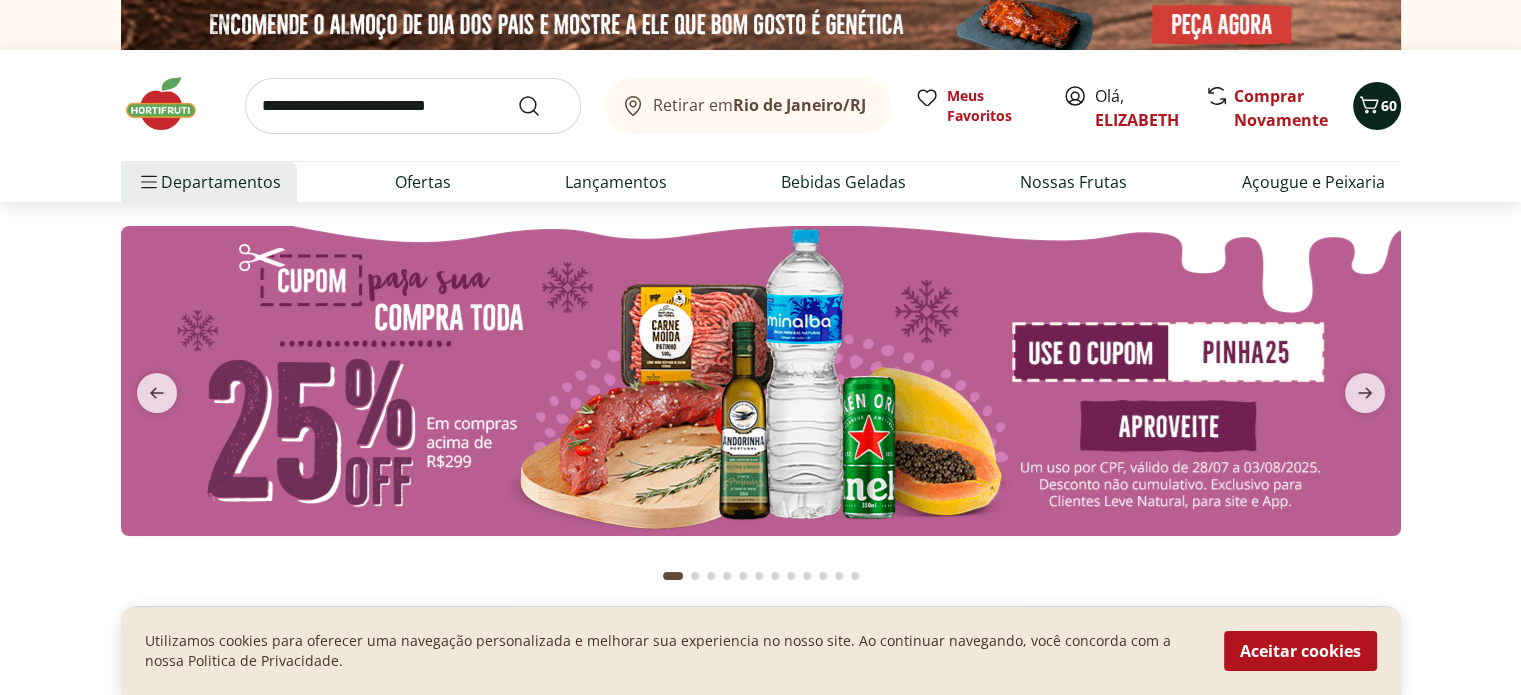 click 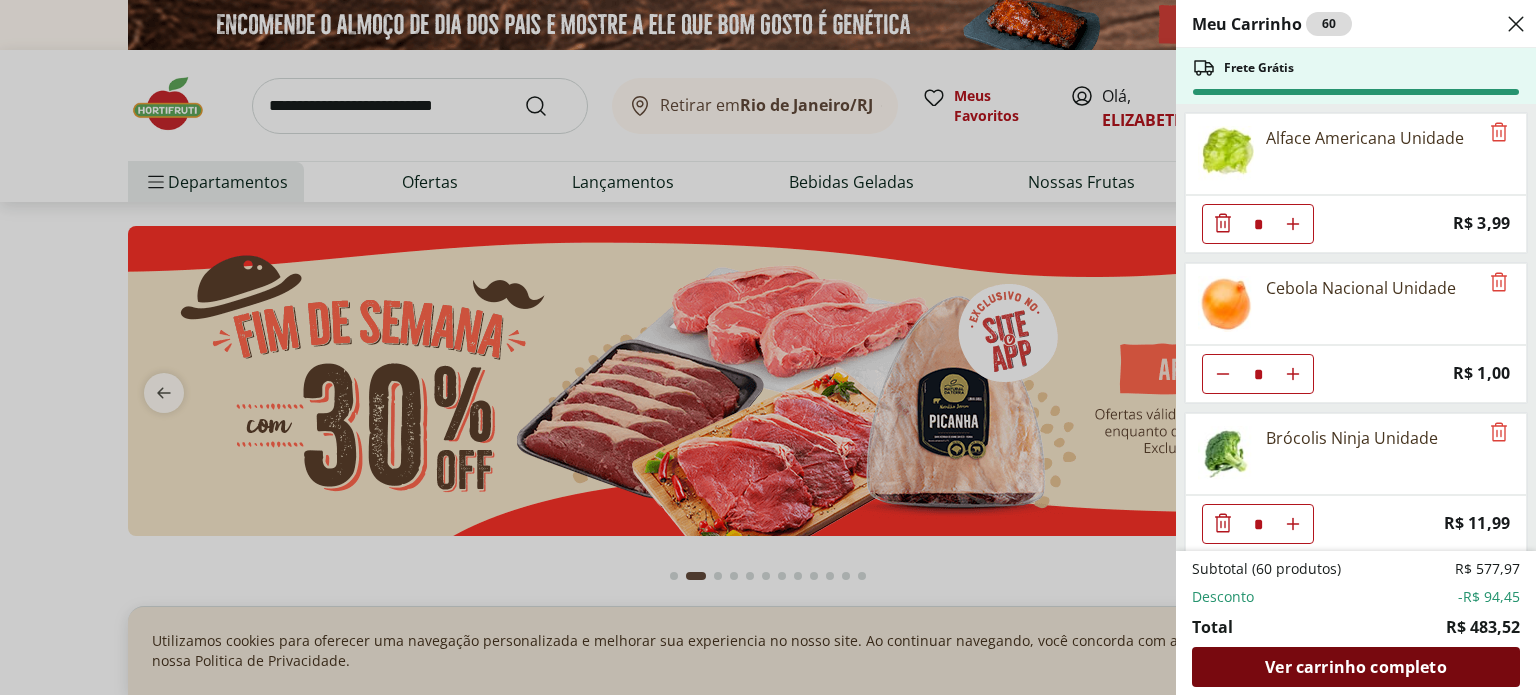click on "Ver carrinho completo" at bounding box center [1355, 667] 